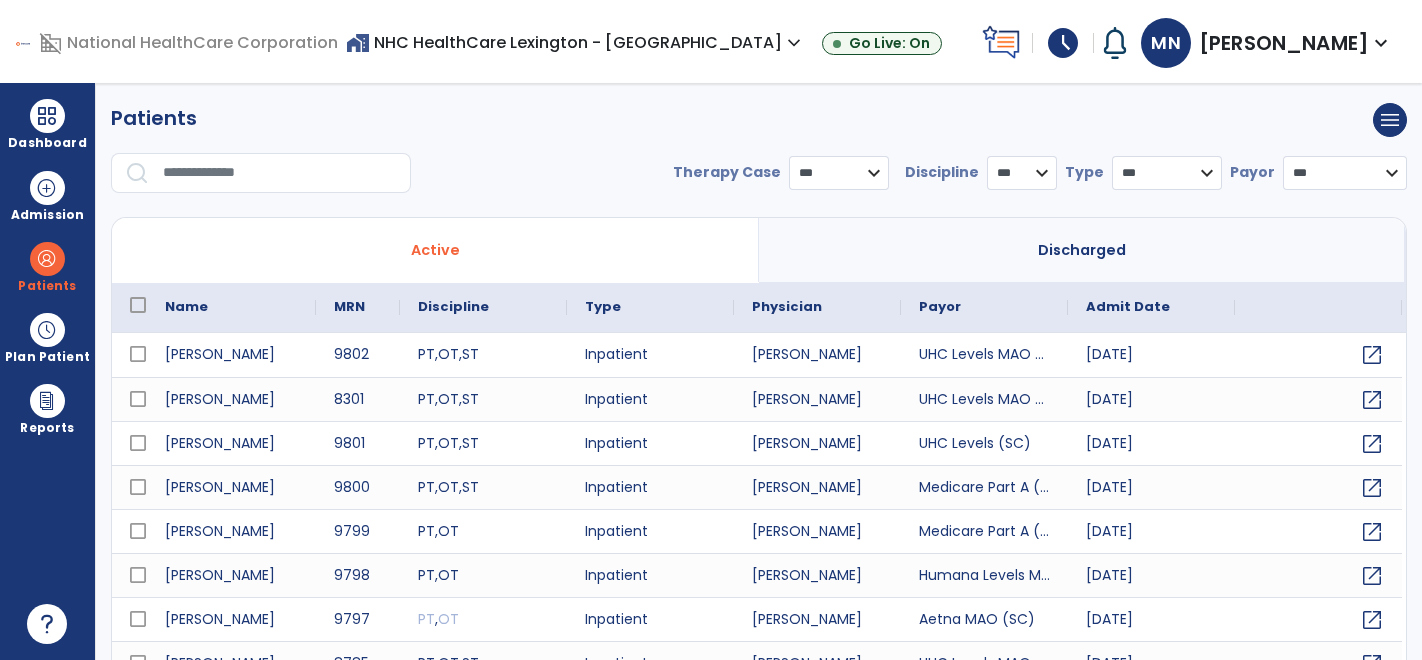 scroll, scrollTop: 0, scrollLeft: 0, axis: both 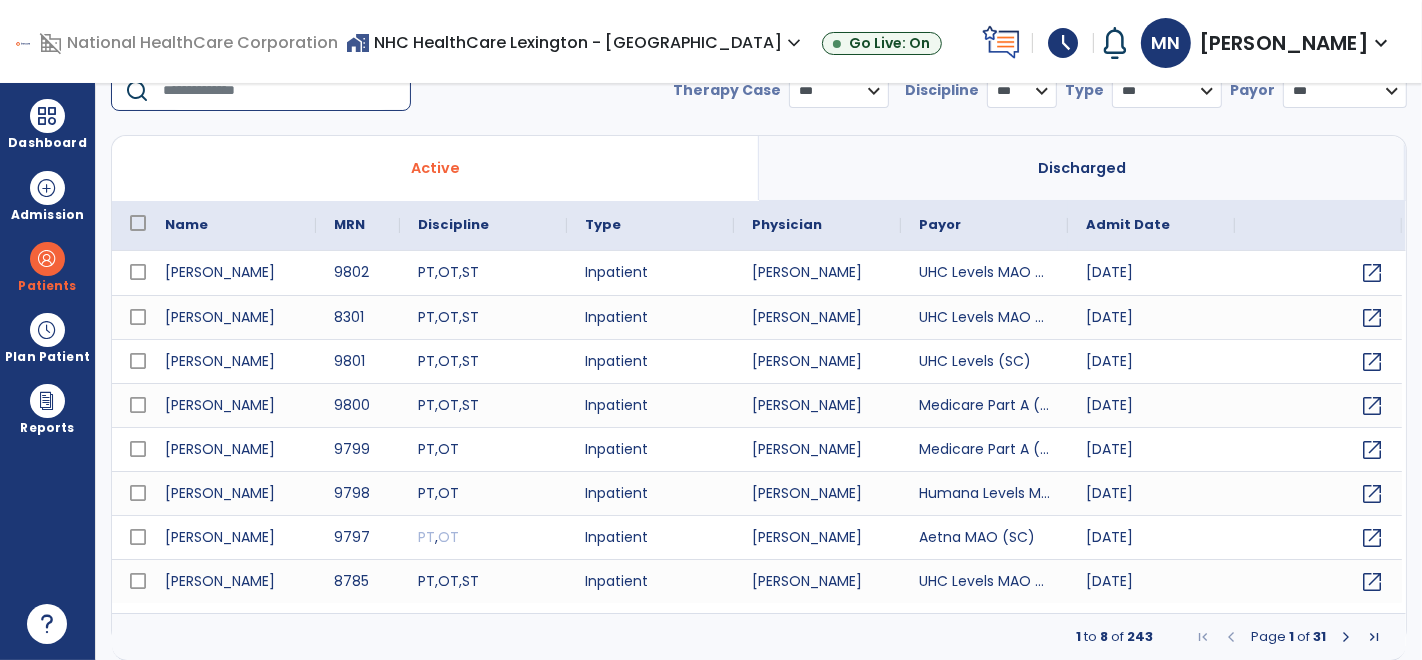 click at bounding box center (280, 91) 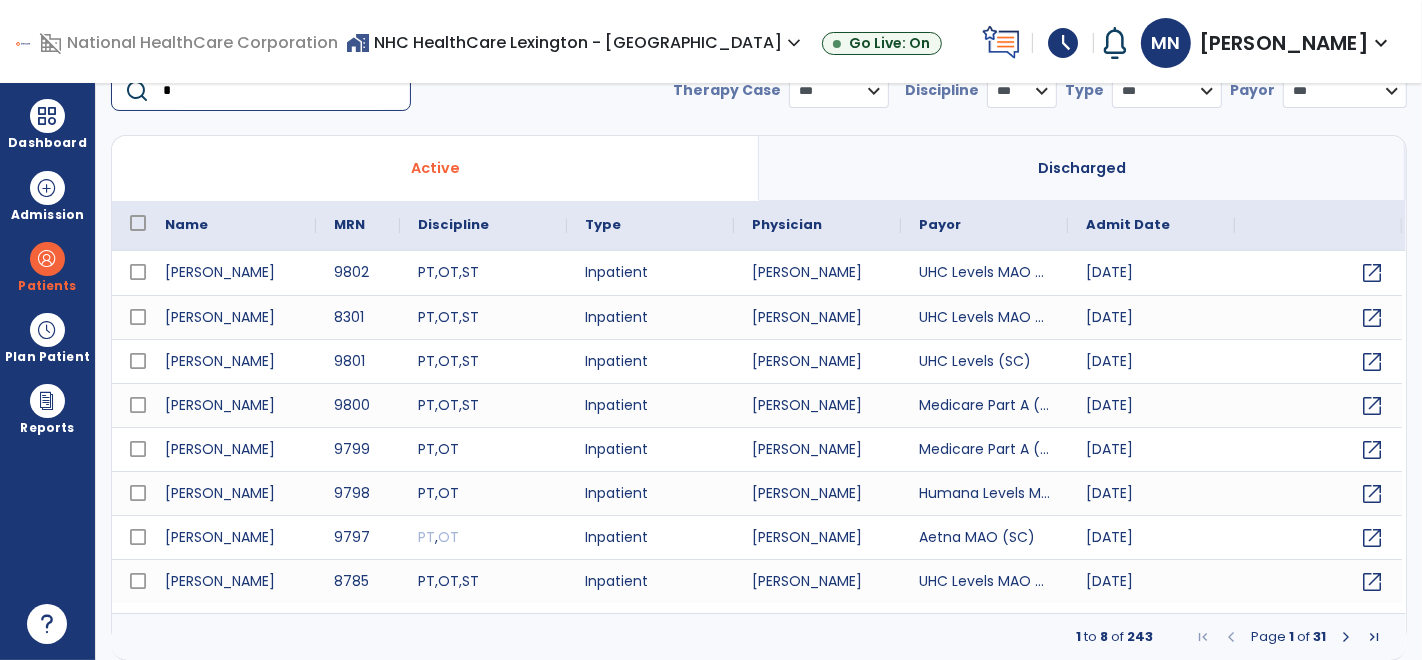 scroll, scrollTop: 79, scrollLeft: 0, axis: vertical 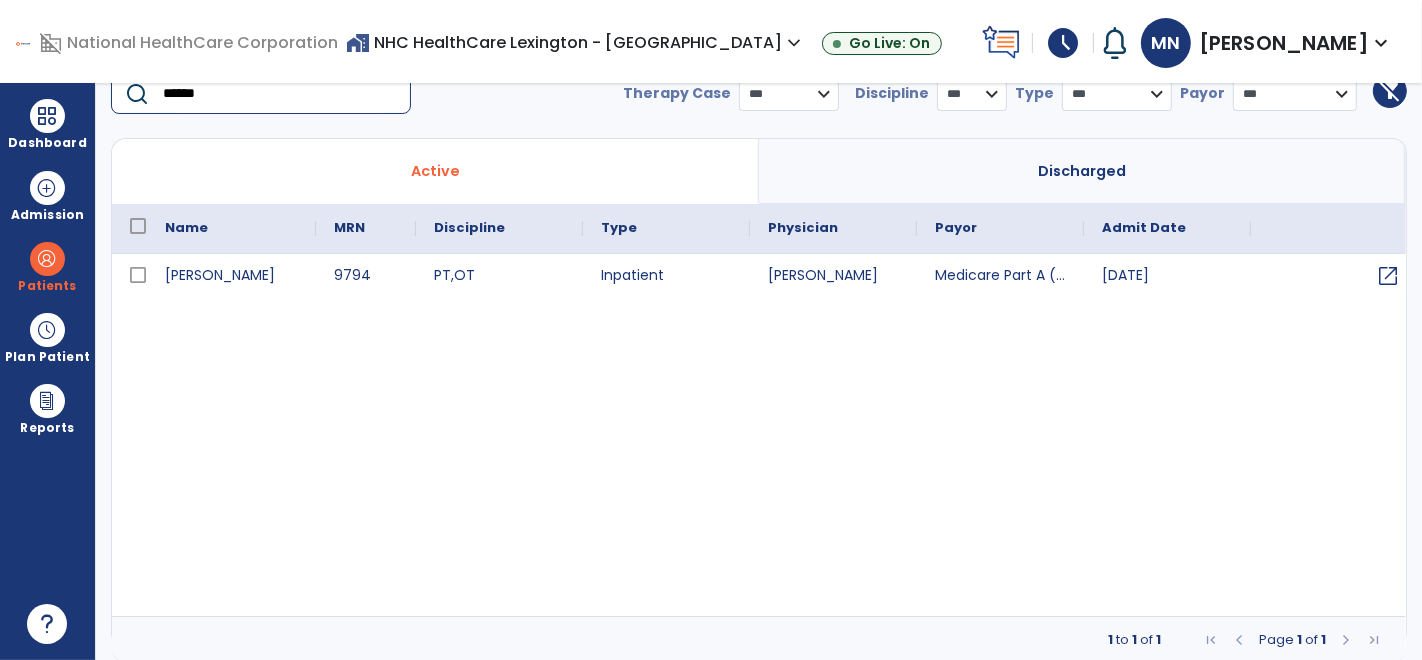 type on "******" 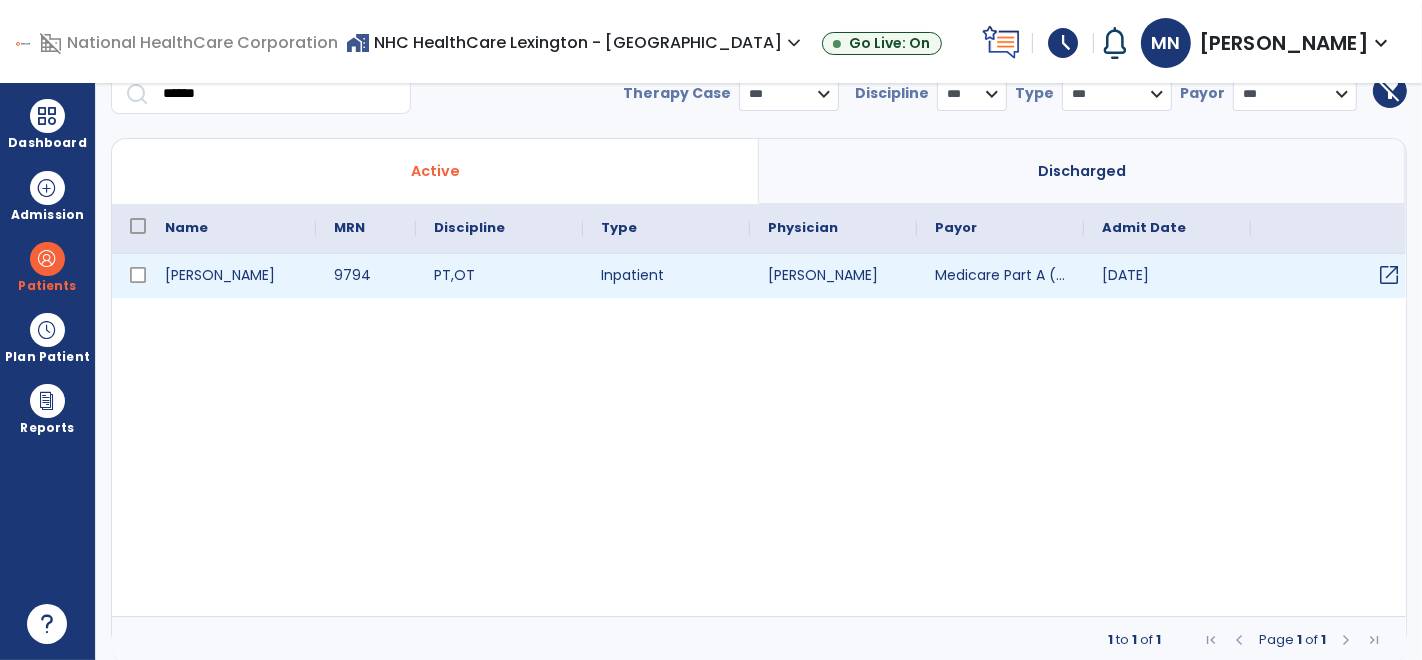 click on "open_in_new" at bounding box center (1389, 275) 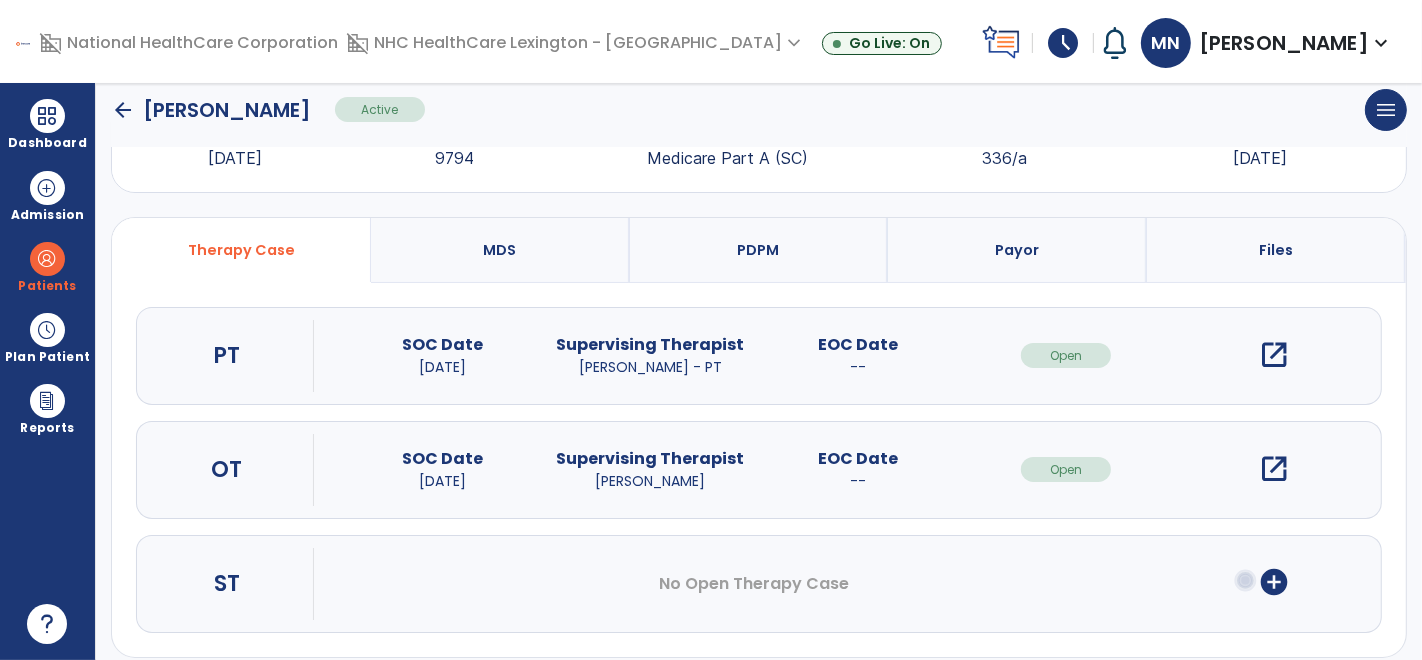 click on "open_in_new" at bounding box center (1274, 355) 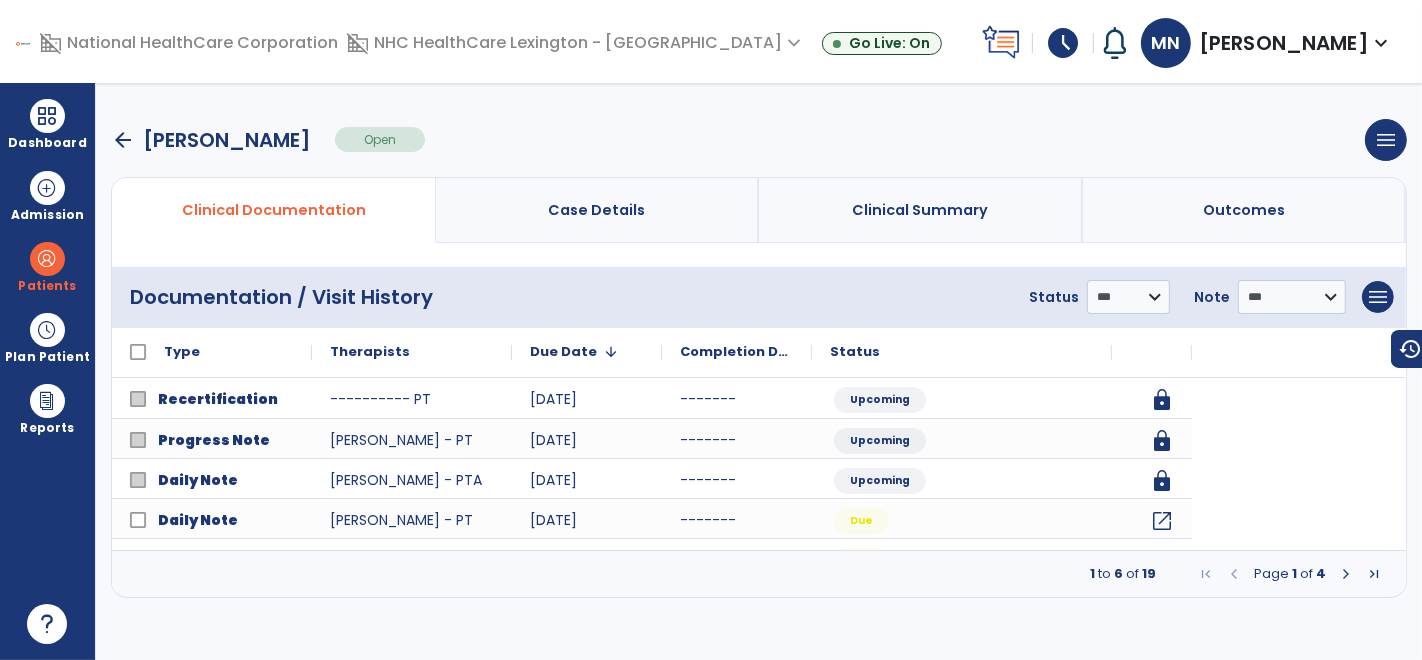 scroll, scrollTop: 0, scrollLeft: 0, axis: both 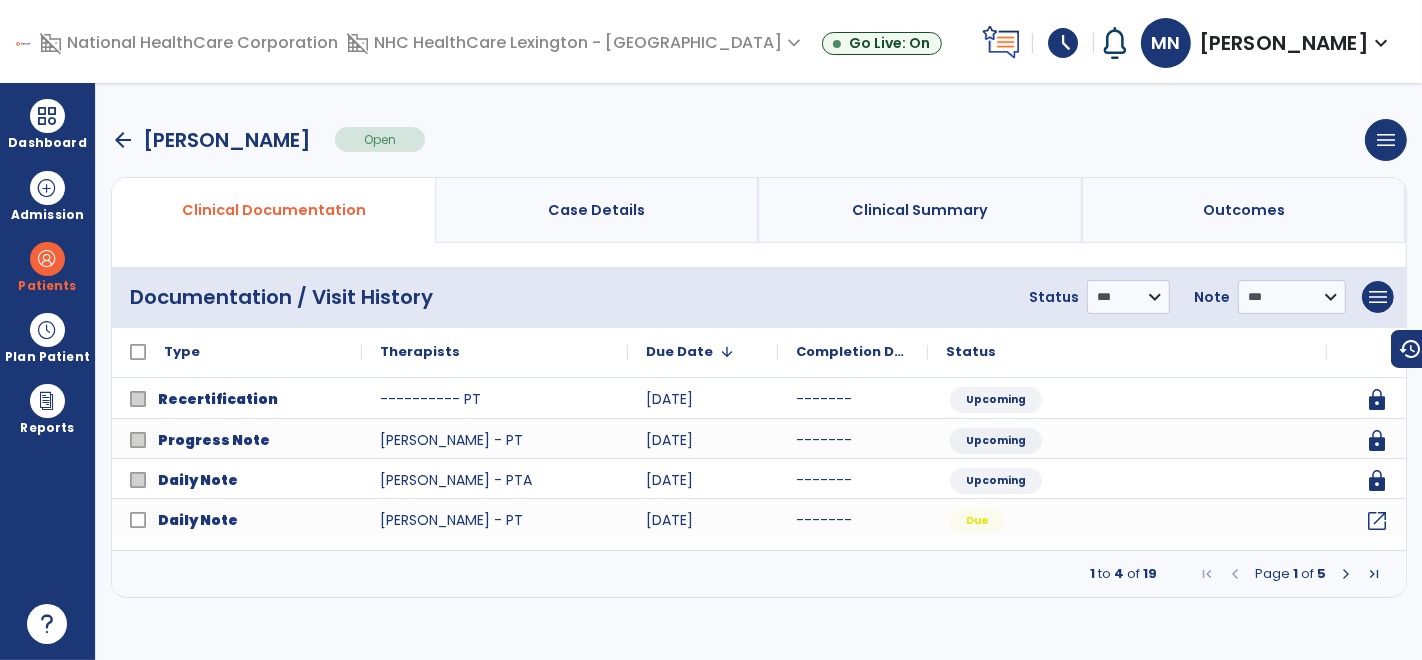 click at bounding box center [1346, 574] 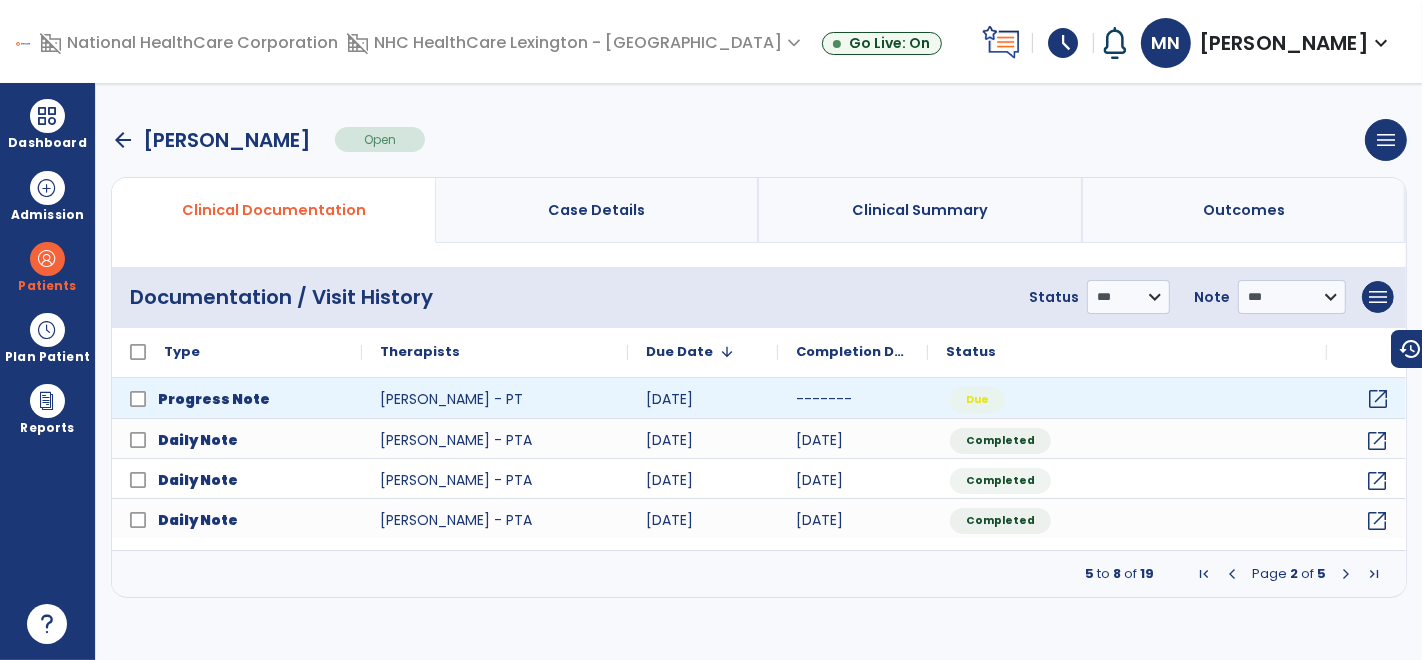 click on "open_in_new" 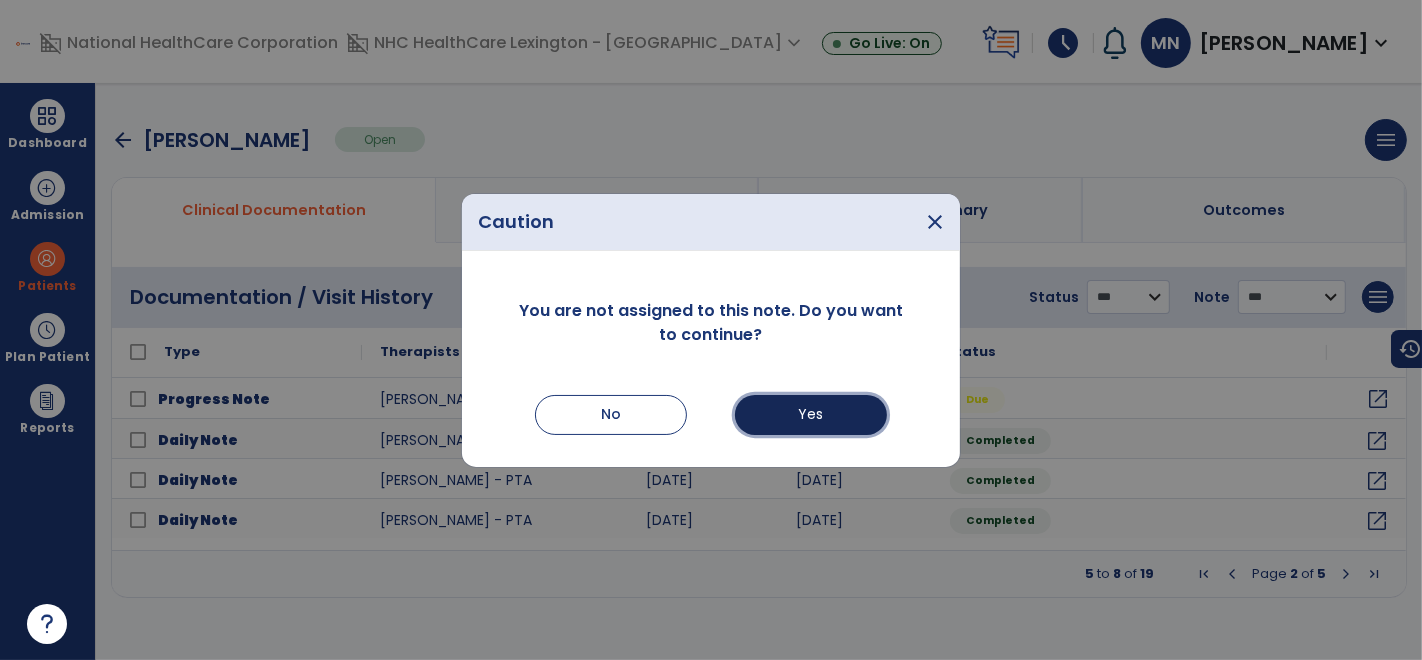 click on "Yes" at bounding box center [811, 415] 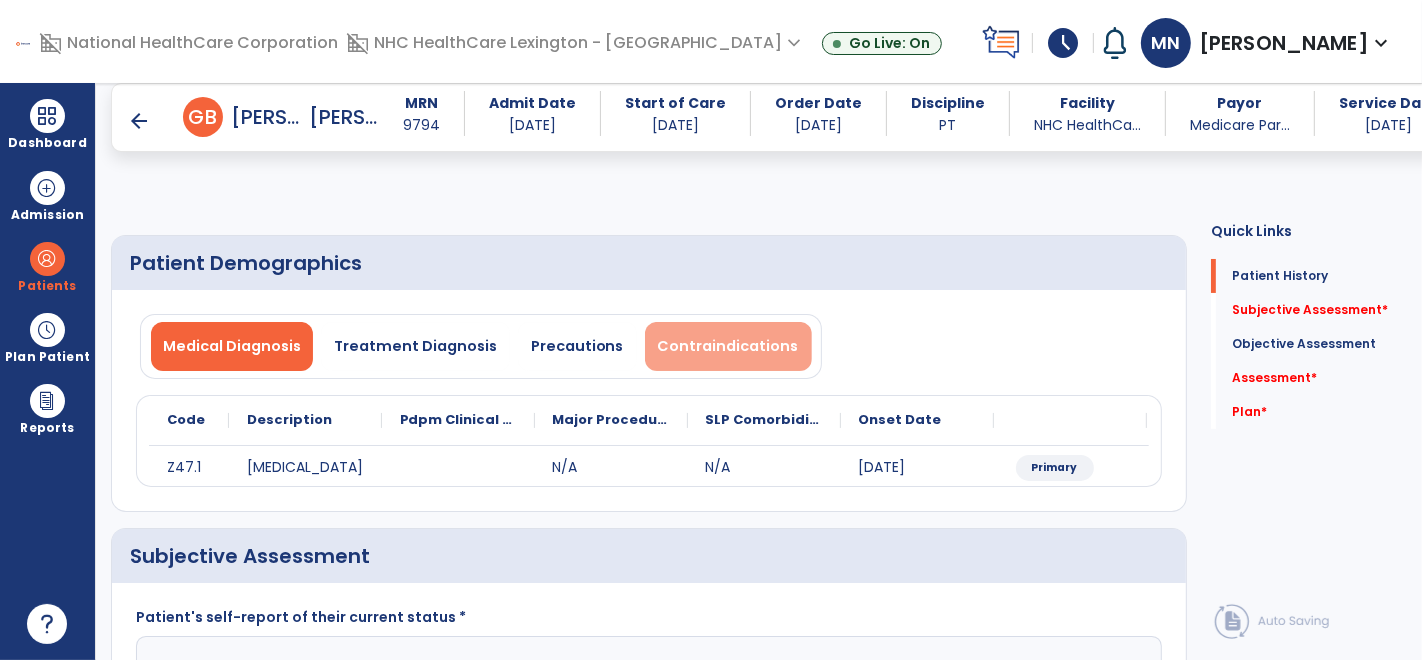 scroll, scrollTop: 174, scrollLeft: 0, axis: vertical 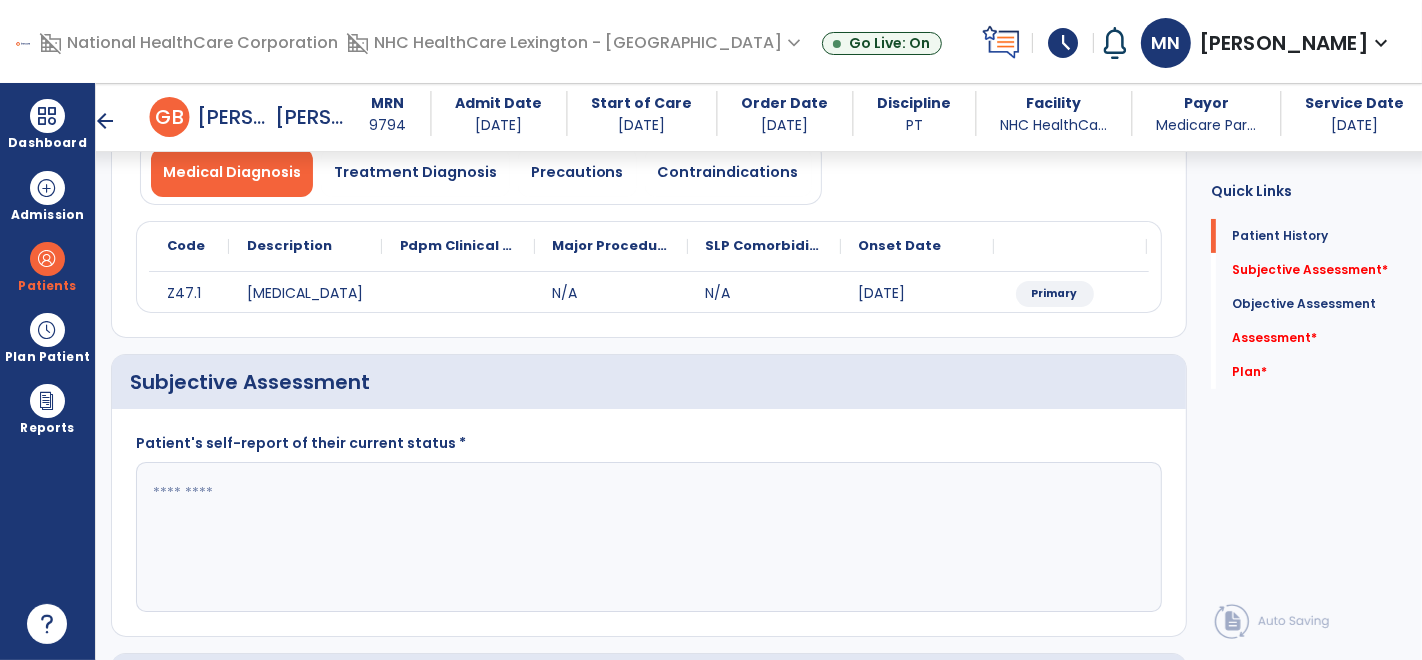 click 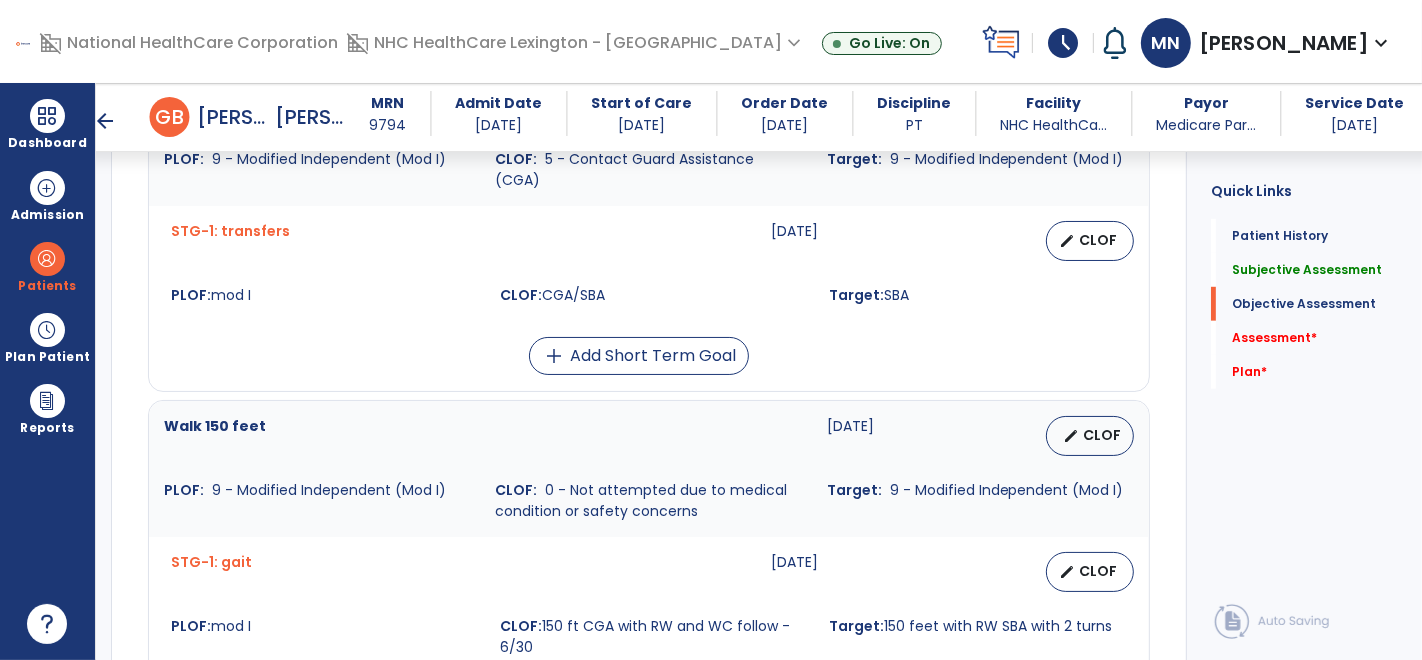 scroll, scrollTop: 935, scrollLeft: 0, axis: vertical 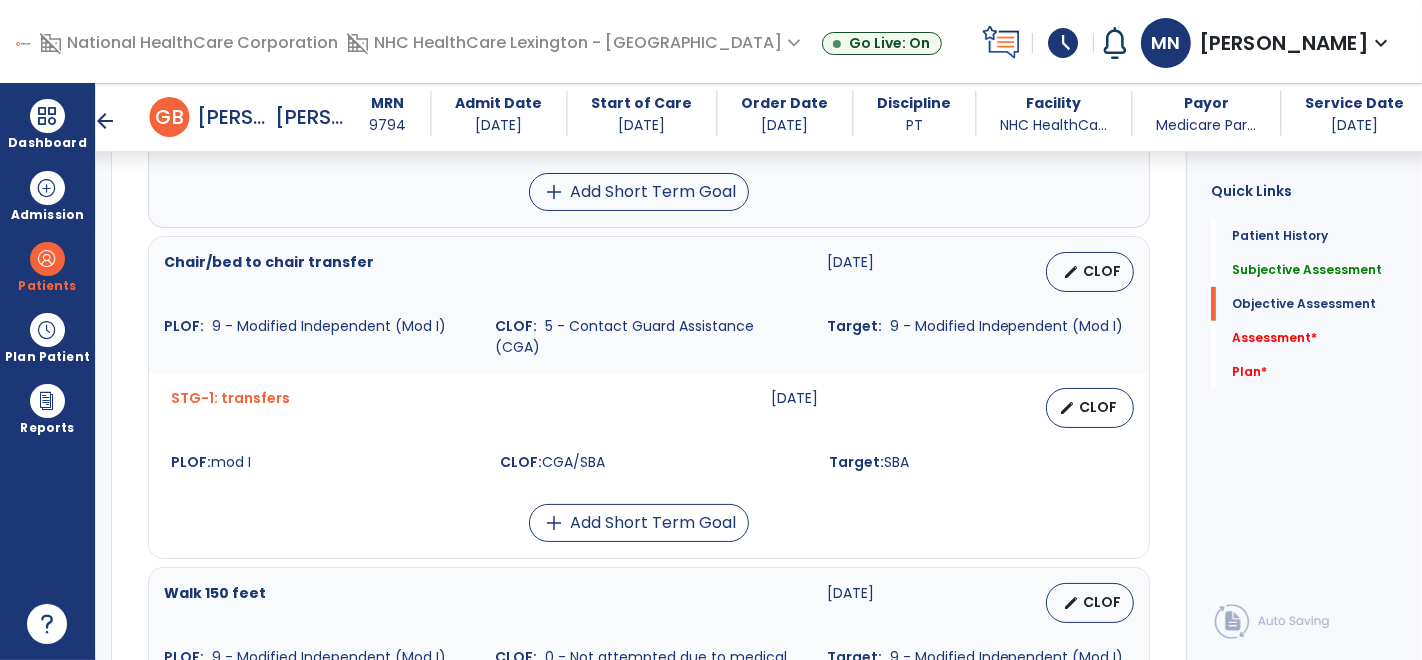 type on "*********" 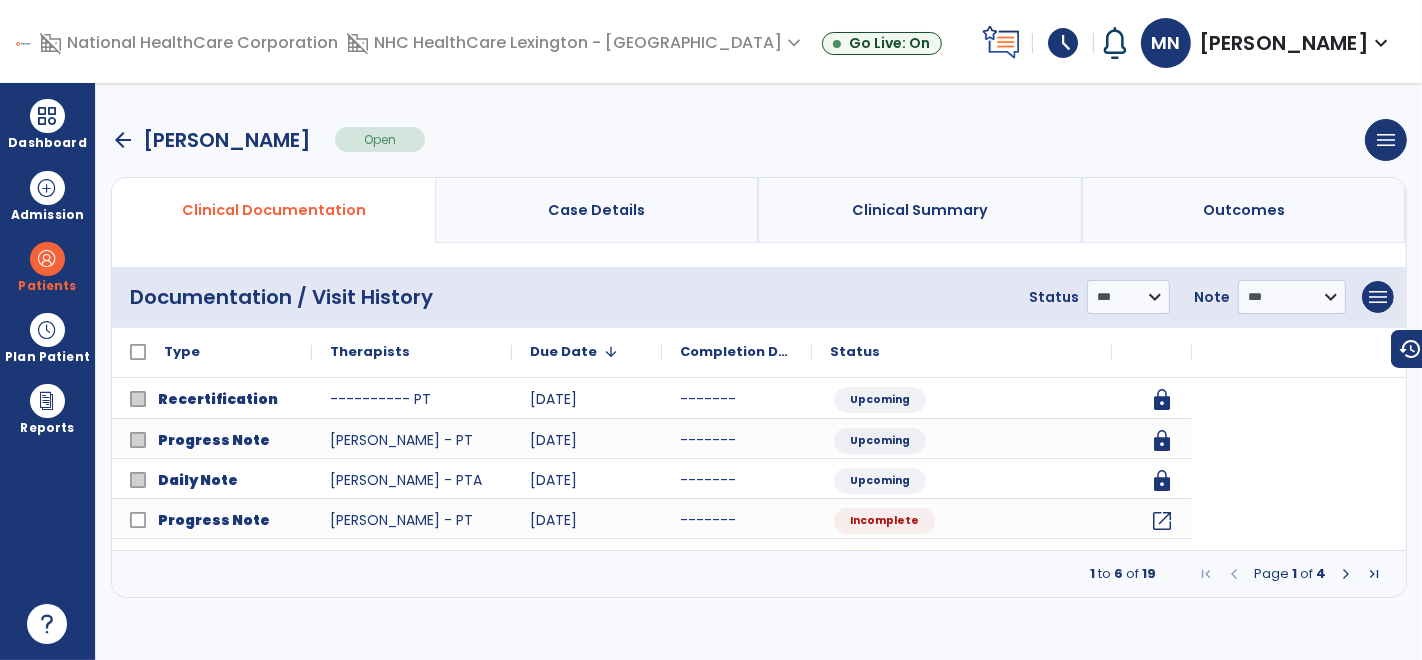 scroll, scrollTop: 0, scrollLeft: 0, axis: both 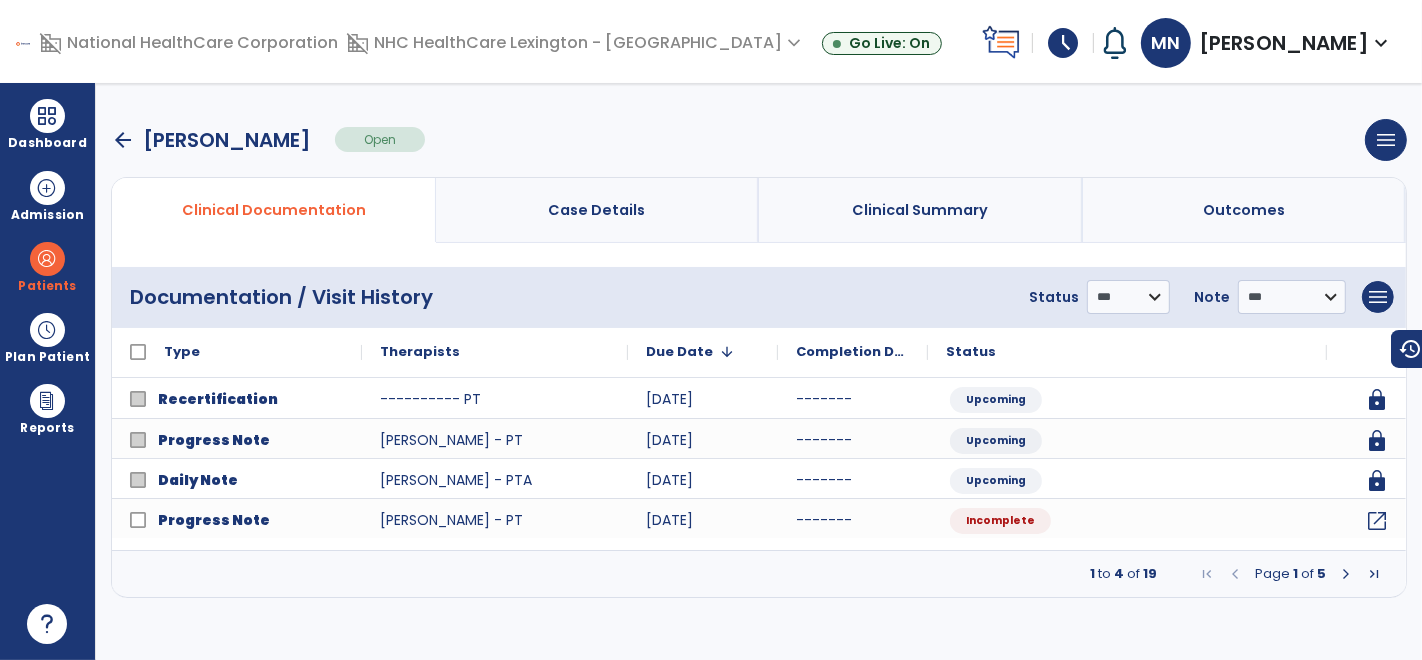 click on "Page
1
of
5" at bounding box center [1290, 574] 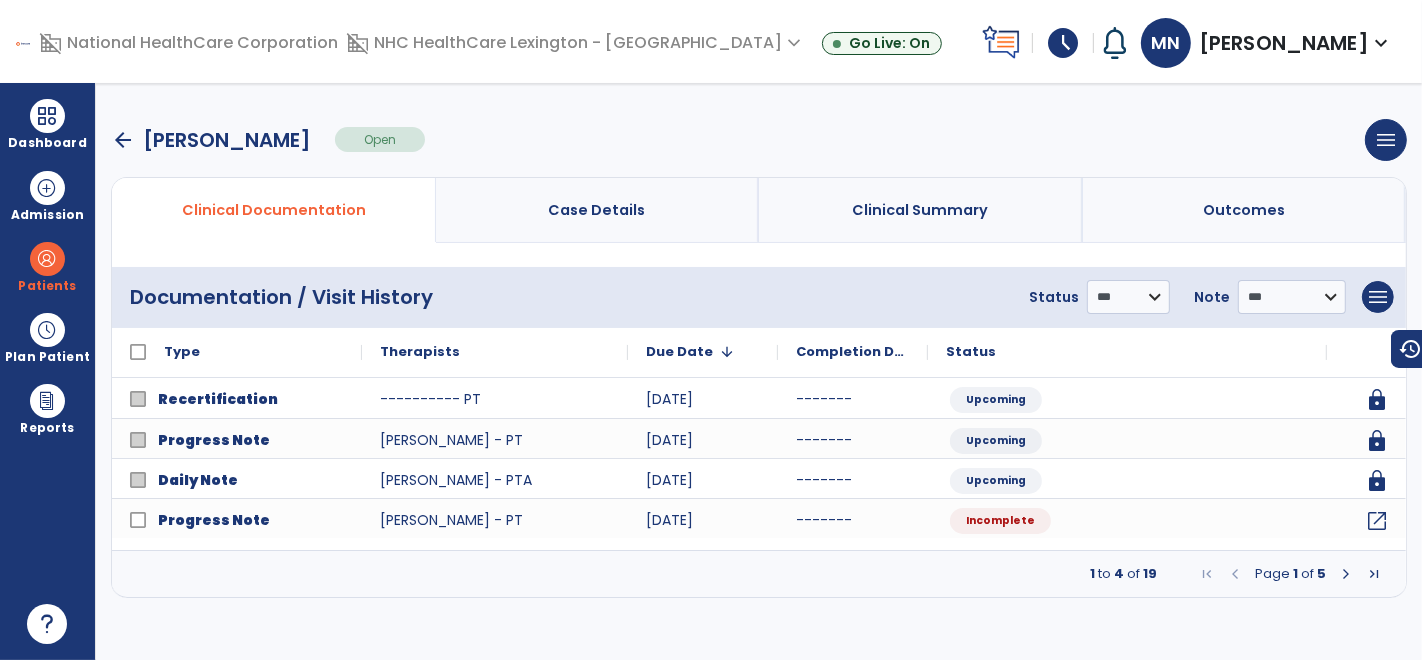 click at bounding box center (1346, 574) 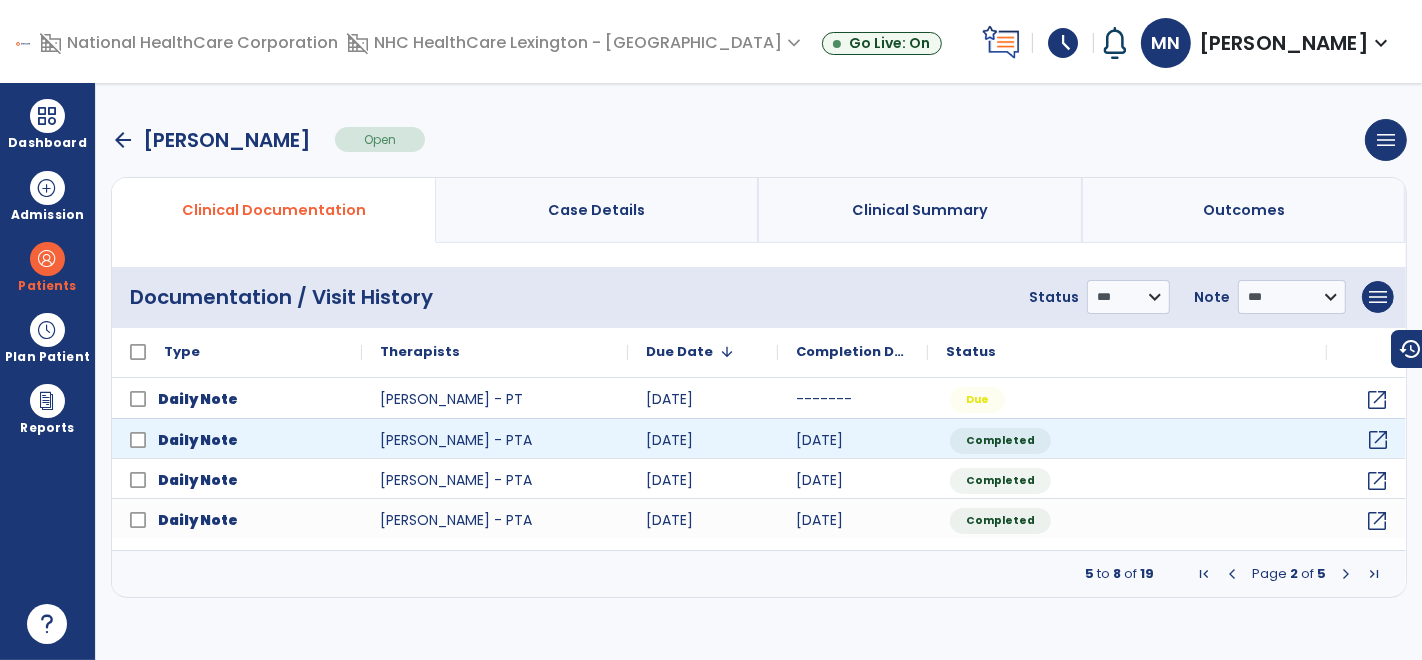click on "open_in_new" 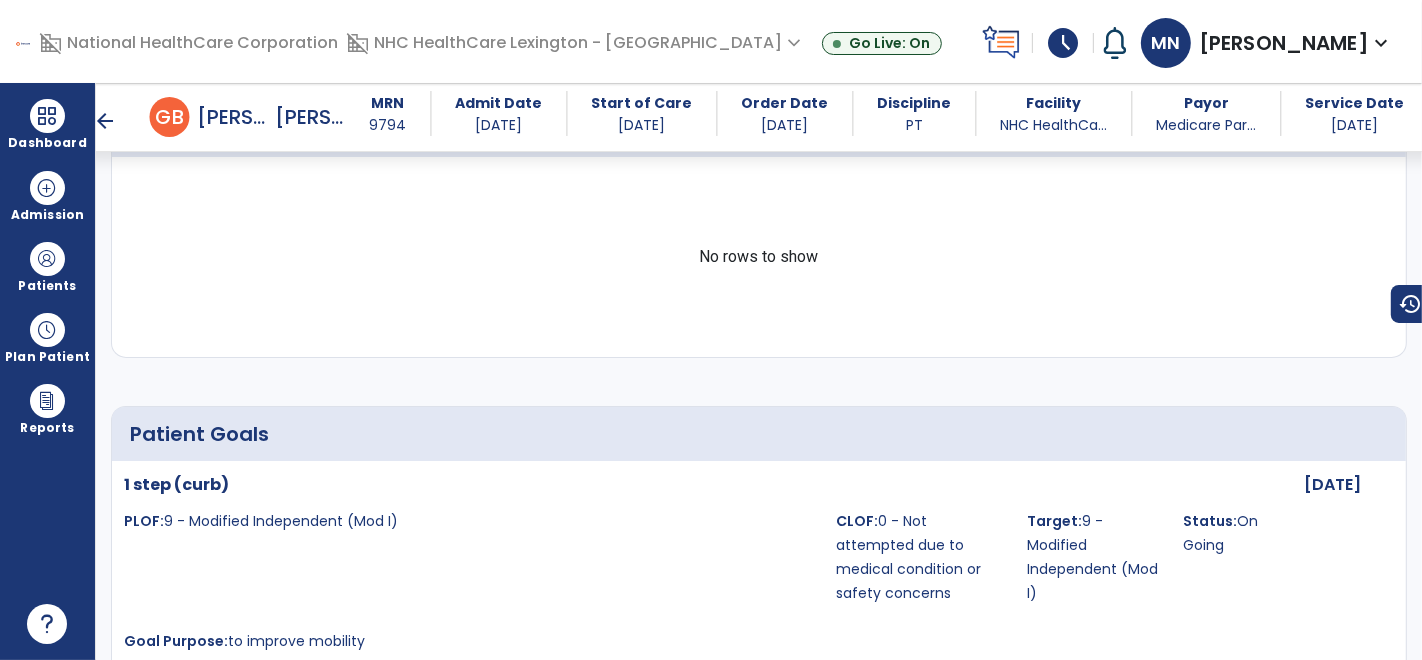 scroll, scrollTop: 1728, scrollLeft: 0, axis: vertical 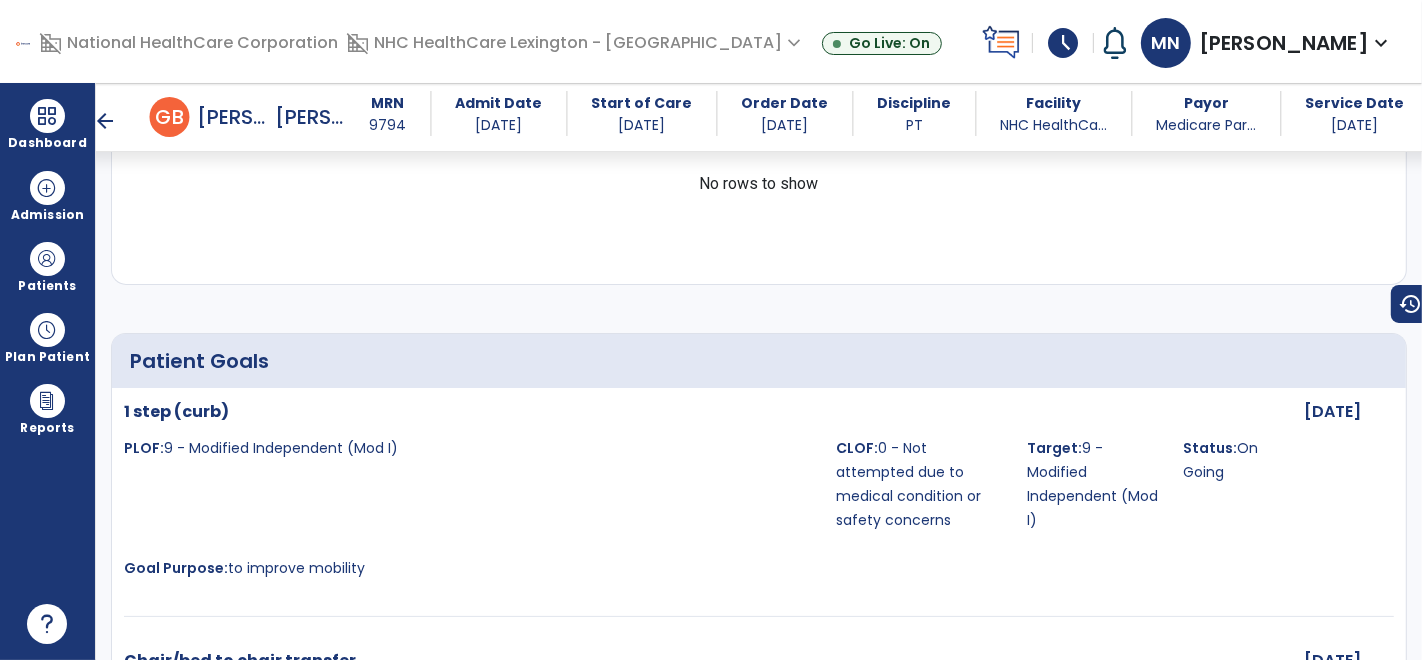 click on "arrow_back" at bounding box center [106, 121] 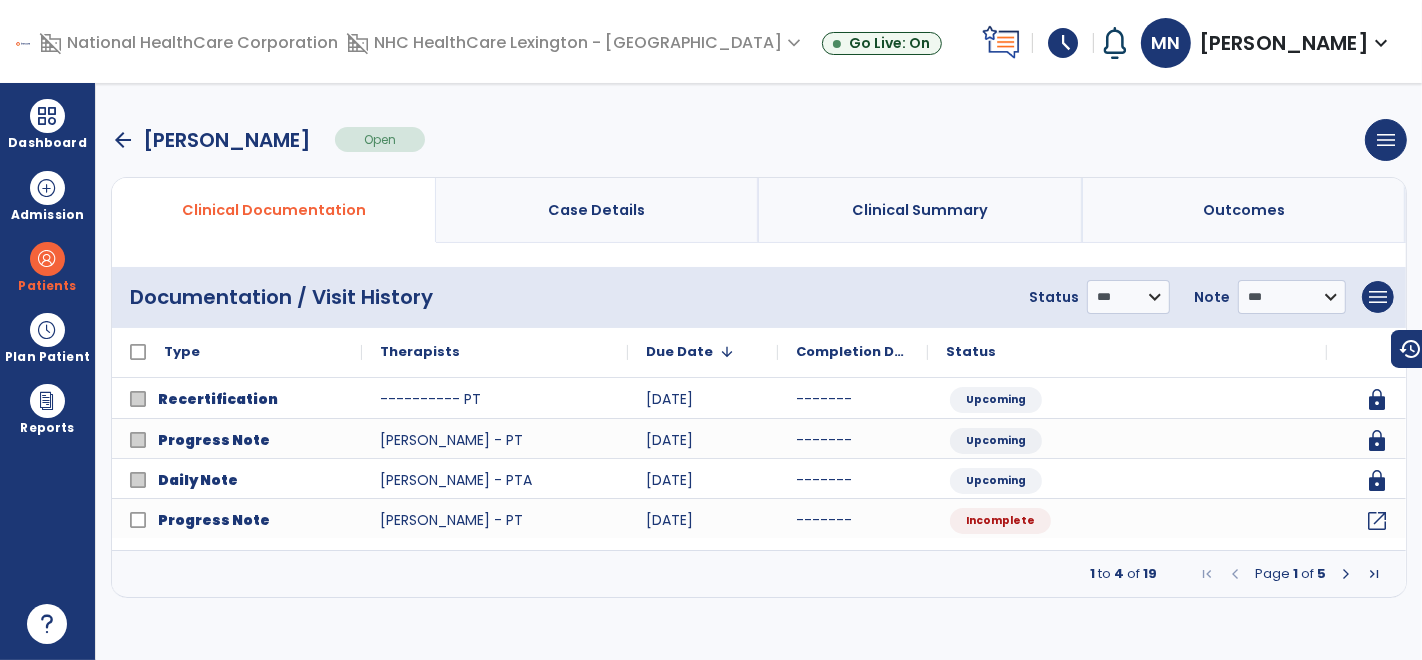 scroll, scrollTop: 0, scrollLeft: 0, axis: both 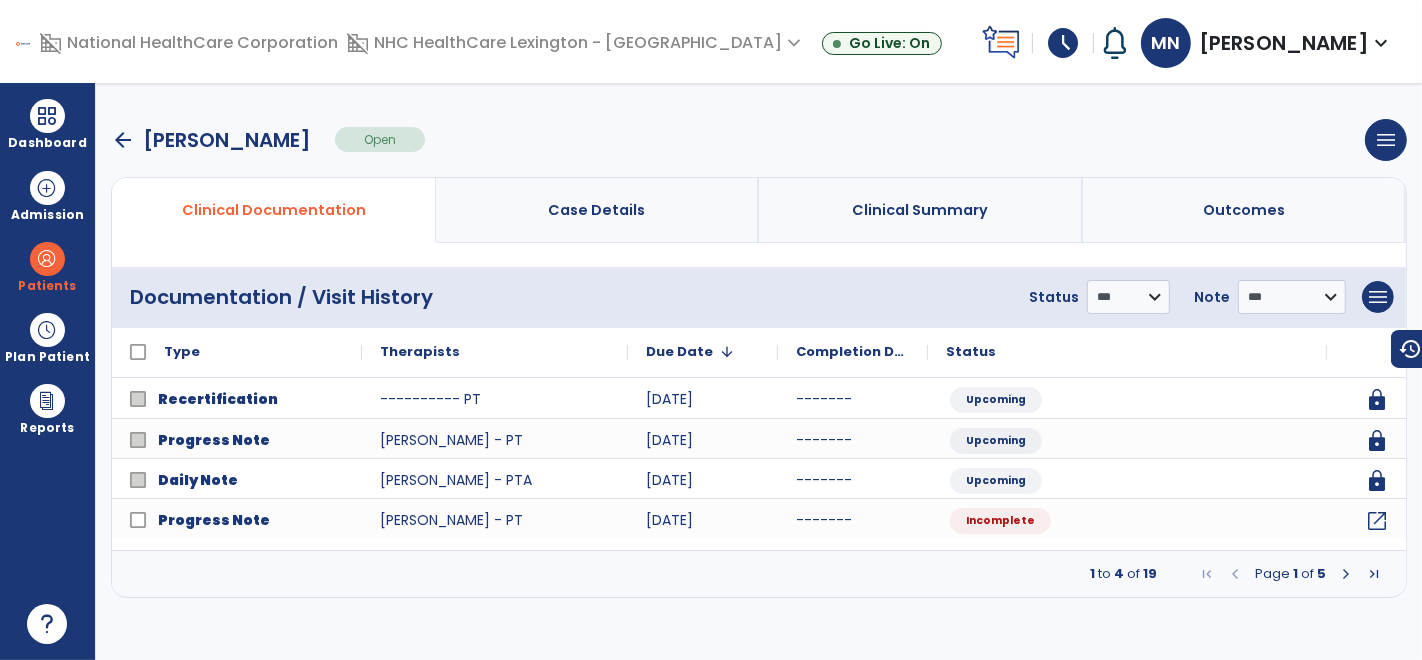click at bounding box center (1346, 574) 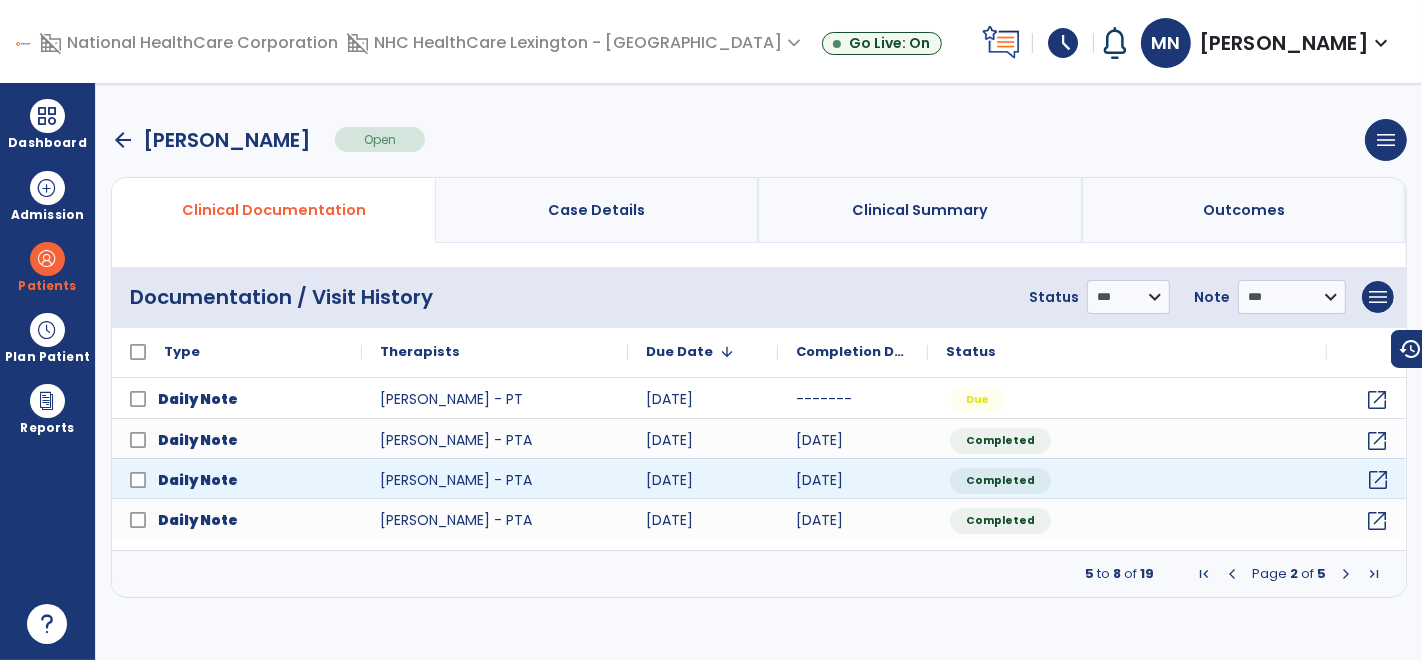 click on "open_in_new" 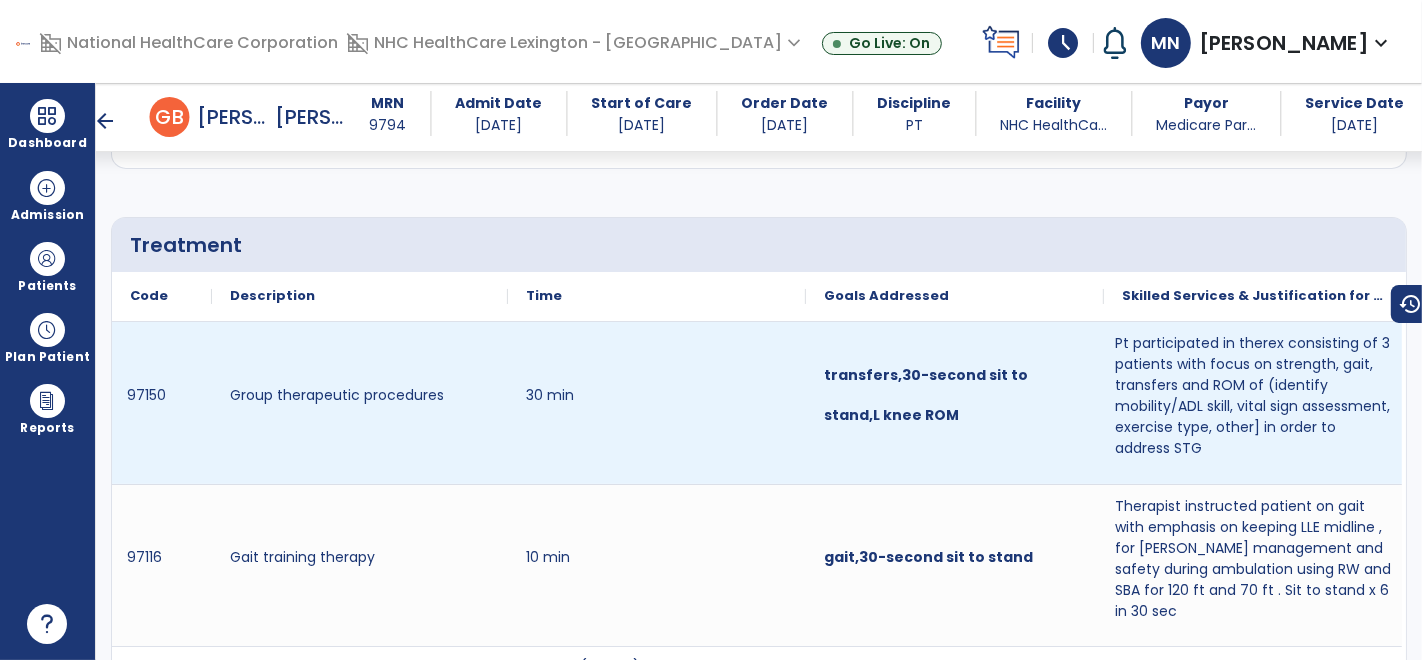 scroll, scrollTop: 1050, scrollLeft: 0, axis: vertical 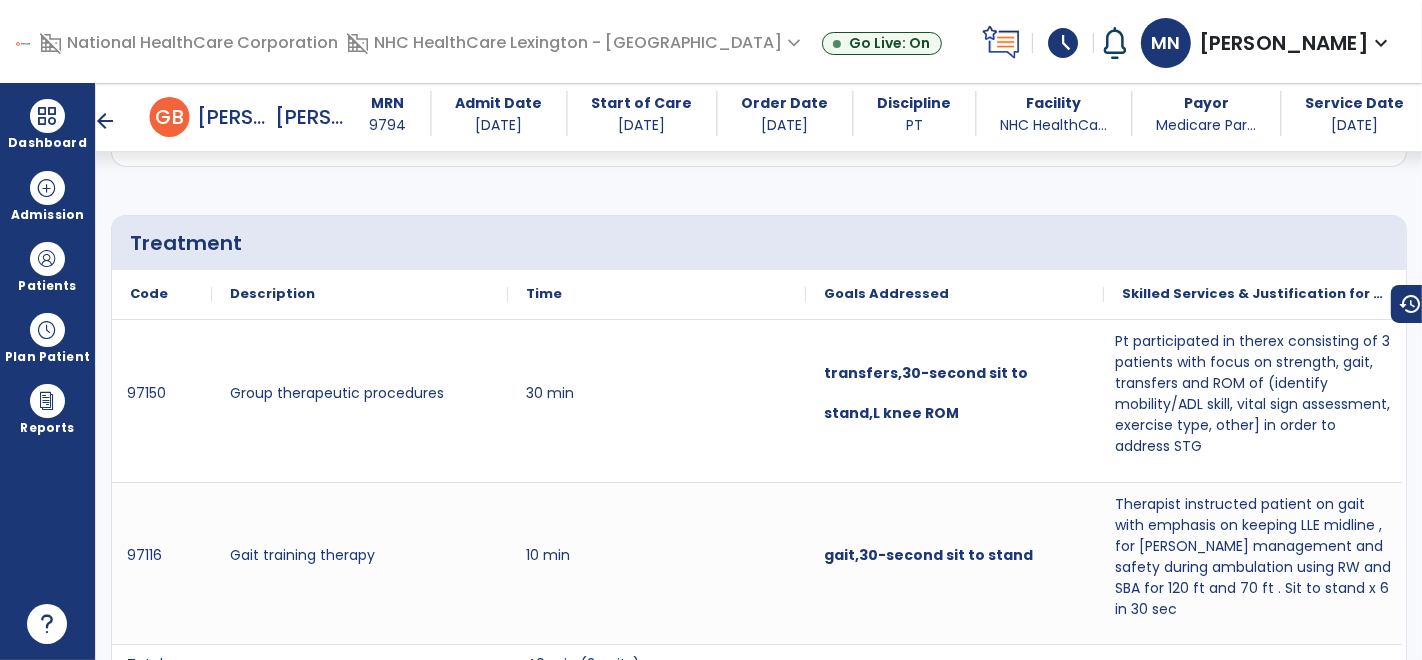click on "arrow_back" at bounding box center (106, 121) 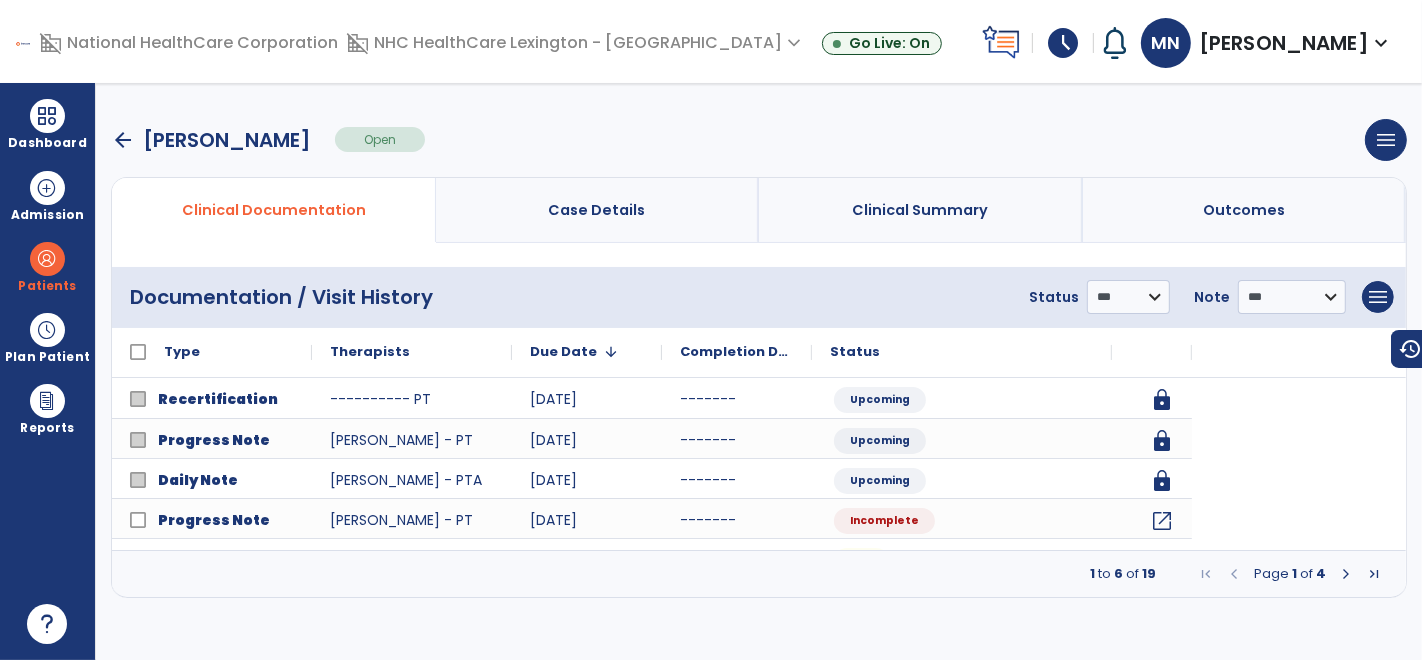scroll, scrollTop: 0, scrollLeft: 0, axis: both 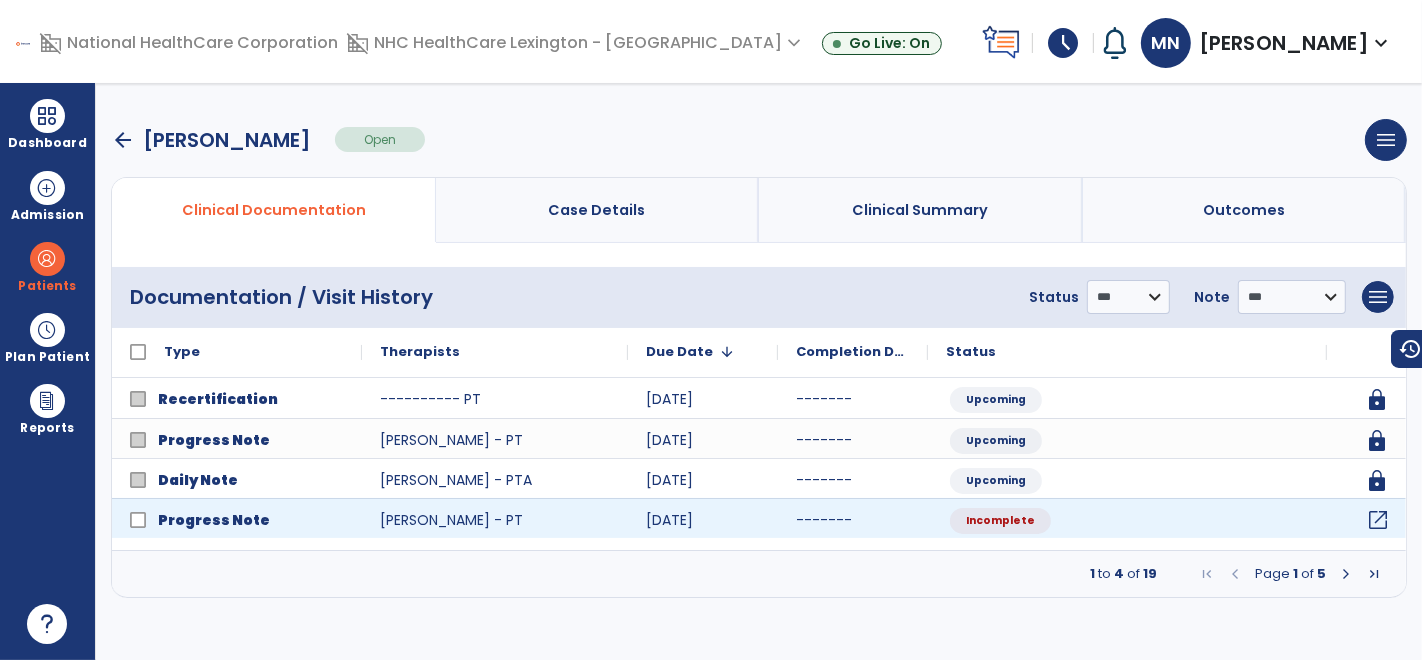click on "open_in_new" 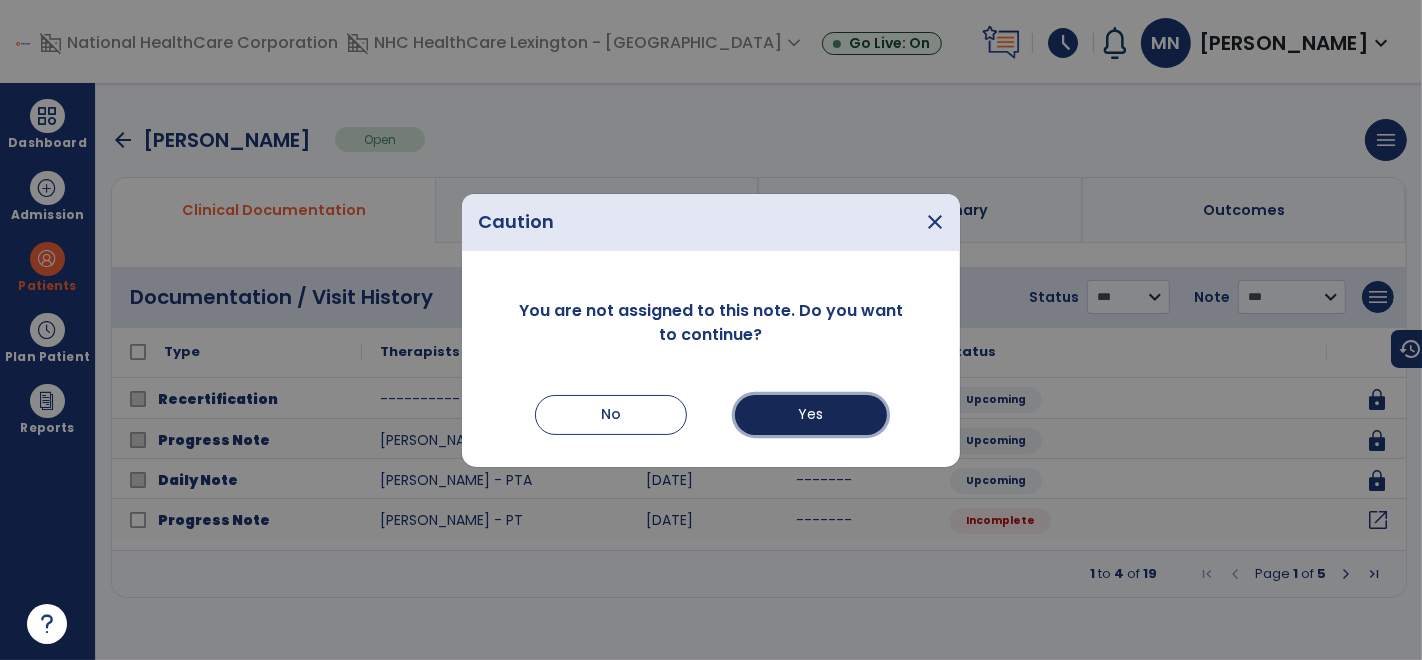 click on "Yes" at bounding box center (811, 415) 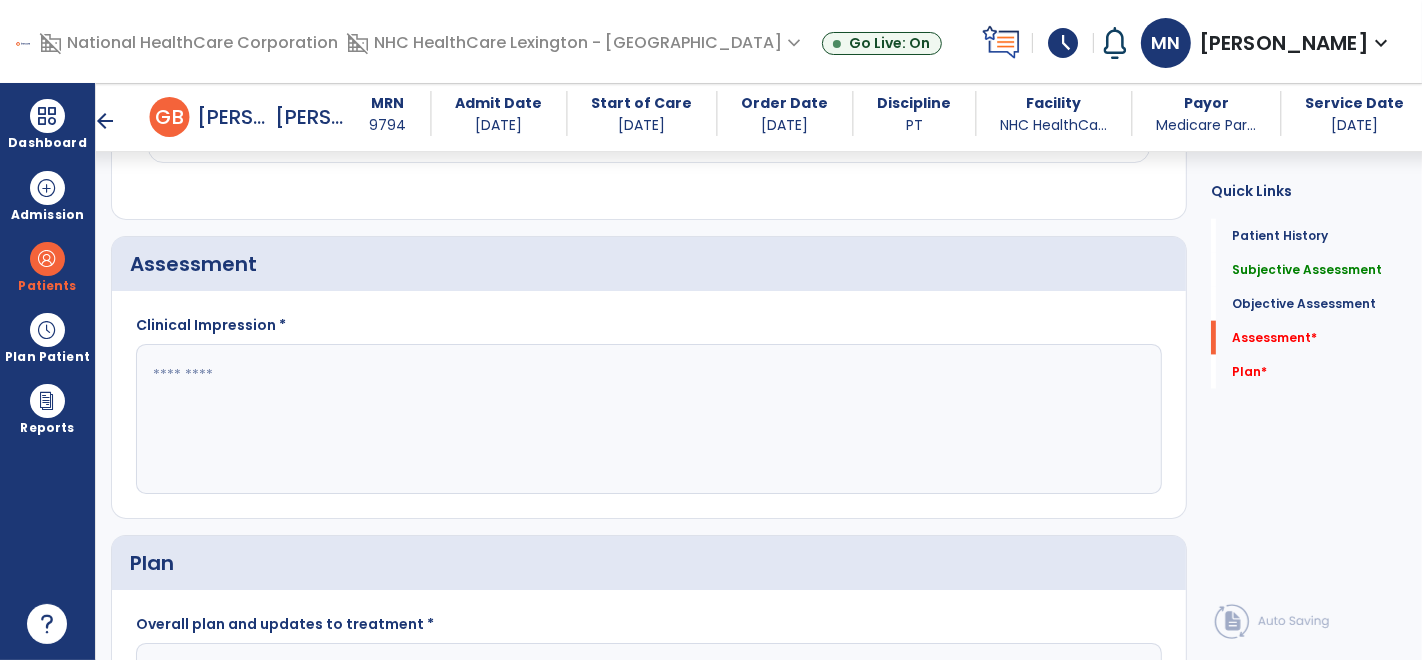 scroll, scrollTop: 2017, scrollLeft: 0, axis: vertical 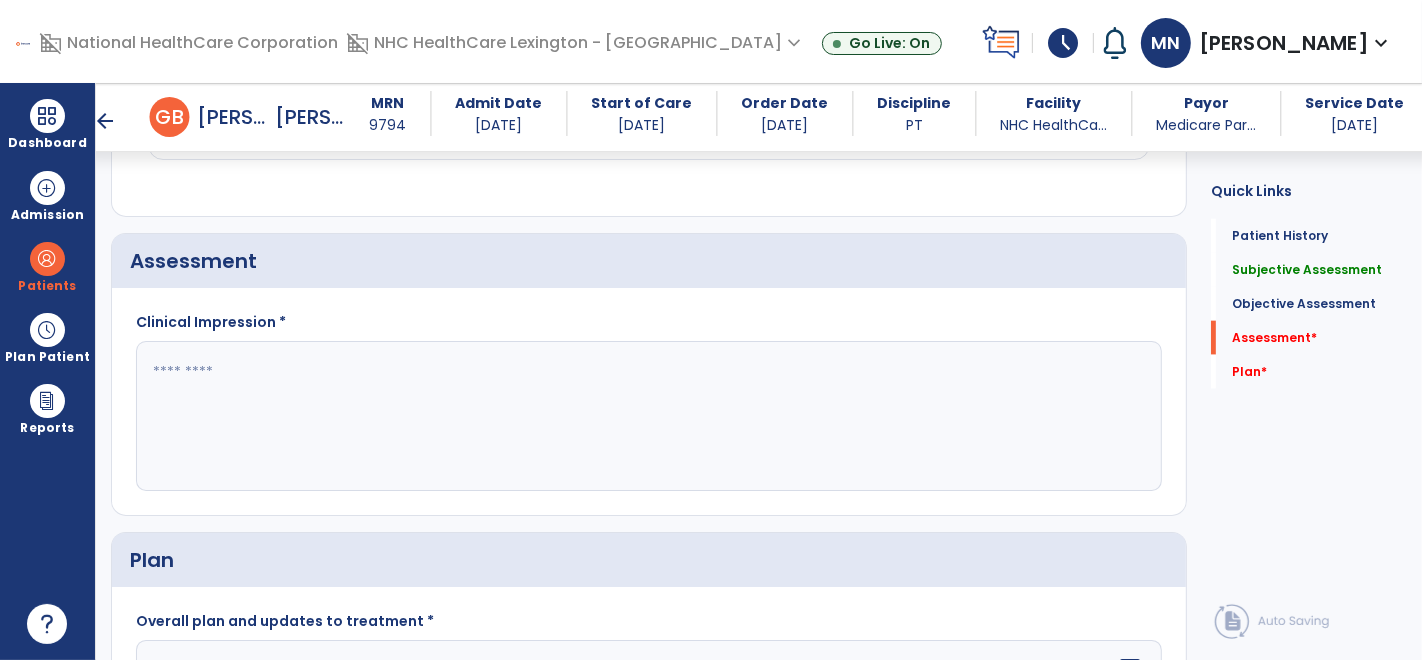 click 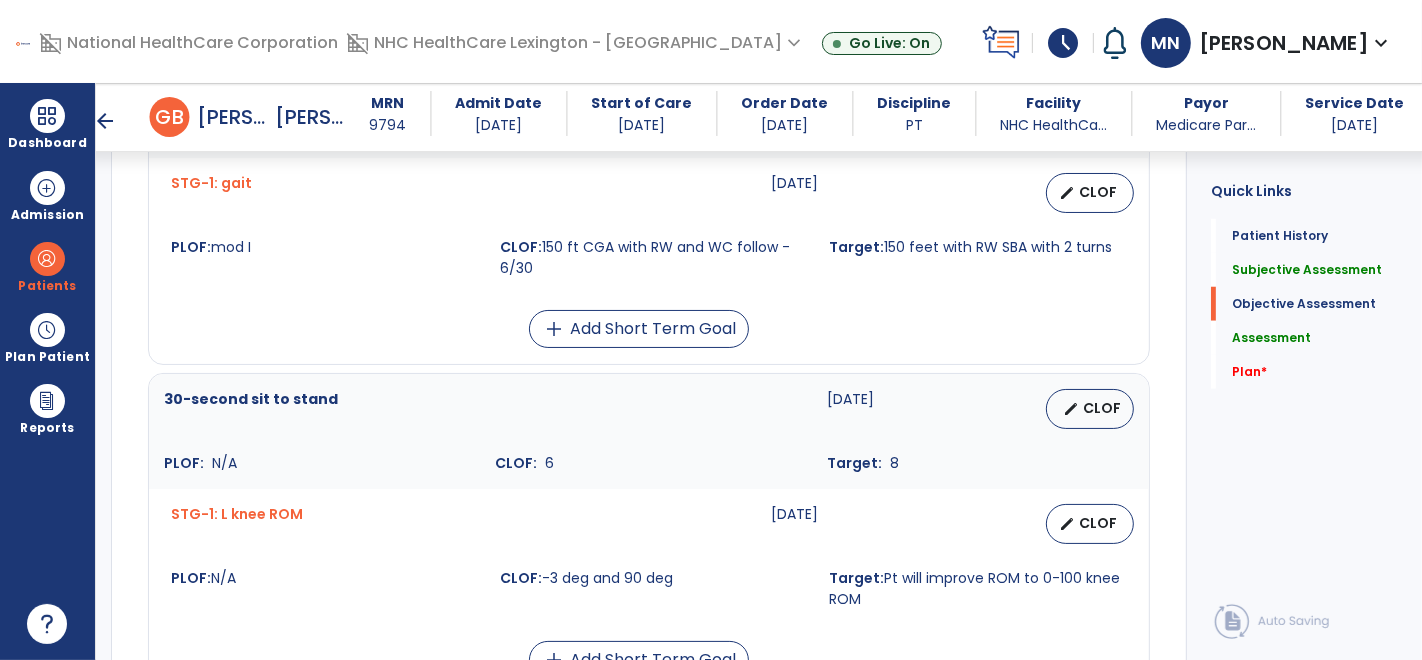scroll, scrollTop: 1531, scrollLeft: 0, axis: vertical 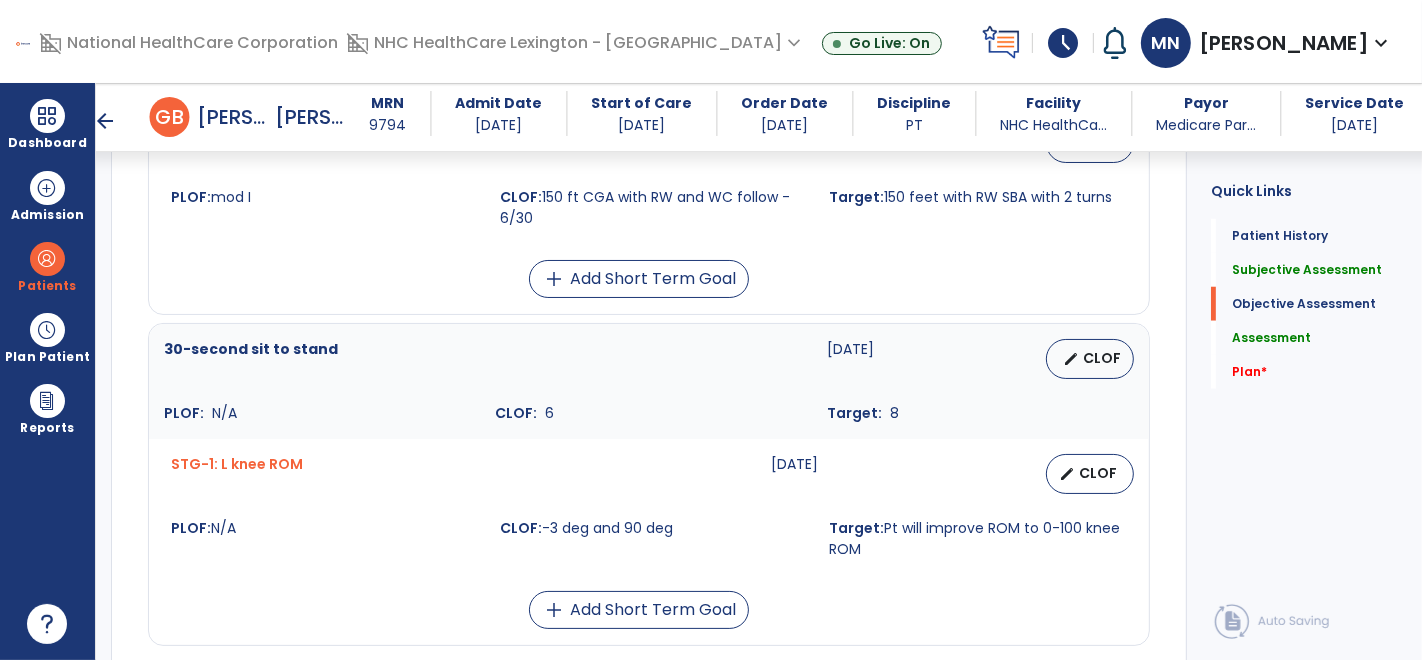 type on "**********" 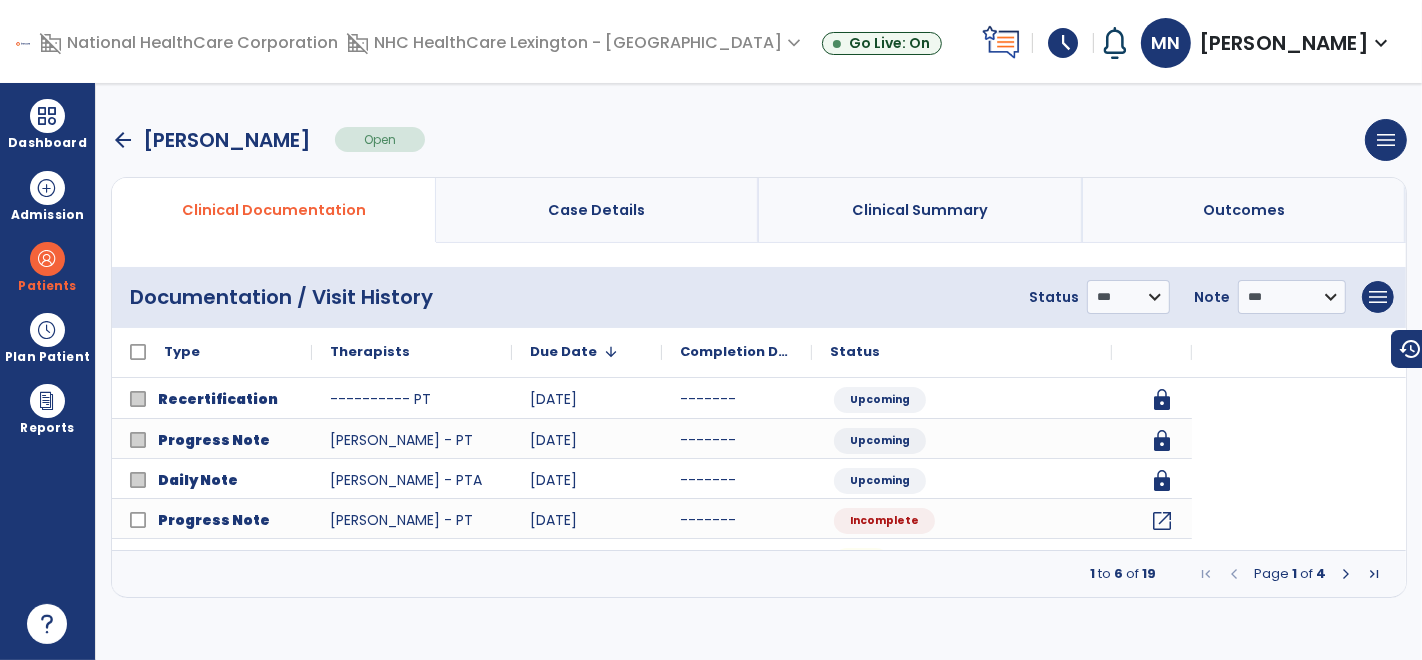 scroll, scrollTop: 0, scrollLeft: 0, axis: both 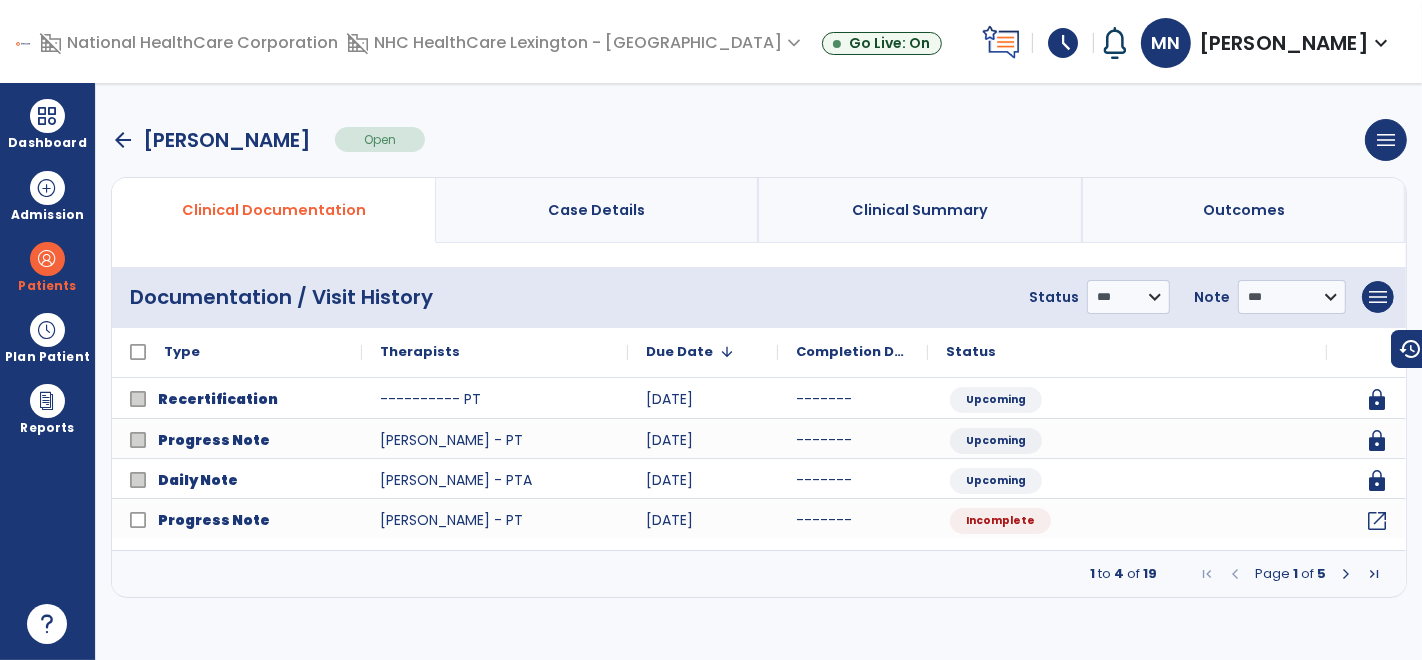 click at bounding box center (1346, 574) 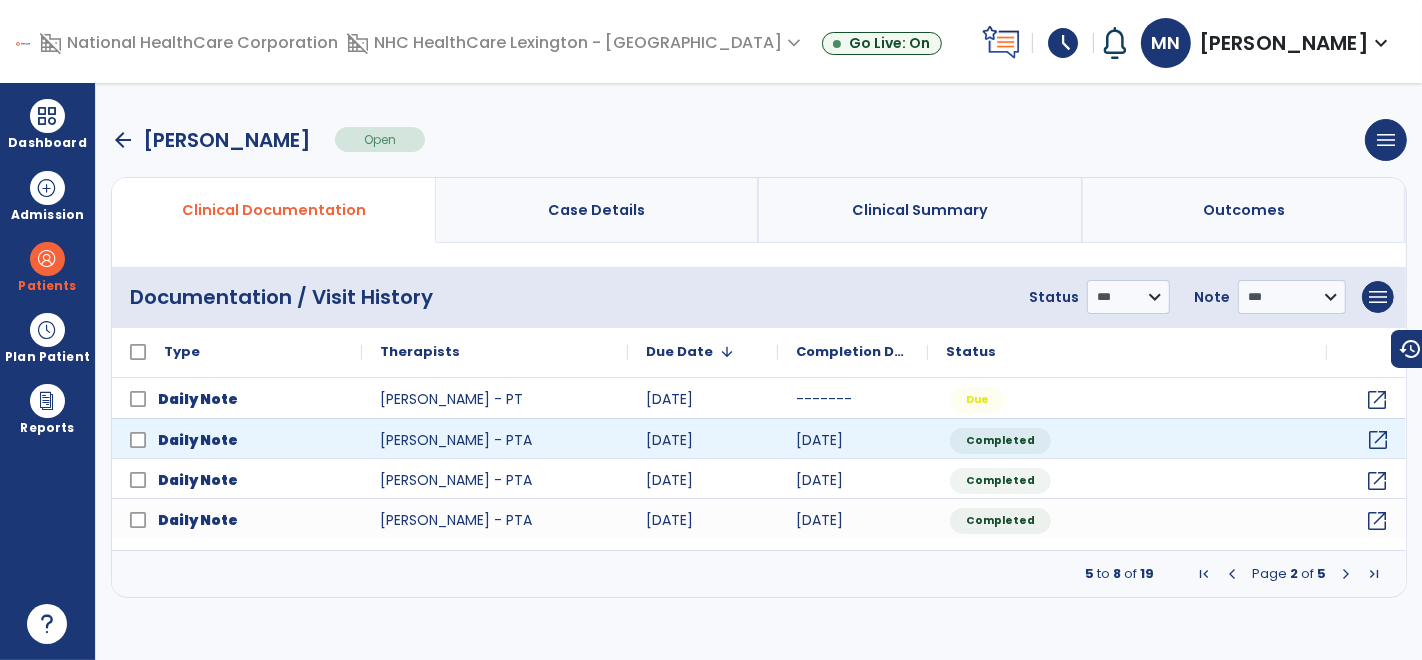 click on "open_in_new" 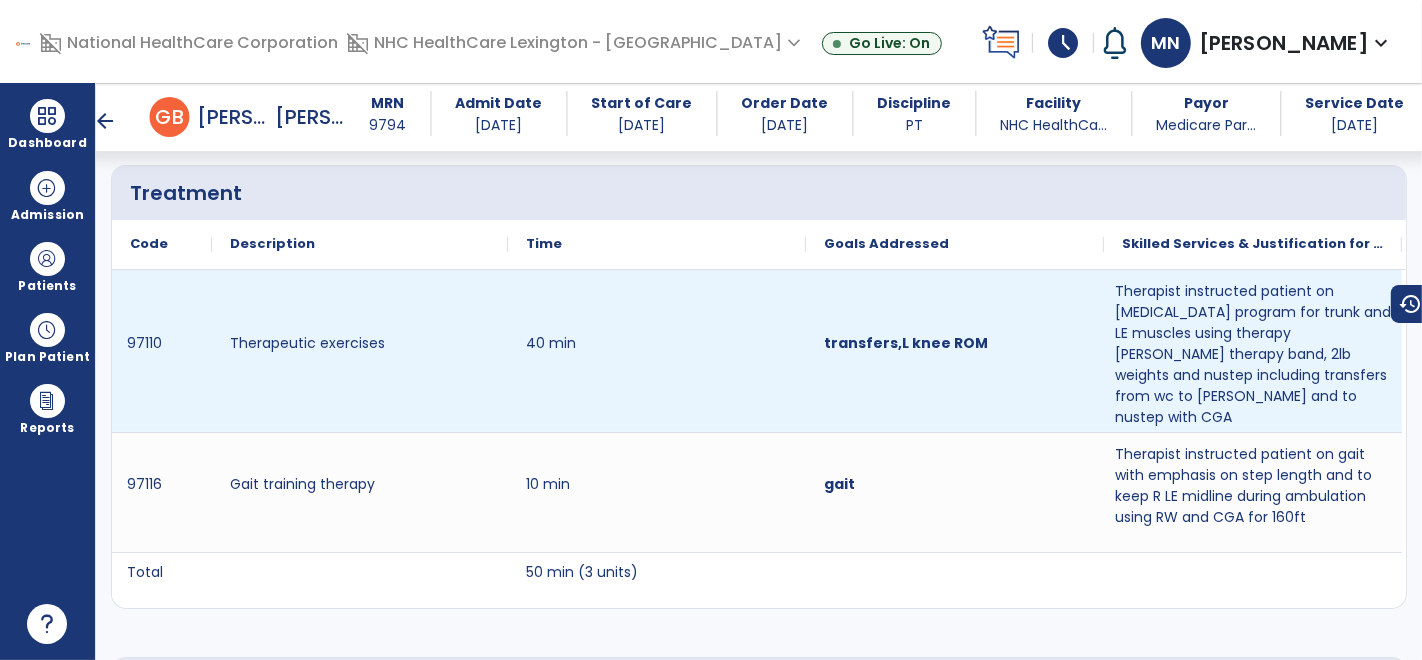 scroll, scrollTop: 1101, scrollLeft: 0, axis: vertical 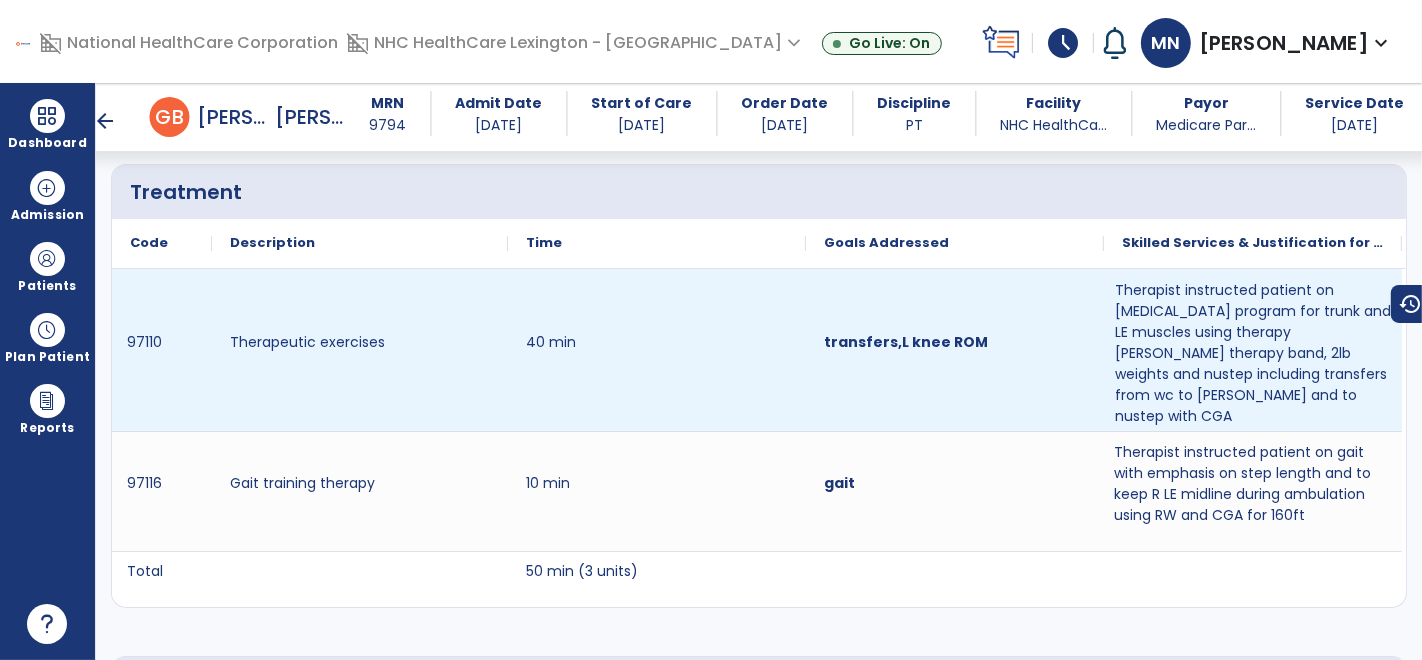 drag, startPoint x: 1377, startPoint y: 434, endPoint x: 1315, endPoint y: 368, distance: 90.55385 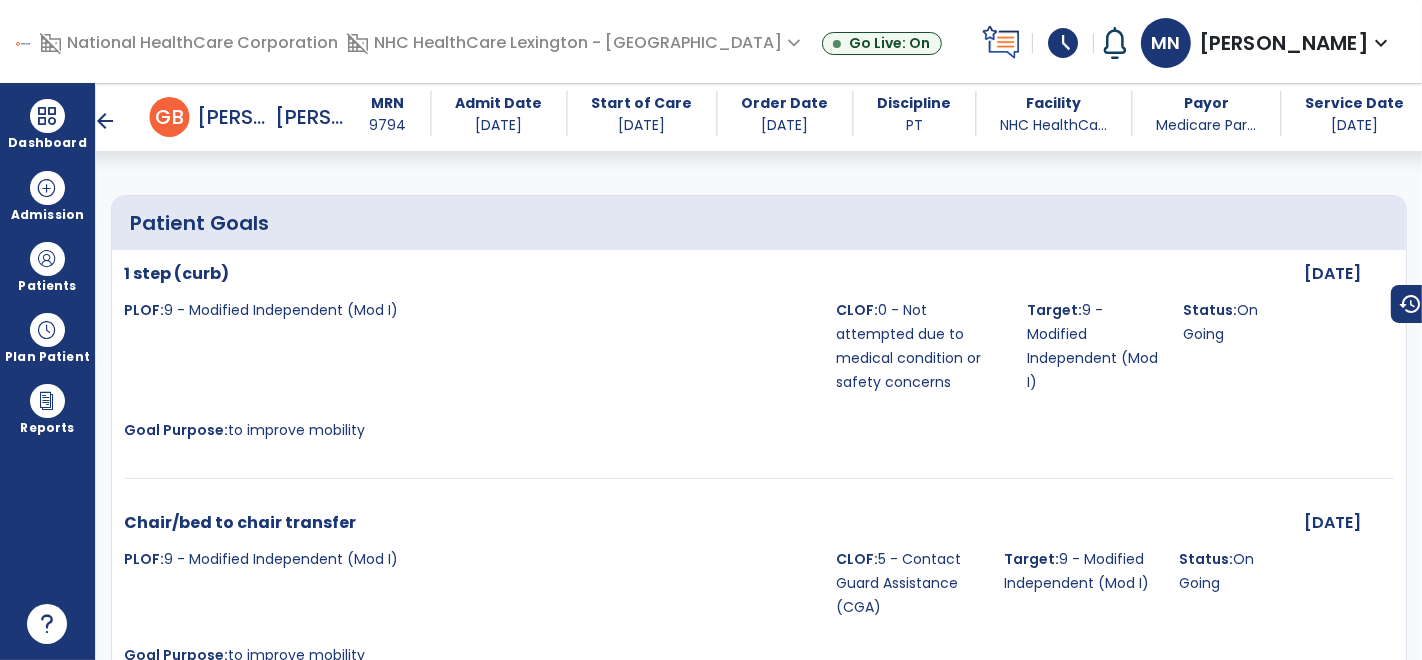 scroll, scrollTop: 1988, scrollLeft: 0, axis: vertical 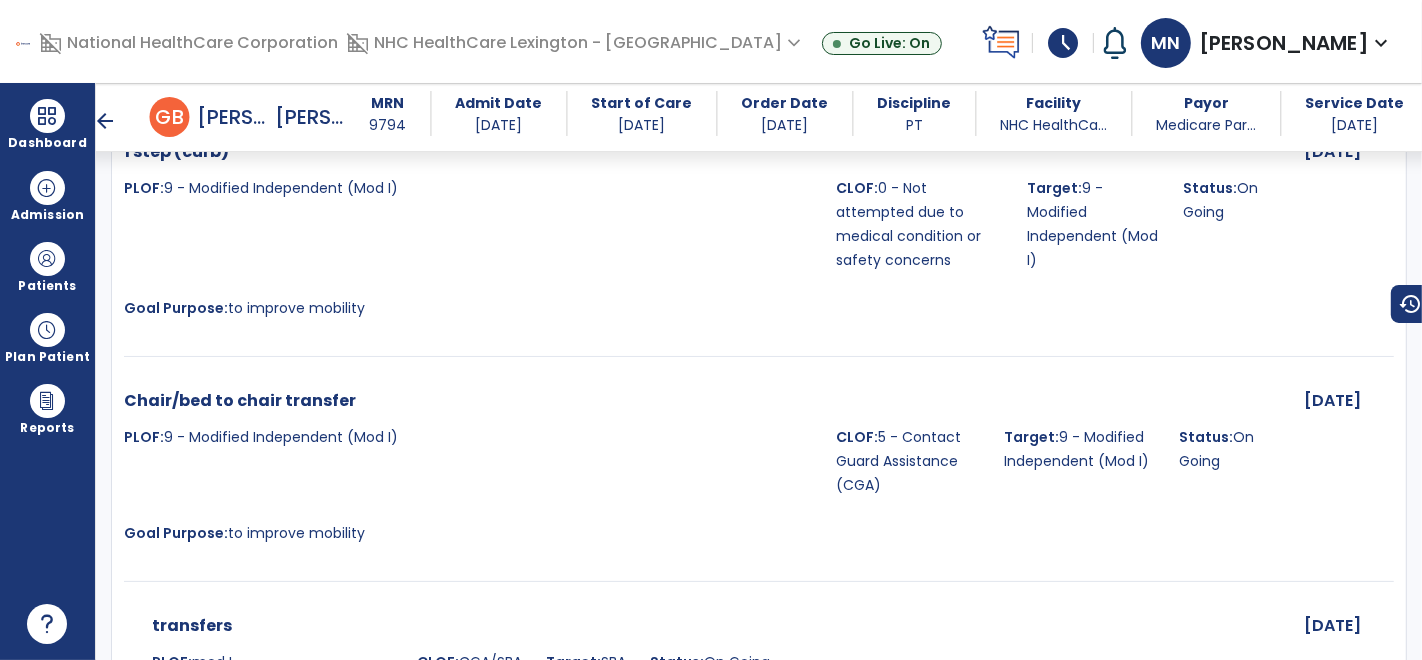 click on "arrow_back" at bounding box center [106, 121] 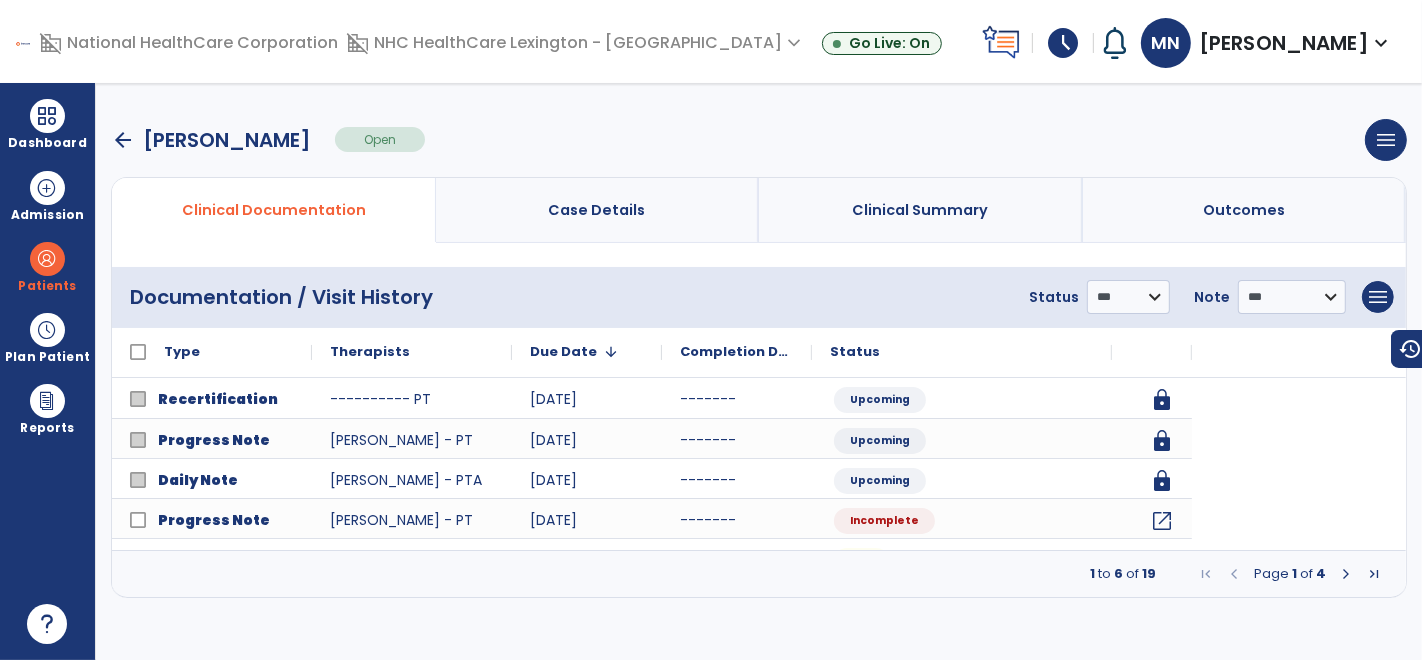 scroll, scrollTop: 0, scrollLeft: 0, axis: both 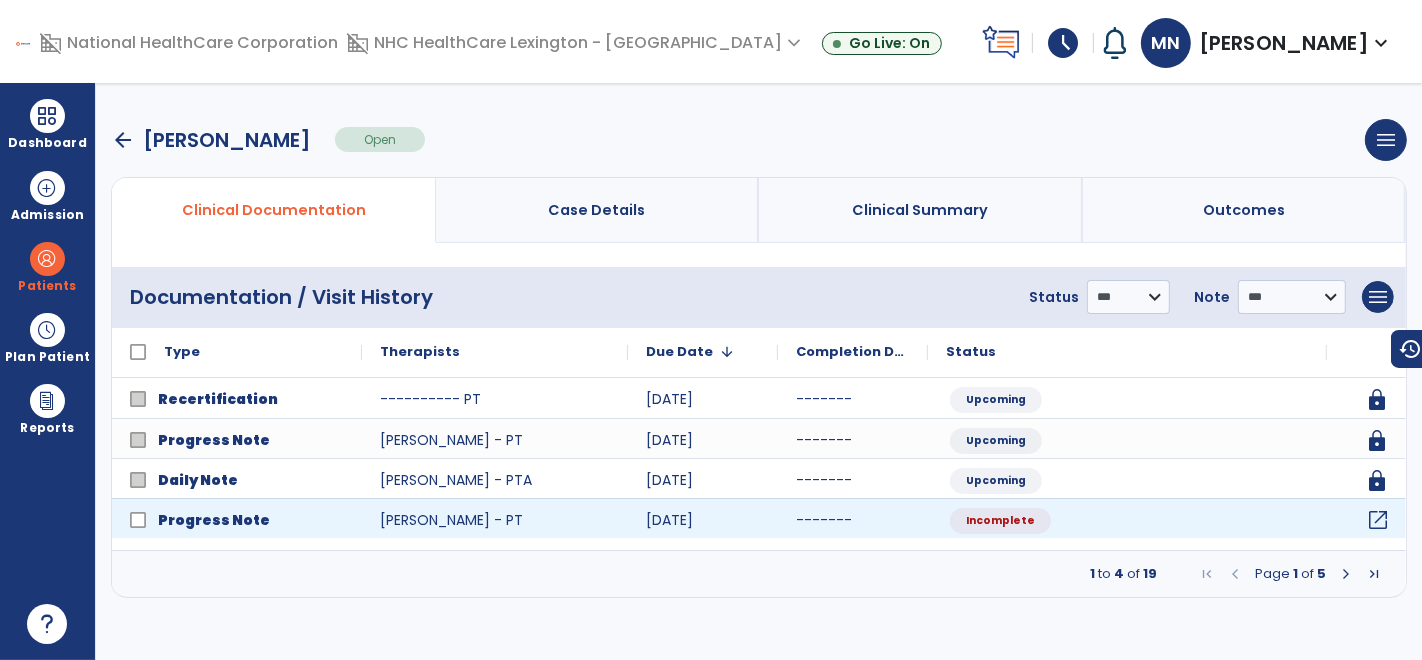 click on "open_in_new" 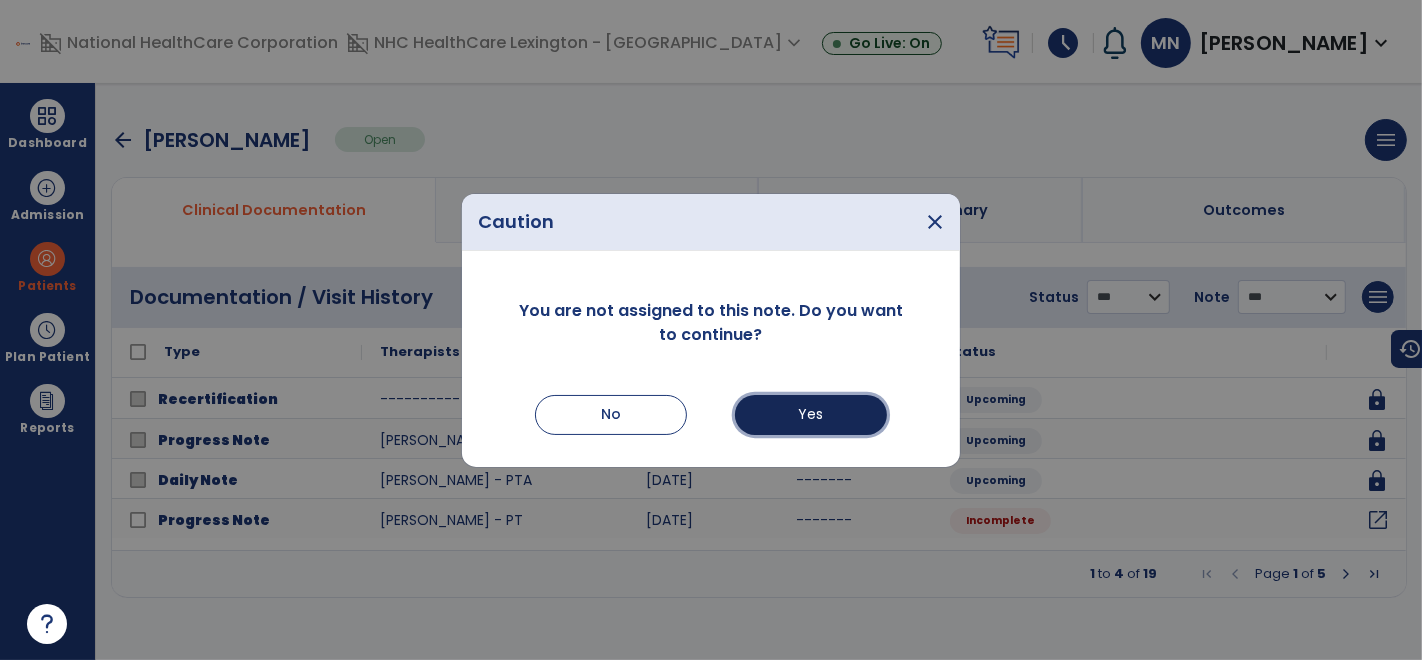 click on "Yes" at bounding box center [811, 415] 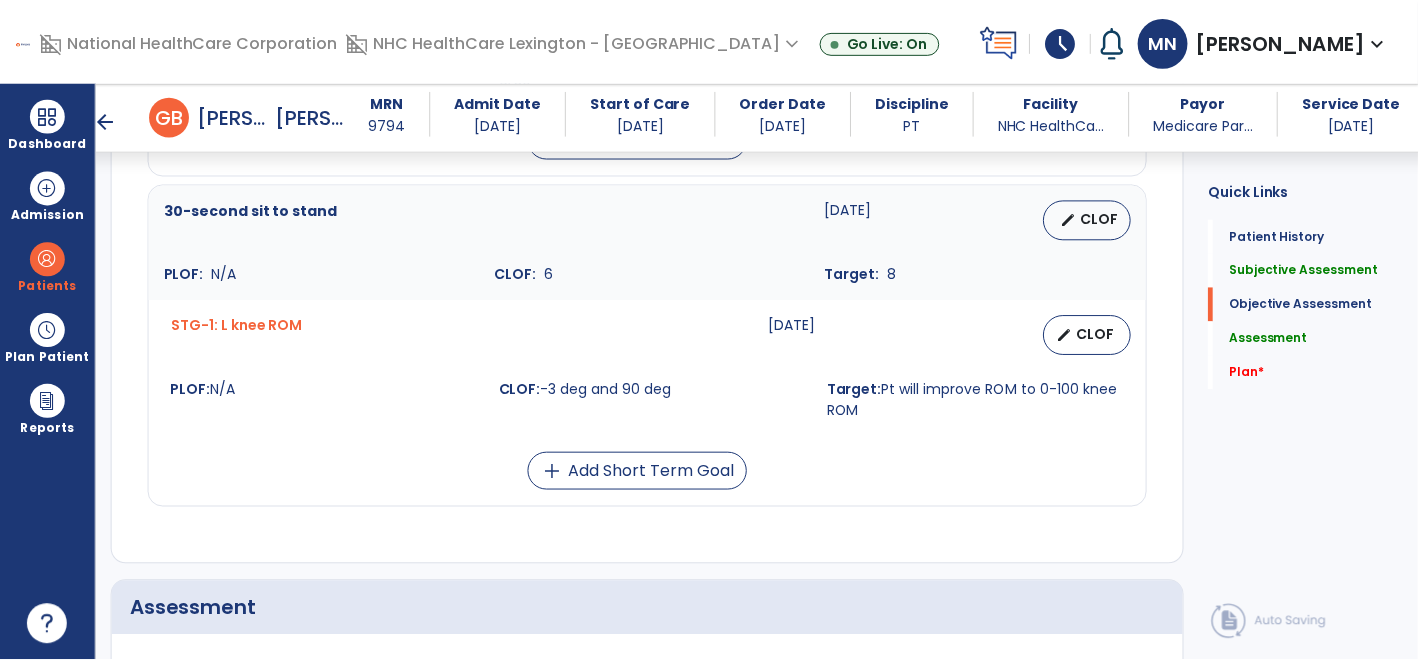 scroll, scrollTop: 1664, scrollLeft: 0, axis: vertical 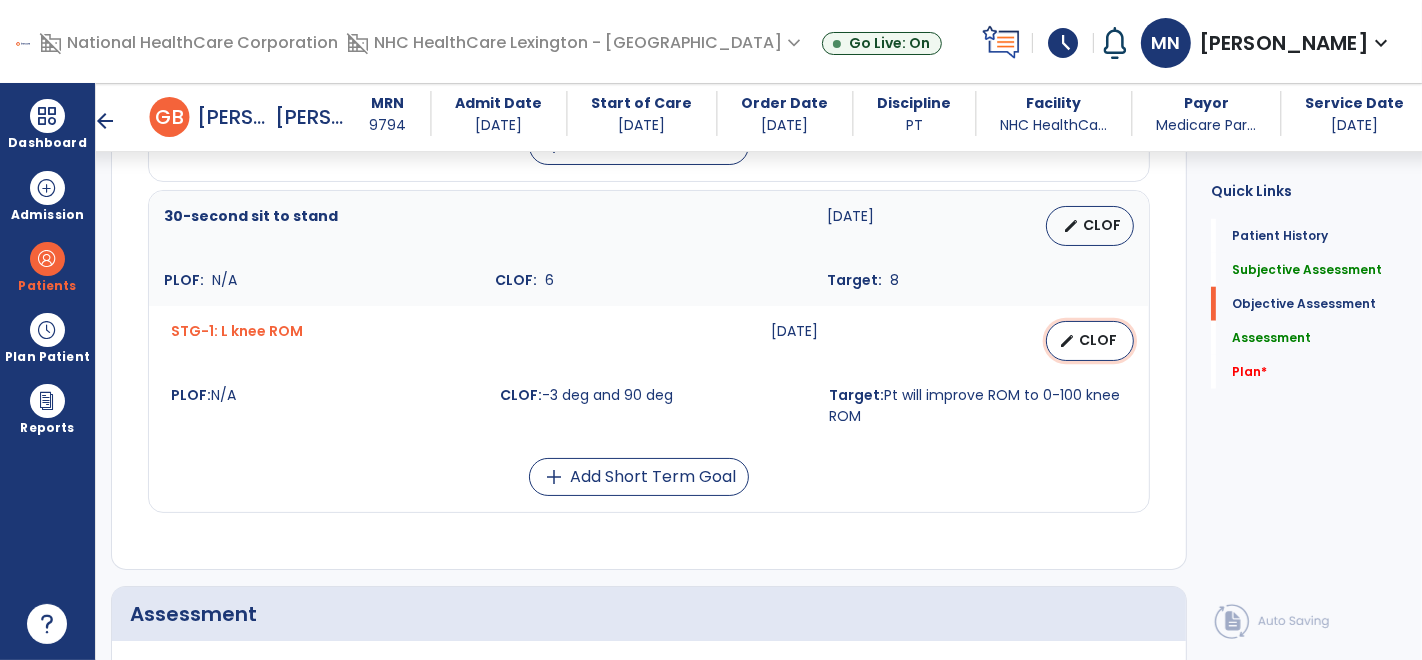 click on "edit   CLOF" at bounding box center (1090, 341) 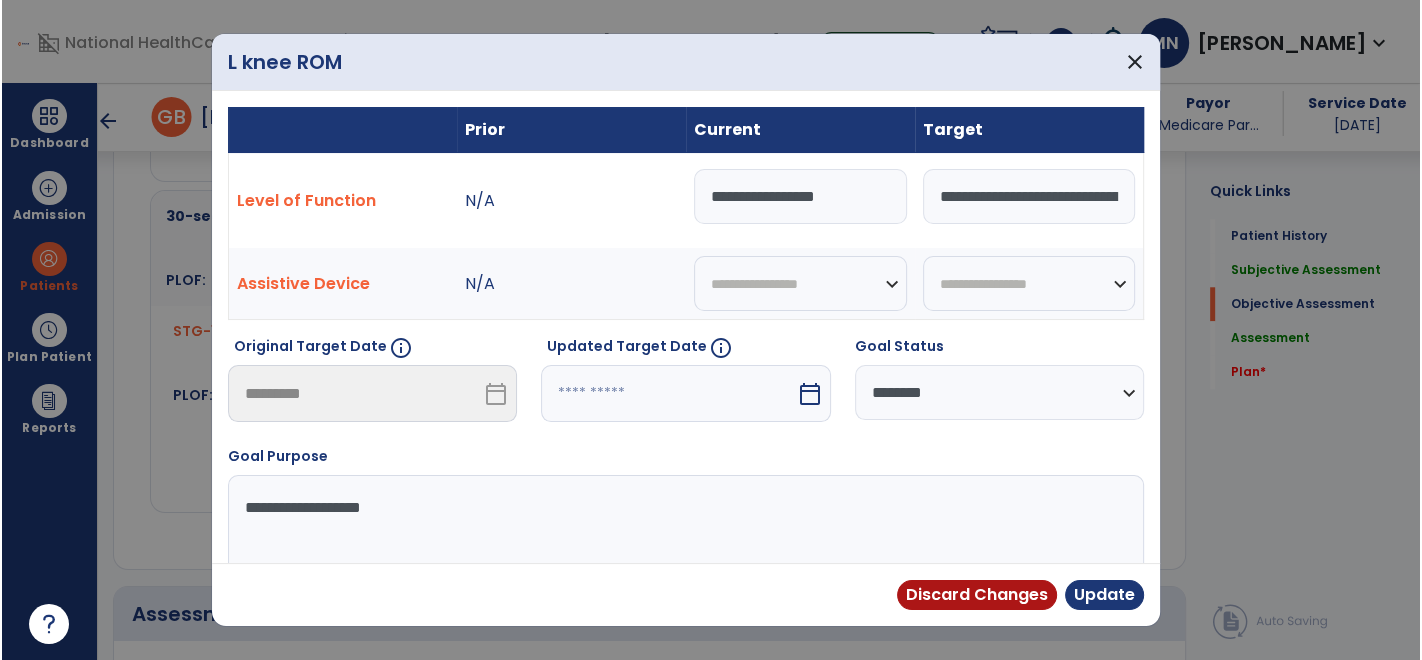 scroll, scrollTop: 1664, scrollLeft: 0, axis: vertical 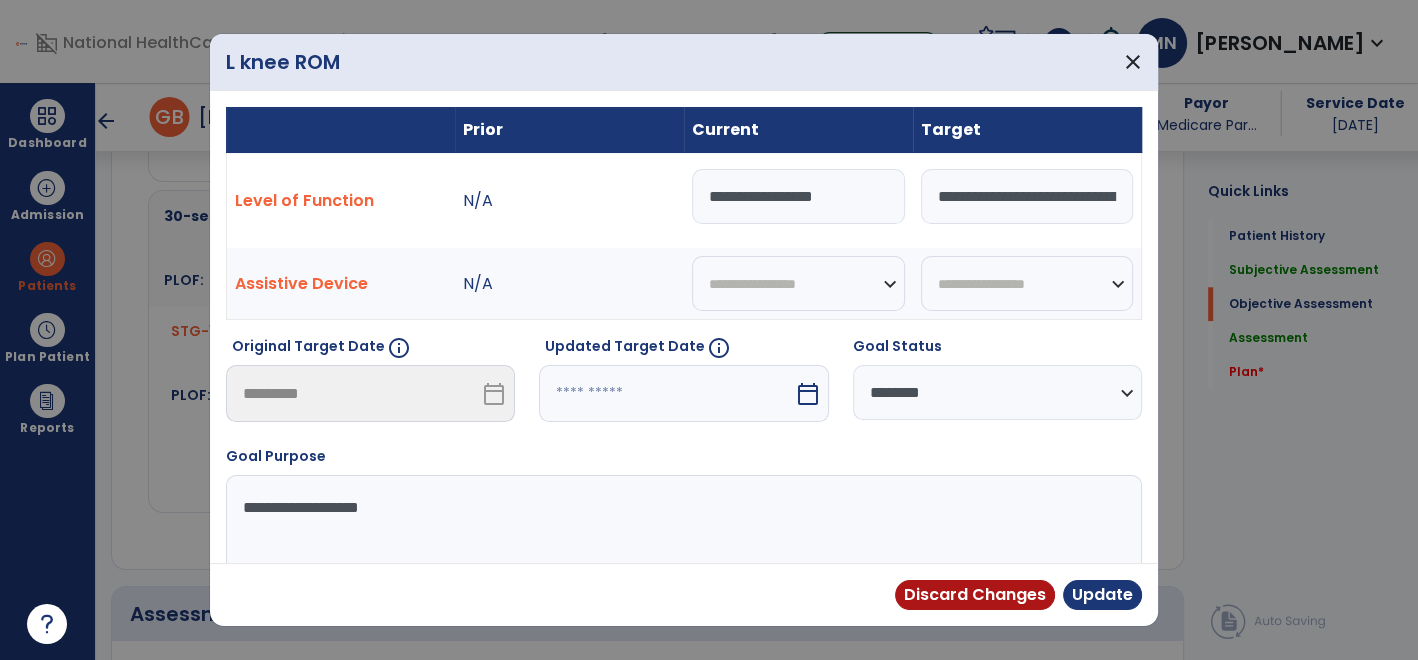 drag, startPoint x: 866, startPoint y: 191, endPoint x: 532, endPoint y: 179, distance: 334.21548 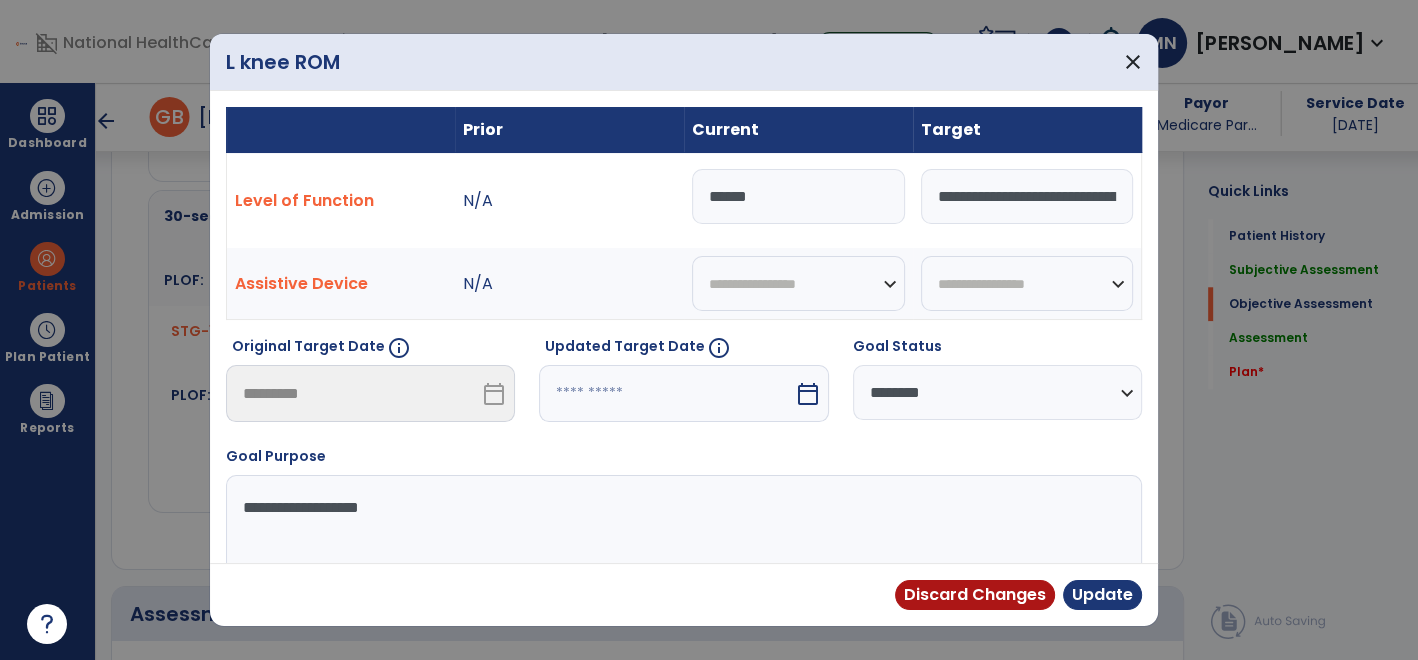 drag, startPoint x: 722, startPoint y: 194, endPoint x: 666, endPoint y: 191, distance: 56.0803 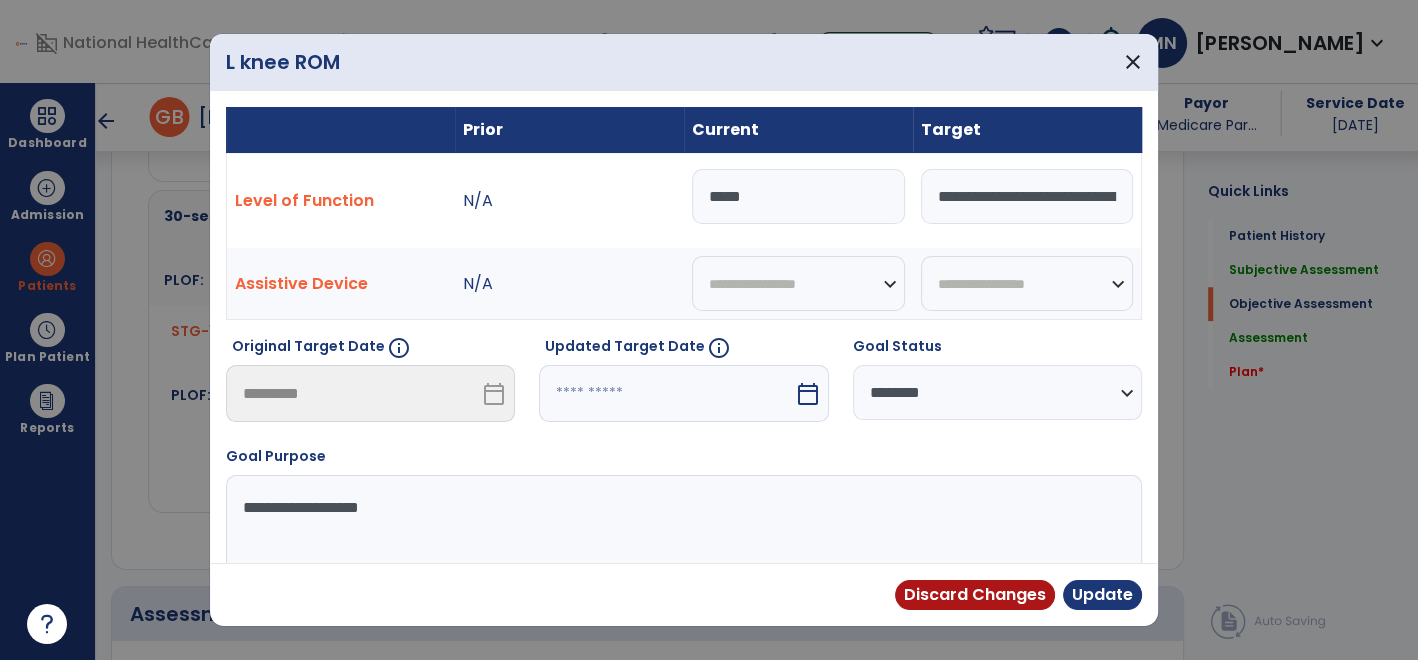 type on "*****" 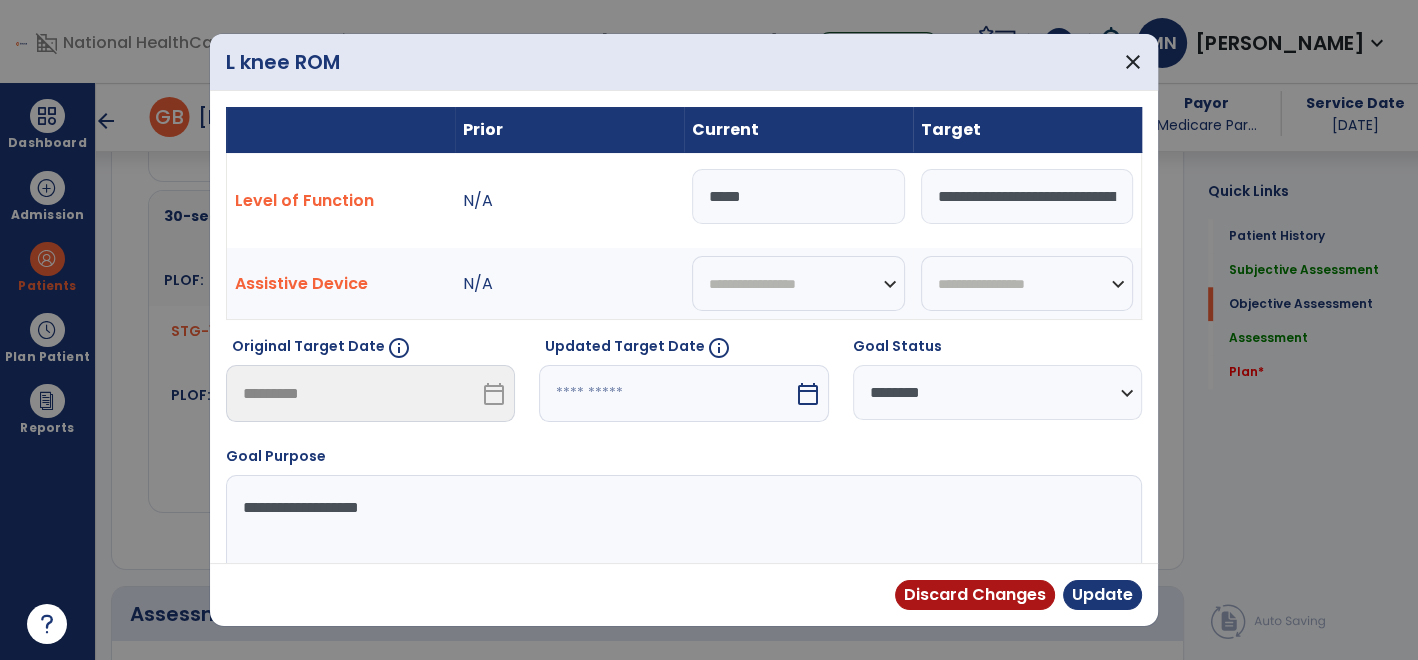 select on "********" 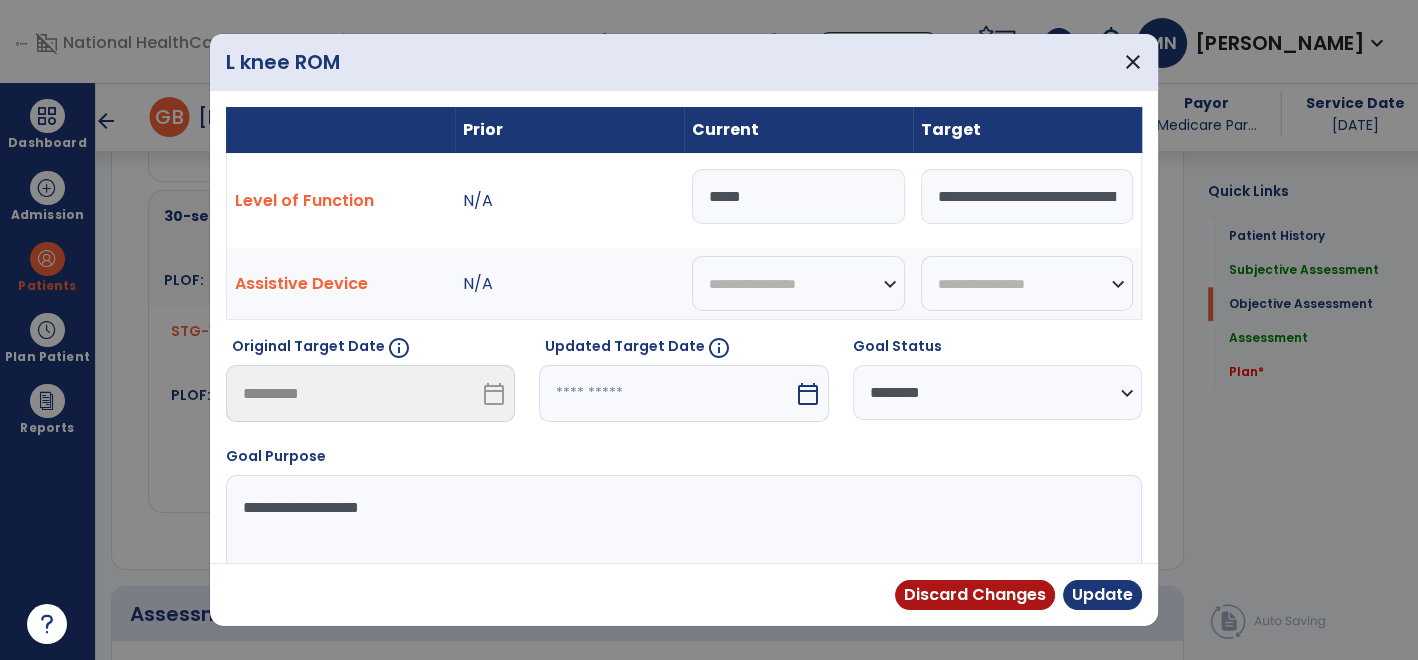 click on "**********" at bounding box center [997, 392] 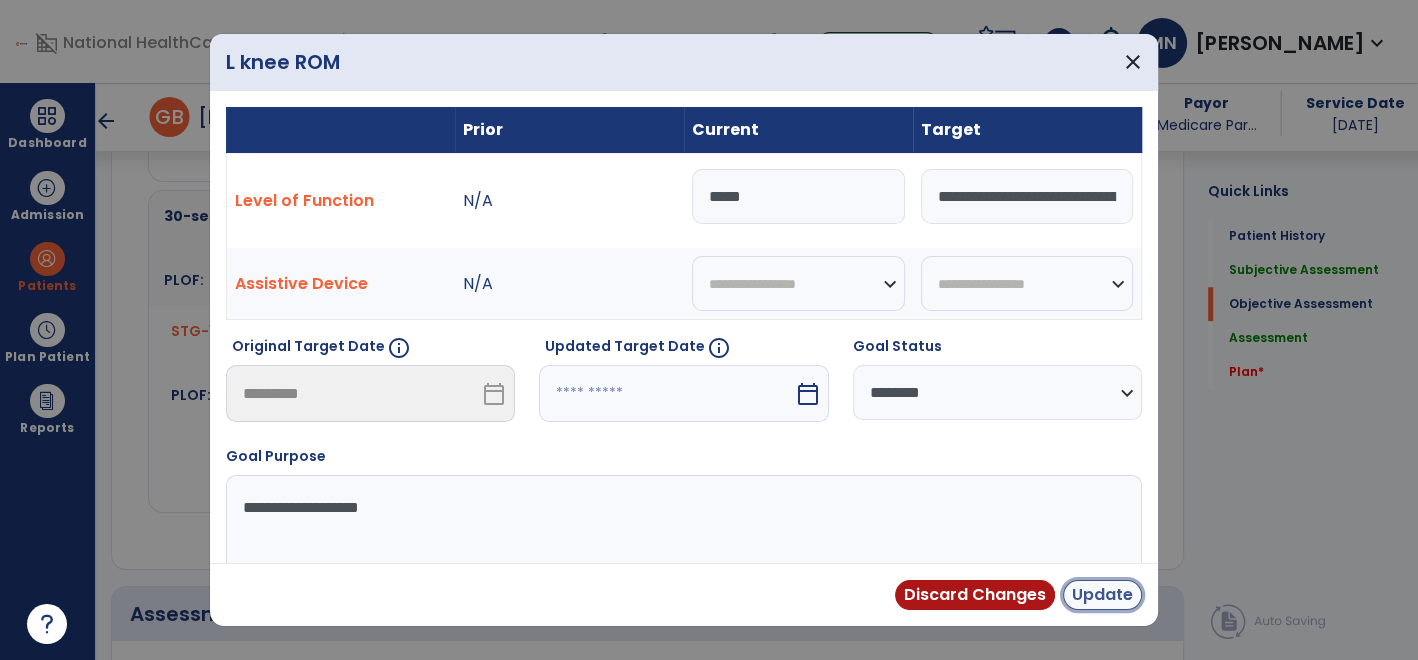 click on "Update" at bounding box center (1102, 595) 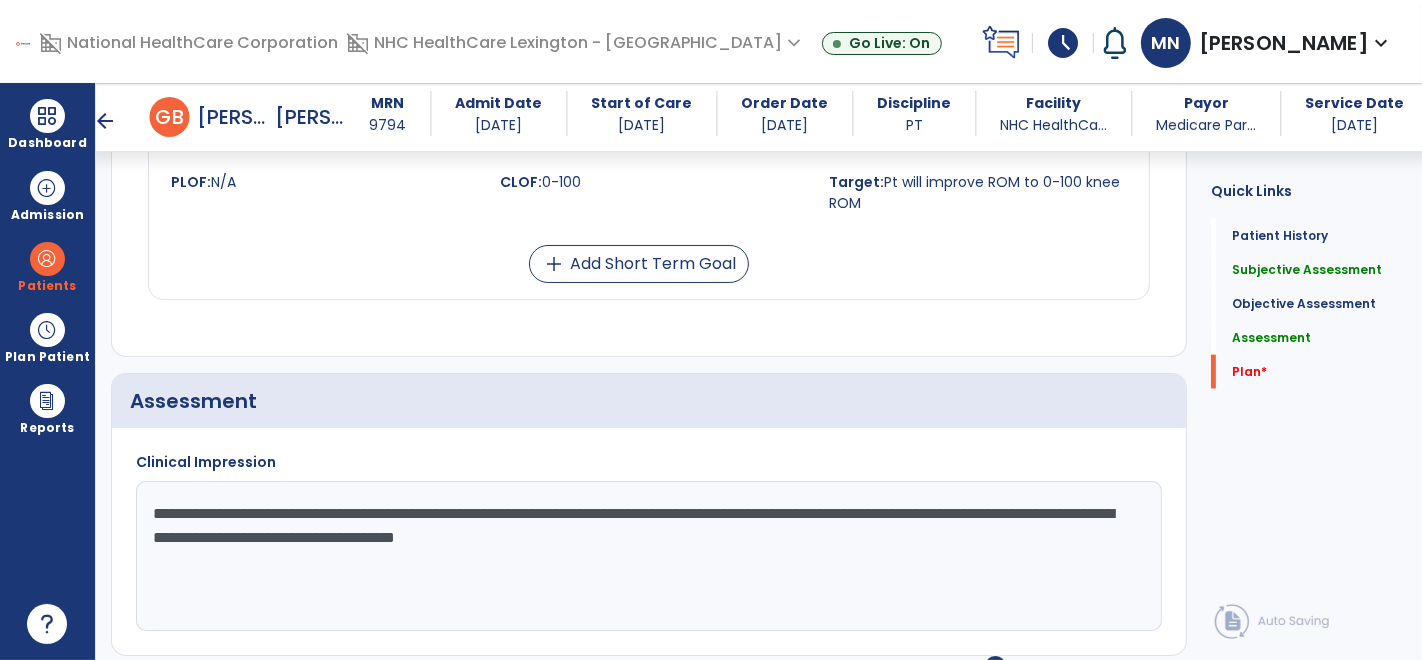 scroll, scrollTop: 2213, scrollLeft: 0, axis: vertical 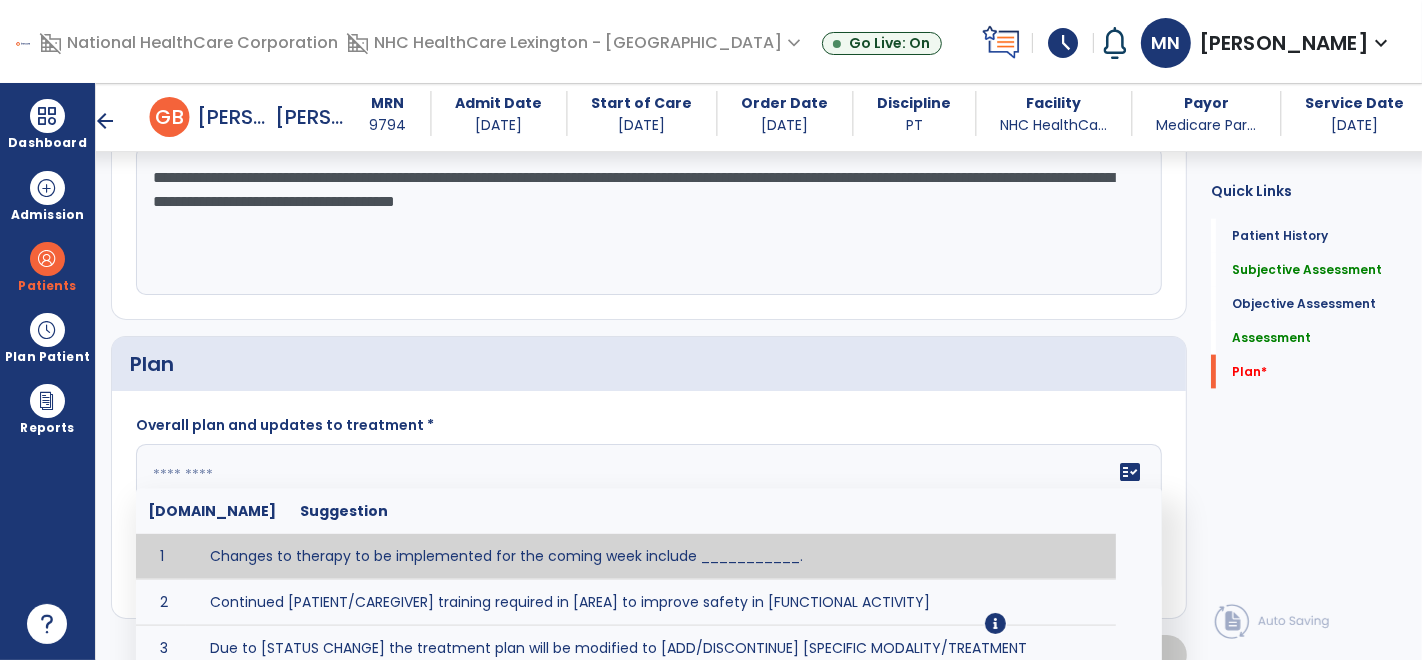 click 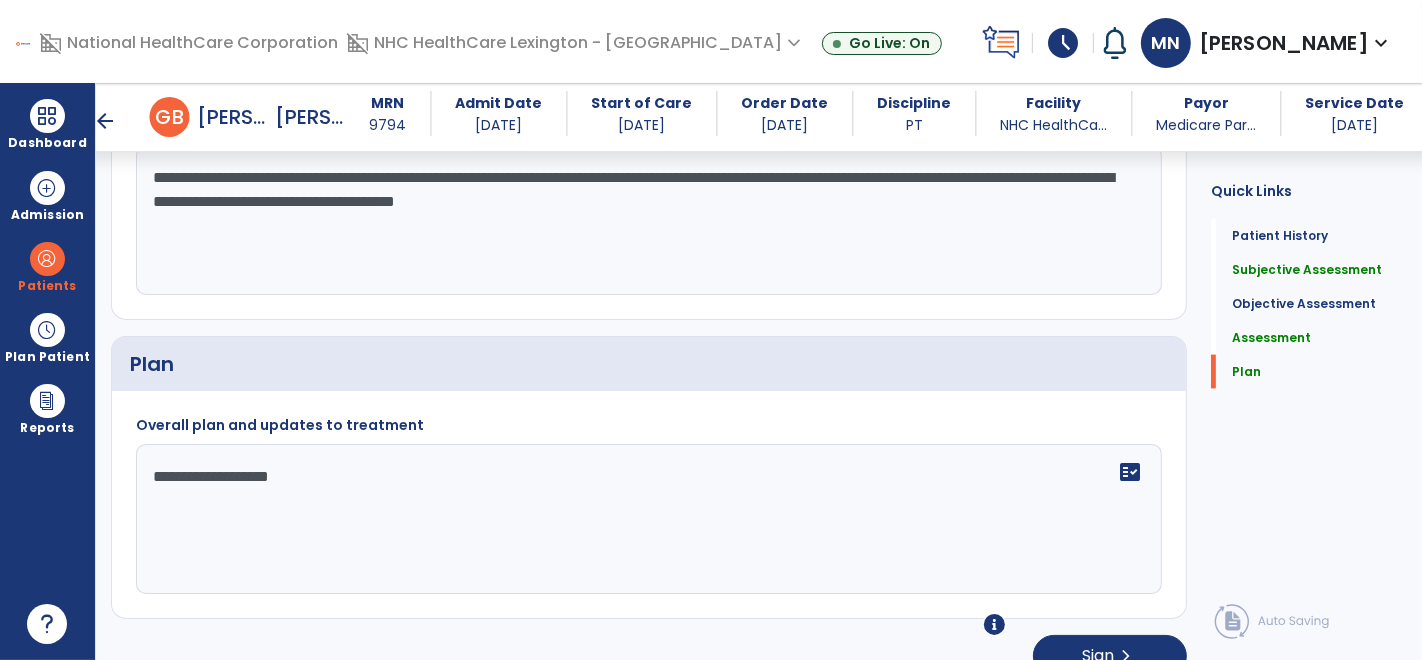 type on "**********" 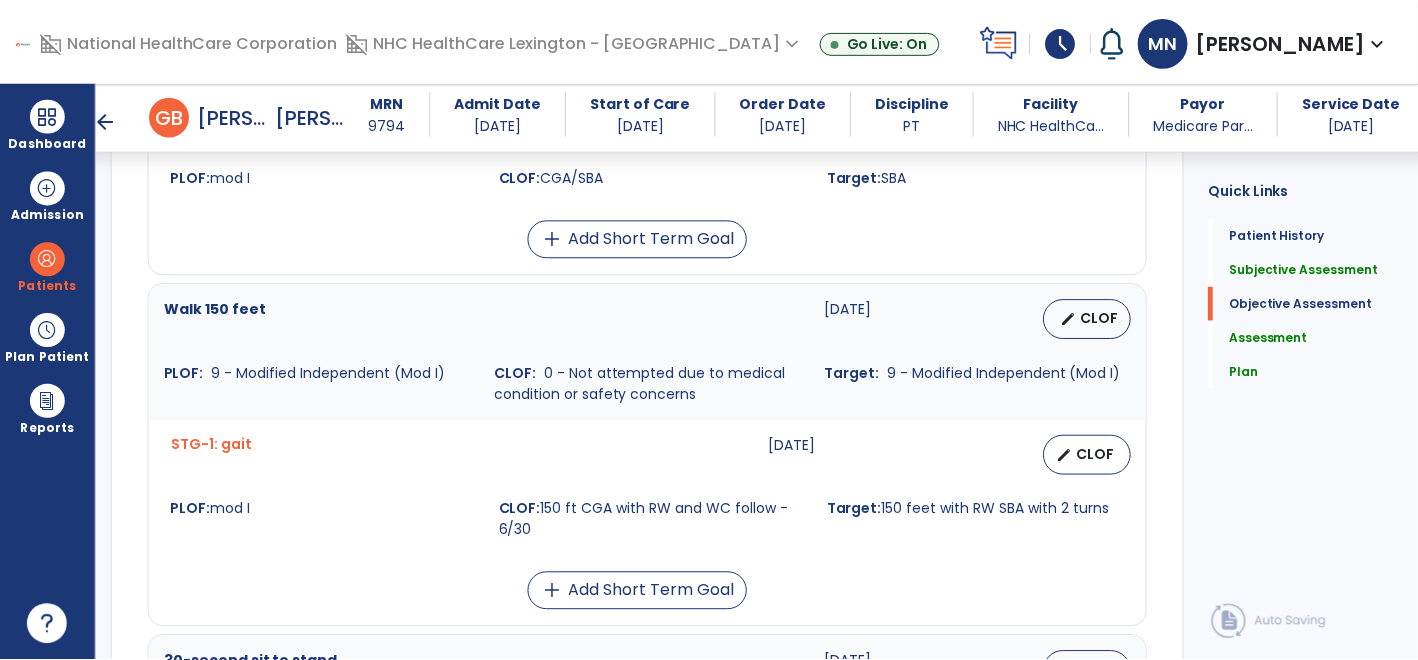 scroll, scrollTop: 1223, scrollLeft: 0, axis: vertical 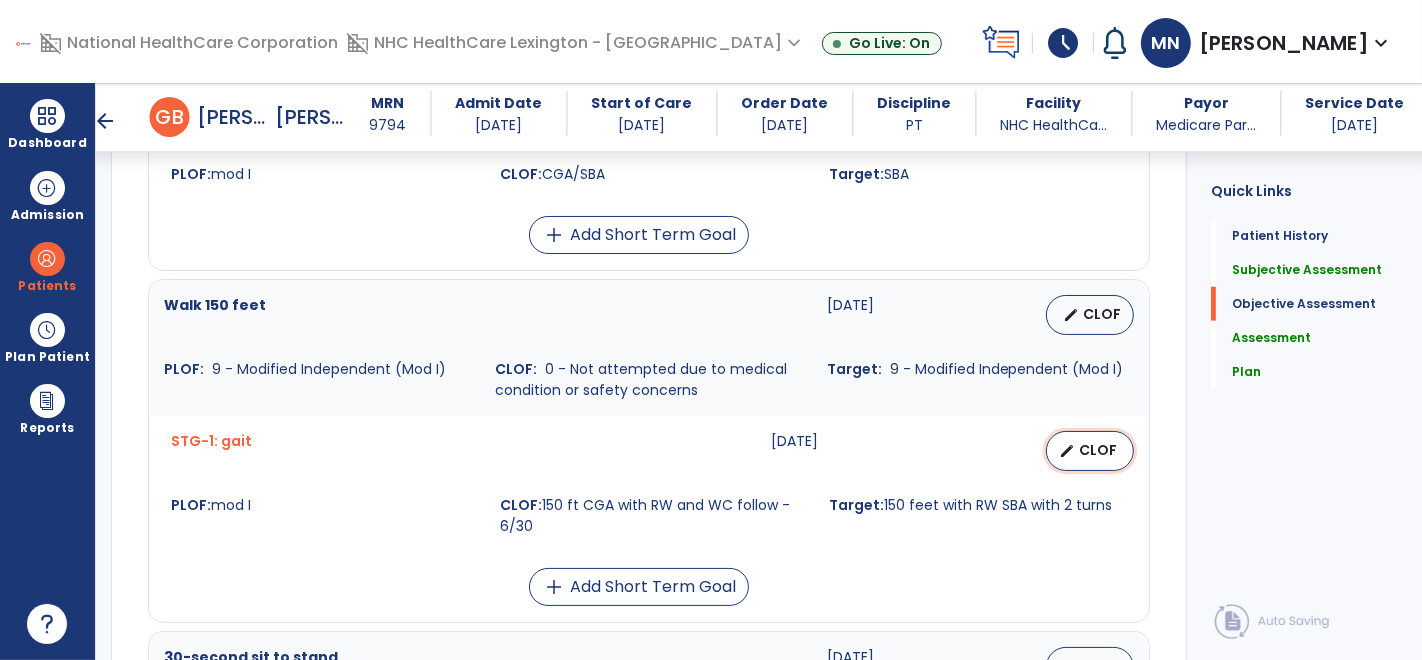 click on "CLOF" at bounding box center [1098, 450] 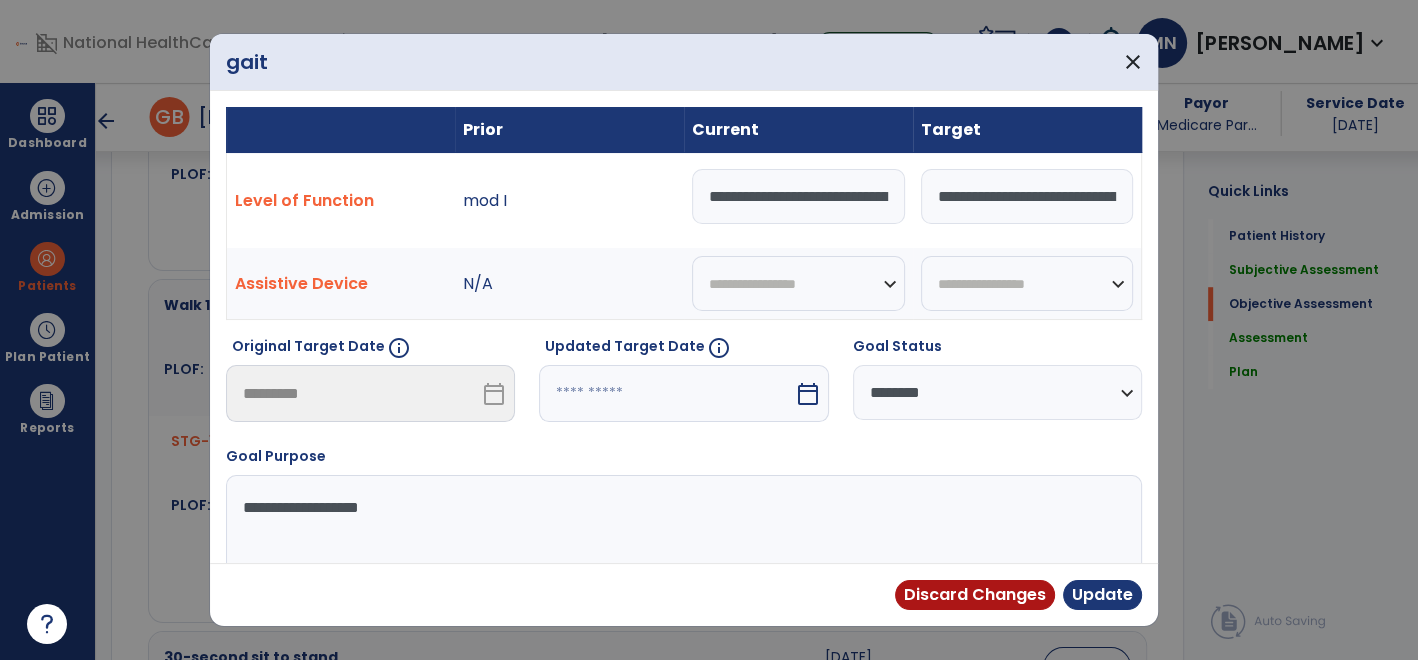 scroll, scrollTop: 1223, scrollLeft: 0, axis: vertical 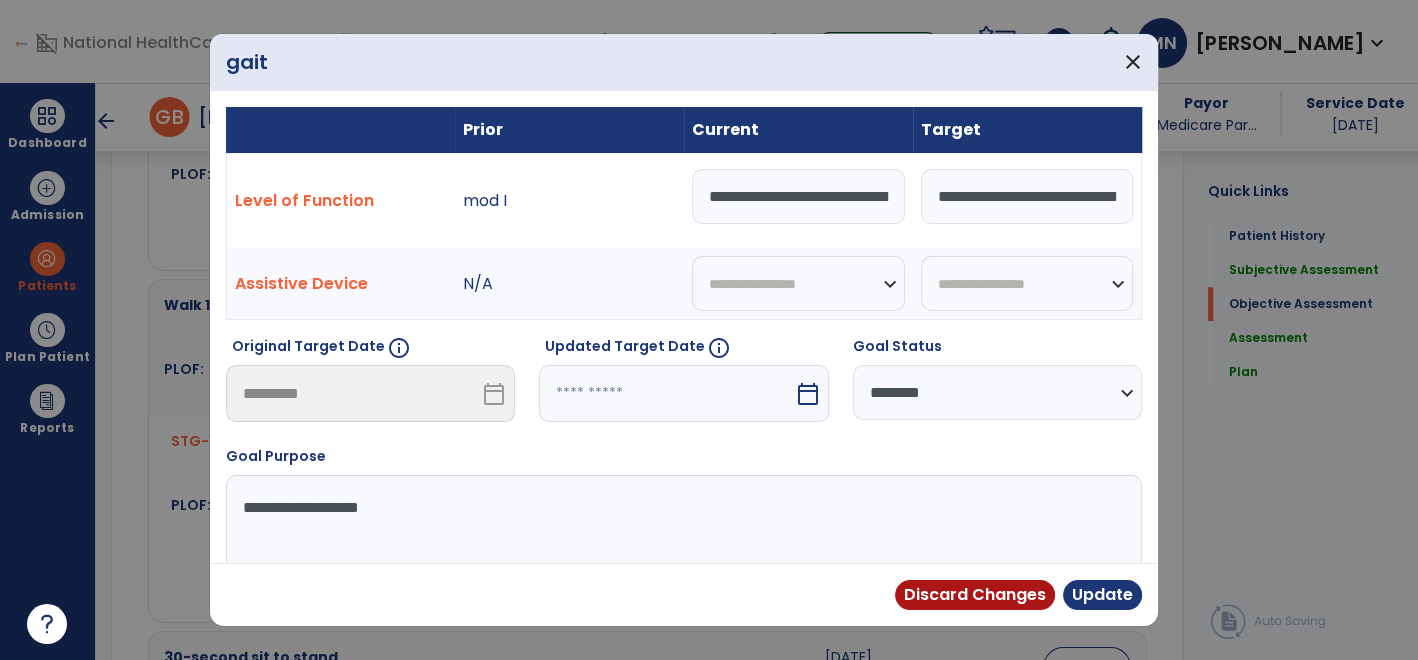click on "**********" at bounding box center [798, 196] 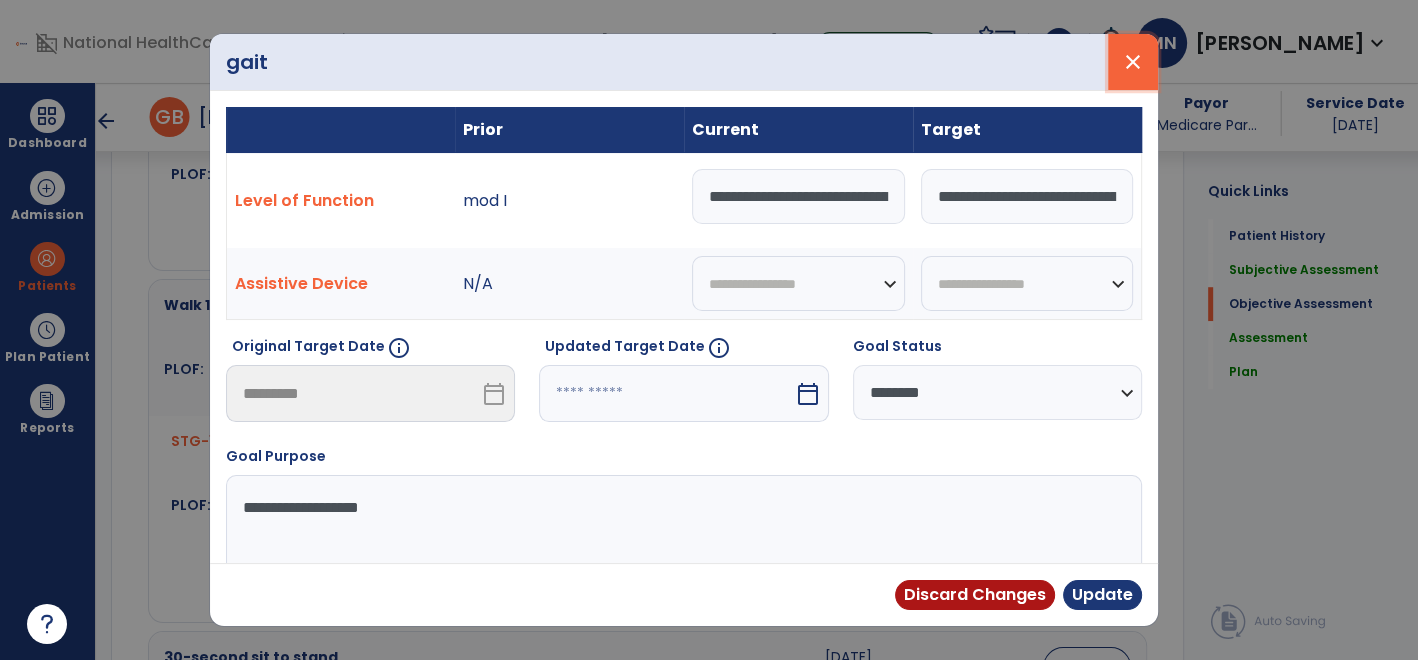 click on "close" at bounding box center [1133, 62] 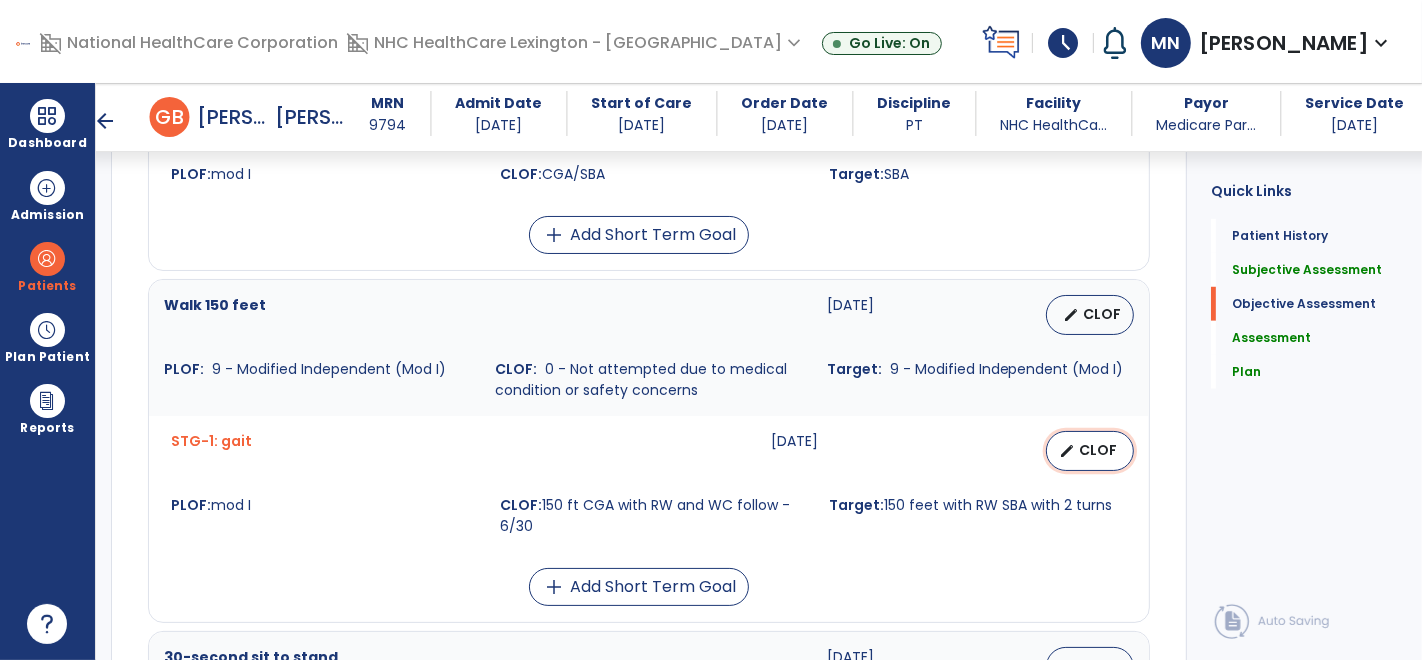click on "CLOF" at bounding box center (1098, 450) 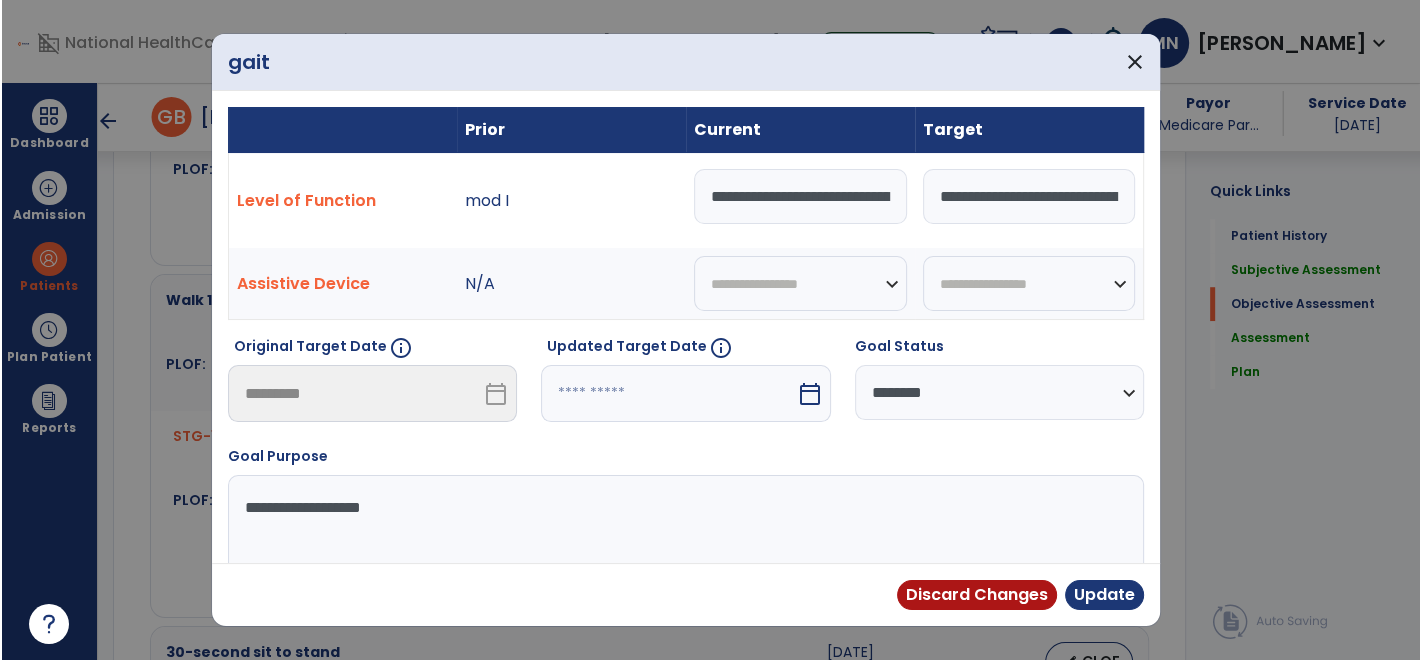 scroll, scrollTop: 1223, scrollLeft: 0, axis: vertical 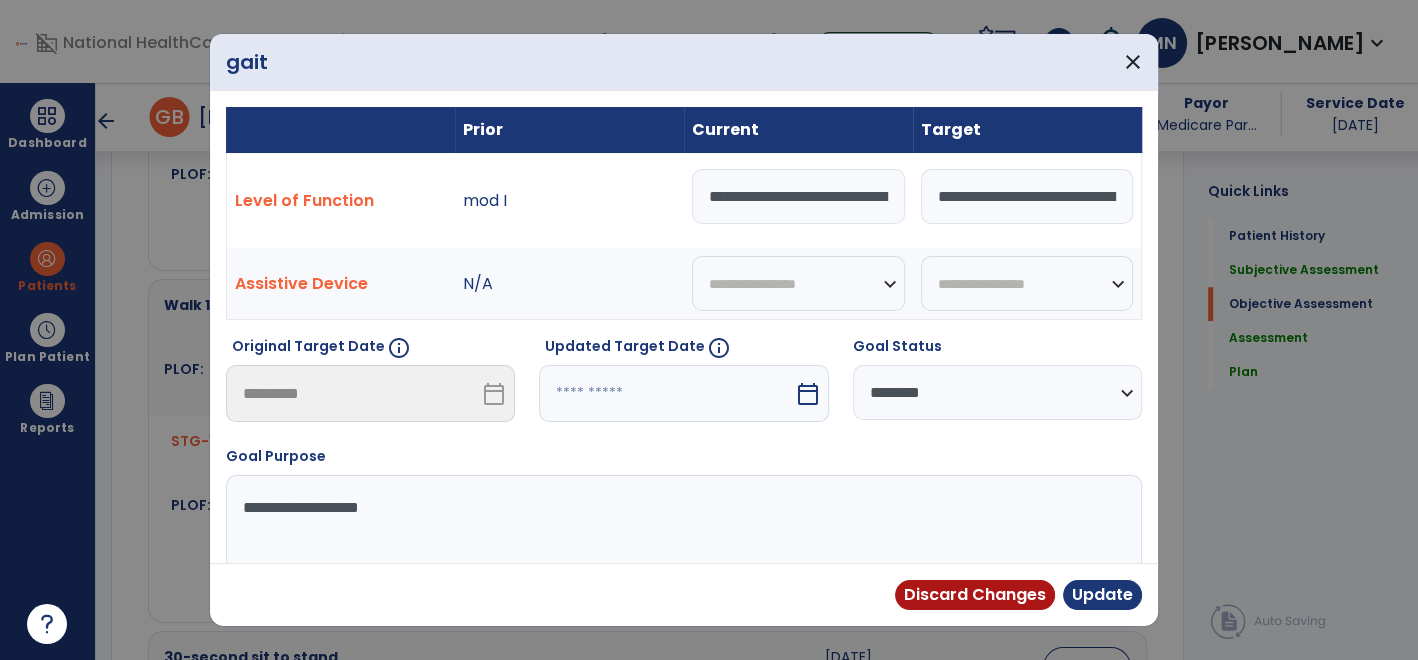 drag, startPoint x: 782, startPoint y: 196, endPoint x: 747, endPoint y: 196, distance: 35 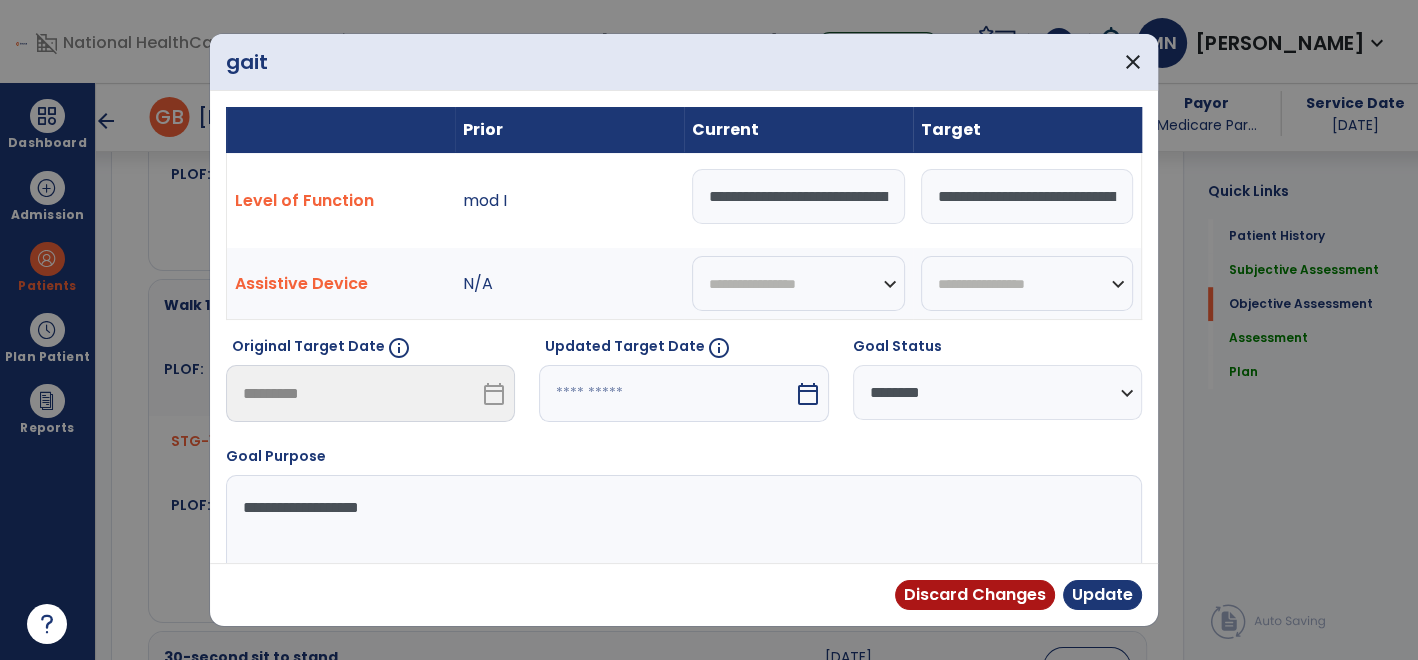 click on "**********" at bounding box center [798, 196] 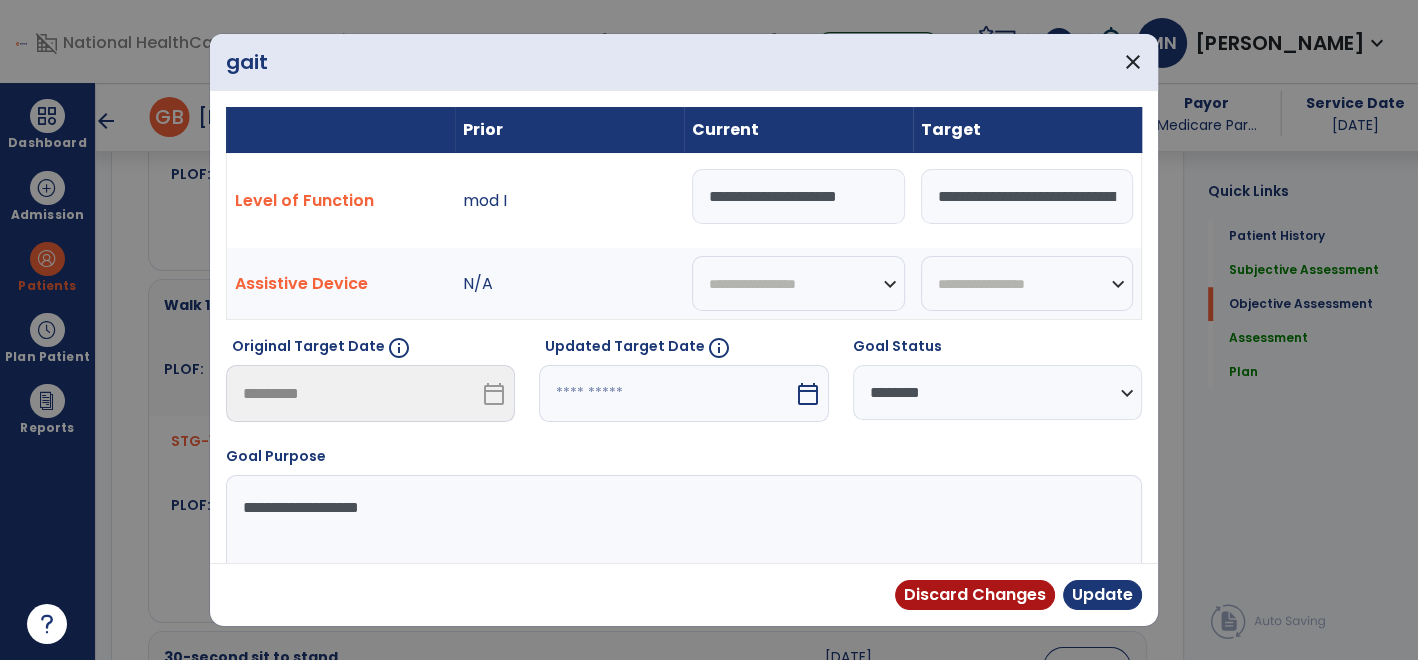 type on "**********" 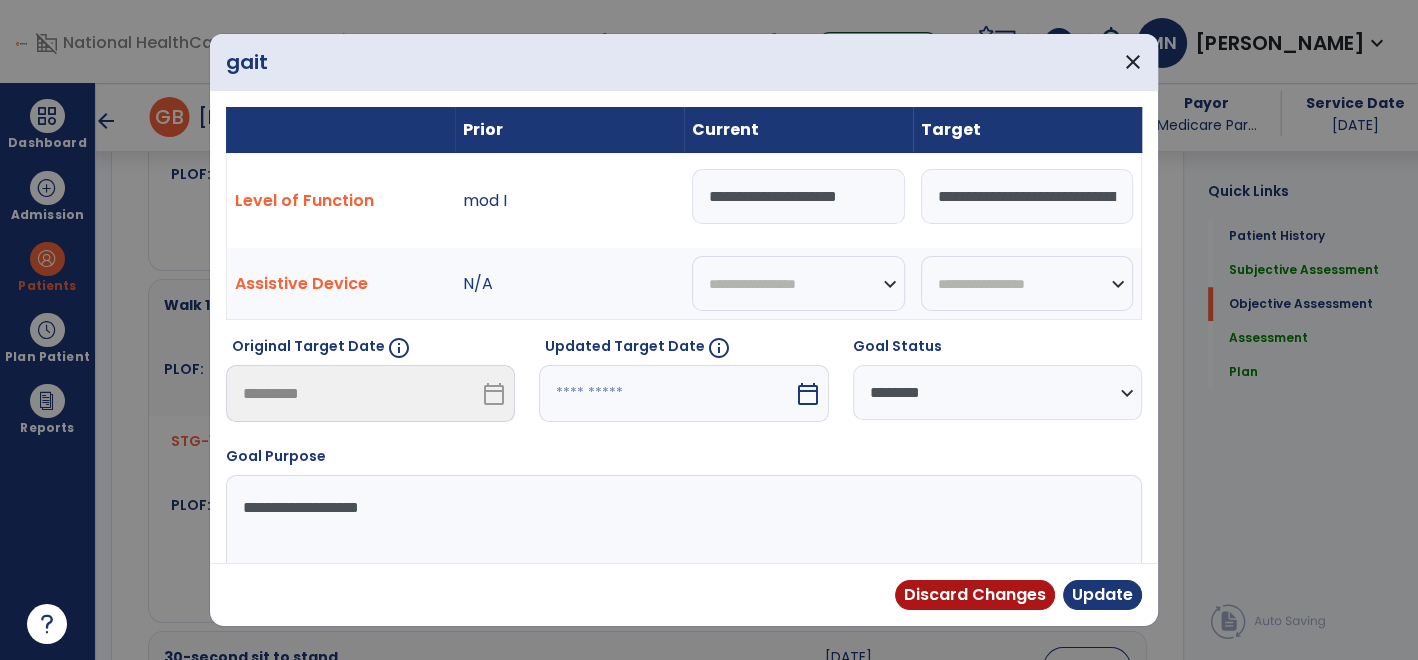 select on "********" 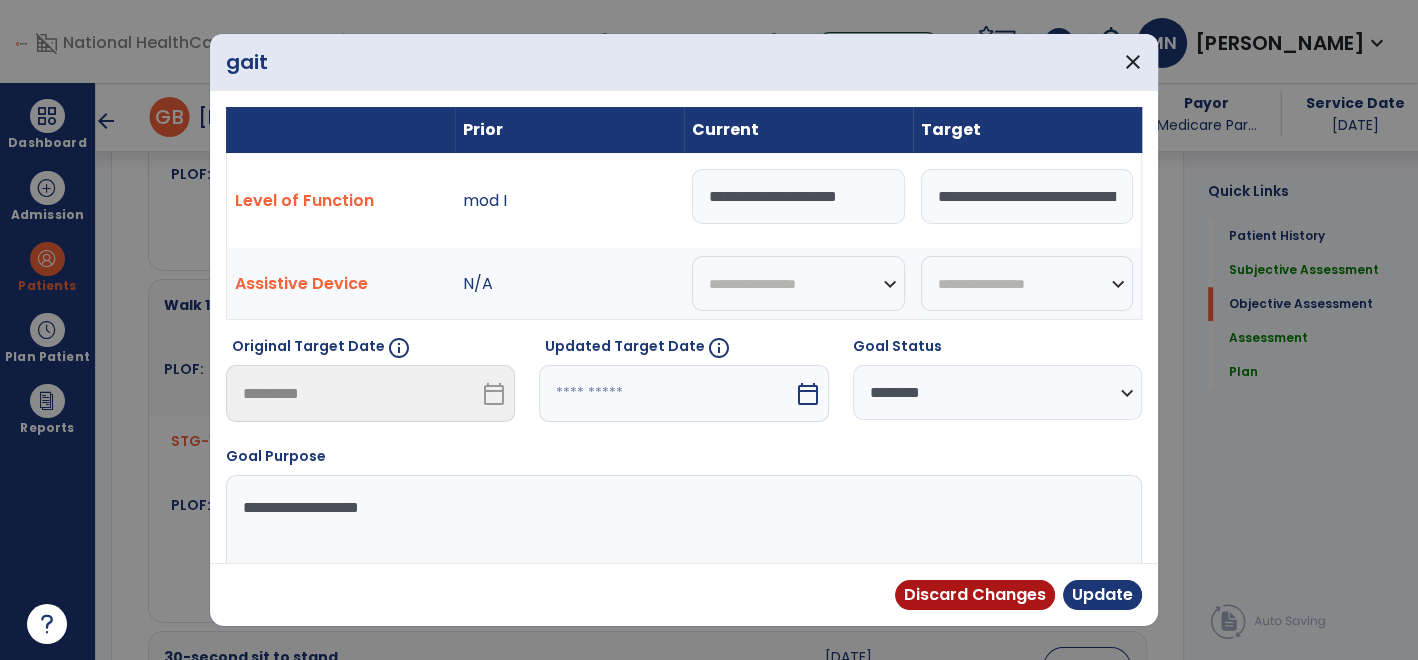 click on "**********" at bounding box center [997, 392] 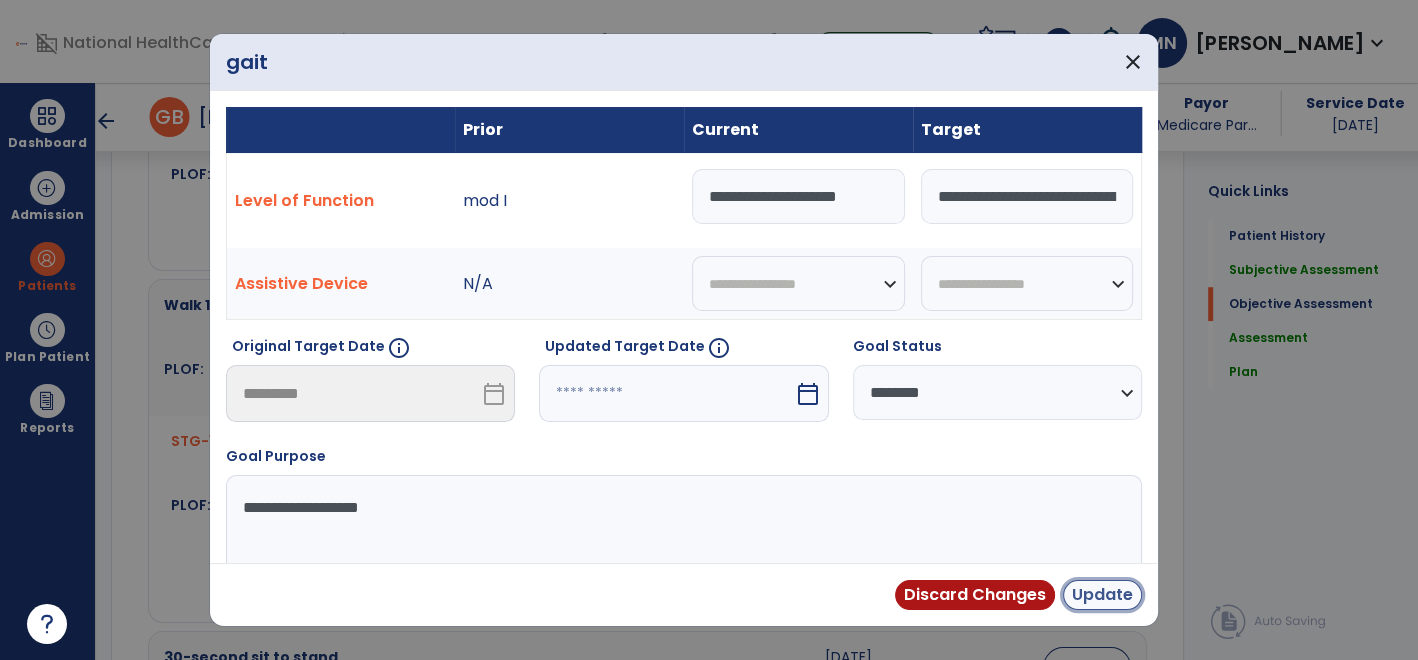 click on "Update" at bounding box center [1102, 595] 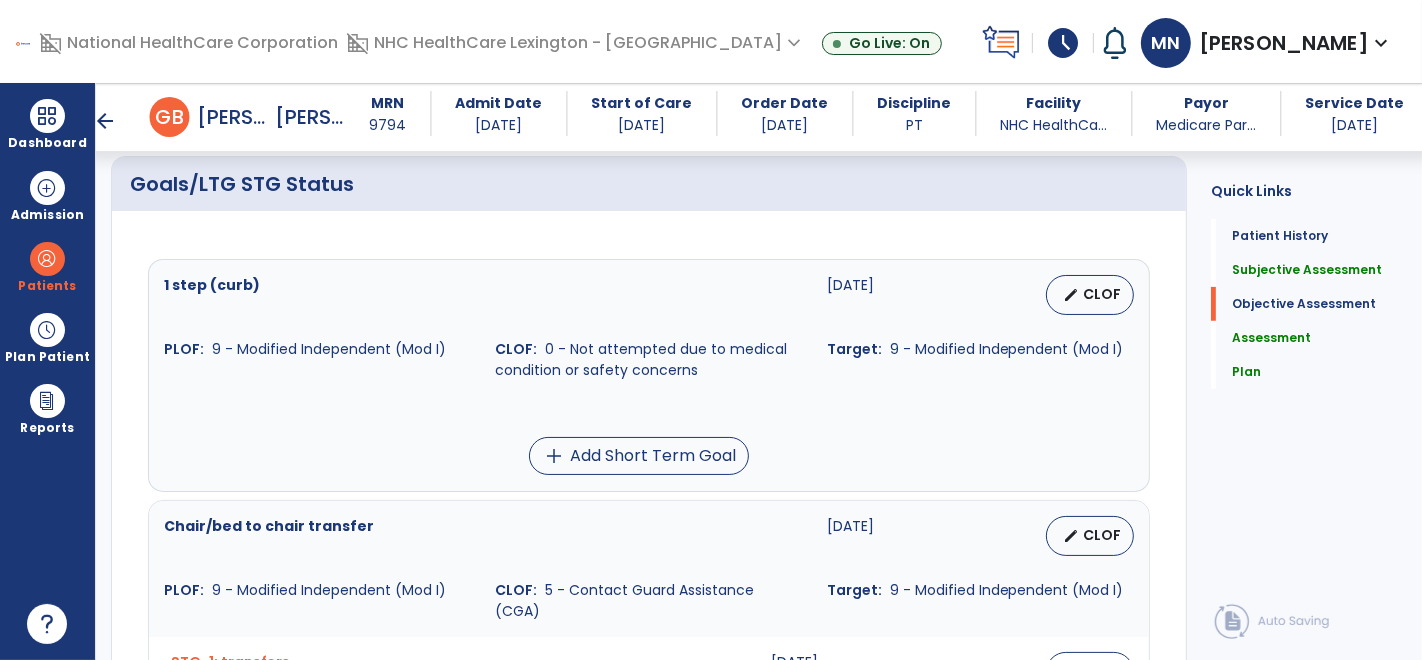 scroll, scrollTop: 922, scrollLeft: 0, axis: vertical 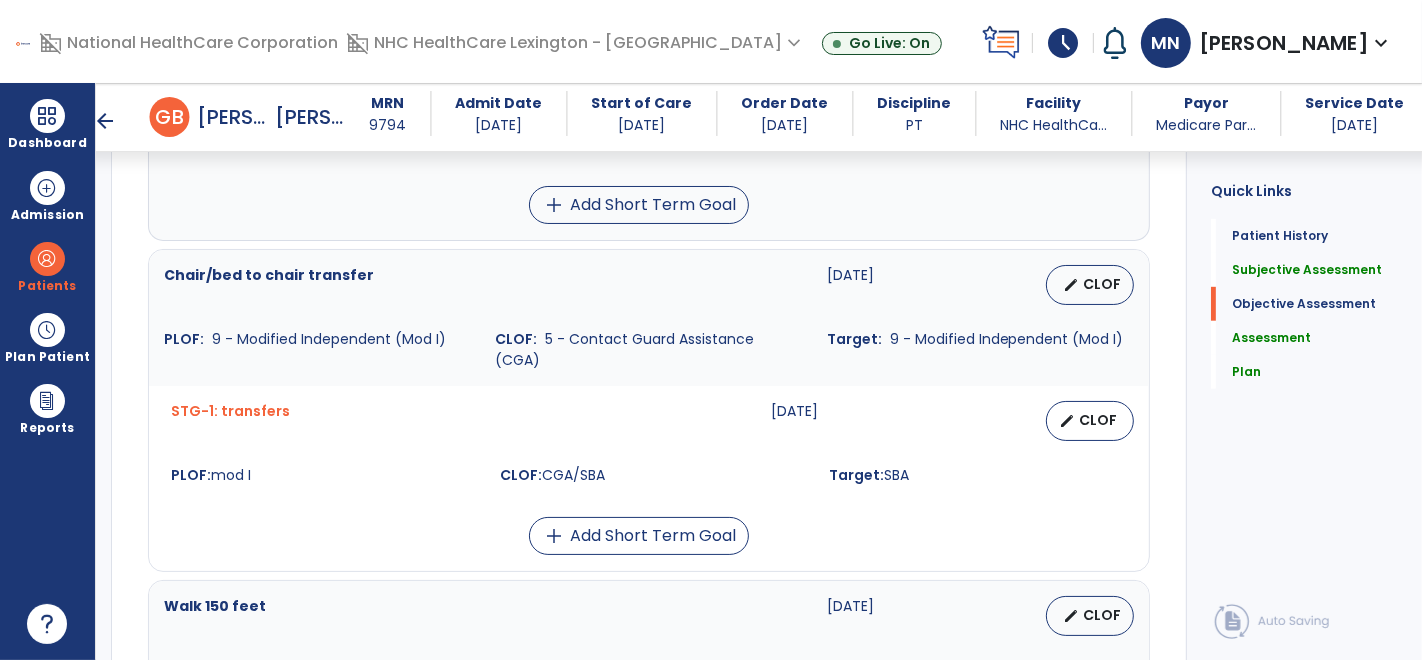 click on "Chair/bed to chair transfer  [DATE]   edit   CLOF PLOF:    9 - Modified Independent (Mod I) CLOF:    5 - Contact Guard Assistance (CGA) Target:    9 - Modified Independent (Mod I)" at bounding box center [649, 318] 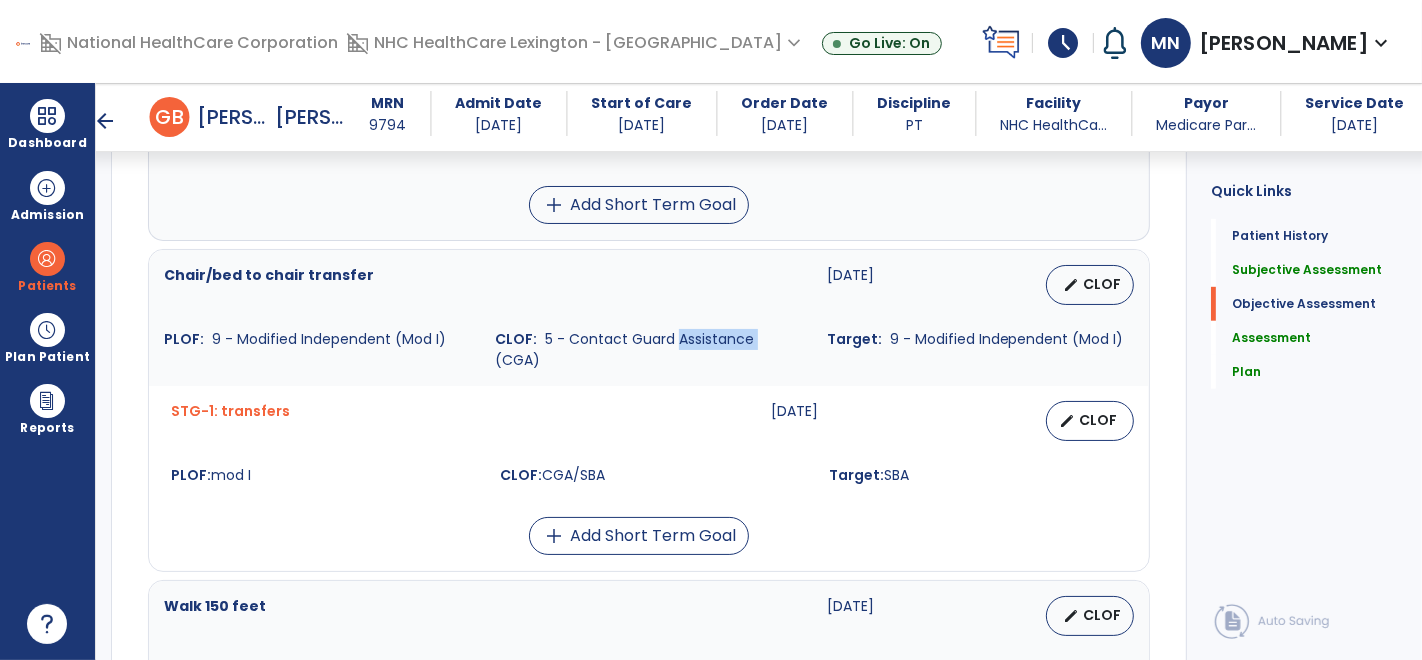 click on "Chair/bed to chair transfer  [DATE]   edit   CLOF PLOF:    9 - Modified Independent (Mod I) CLOF:    5 - Contact Guard Assistance (CGA) Target:    9 - Modified Independent (Mod I)" at bounding box center [649, 318] 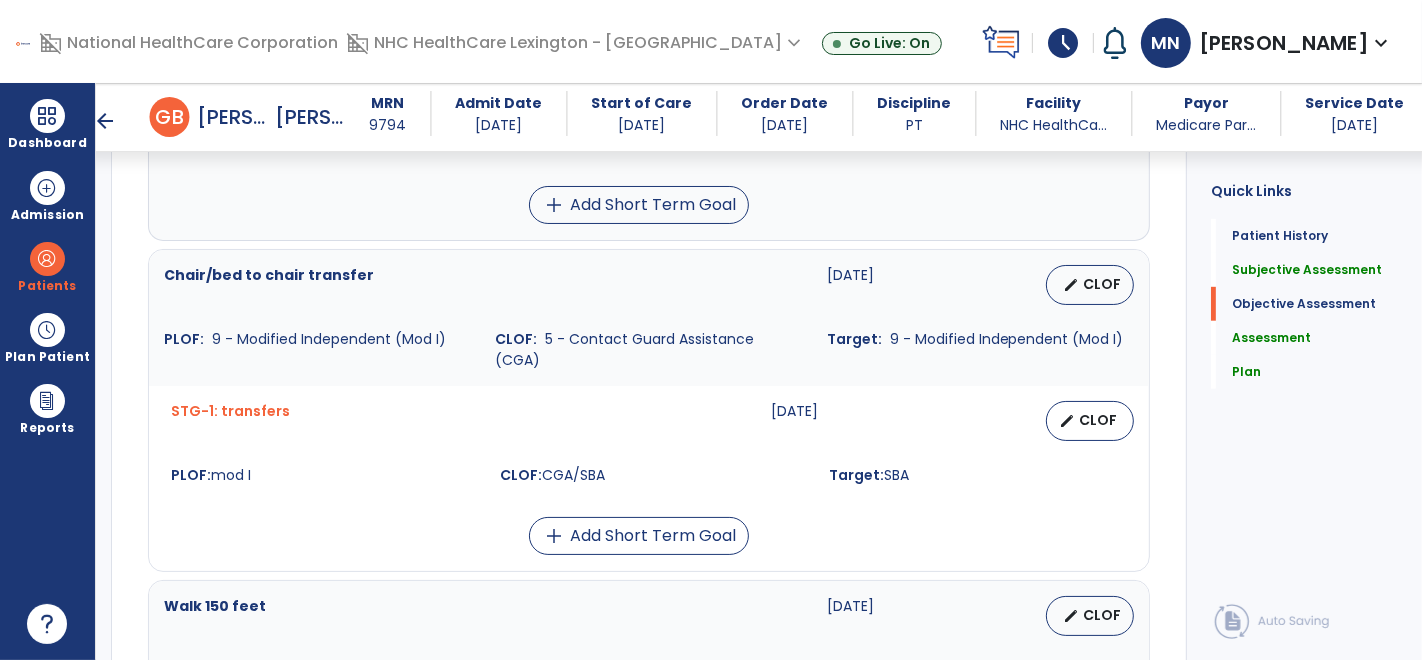 click on "STG-1: transfers  [DATE]   edit   CLOF PLOF:  mod I  CLOF:  CGA/SBA  Target:  SBA" at bounding box center (649, 443) 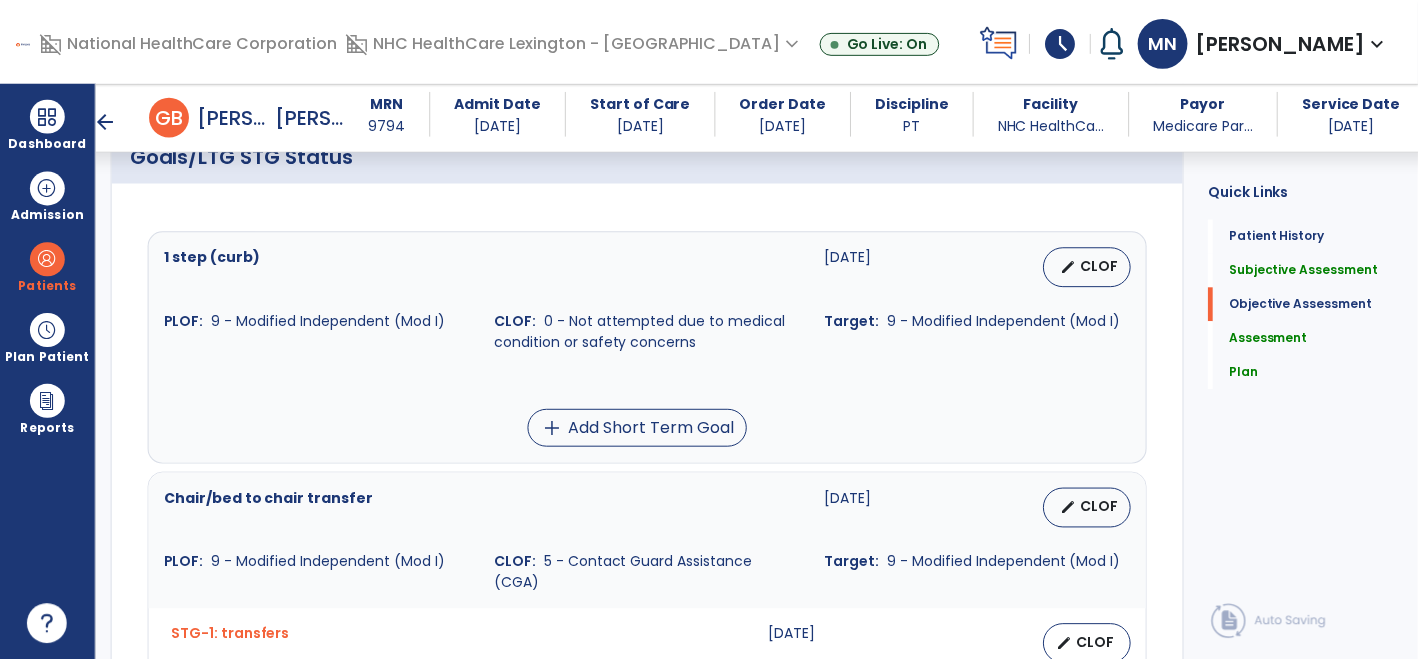 scroll, scrollTop: 581, scrollLeft: 0, axis: vertical 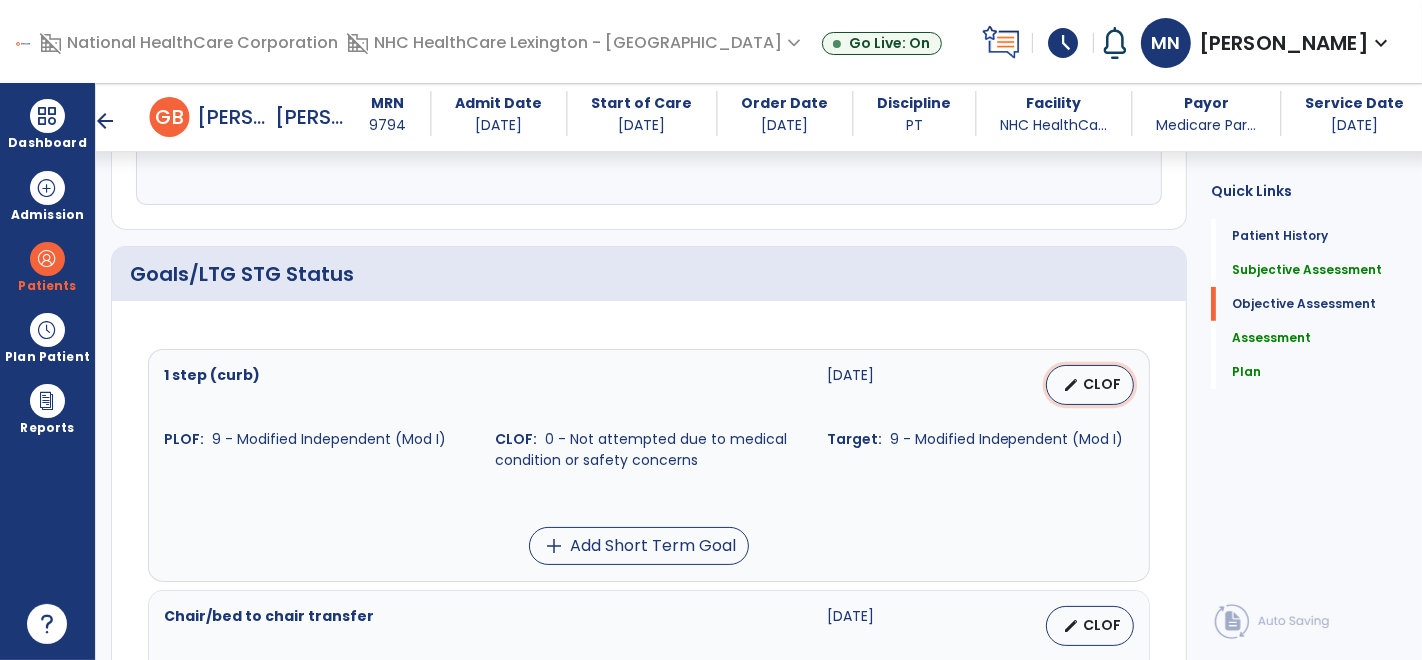 click on "edit   CLOF" at bounding box center (1090, 385) 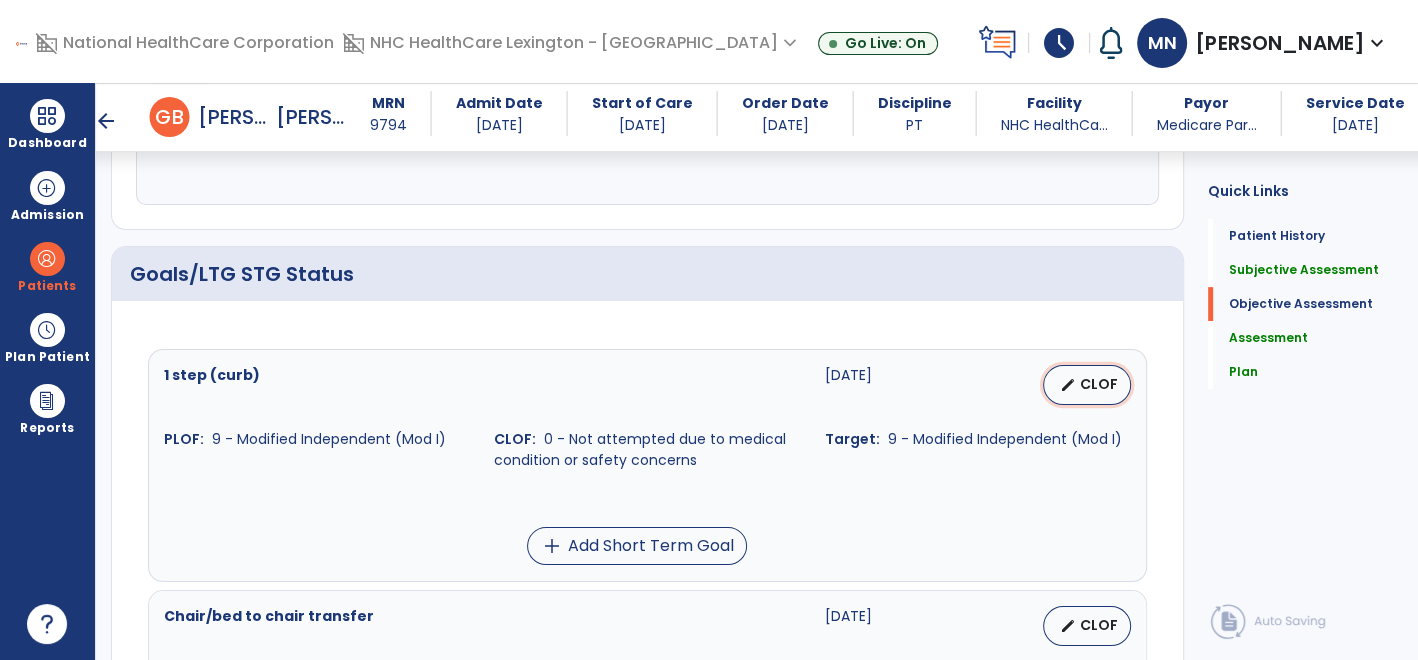 select on "********" 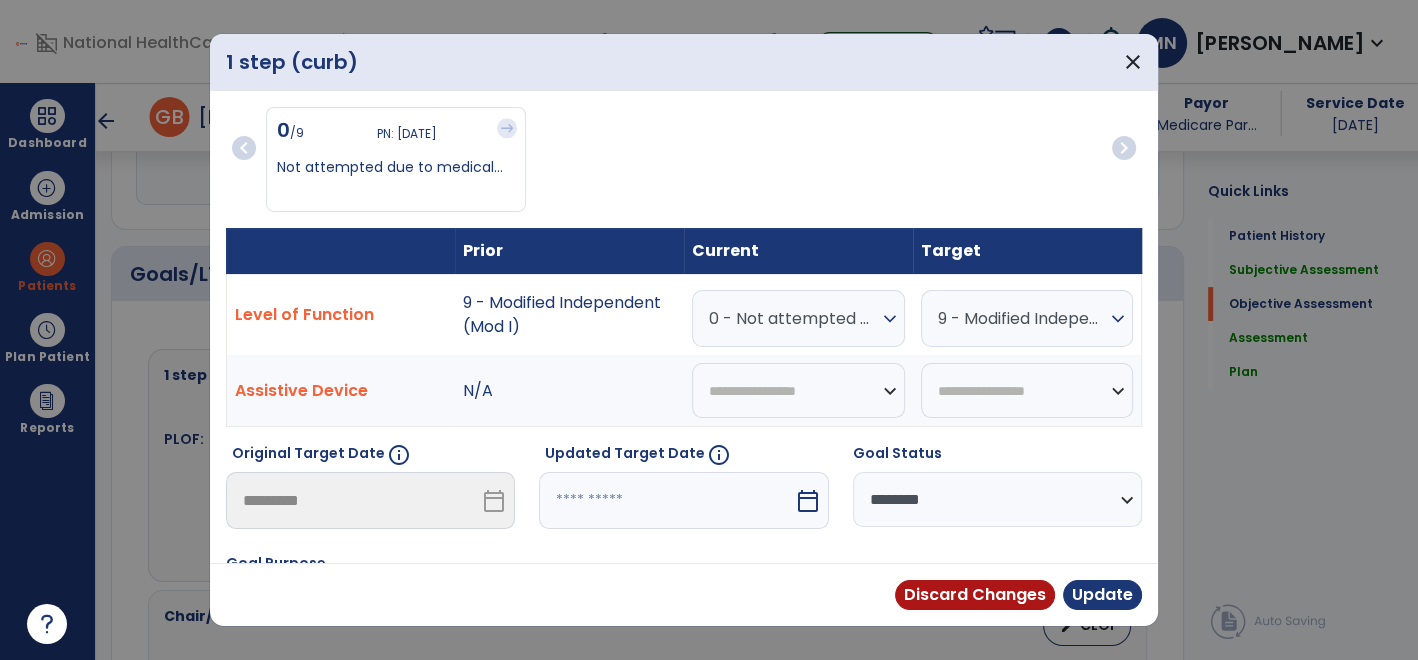 scroll, scrollTop: 581, scrollLeft: 0, axis: vertical 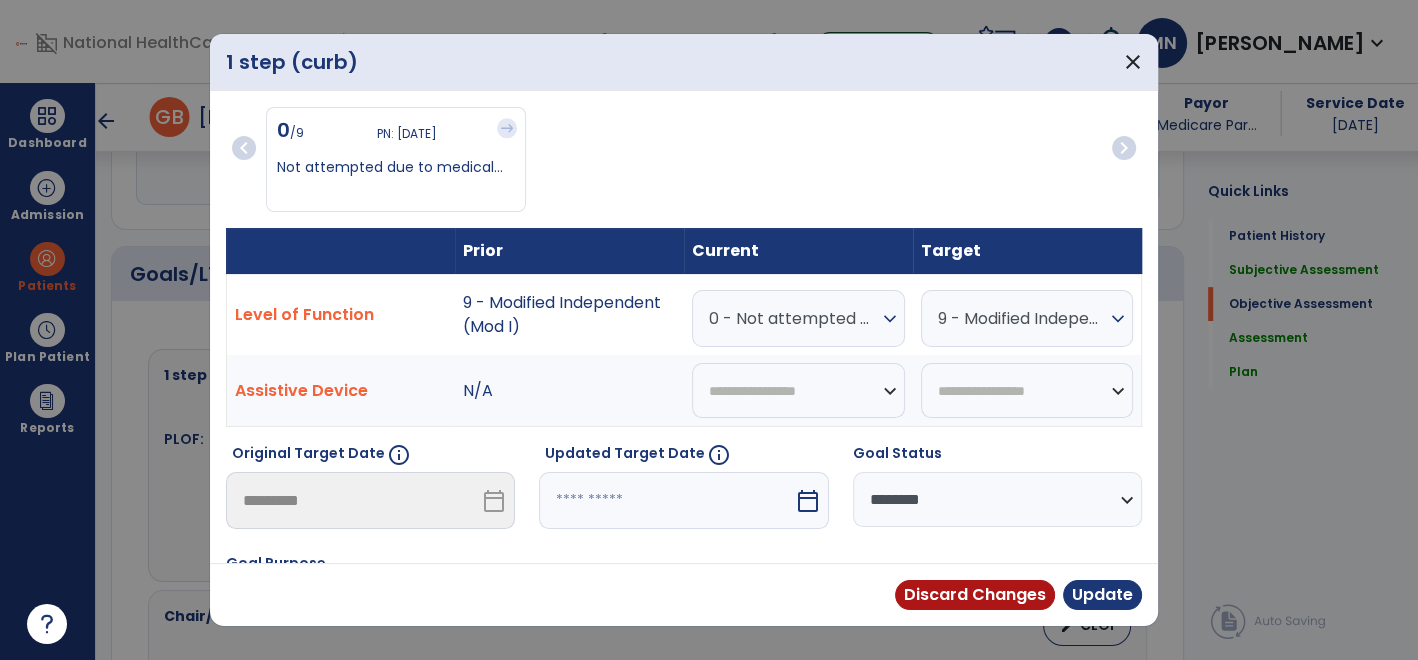 click on "0 - Not attempted due to medical condition or safety concerns" at bounding box center (793, 318) 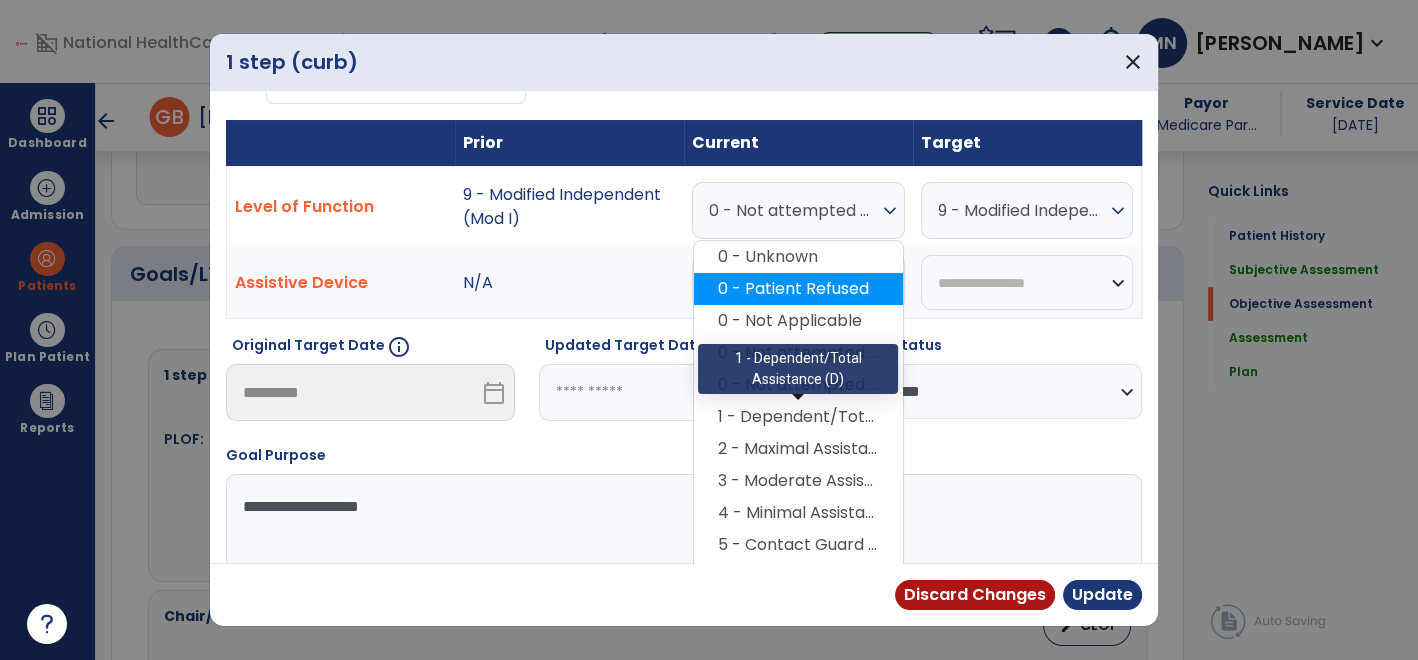 scroll, scrollTop: 113, scrollLeft: 0, axis: vertical 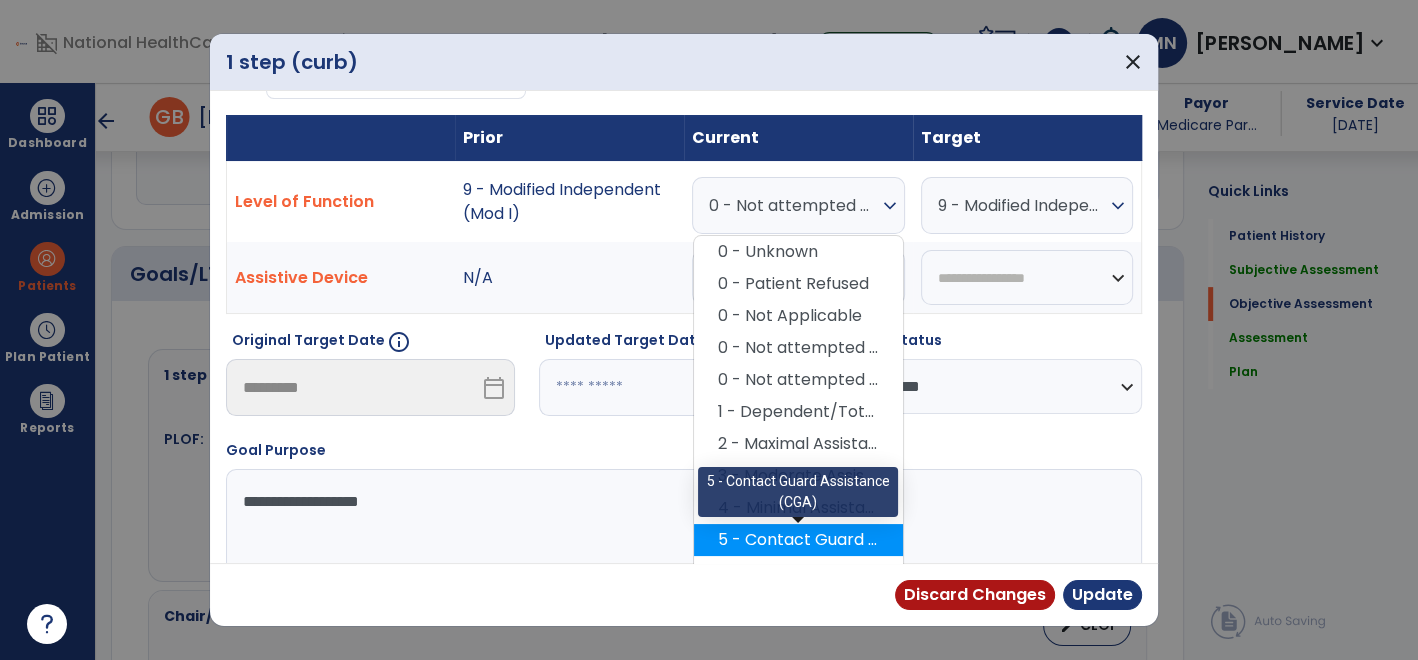 click on "5 - Contact Guard Assistance (CGA)" at bounding box center (798, 540) 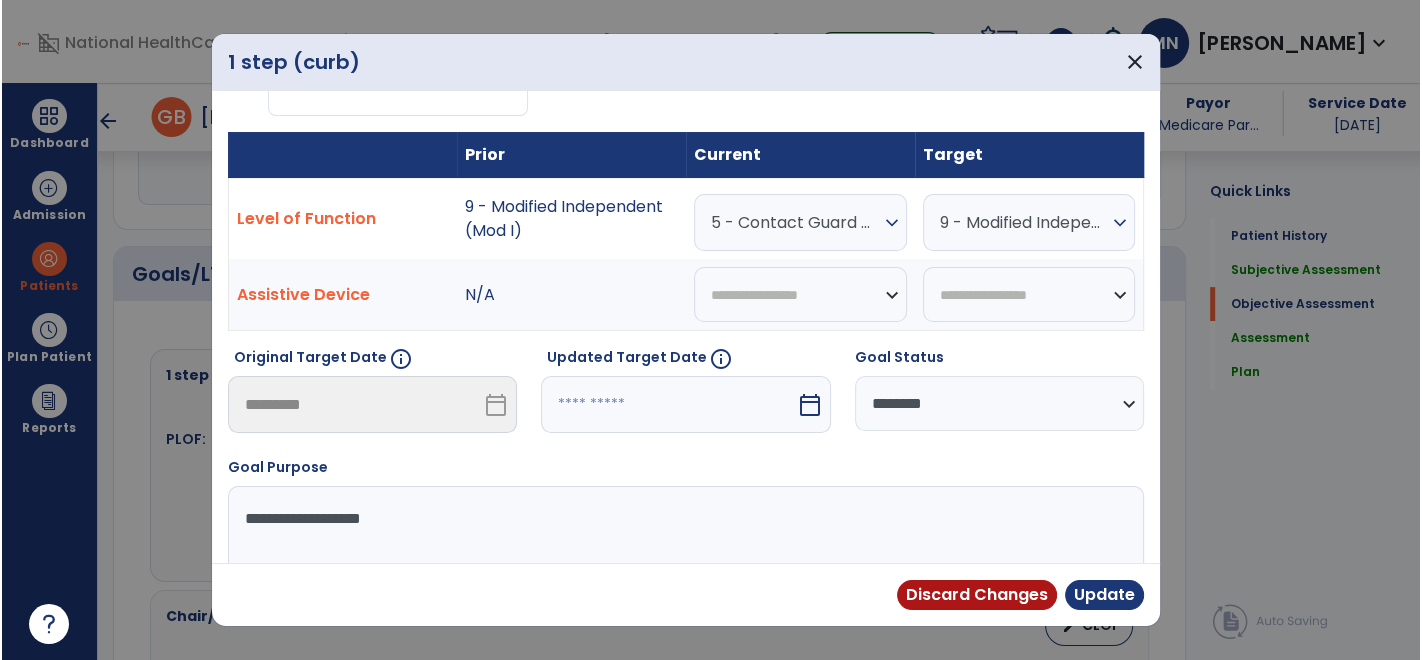 scroll, scrollTop: 94, scrollLeft: 0, axis: vertical 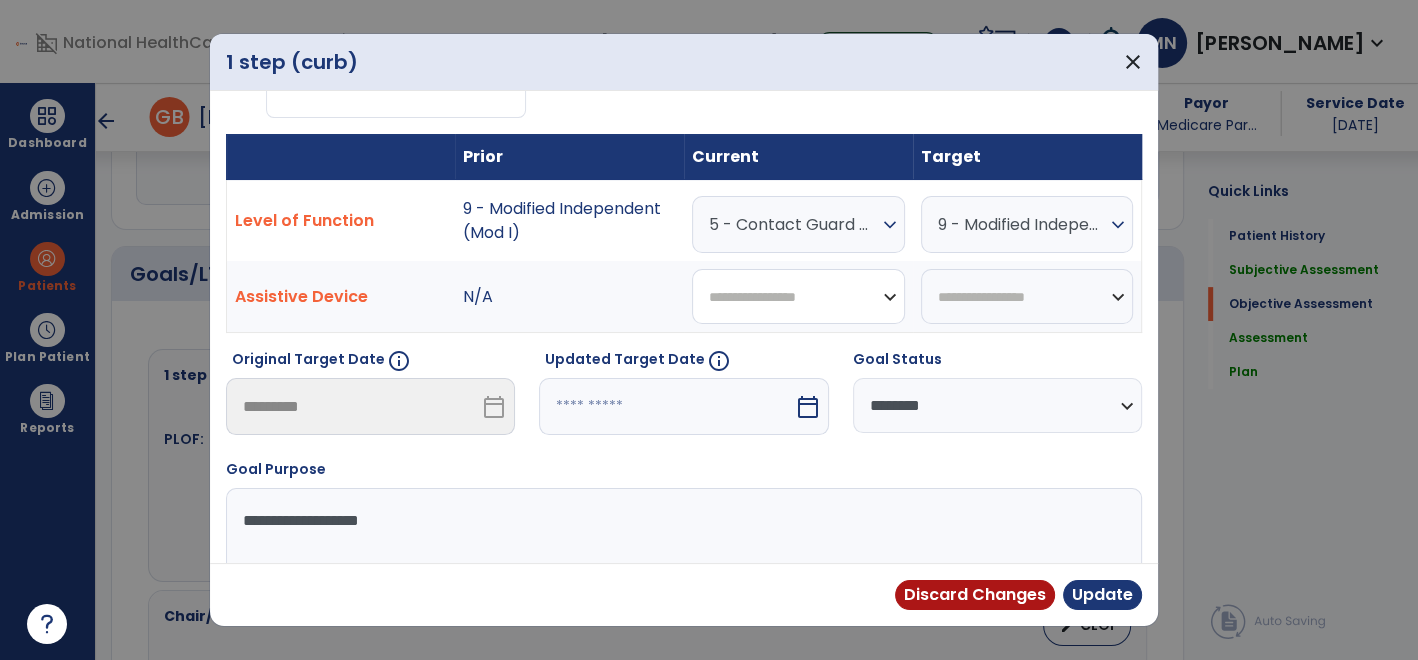 click on "**********" at bounding box center (798, 296) 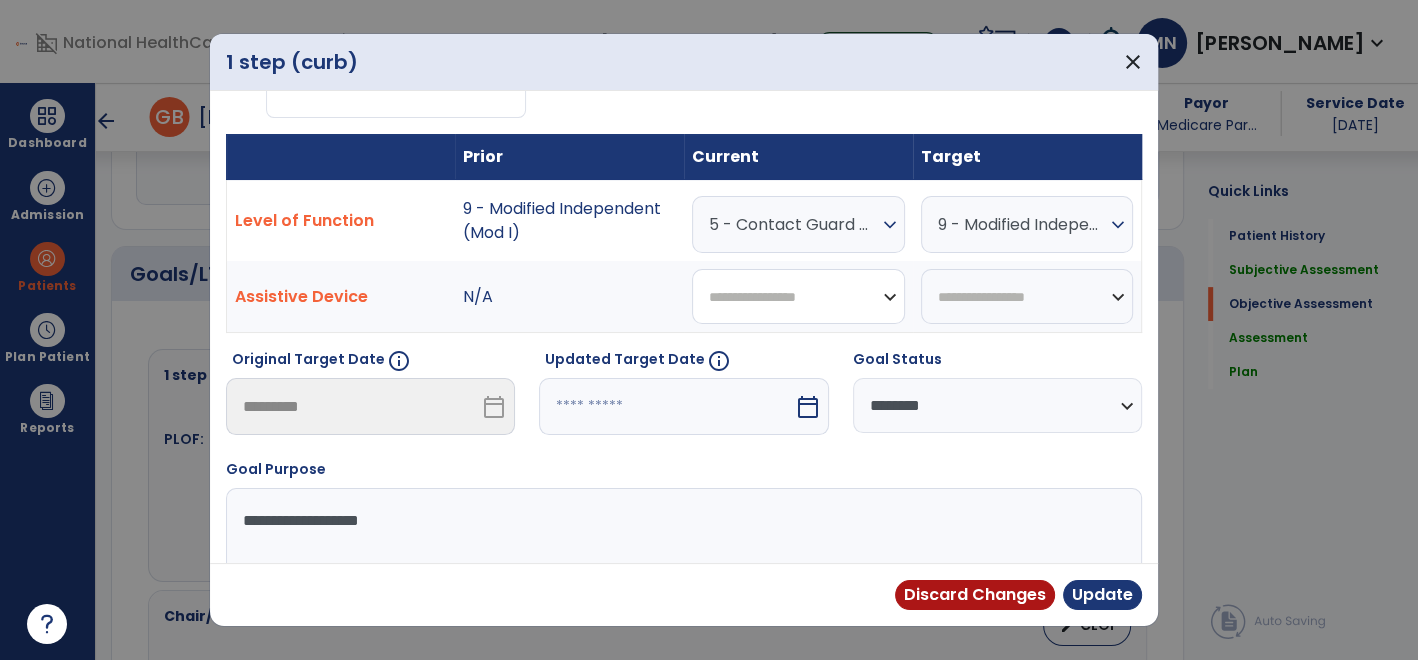 select on "****" 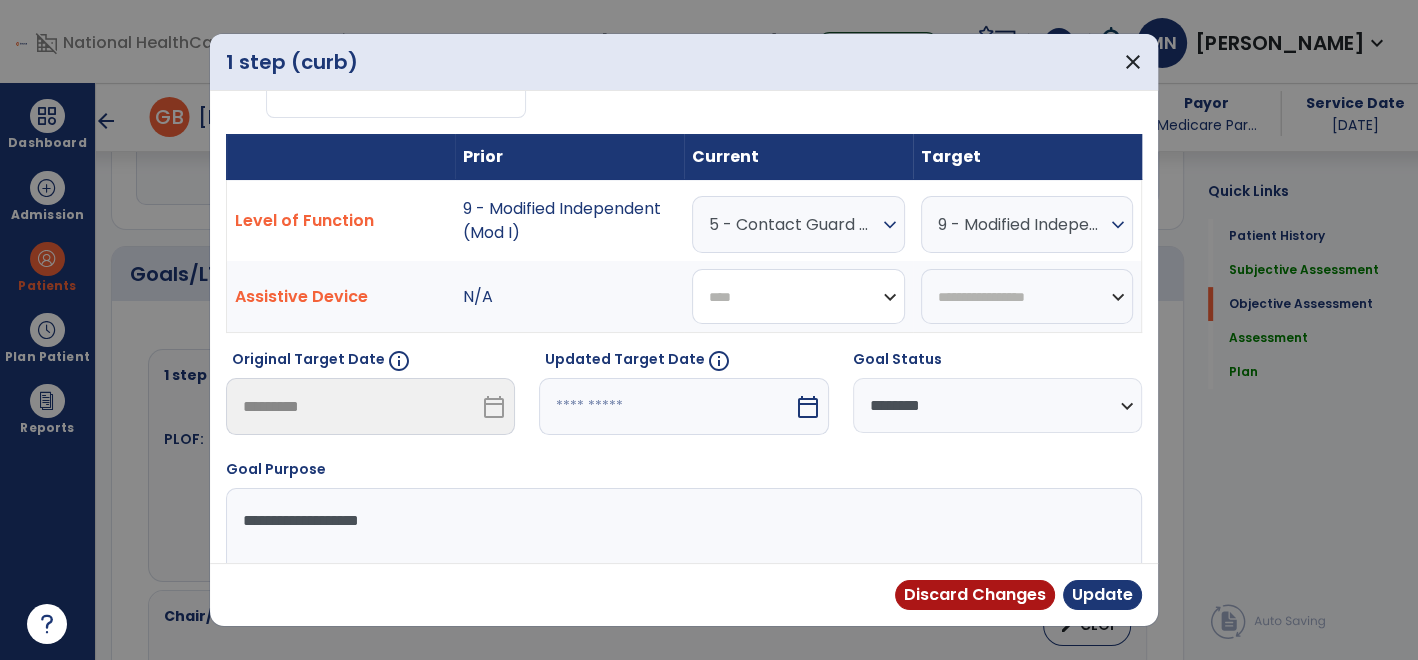 click on "**********" at bounding box center [798, 296] 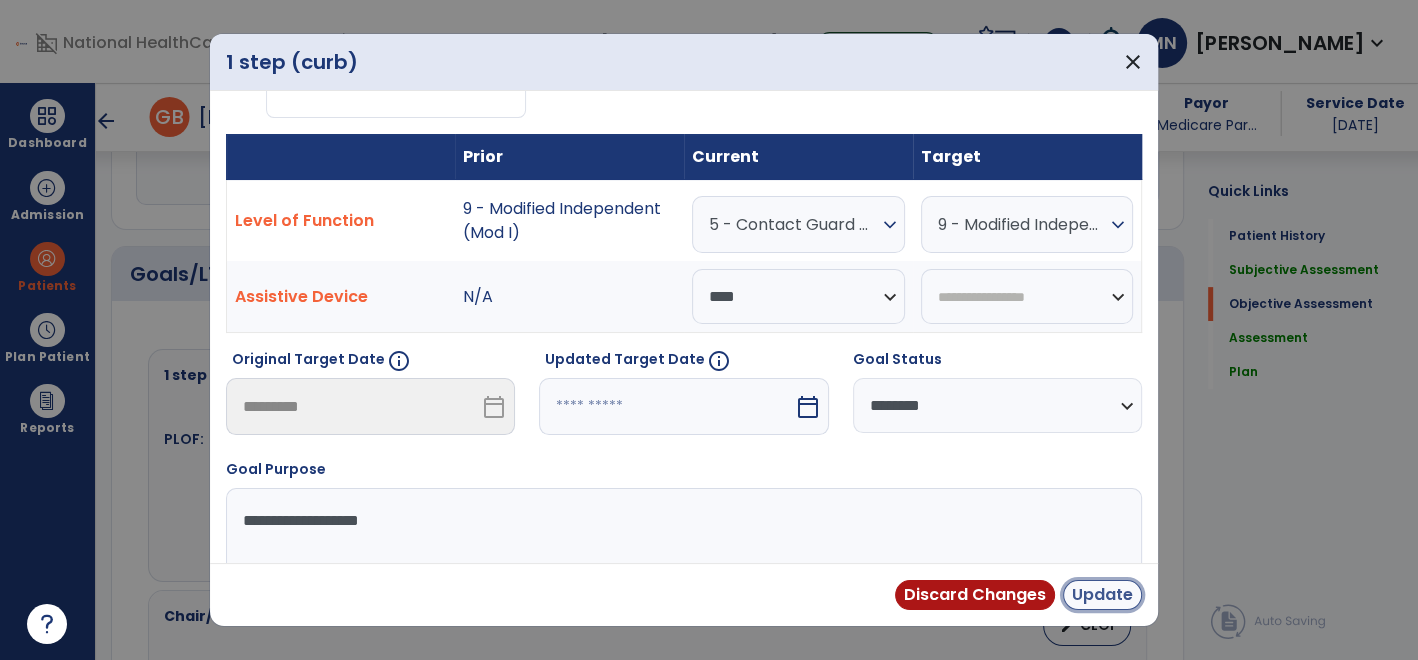 click on "Update" at bounding box center (1102, 595) 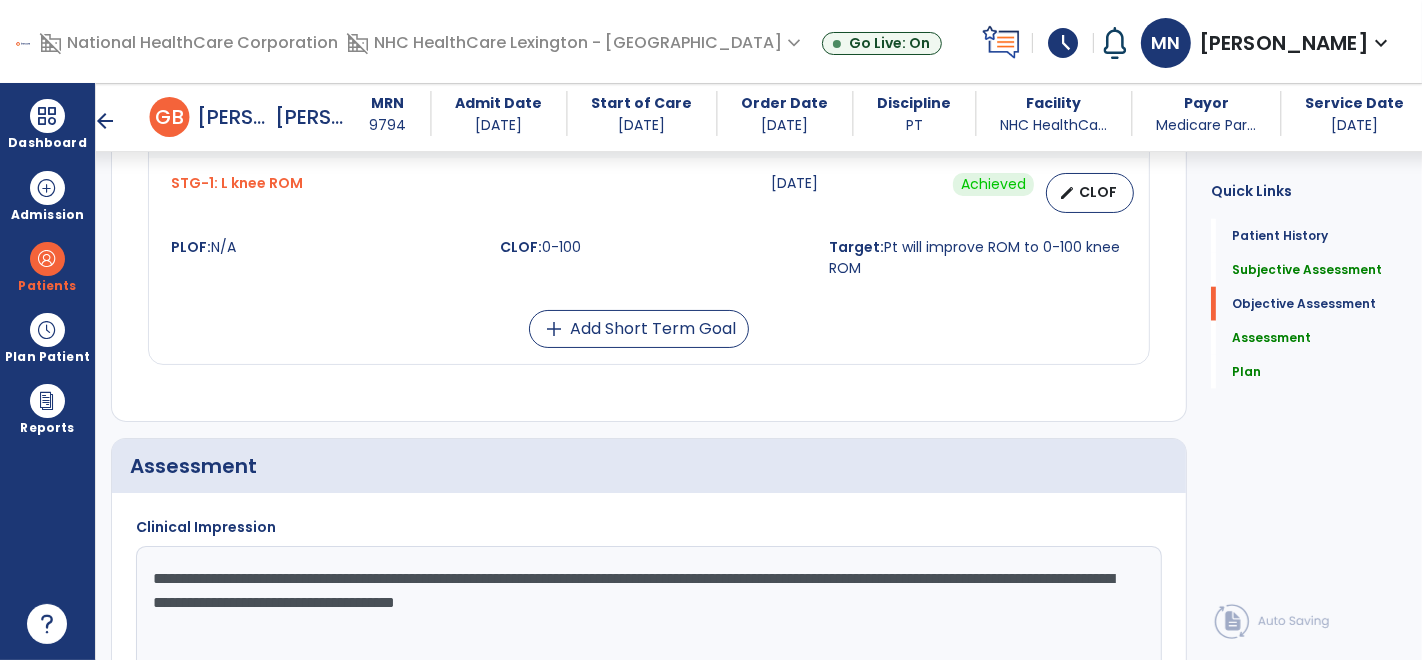 scroll, scrollTop: 1906, scrollLeft: 0, axis: vertical 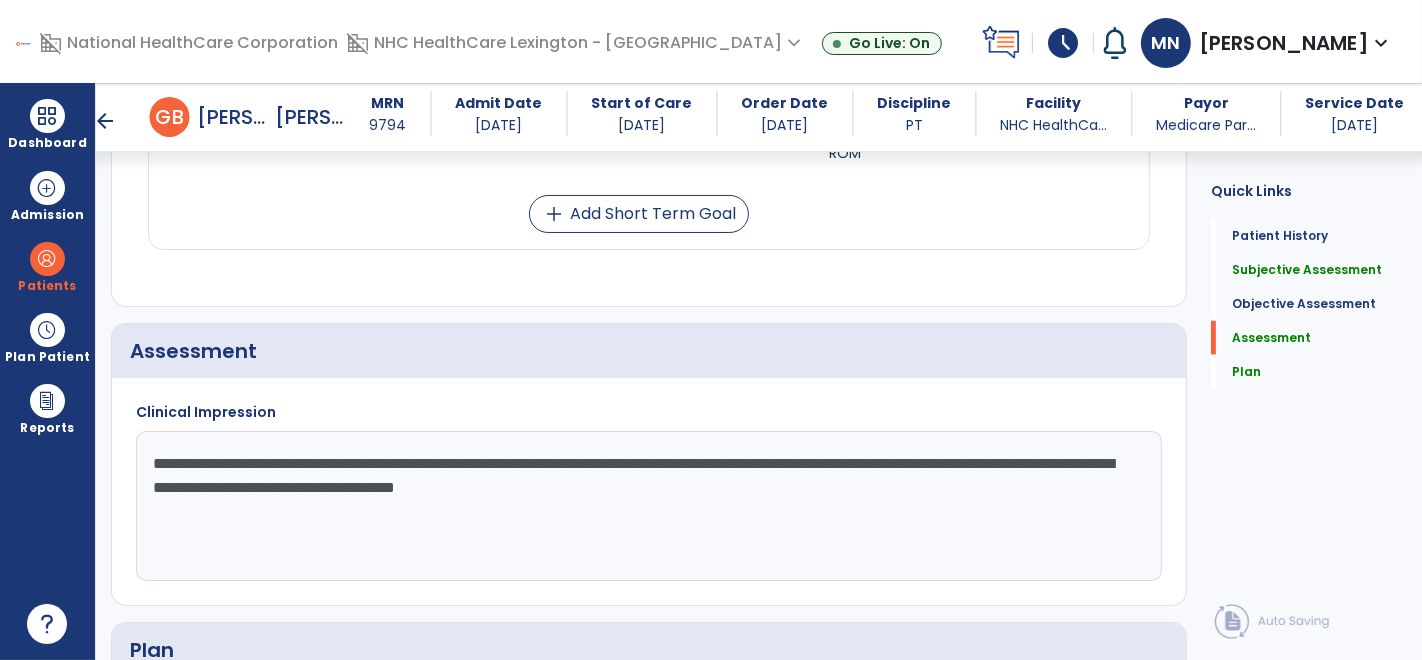 click on "**********" 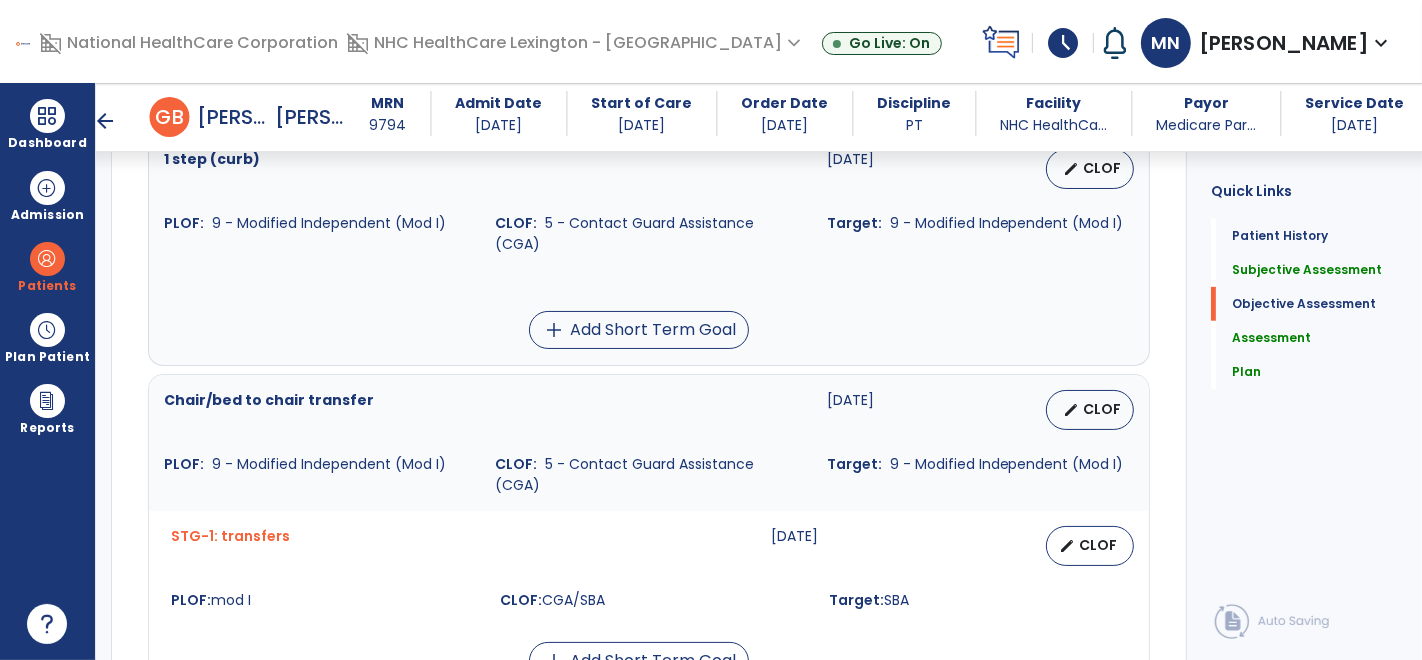scroll, scrollTop: 777, scrollLeft: 0, axis: vertical 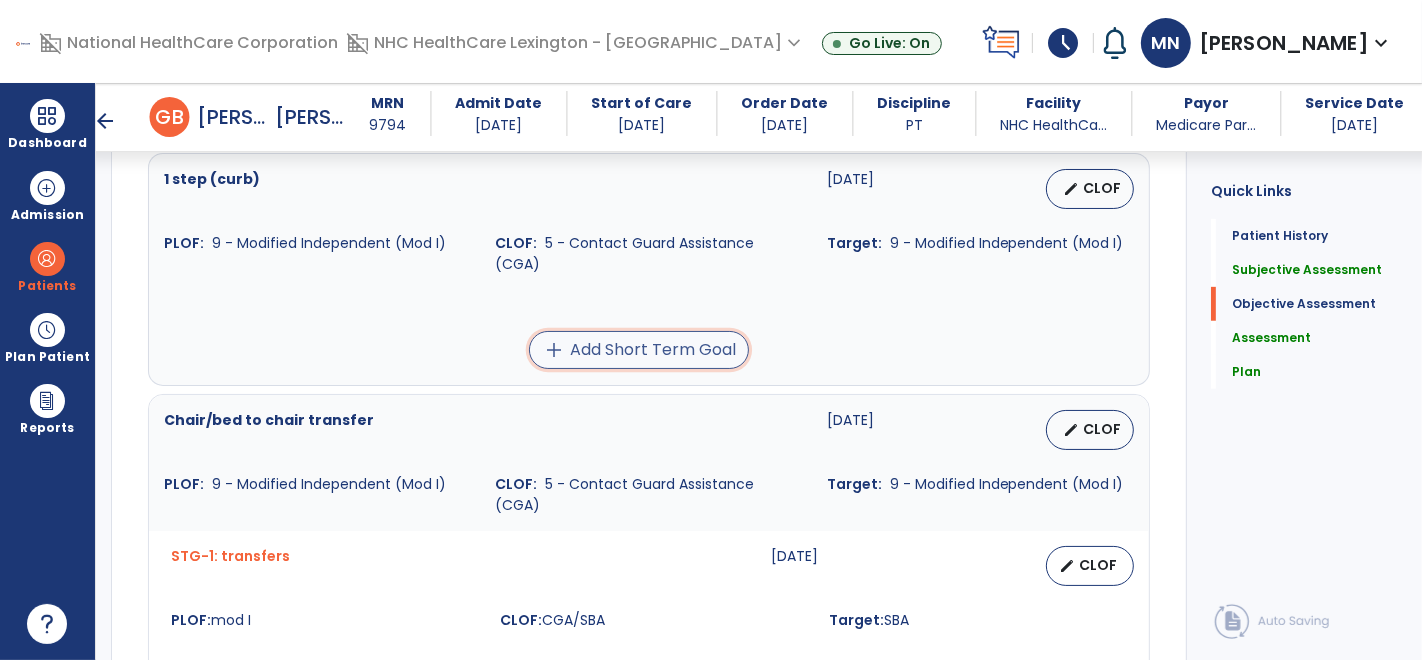 click on "add  Add Short Term Goal" at bounding box center (639, 350) 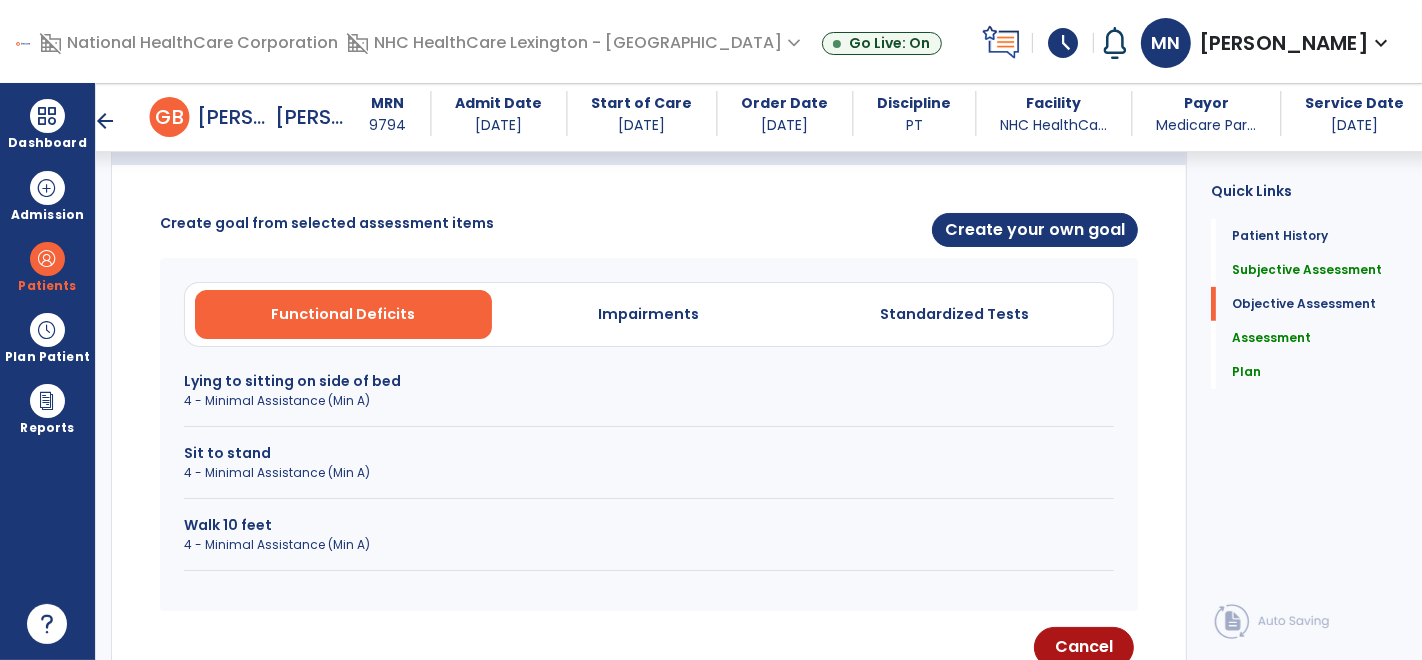 scroll, scrollTop: 643, scrollLeft: 0, axis: vertical 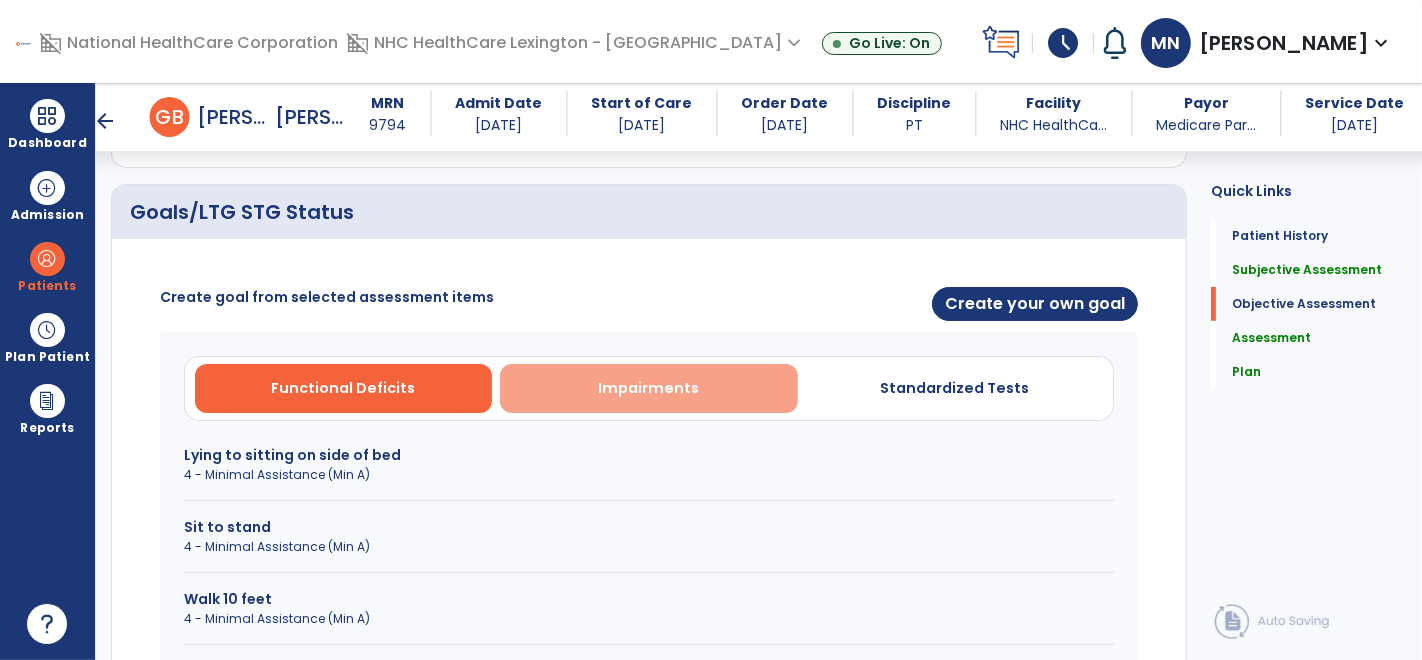 click on "Impairments" at bounding box center (649, 388) 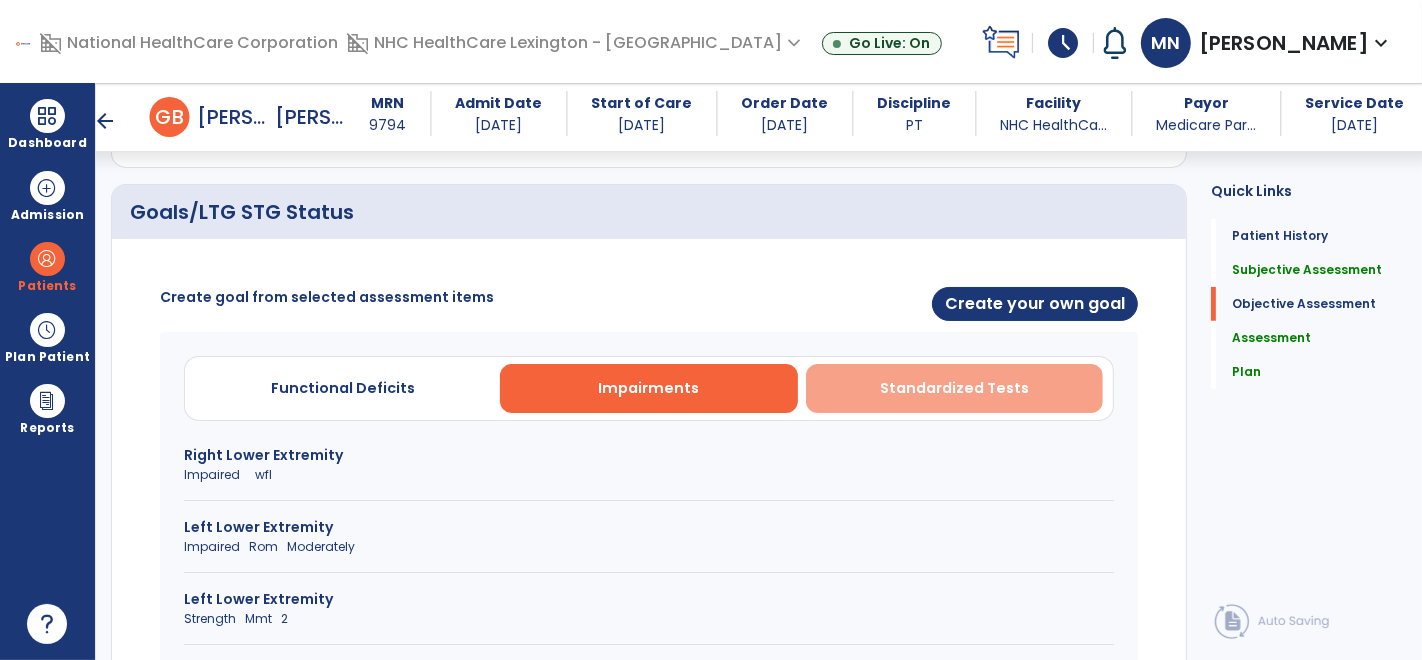 click on "Standardized Tests" at bounding box center (955, 388) 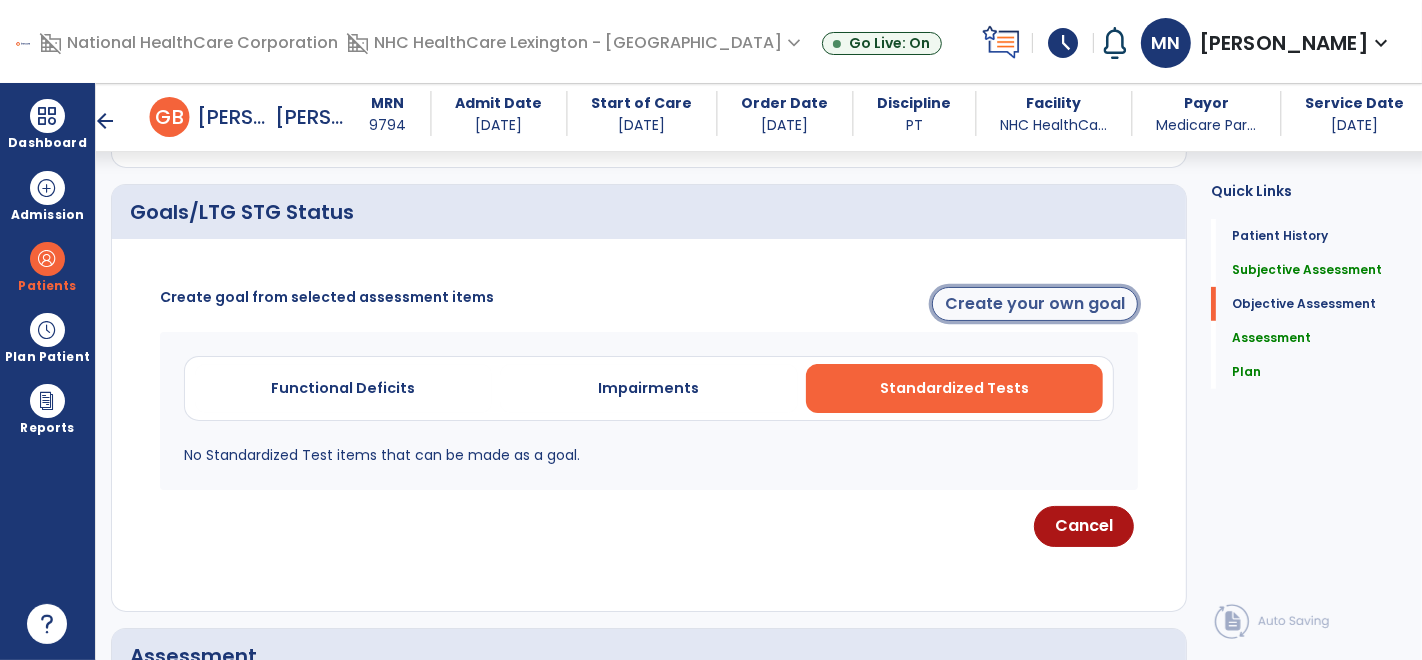 click on "Create your own goal" 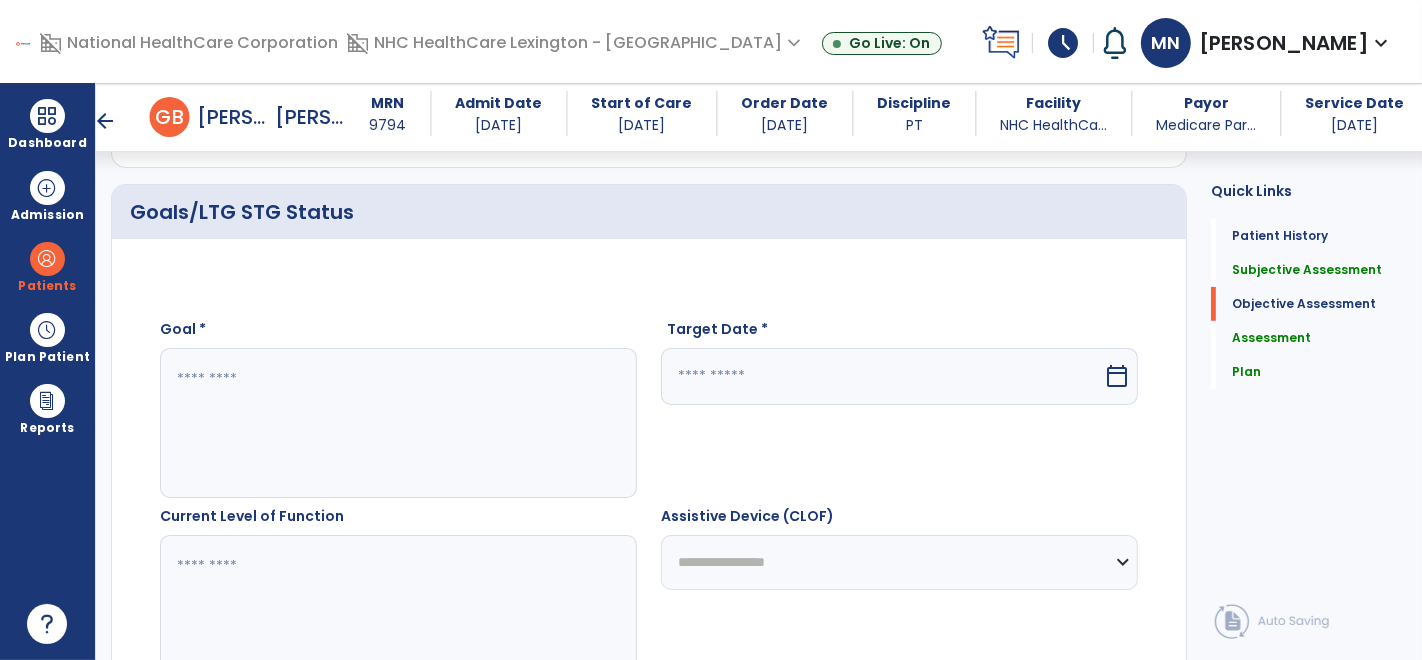 click 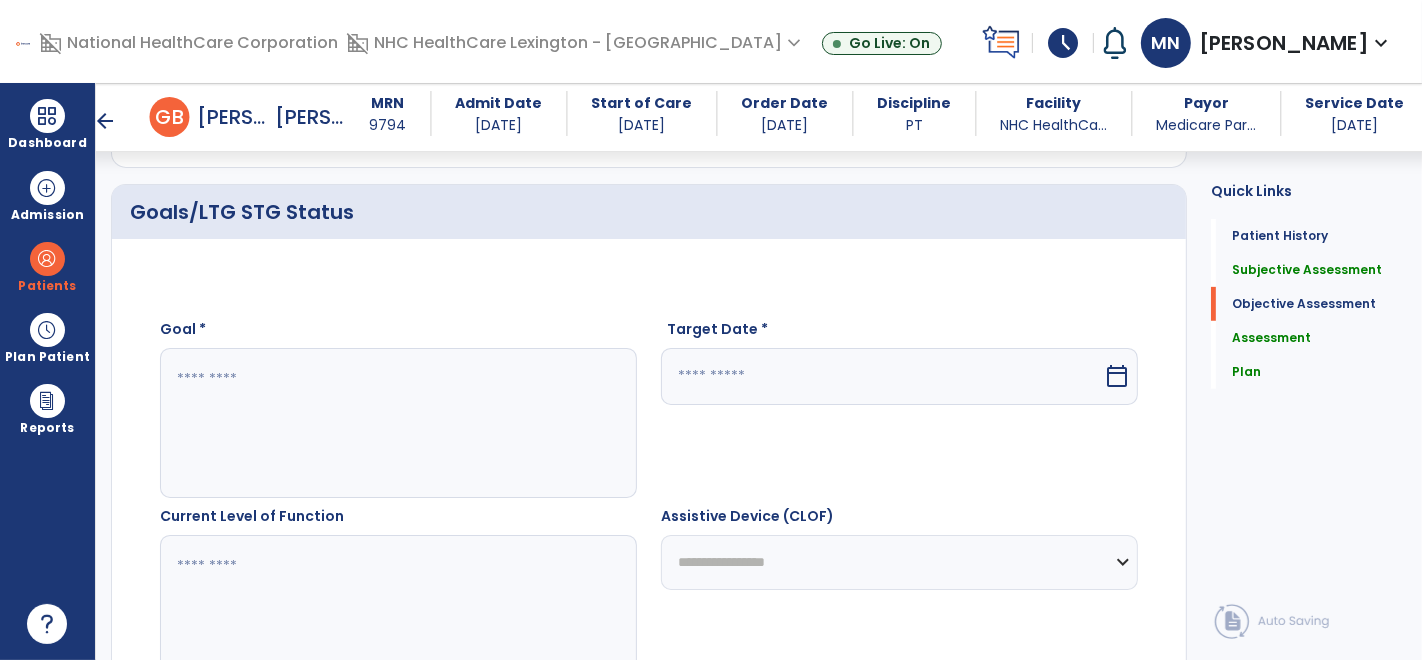 type on "*" 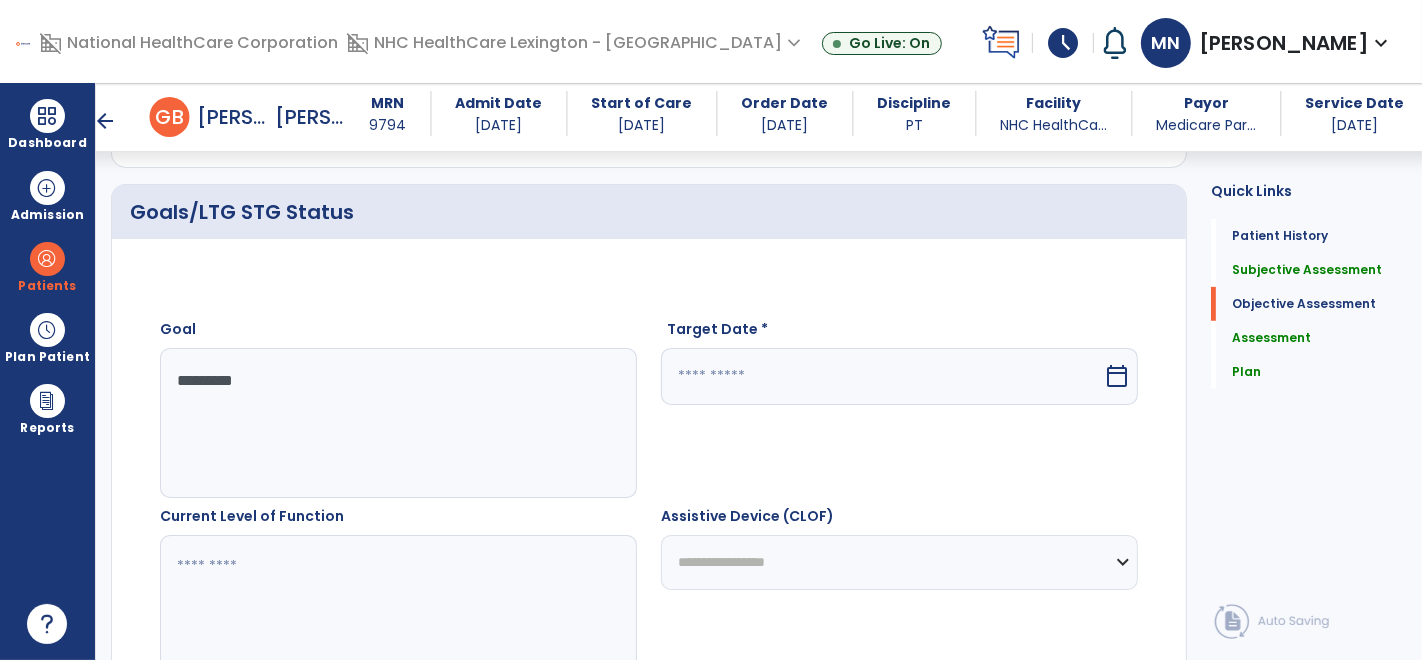 type on "*********" 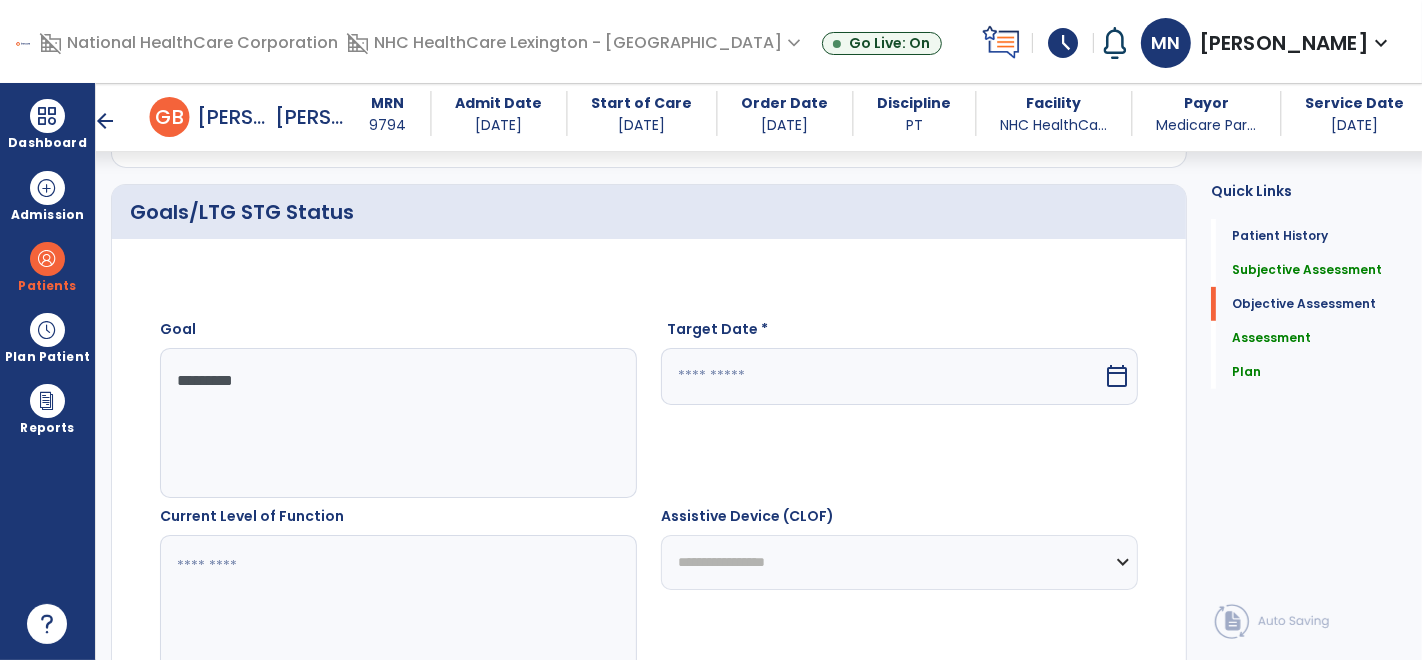 click on "calendar_today" at bounding box center (1117, 376) 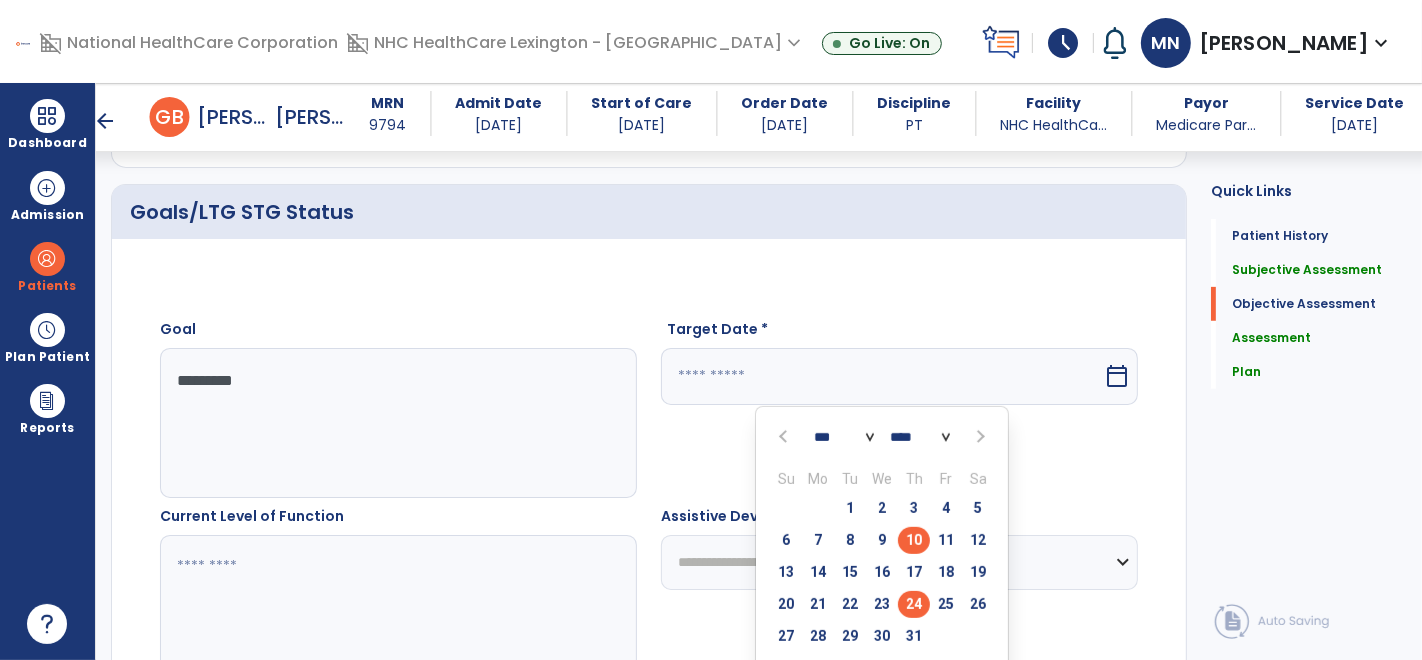 click on "24" at bounding box center [914, 604] 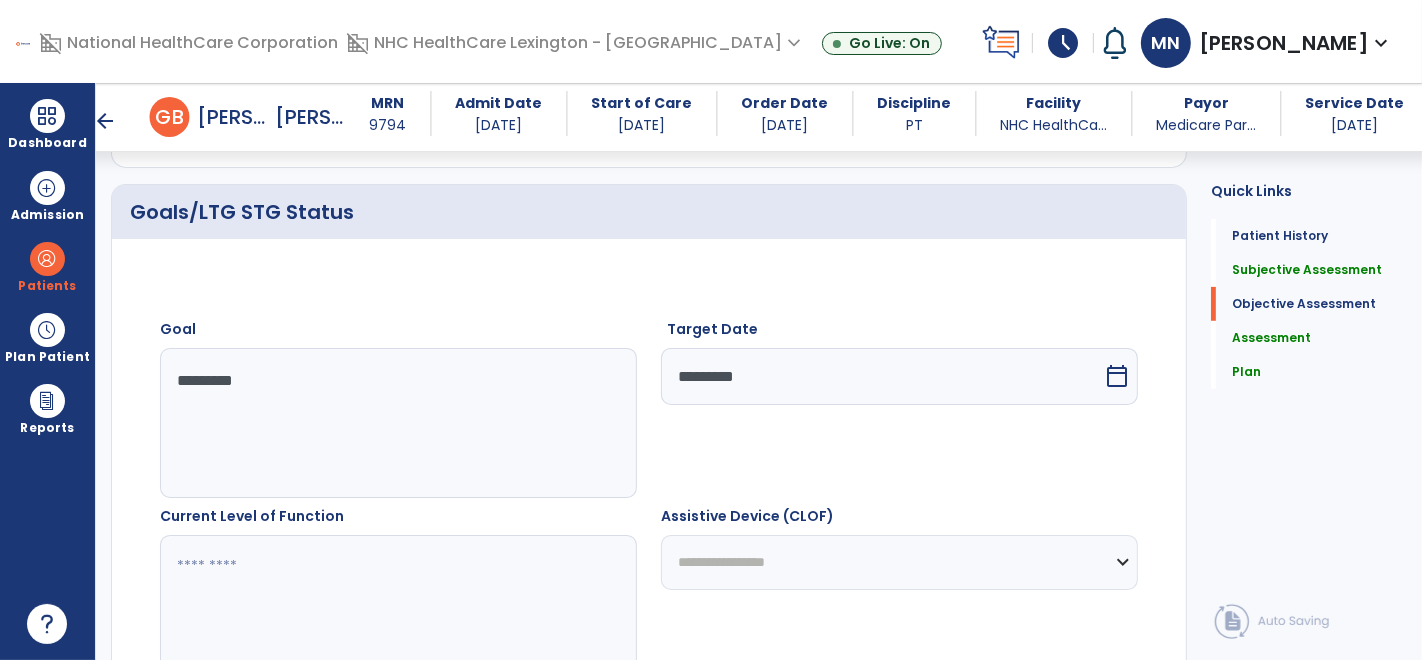 click 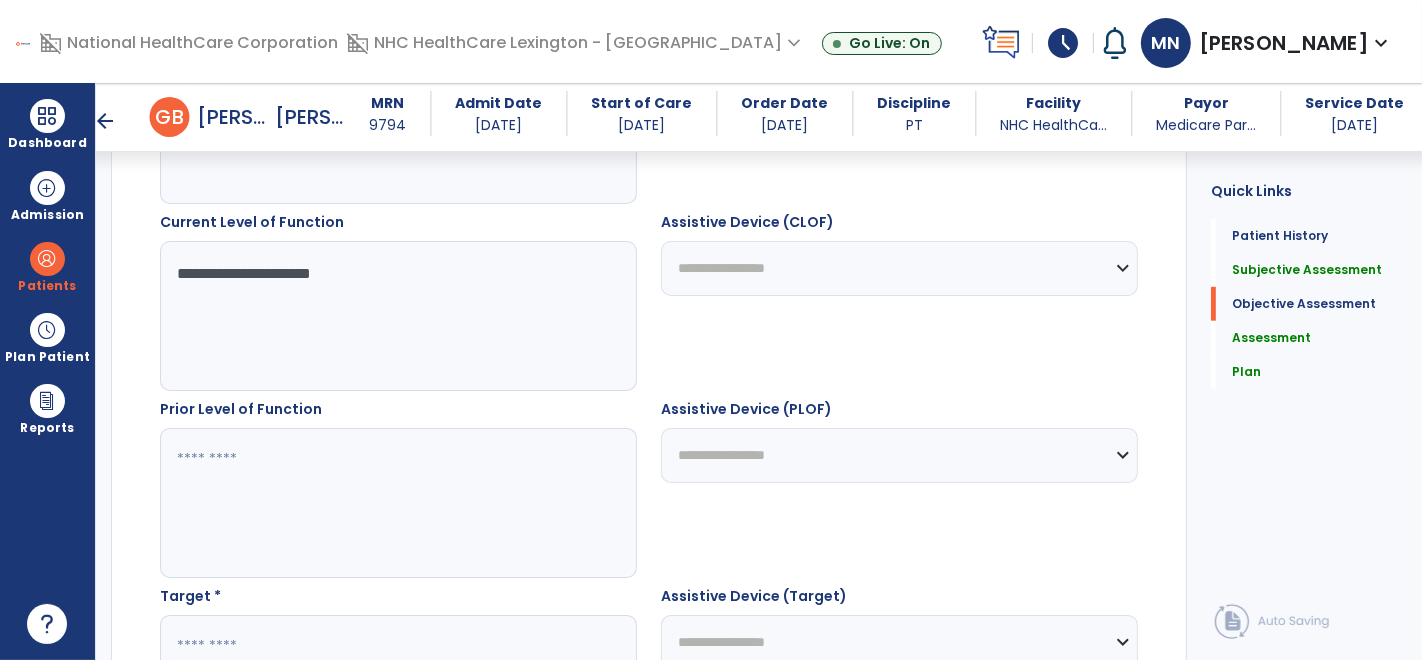 scroll, scrollTop: 972, scrollLeft: 0, axis: vertical 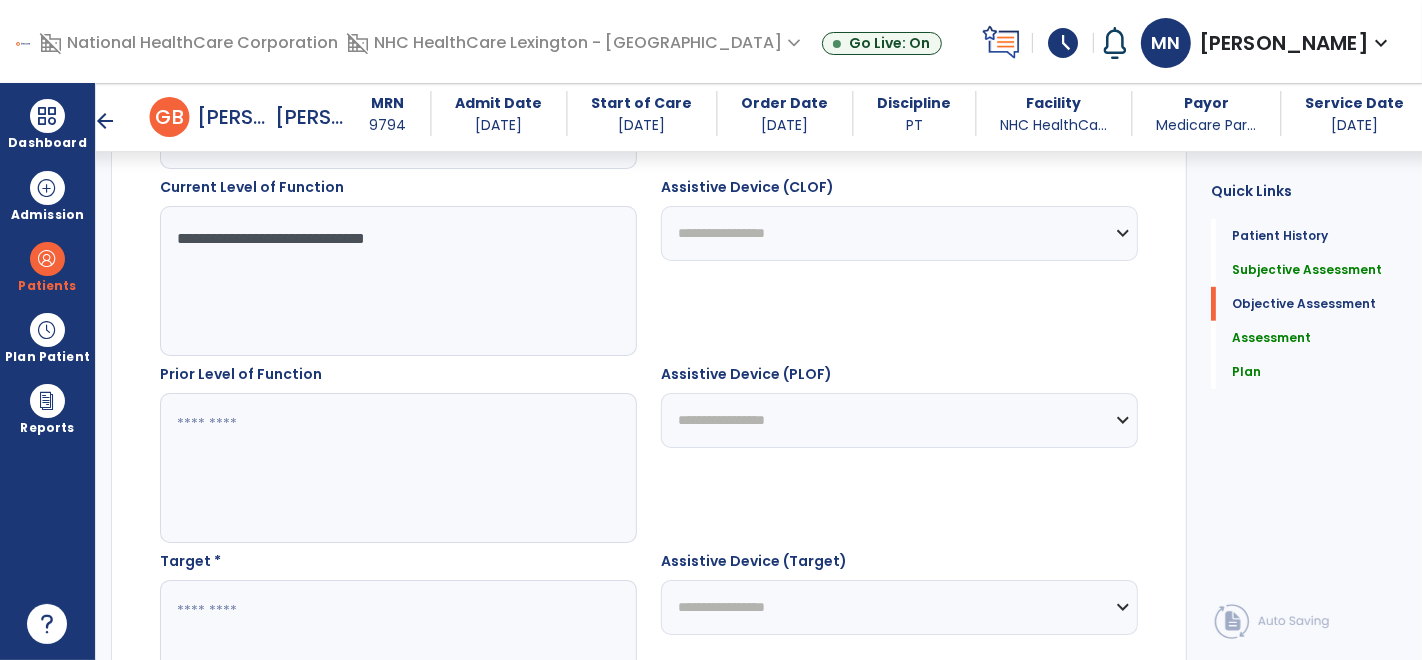 type on "**********" 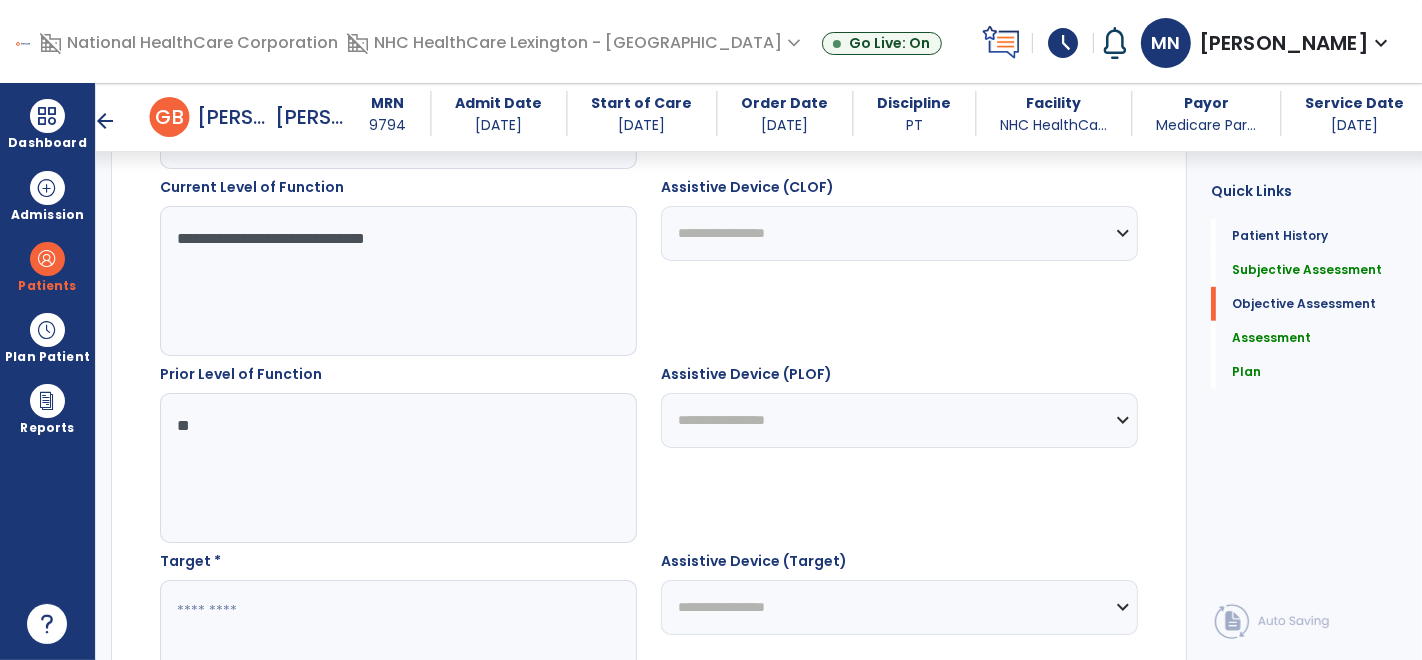 type on "*" 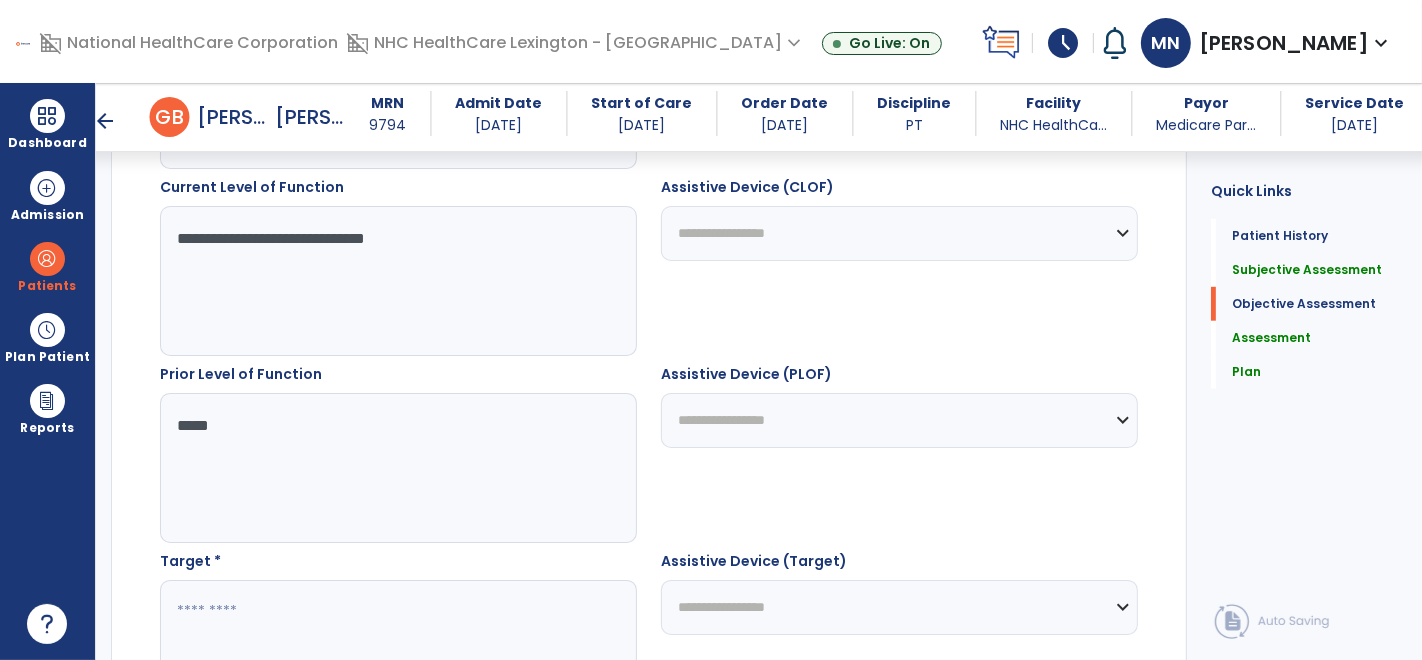 type on "*****" 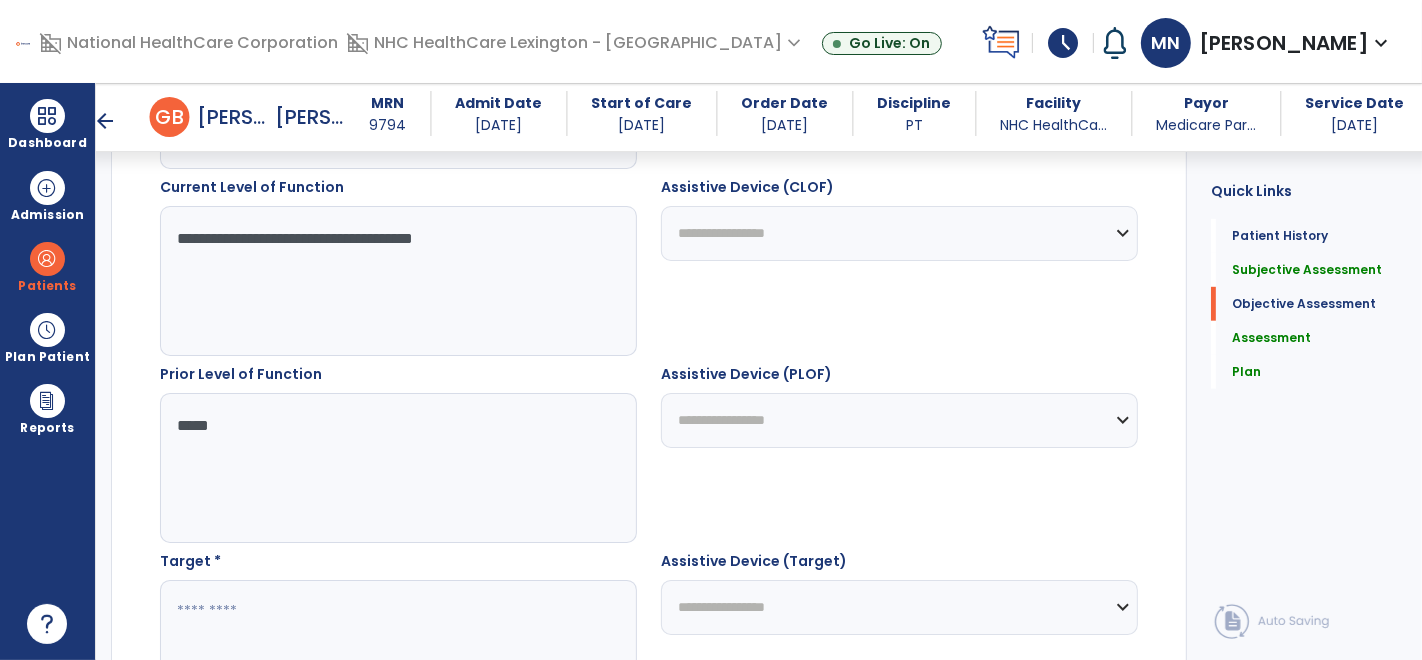 scroll, scrollTop: 1126, scrollLeft: 0, axis: vertical 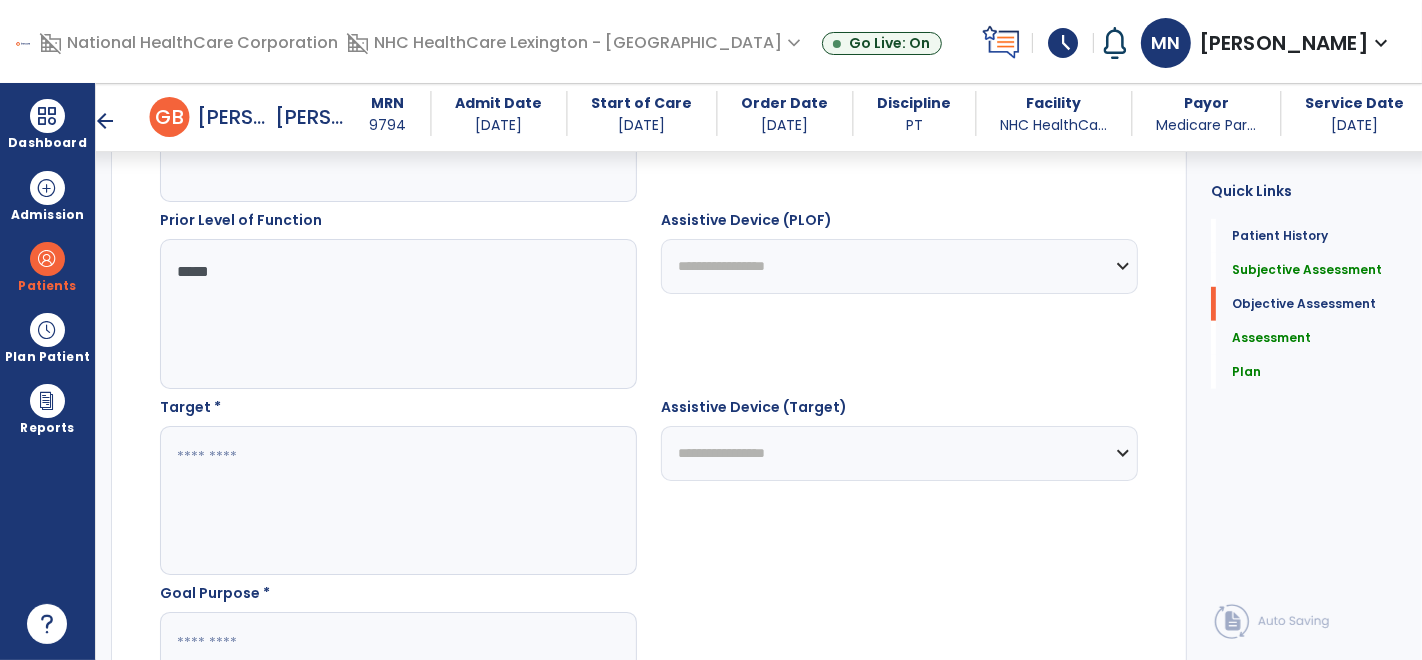 type on "**********" 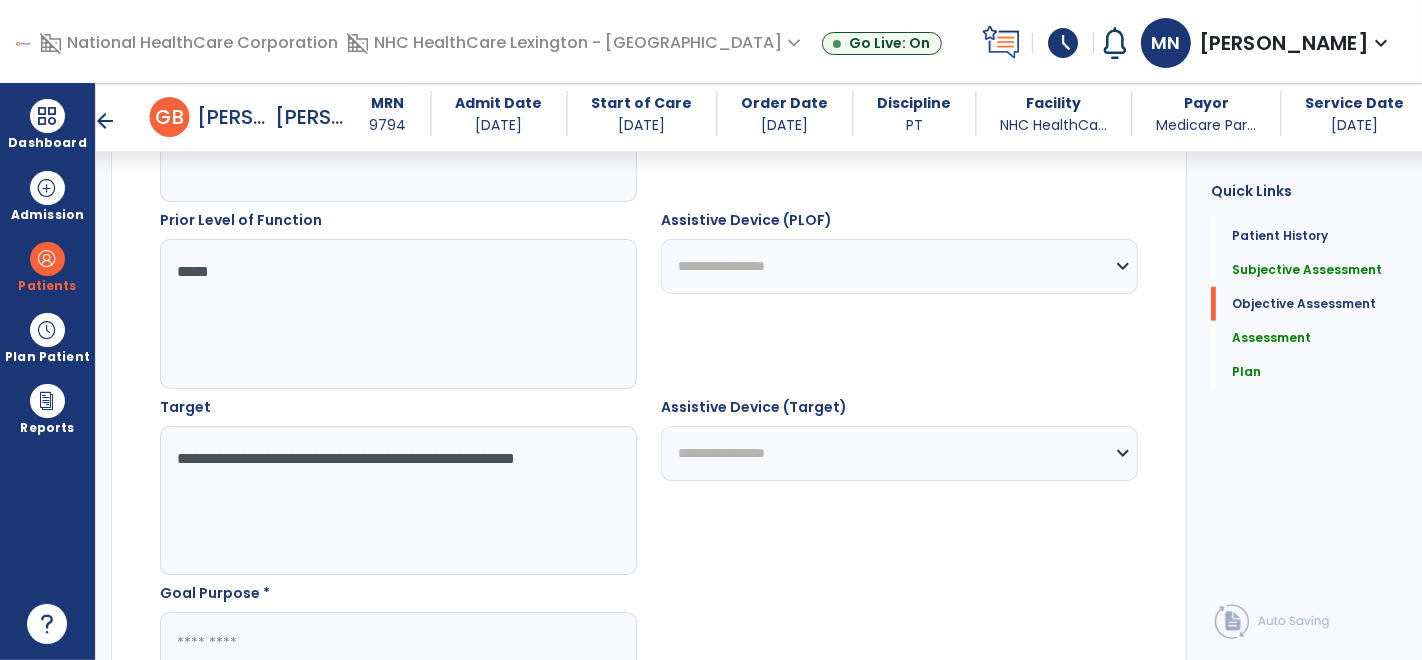 click on "**********" 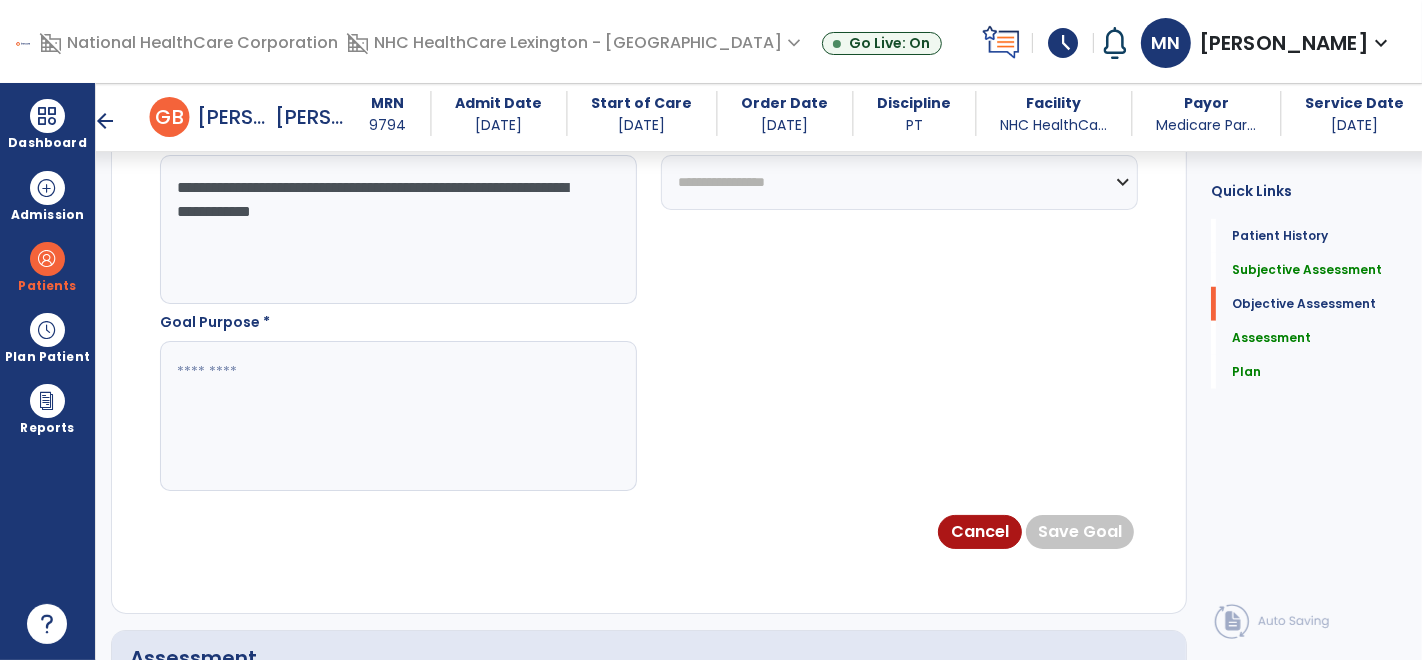 scroll, scrollTop: 1397, scrollLeft: 0, axis: vertical 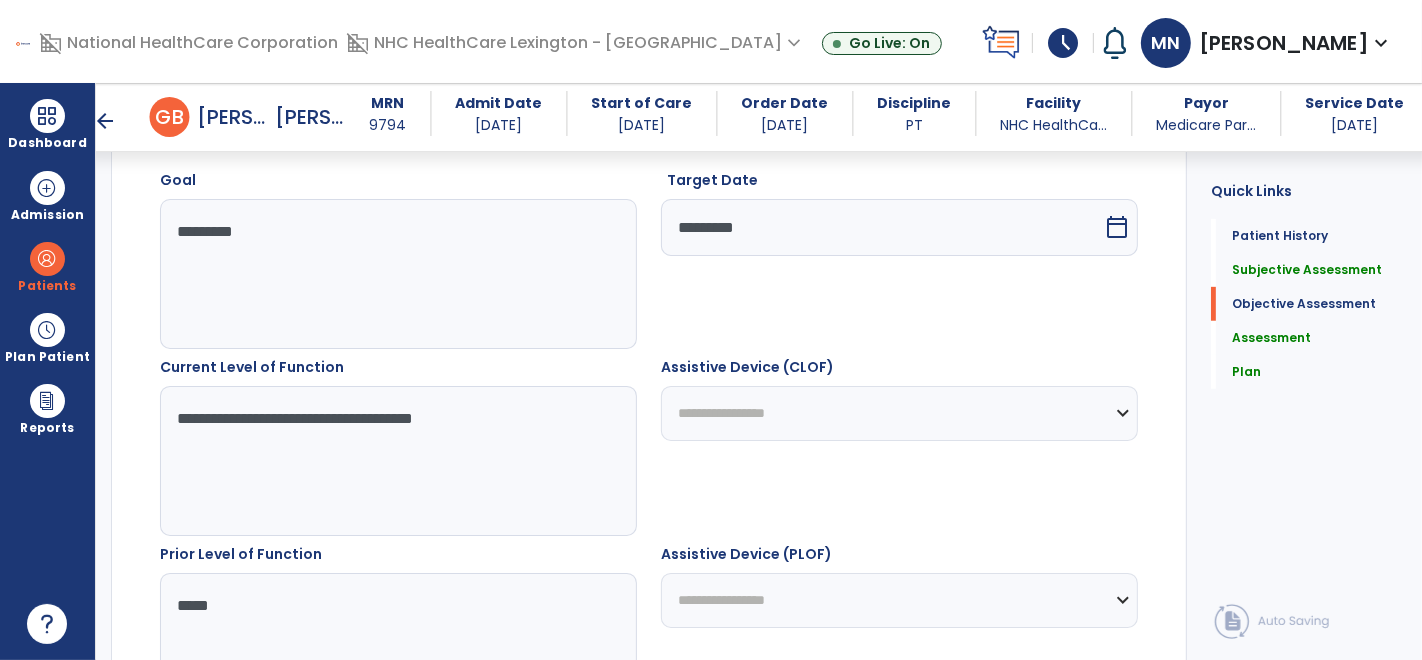 type on "**********" 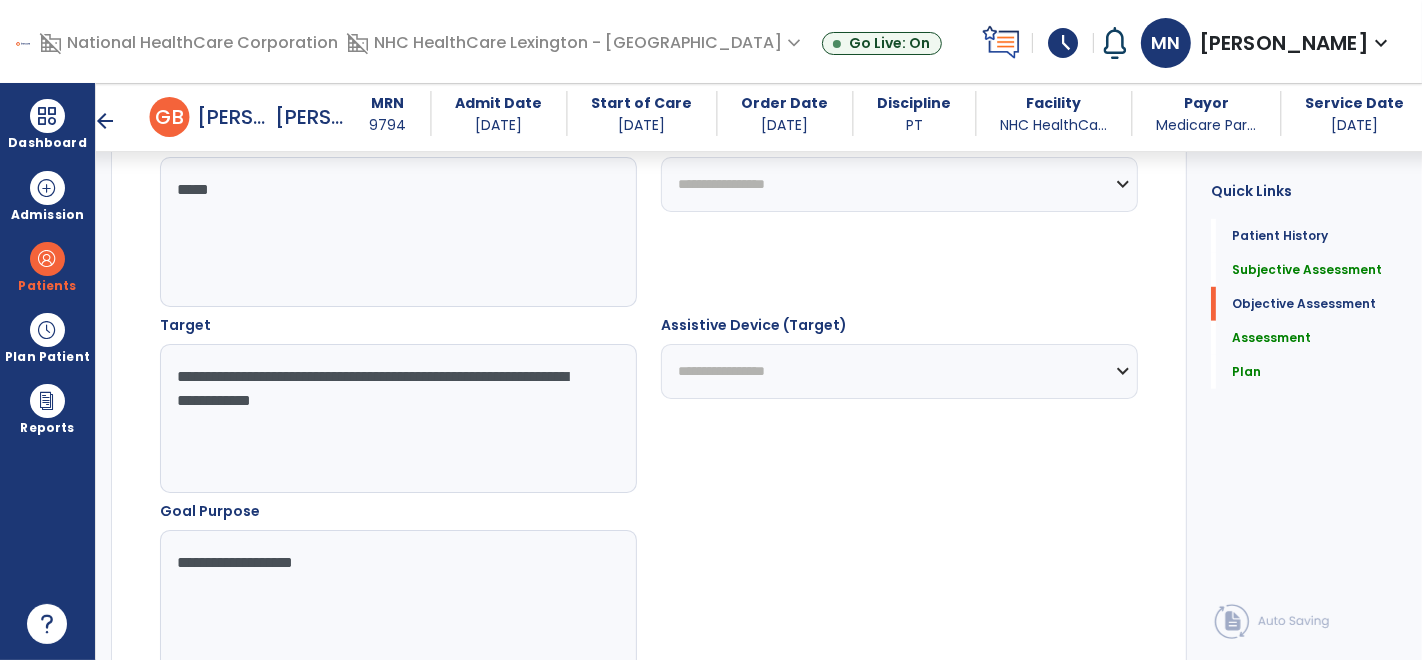 scroll, scrollTop: 1254, scrollLeft: 0, axis: vertical 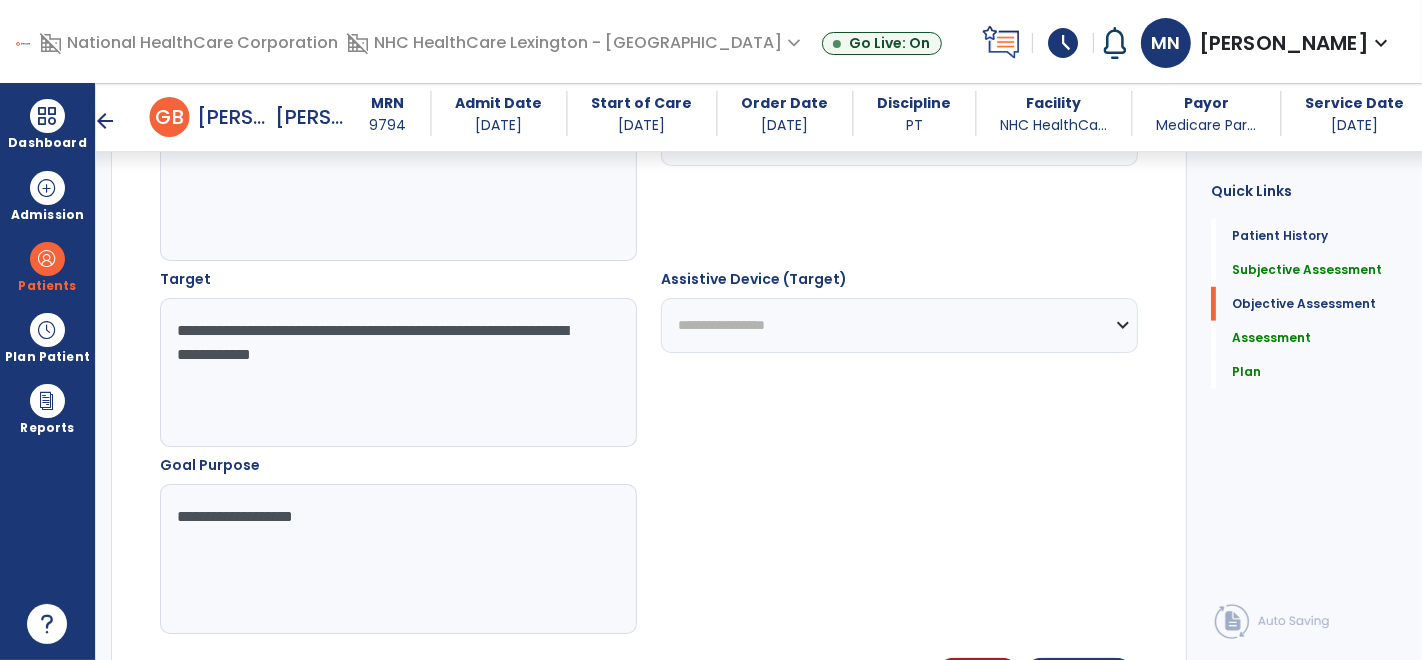 drag, startPoint x: 400, startPoint y: 348, endPoint x: 246, endPoint y: 362, distance: 154.63506 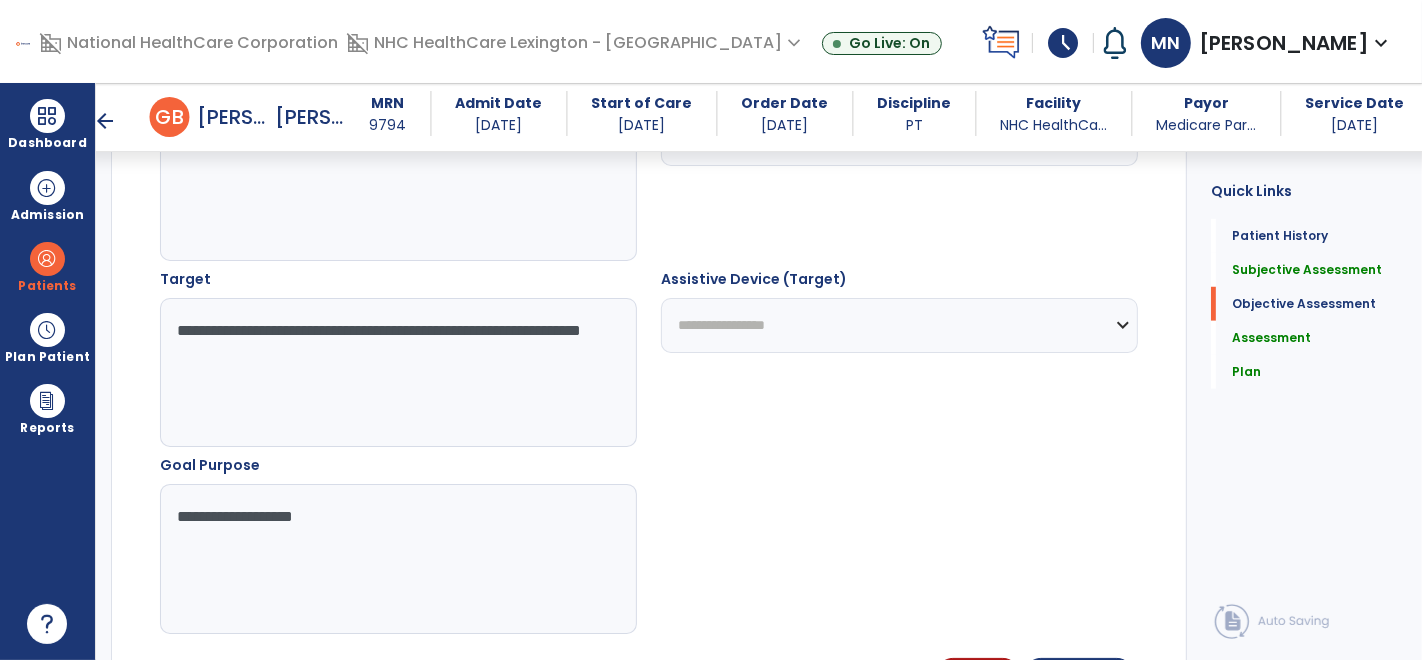 type on "**********" 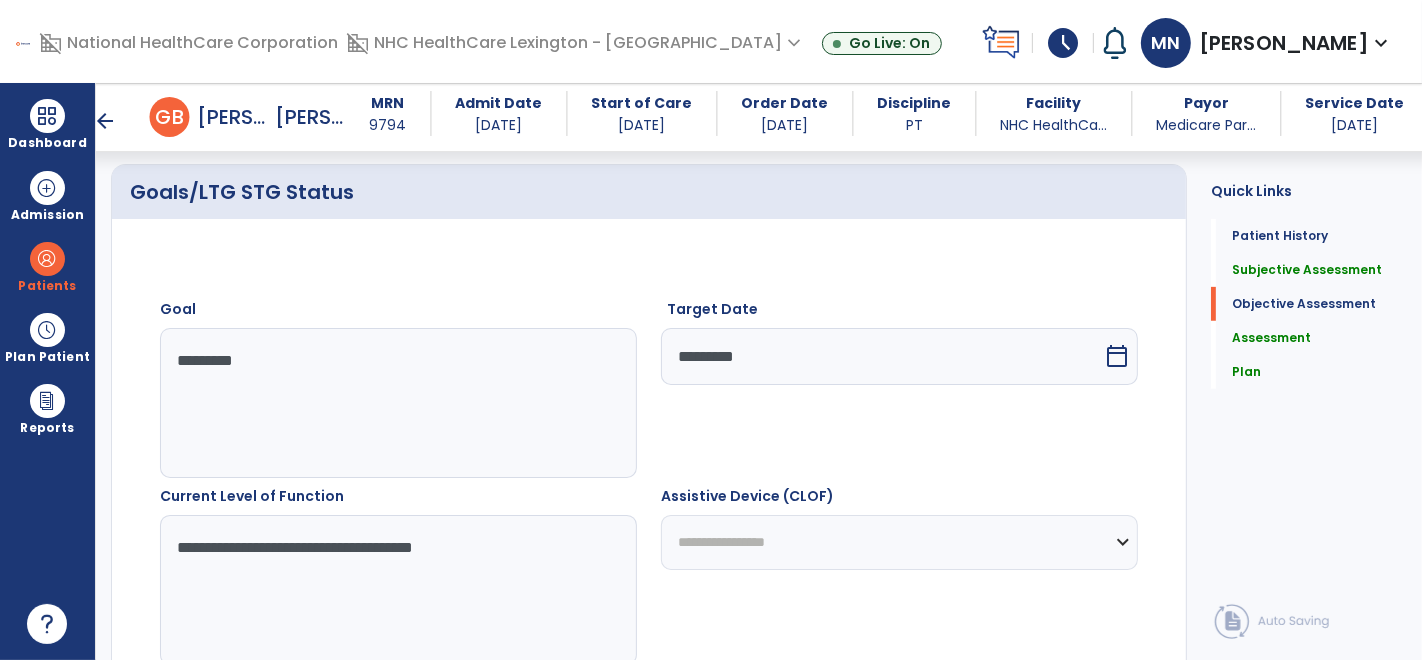 scroll, scrollTop: 719, scrollLeft: 0, axis: vertical 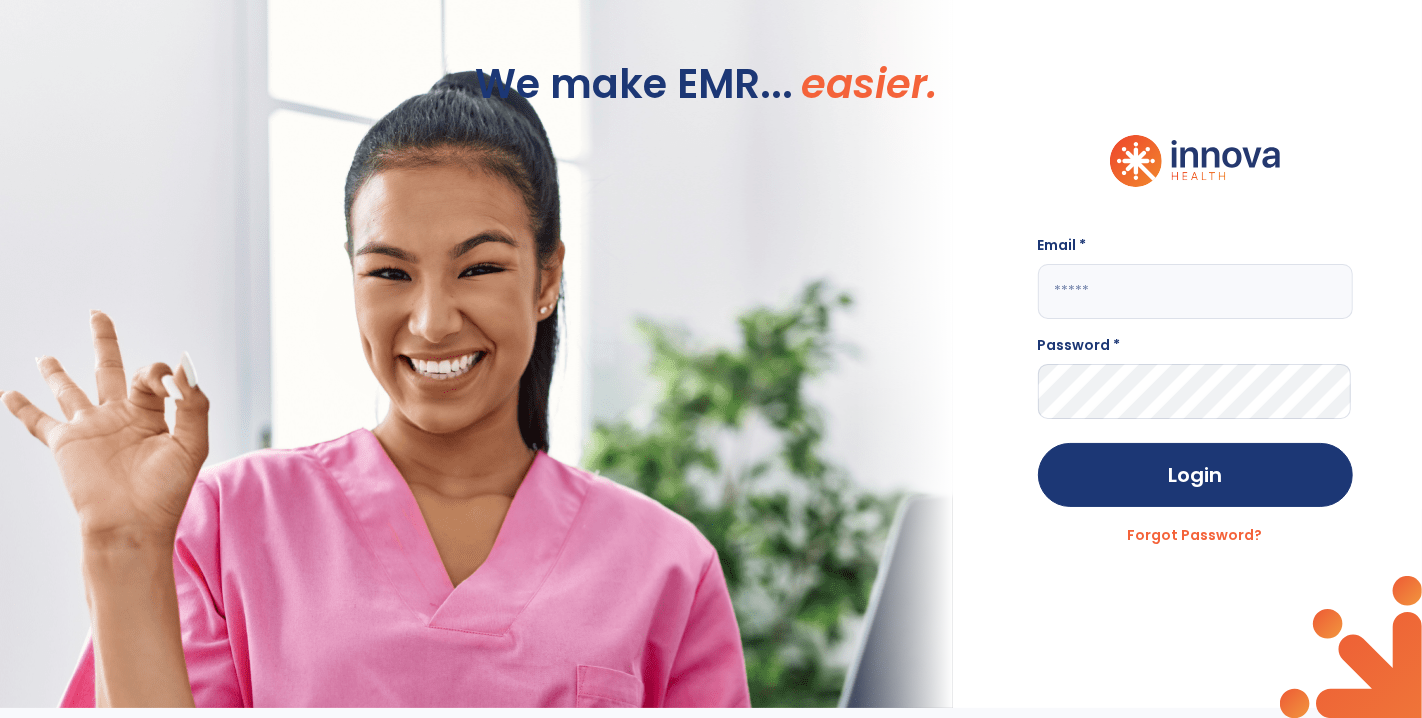 click 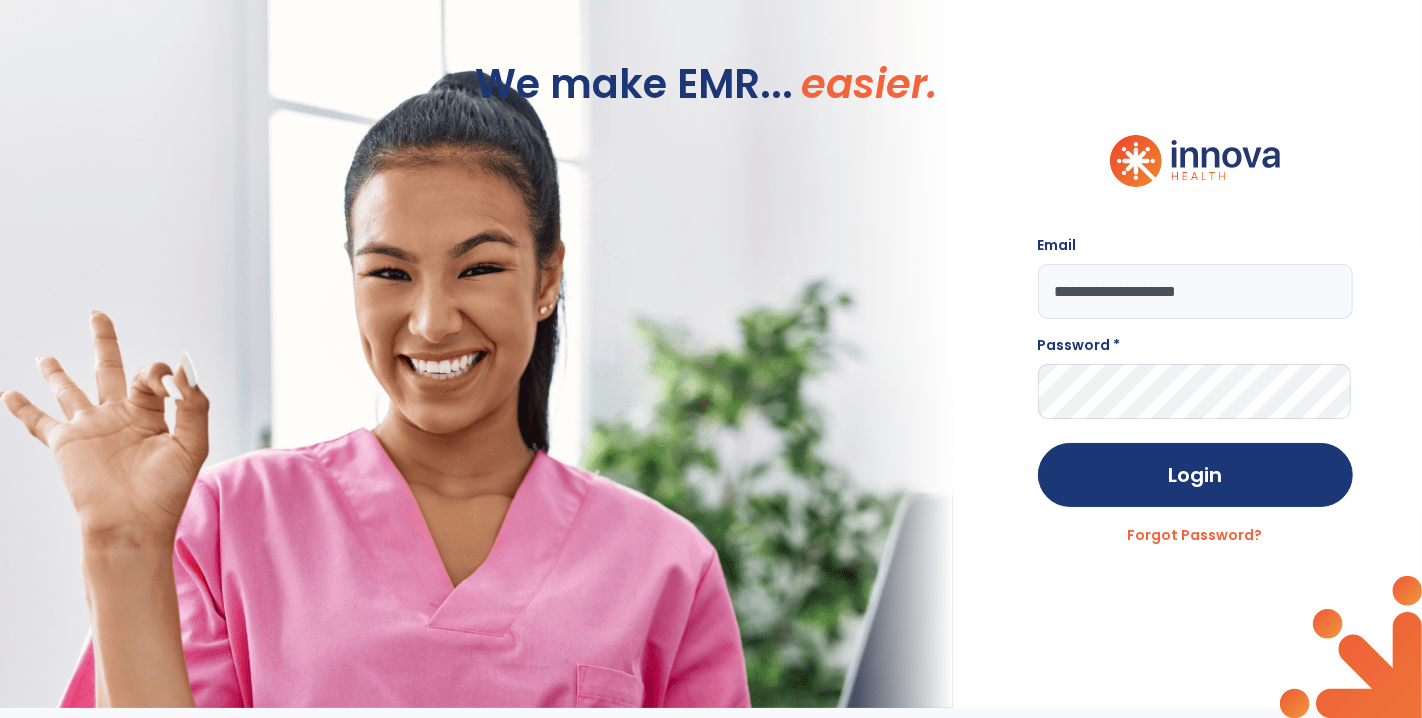 type on "**********" 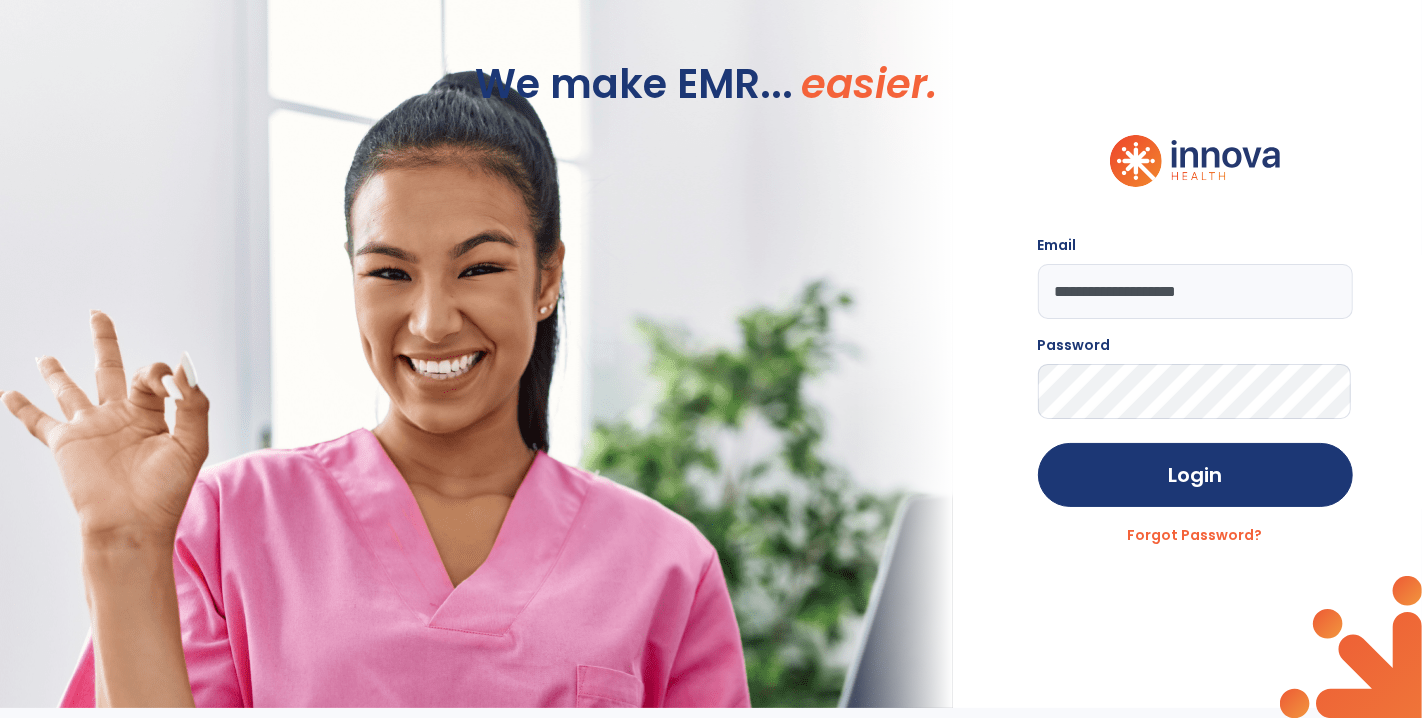 click on "Login" 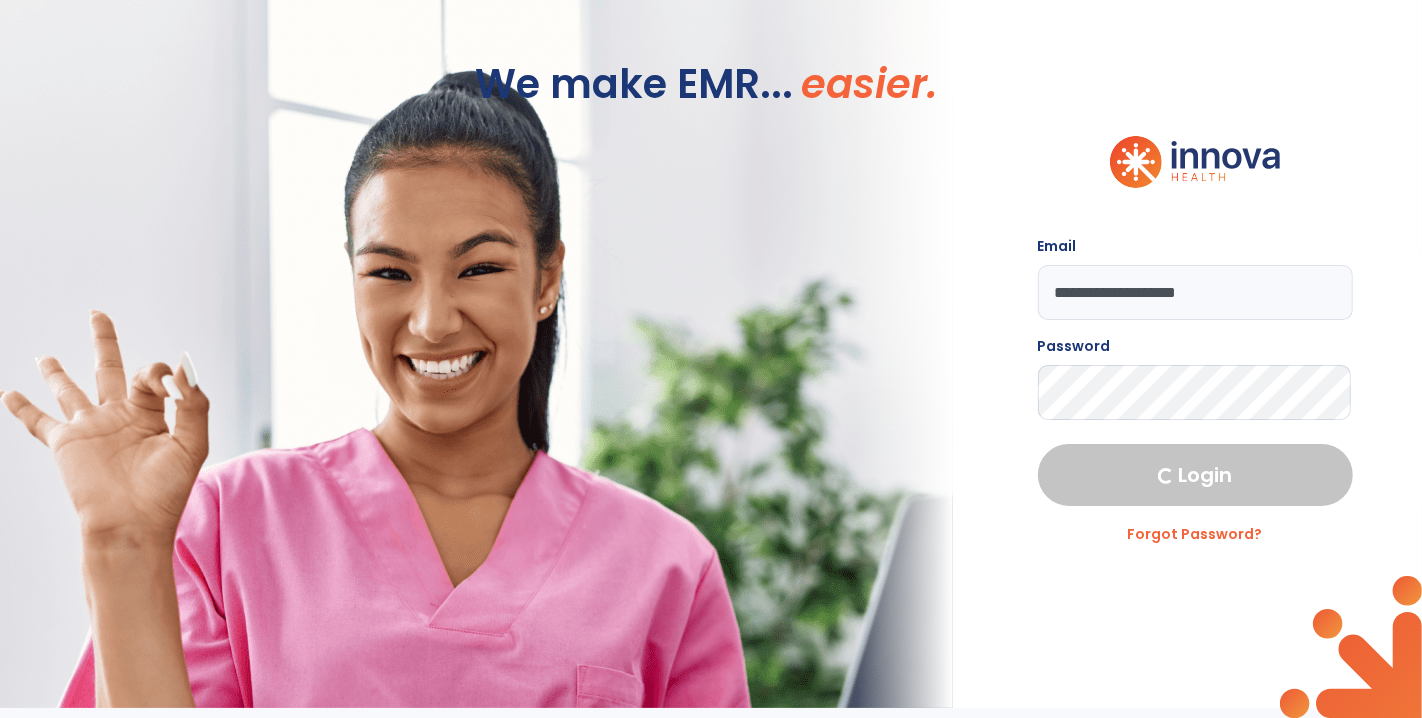 select on "****" 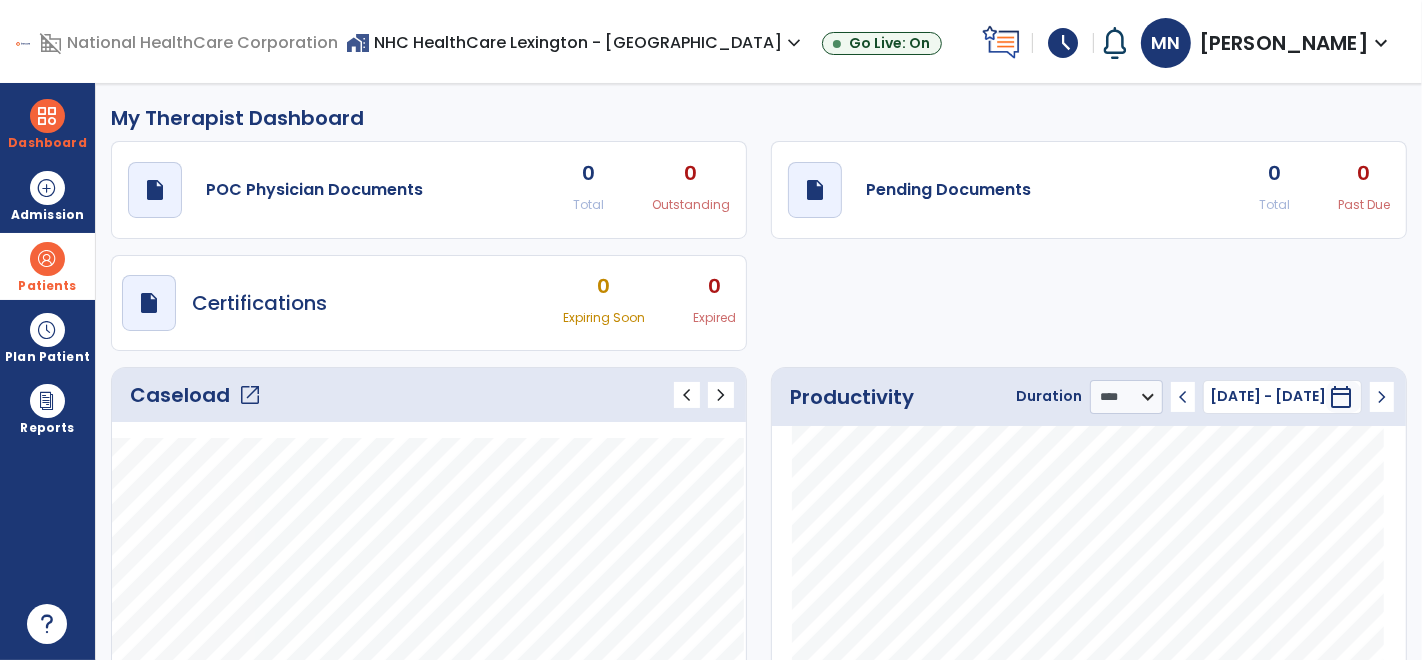 click at bounding box center [47, 259] 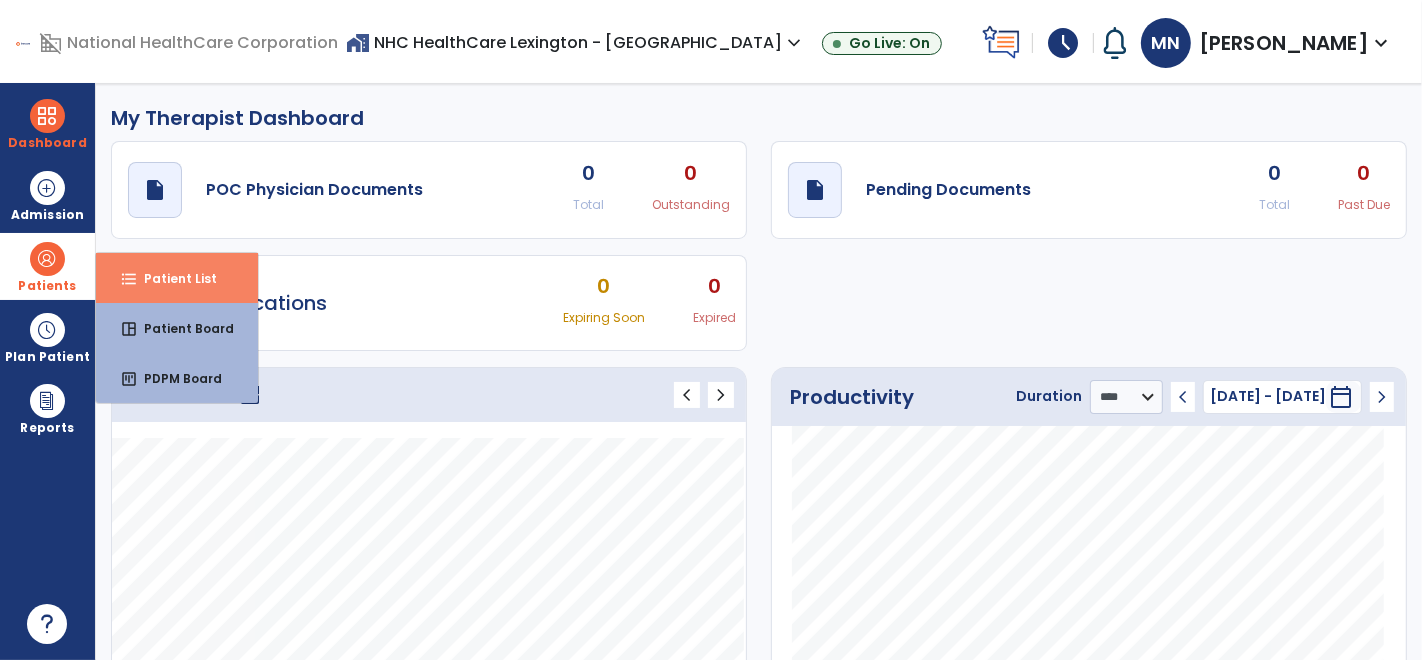 click on "Patient List" at bounding box center [172, 278] 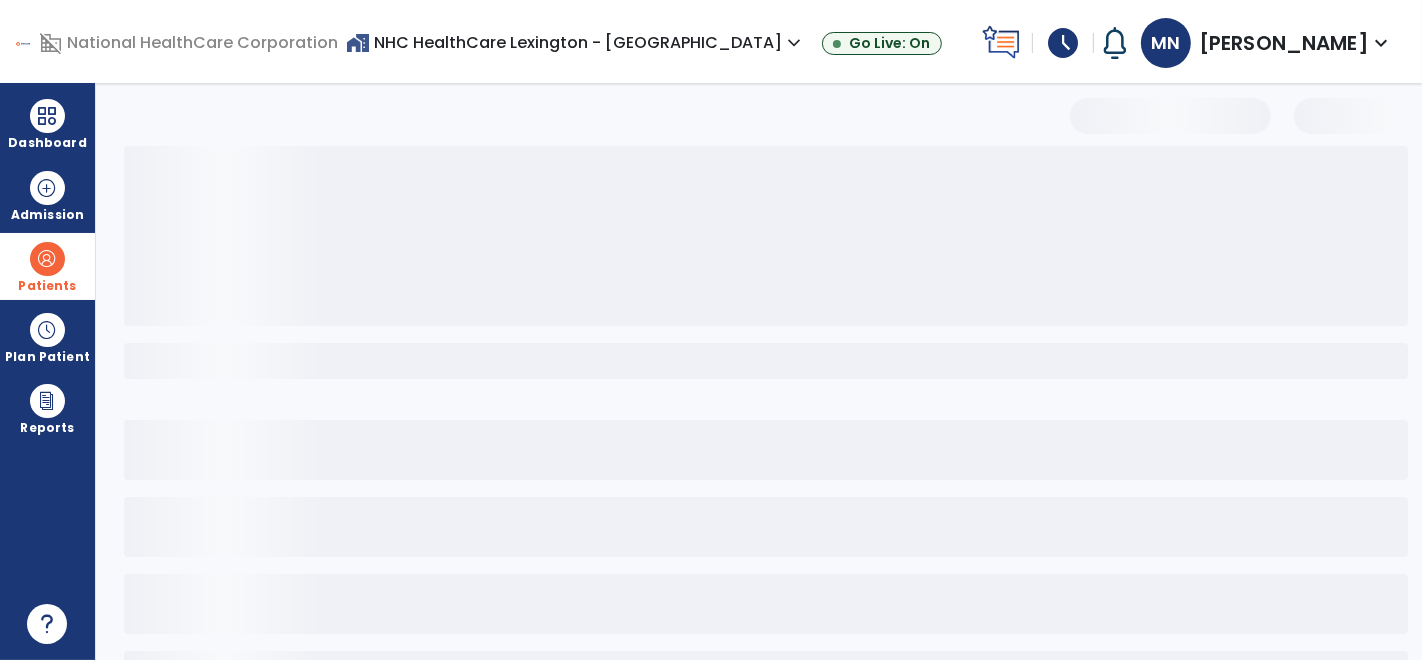 select on "***" 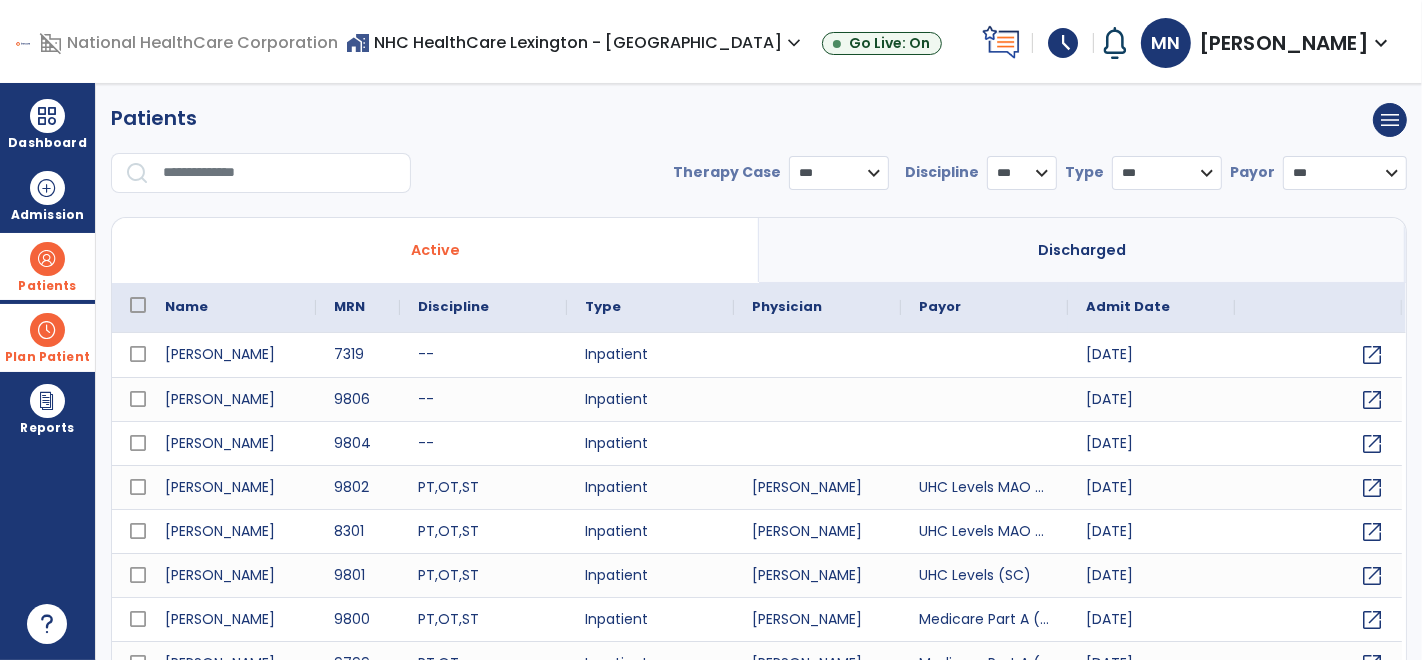 click at bounding box center (47, 330) 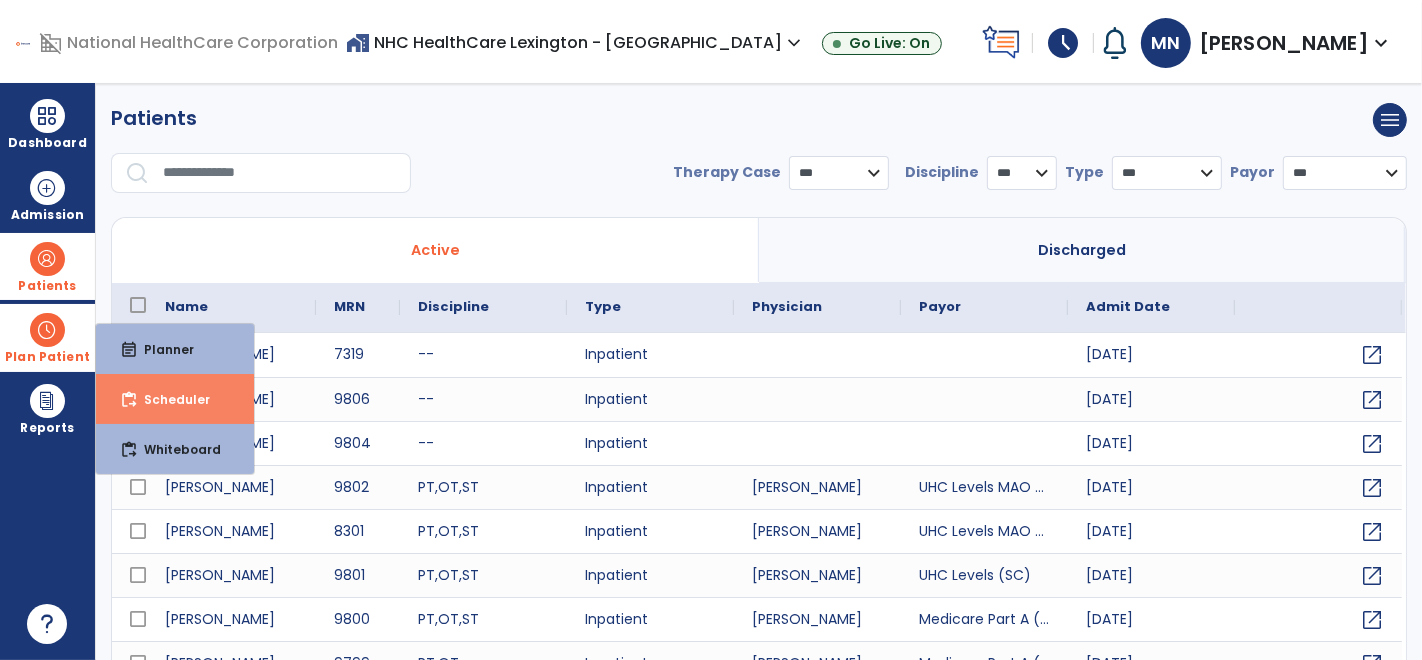 click on "Scheduler" at bounding box center [169, 399] 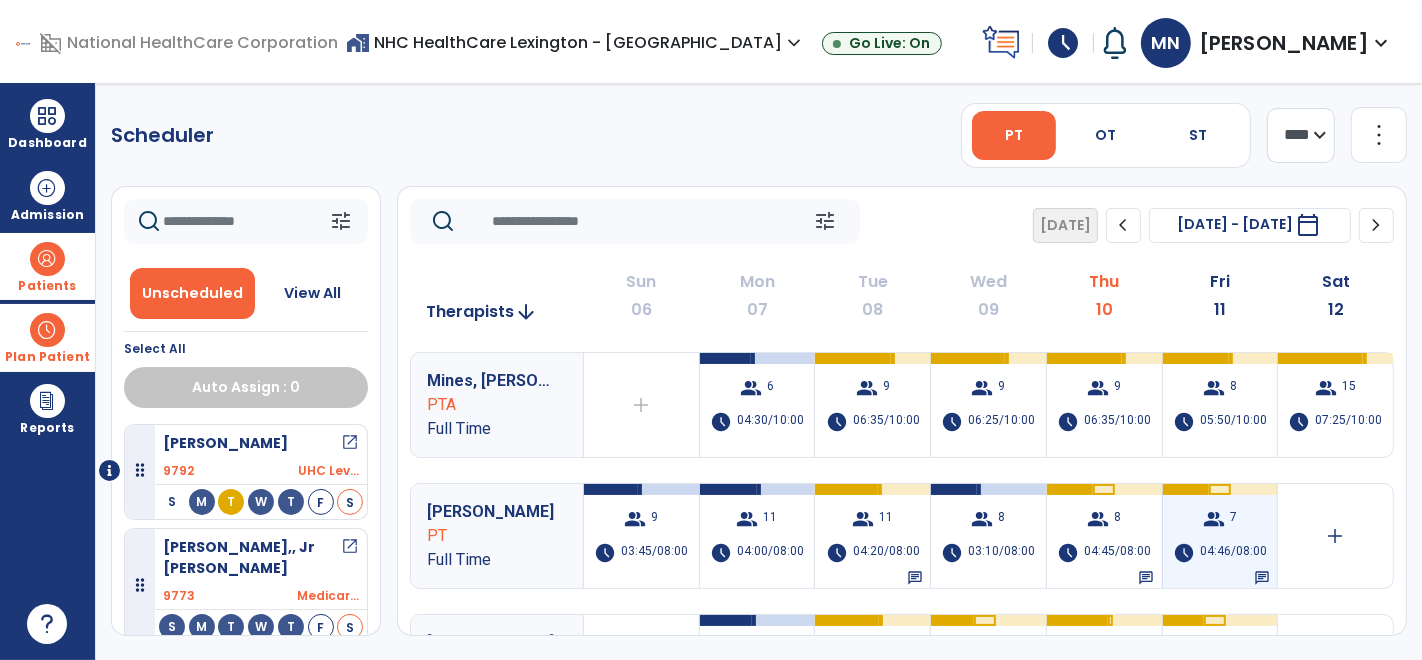 click on "04:46/08:00" at bounding box center (1233, 553) 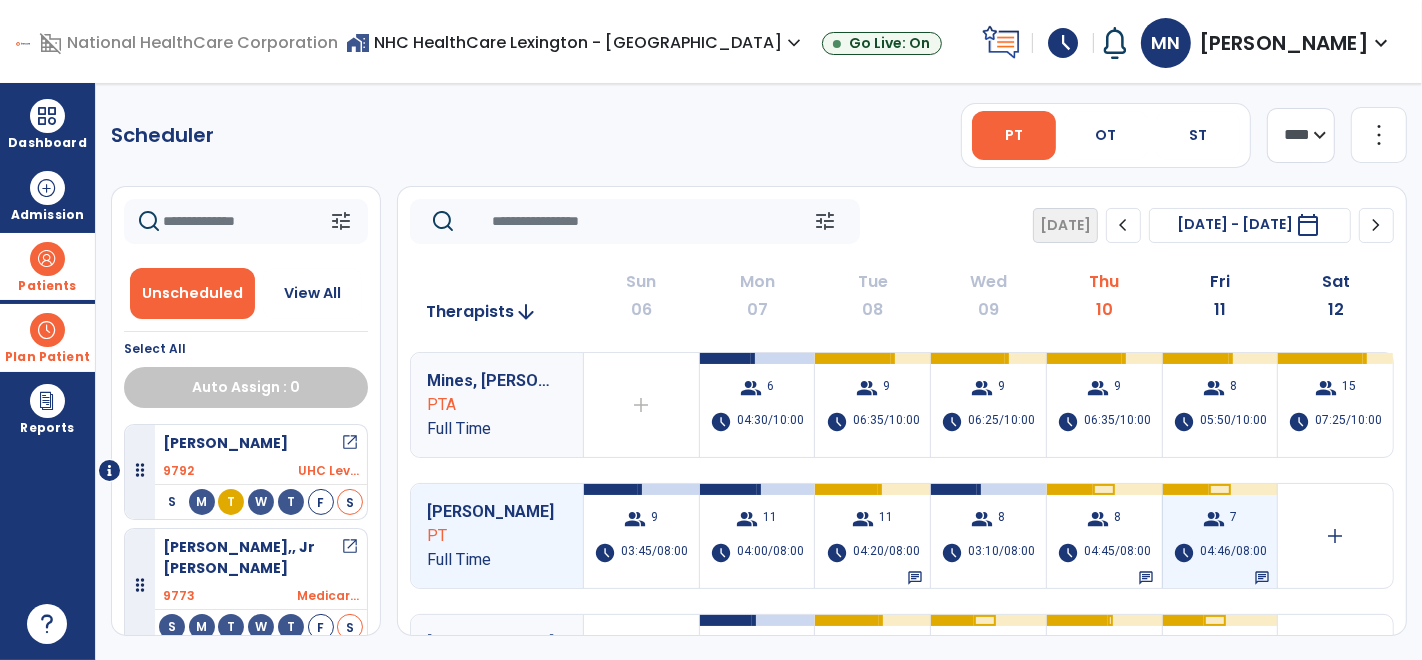 click on "domain_disabled   National HealthCare Corporation   home_work   NHC HealthCare [GEOGRAPHIC_DATA] - SC   expand_more   NHC HealthCare [GEOGRAPHIC_DATA] - SC  Go Live: On schedule My Time:   [DATE]    **** arrow_right  Start   Open your timecard  arrow_right Notifications  No Notifications yet   MN   [PERSON_NAME]   expand_more   home   Home   person   Profile   help   Help   logout   Log out  Dashboard  dashboard  Therapist Dashboard Admission Patients  format_list_bulleted  Patient List  space_dashboard  Patient Board  insert_chart  PDPM Board Plan Patient  event_note  Planner  content_paste_go  Scheduler  content_paste_go  Whiteboard Reports  export_notes  Billing Exports  note_alt  EOM Report  event_note  Minutes By Payor  inbox_customize  Service Log  playlist_add_check  Triple Check Report  Scheduler   PT   OT   ST  **** *** more_vert  Manage Labor   View All Therapists   Print   tune   Unscheduled   View All  Select All  Auto Assign : 0   [PERSON_NAME]   open_in_new  9792 UHC Lev...  S M T W T F S S" at bounding box center (711, 330) 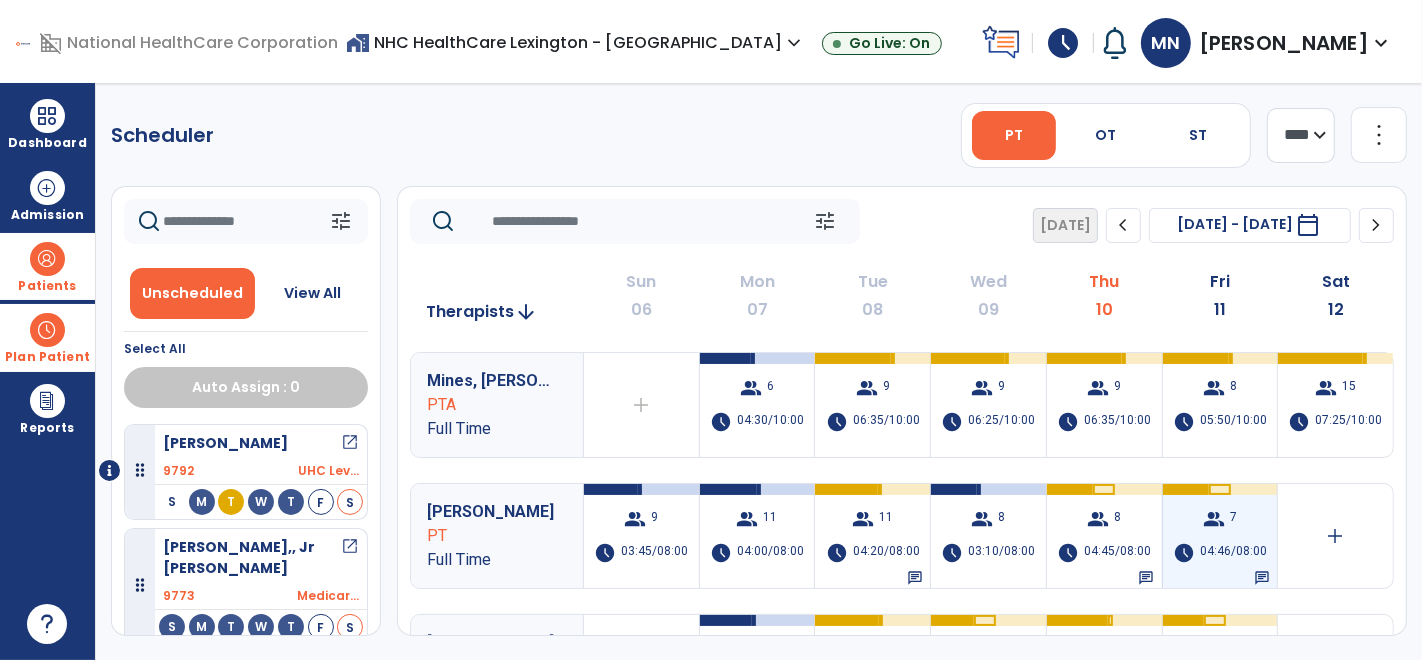 click on "04:46/08:00" at bounding box center (1233, 553) 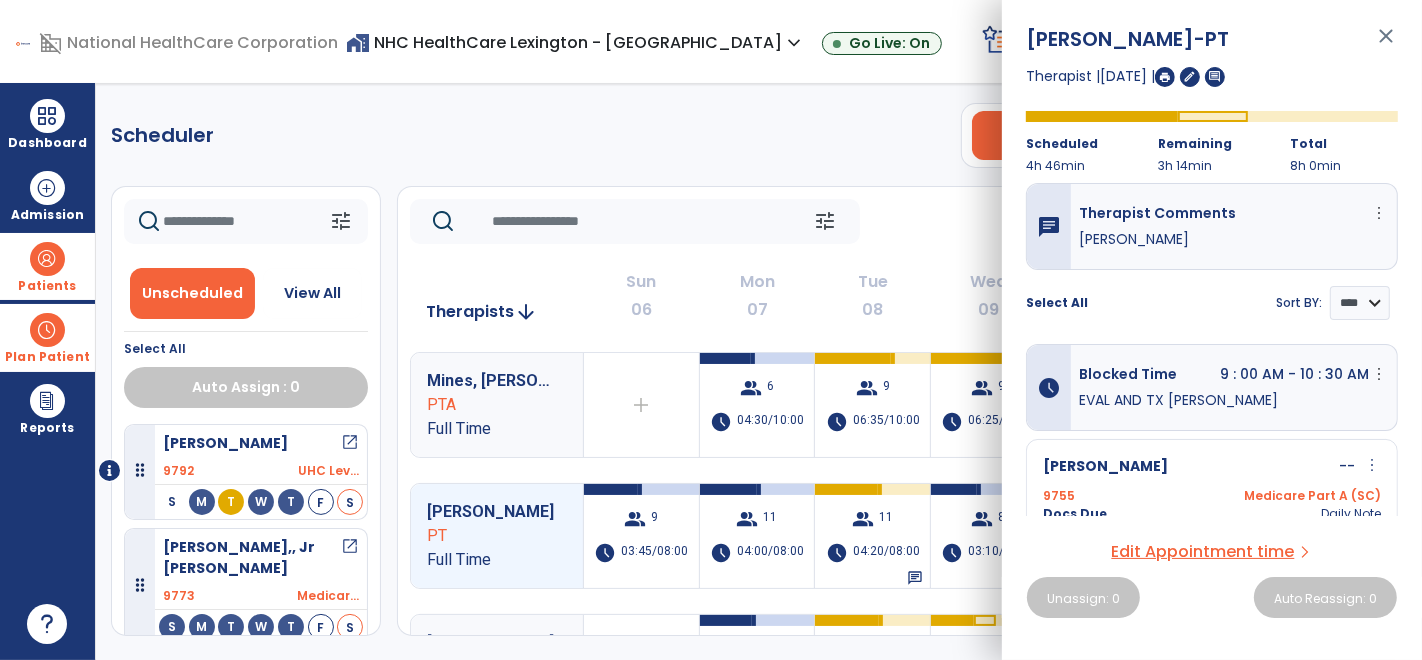 click on "close" at bounding box center (1386, 45) 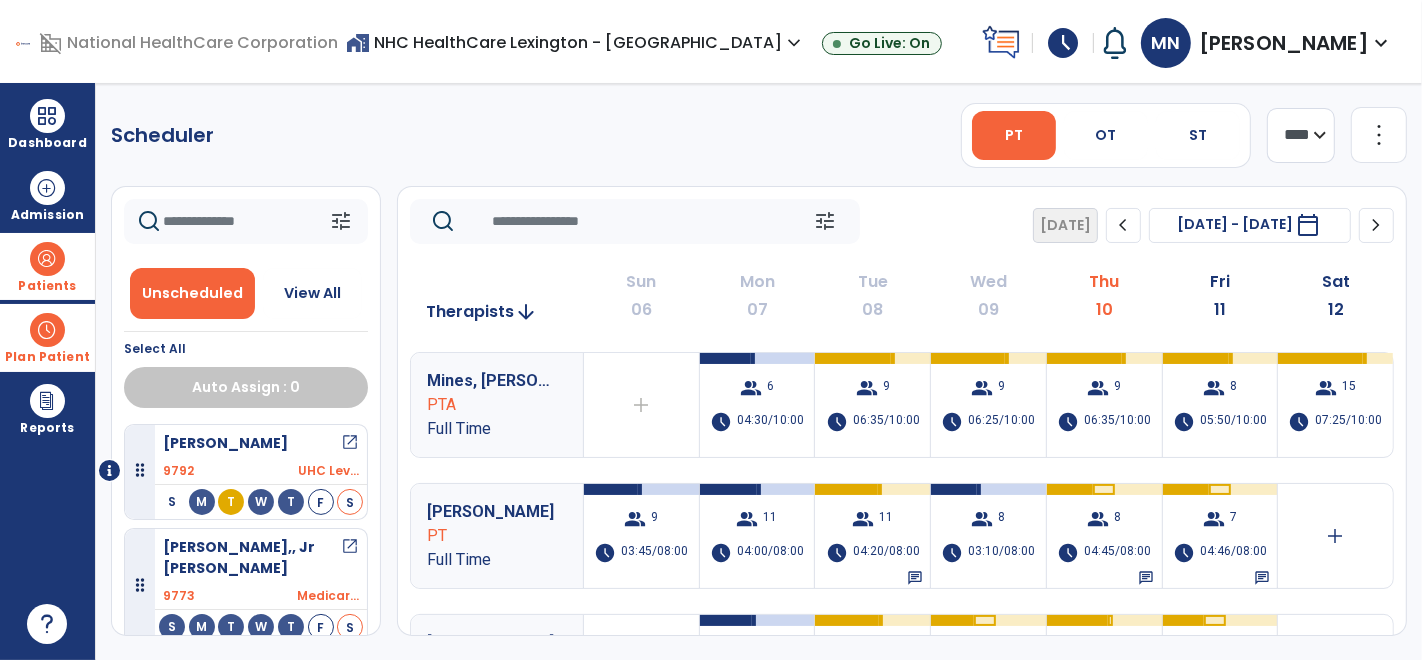 click on "expand_more" at bounding box center [1381, 43] 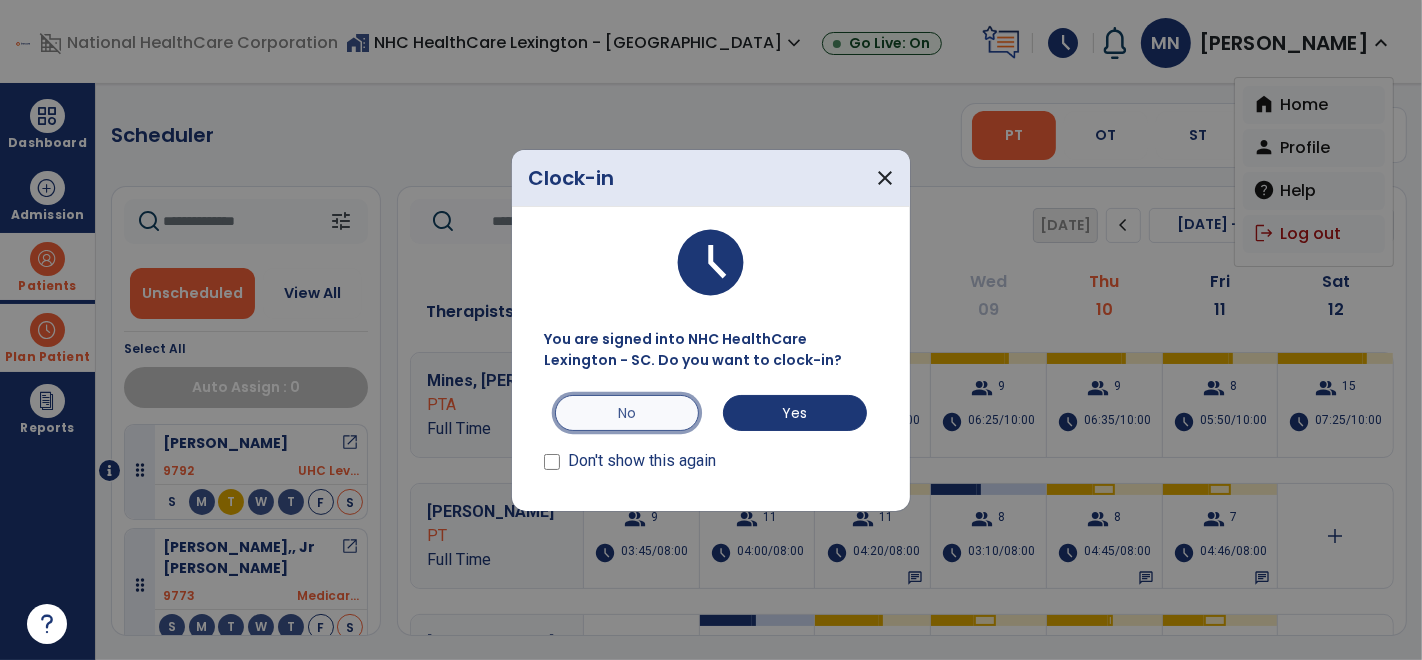 click on "No" at bounding box center [627, 413] 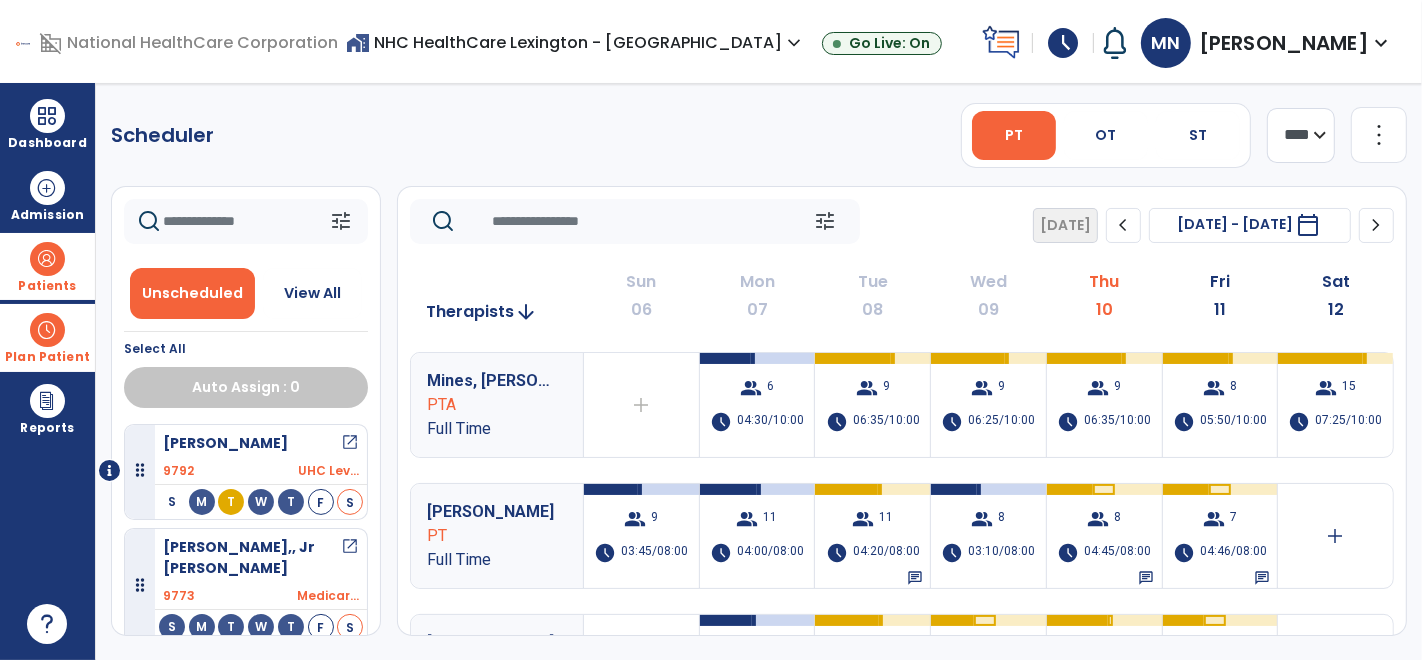 click on "Patients" at bounding box center (47, 266) 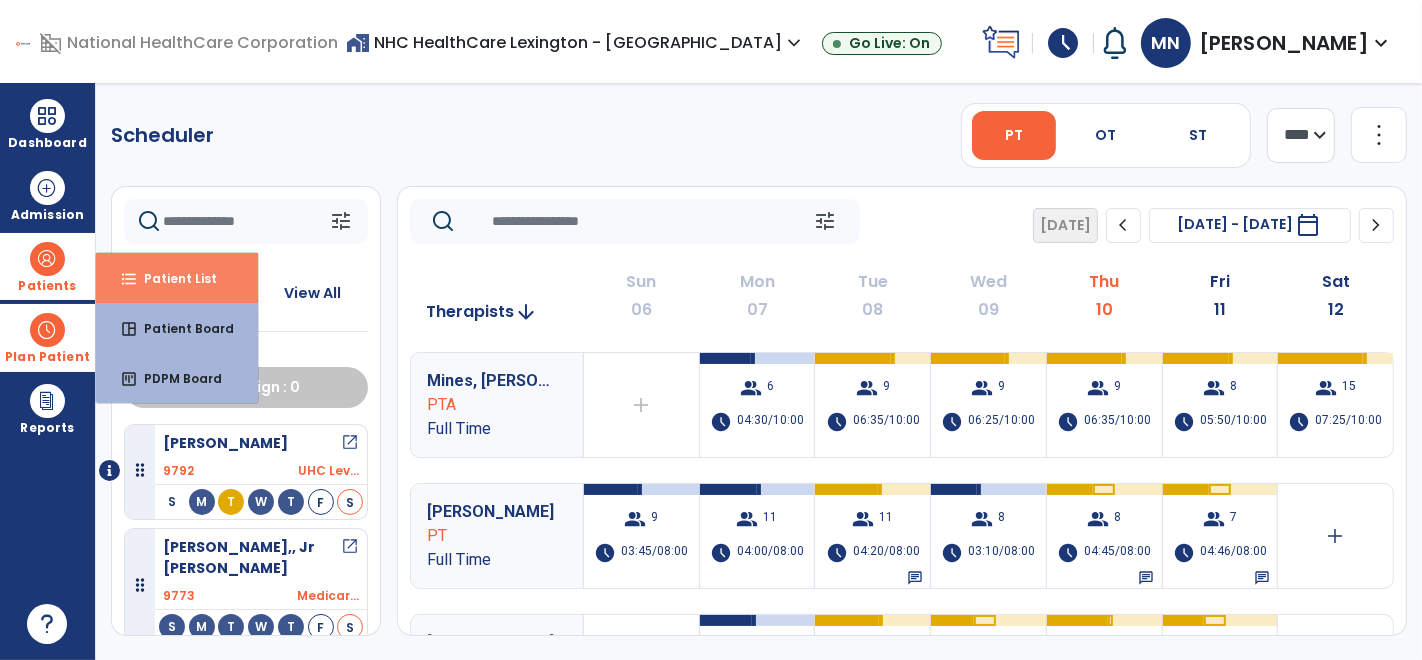 click on "format_list_bulleted  Patient List" at bounding box center [177, 278] 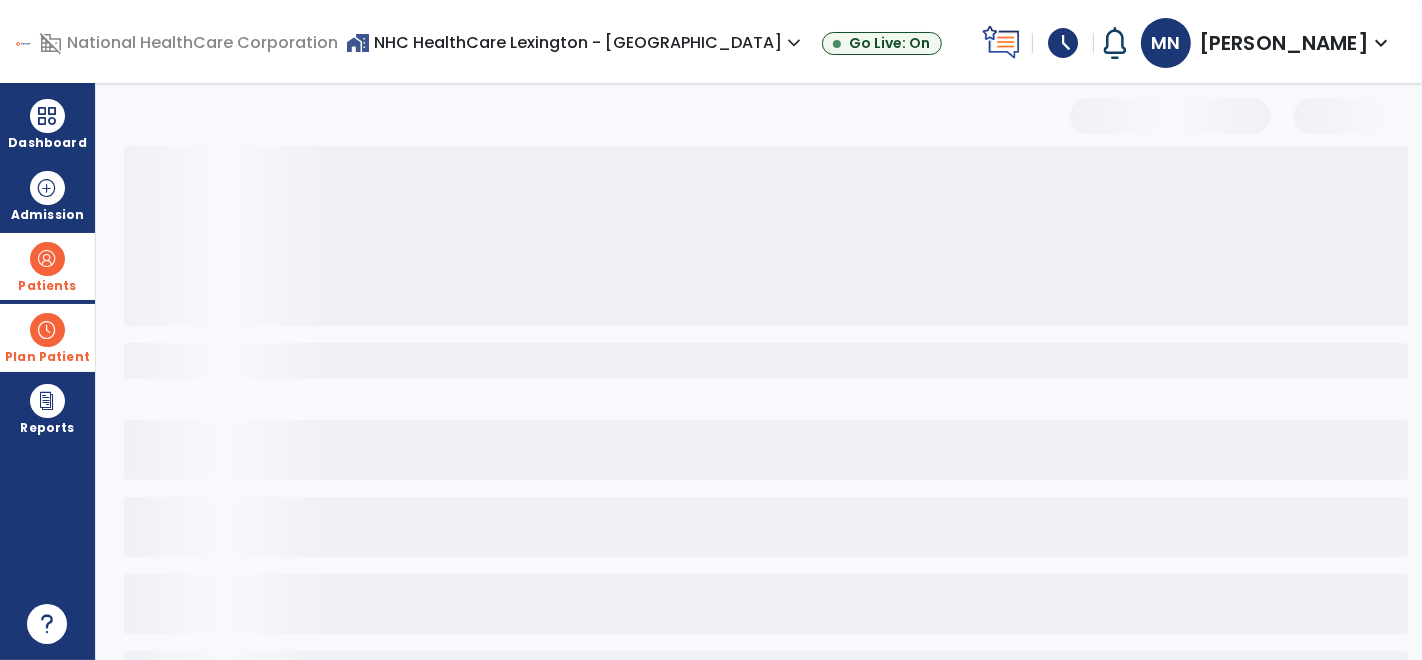 select on "***" 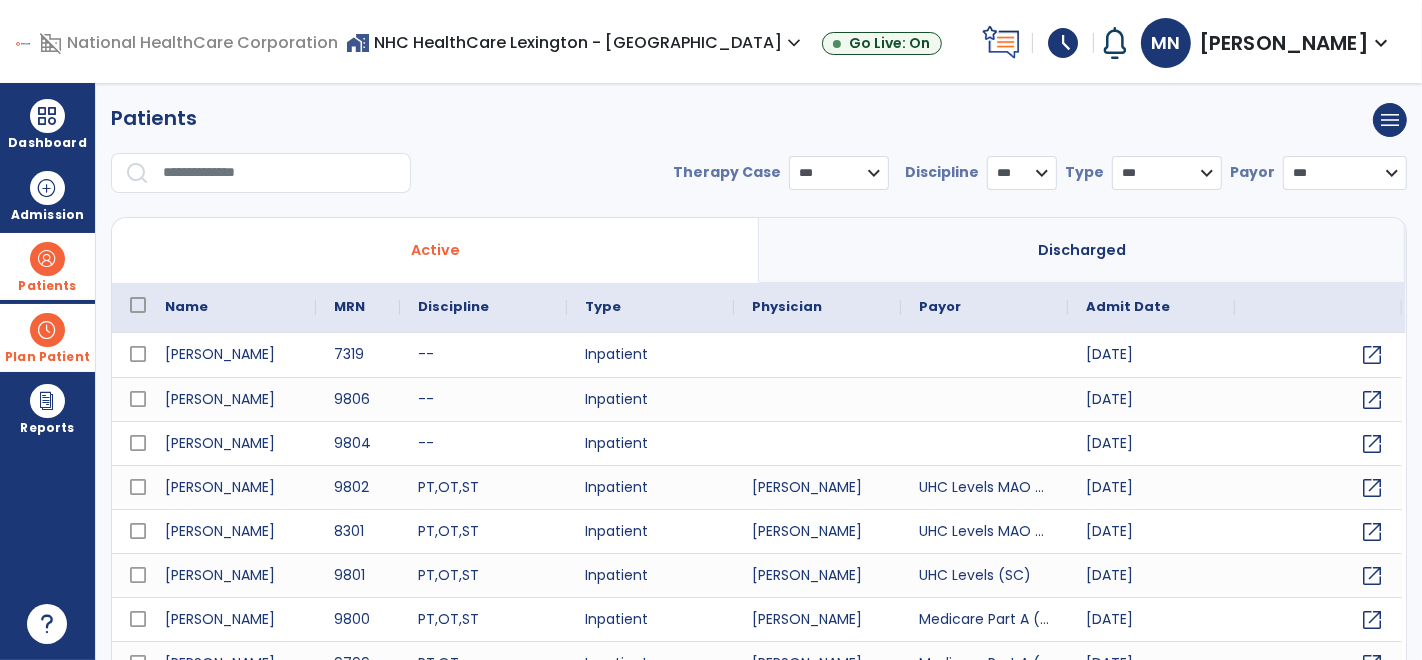 click at bounding box center (280, 173) 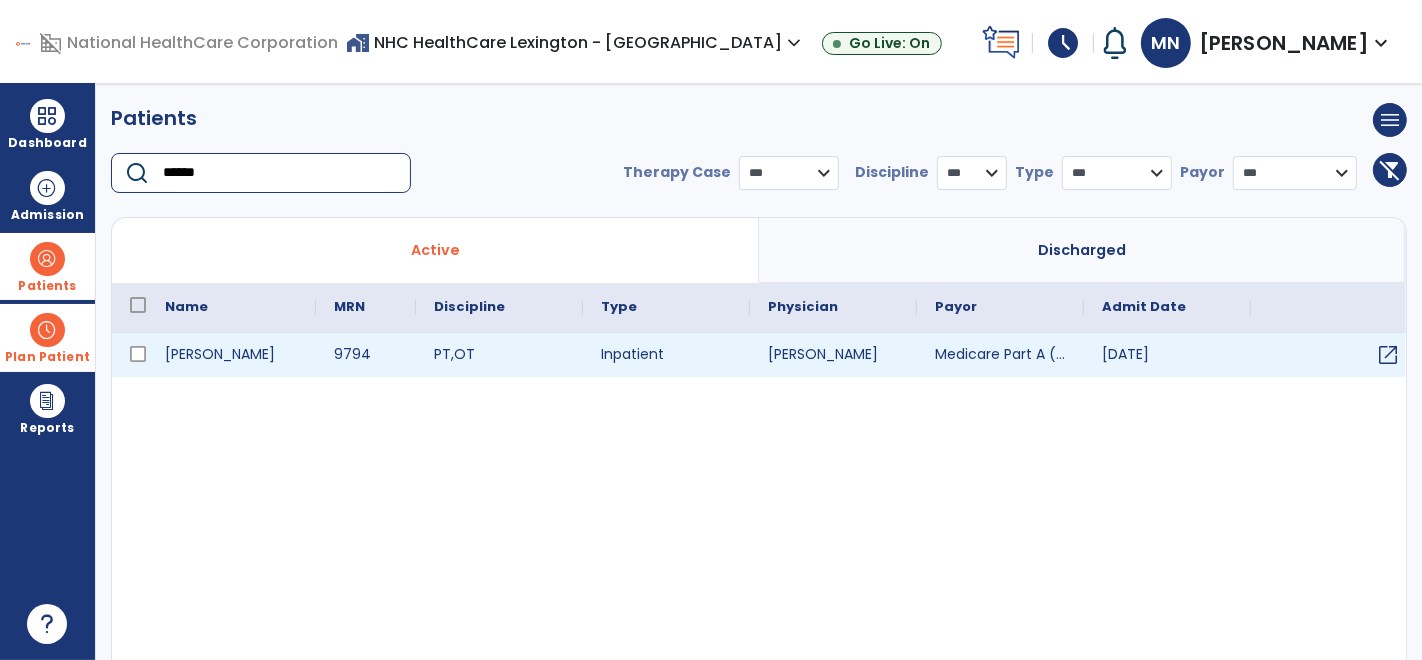type on "******" 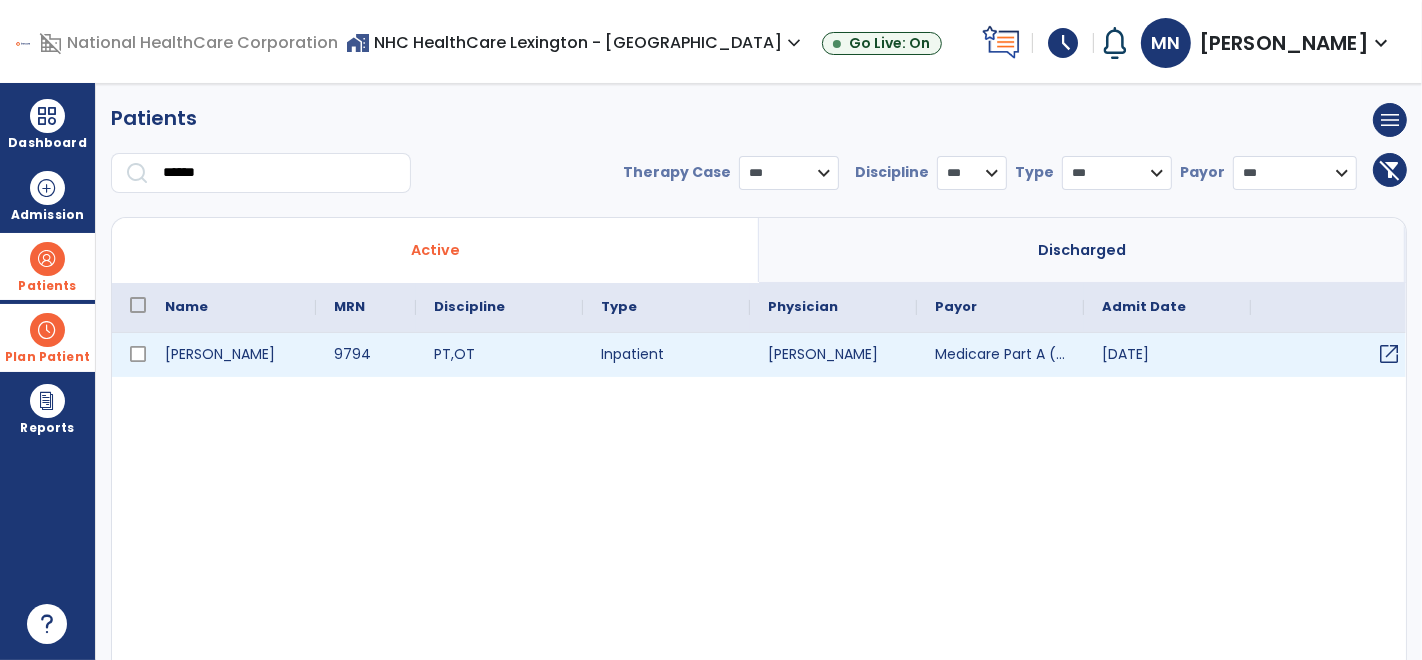 click on "open_in_new" at bounding box center [1389, 354] 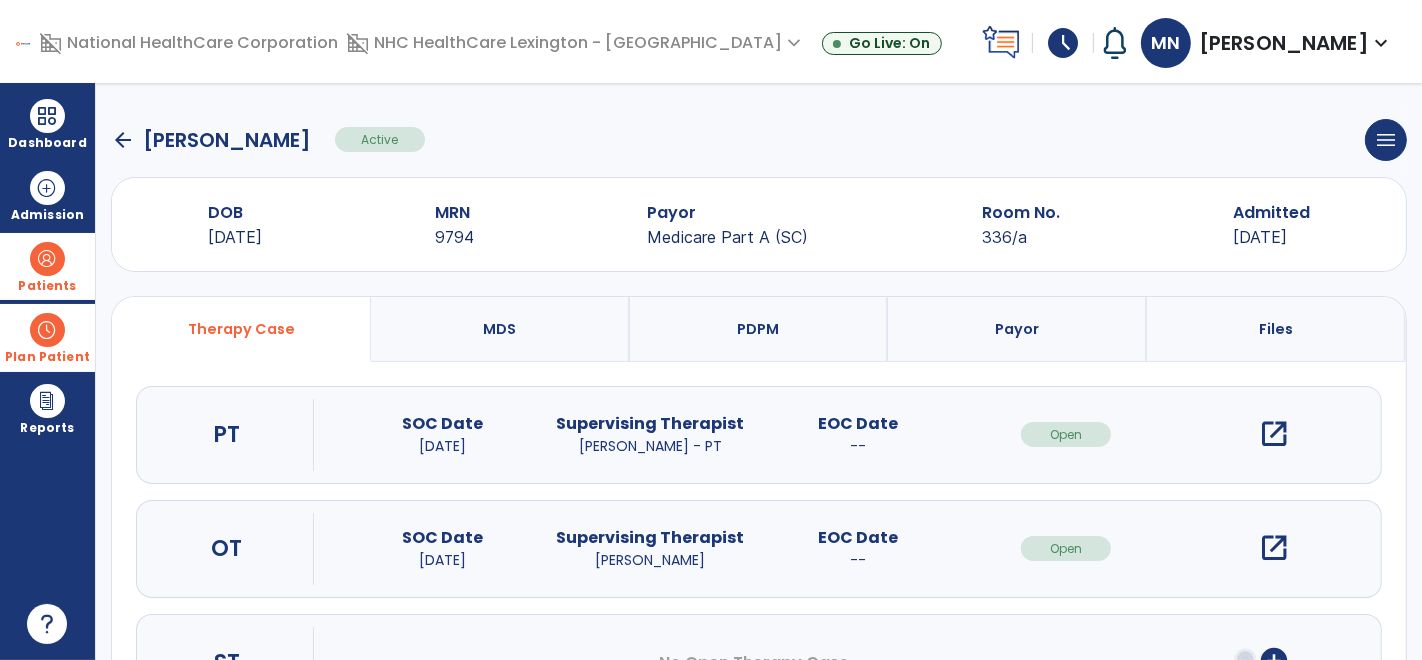 click on "open_in_new" at bounding box center [1274, 434] 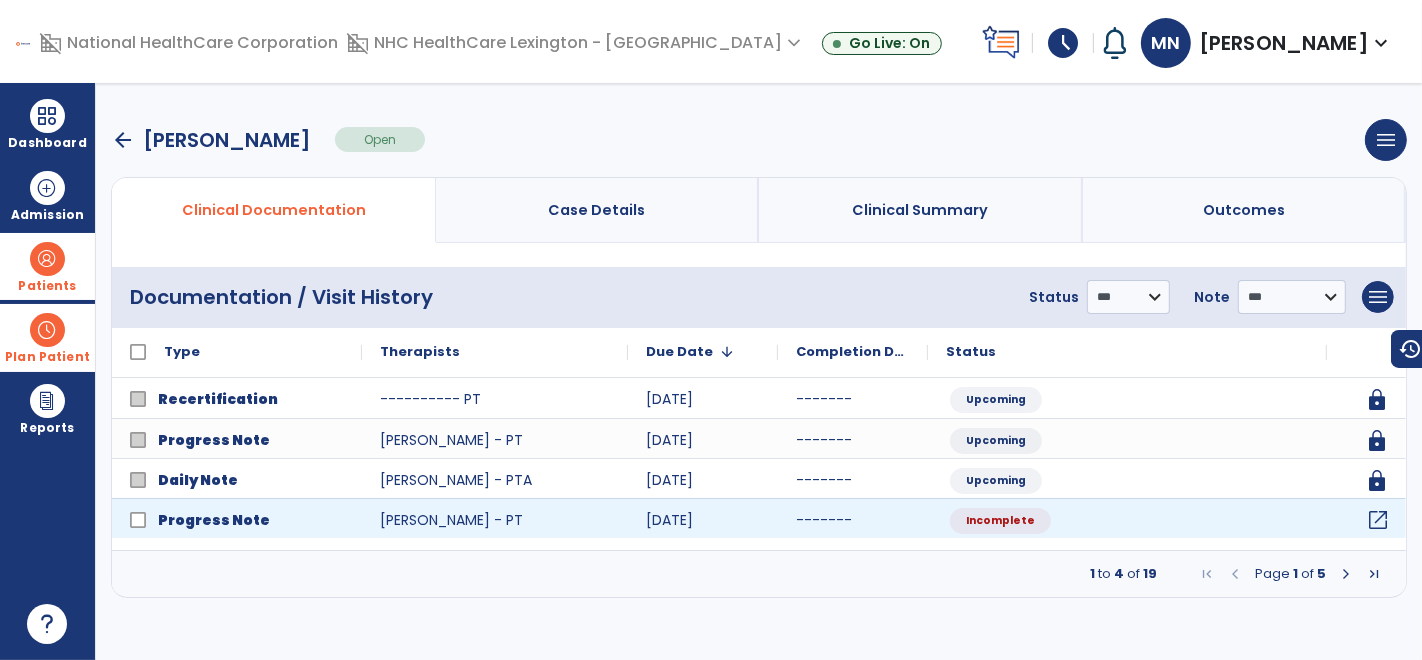 click on "open_in_new" 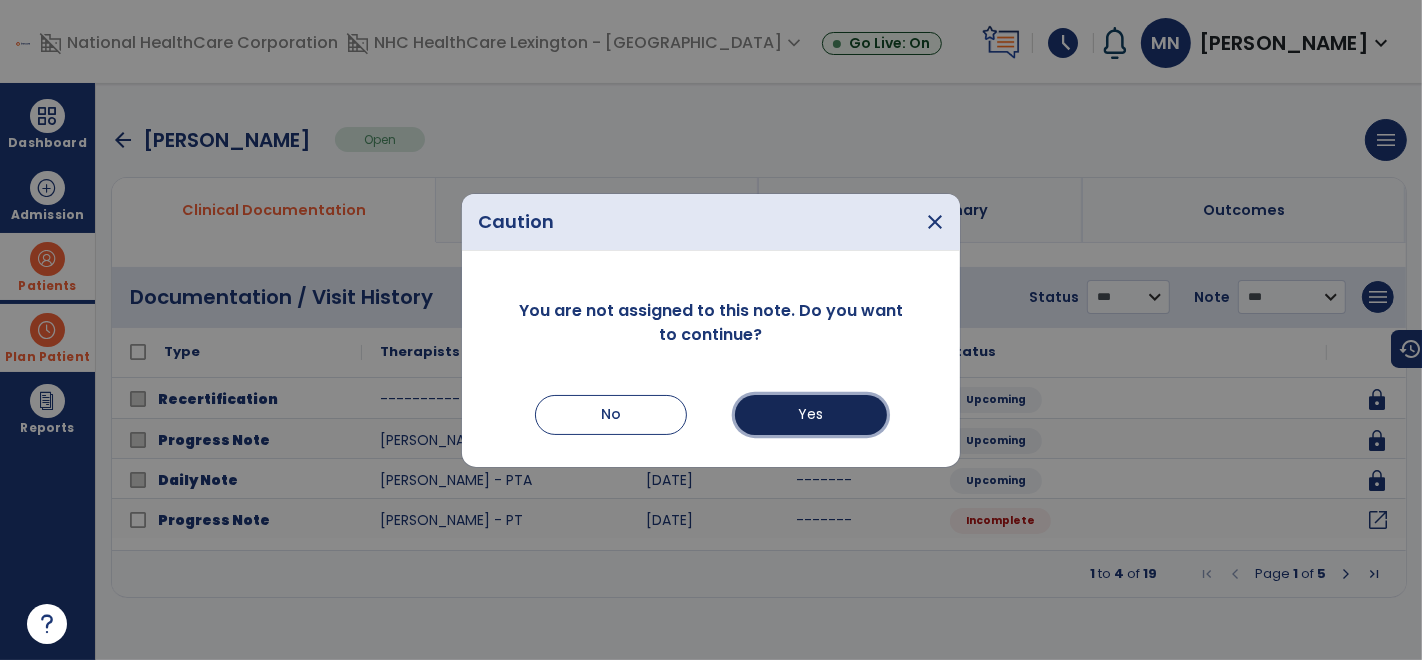 click on "Yes" at bounding box center (811, 415) 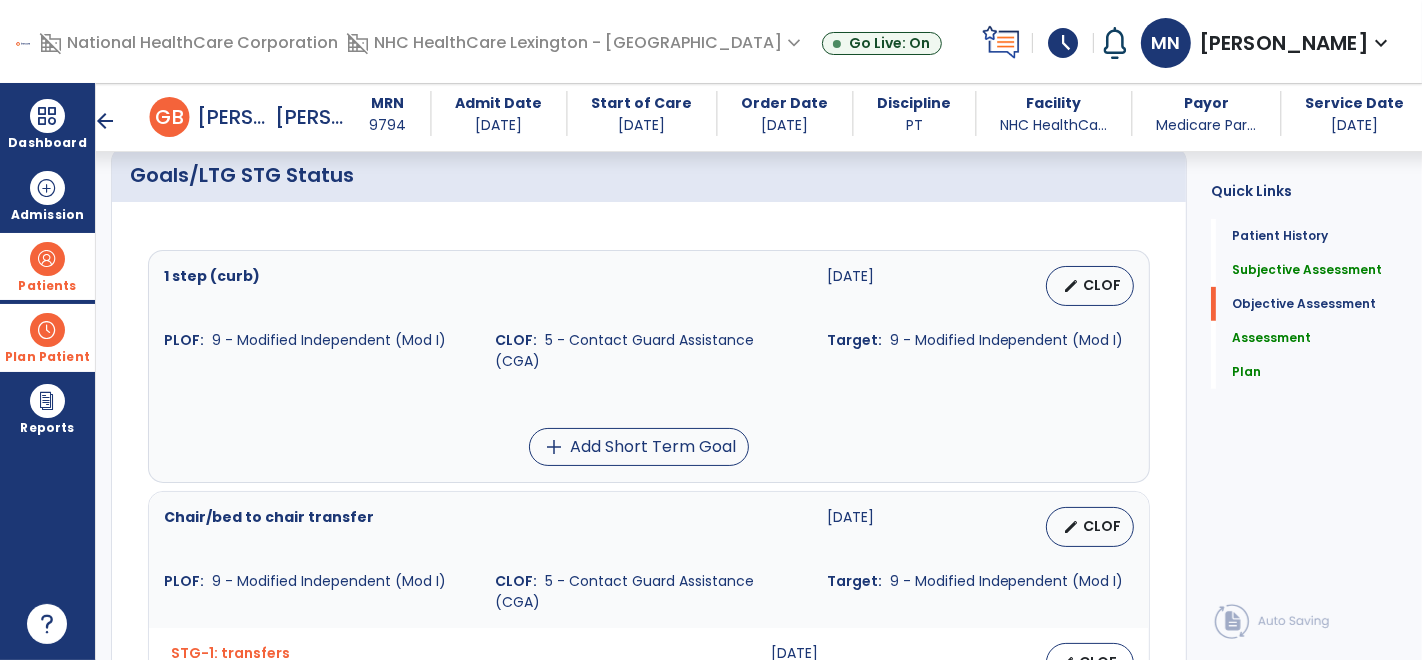scroll, scrollTop: 674, scrollLeft: 0, axis: vertical 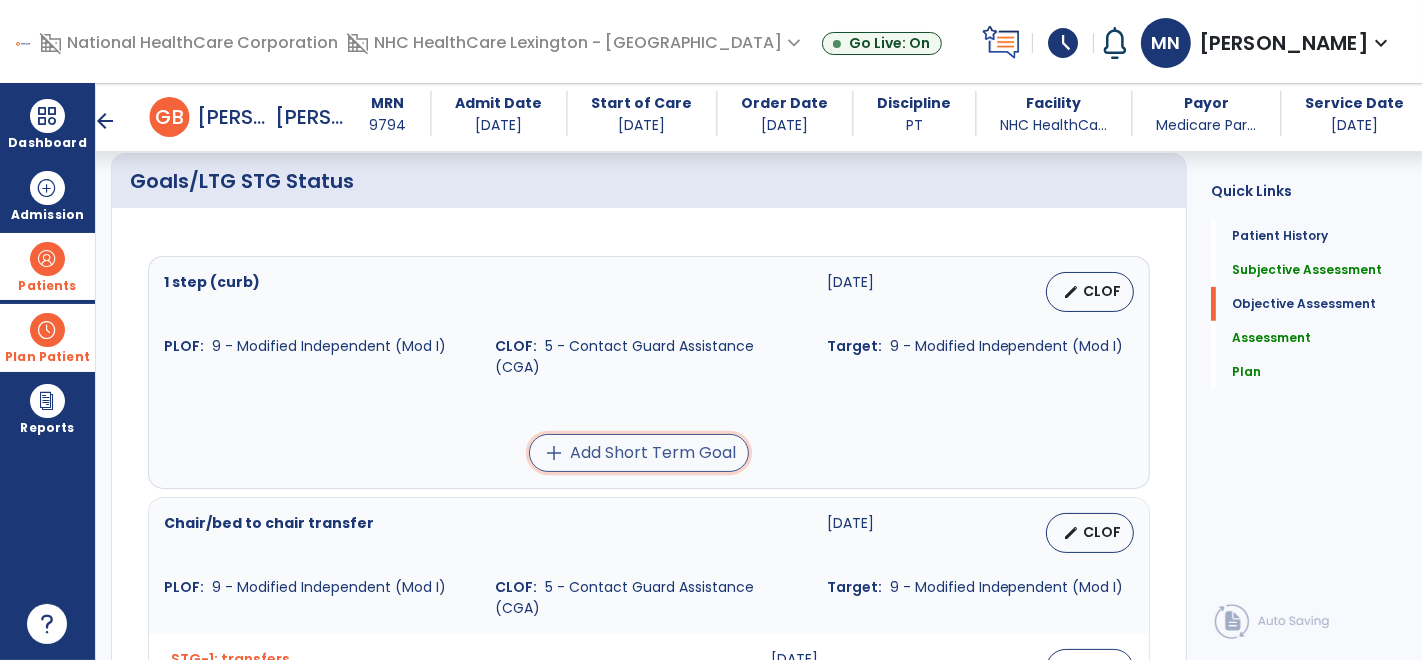 click on "add  Add Short Term Goal" at bounding box center (639, 453) 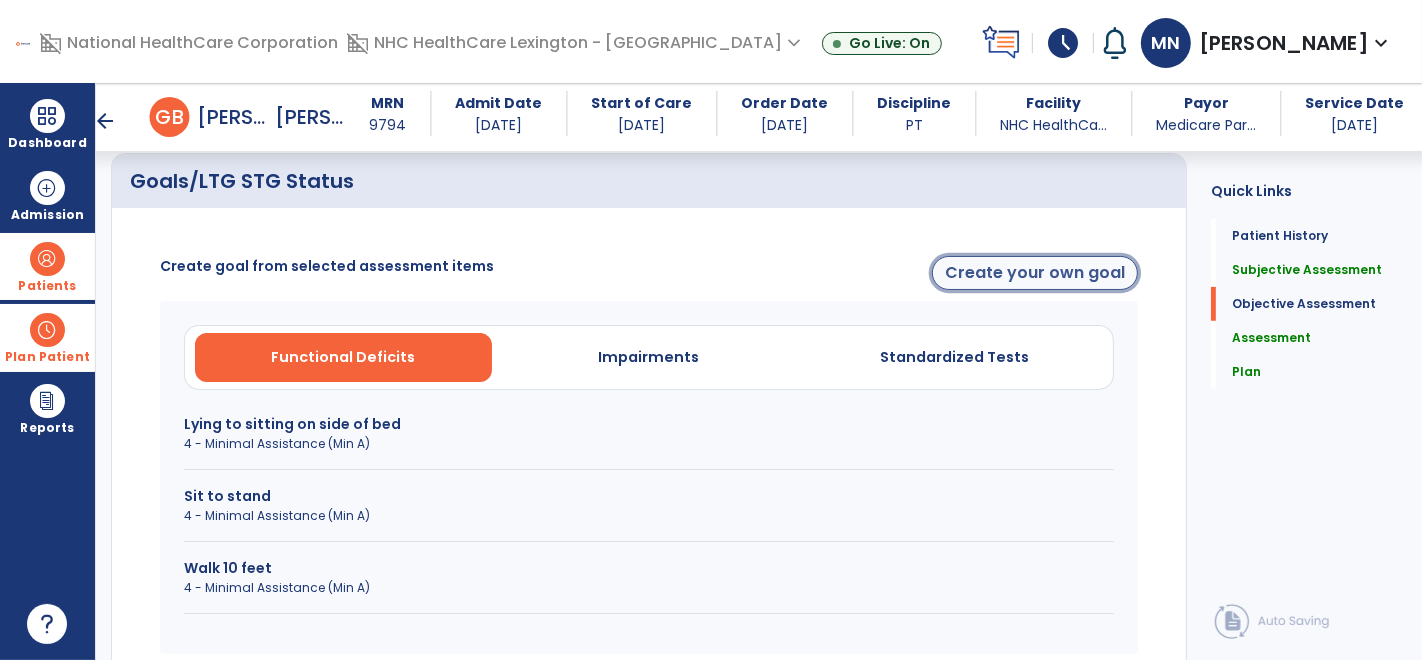 click on "Create your own goal" 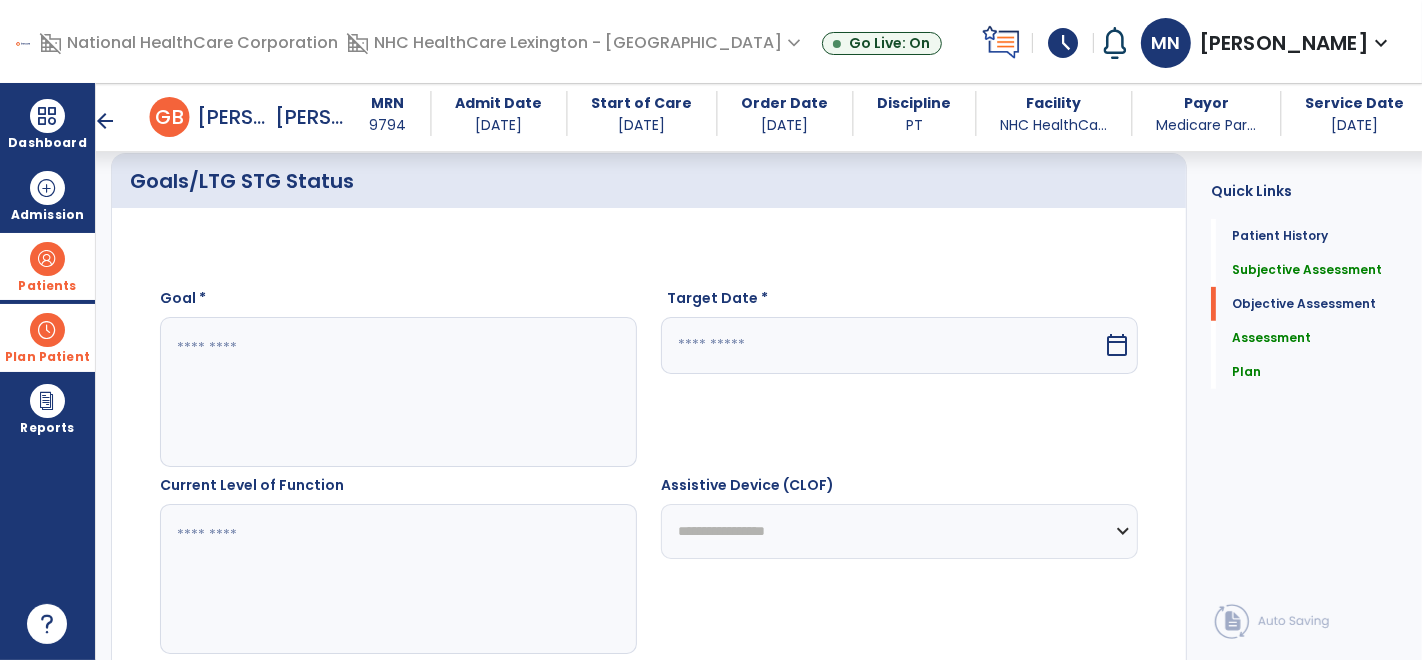 click 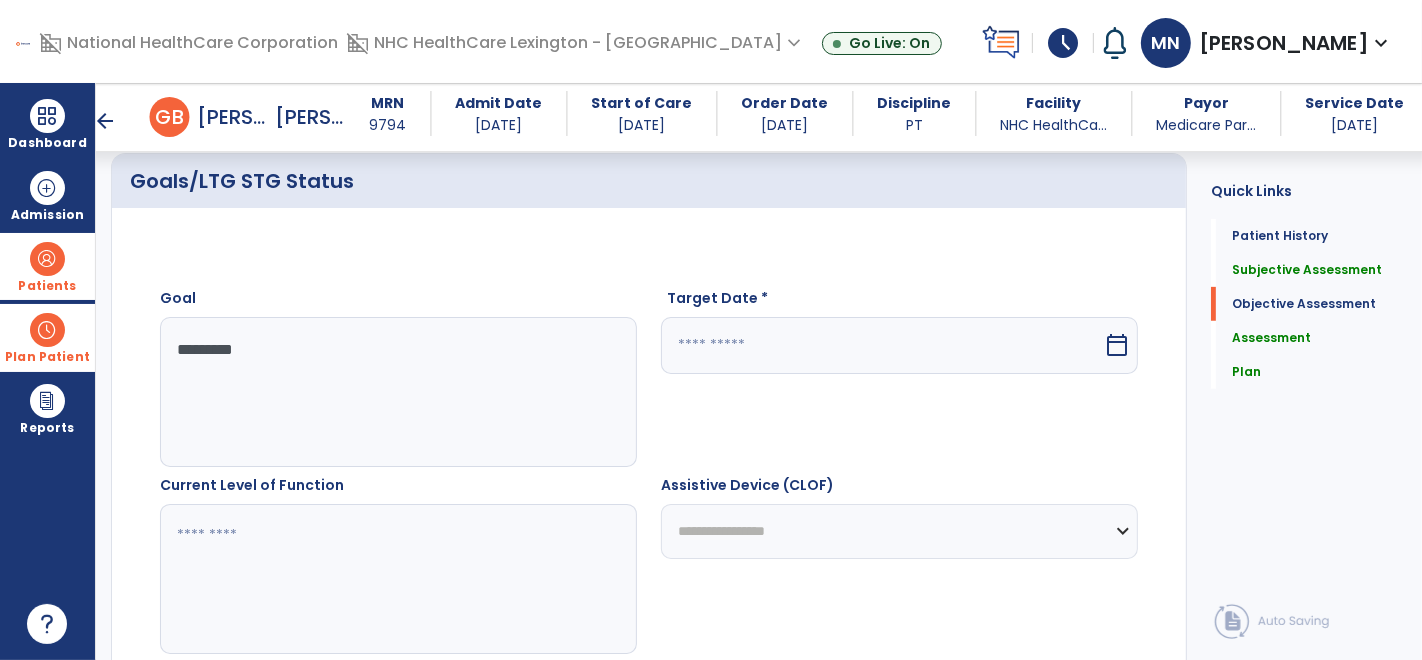 type on "*********" 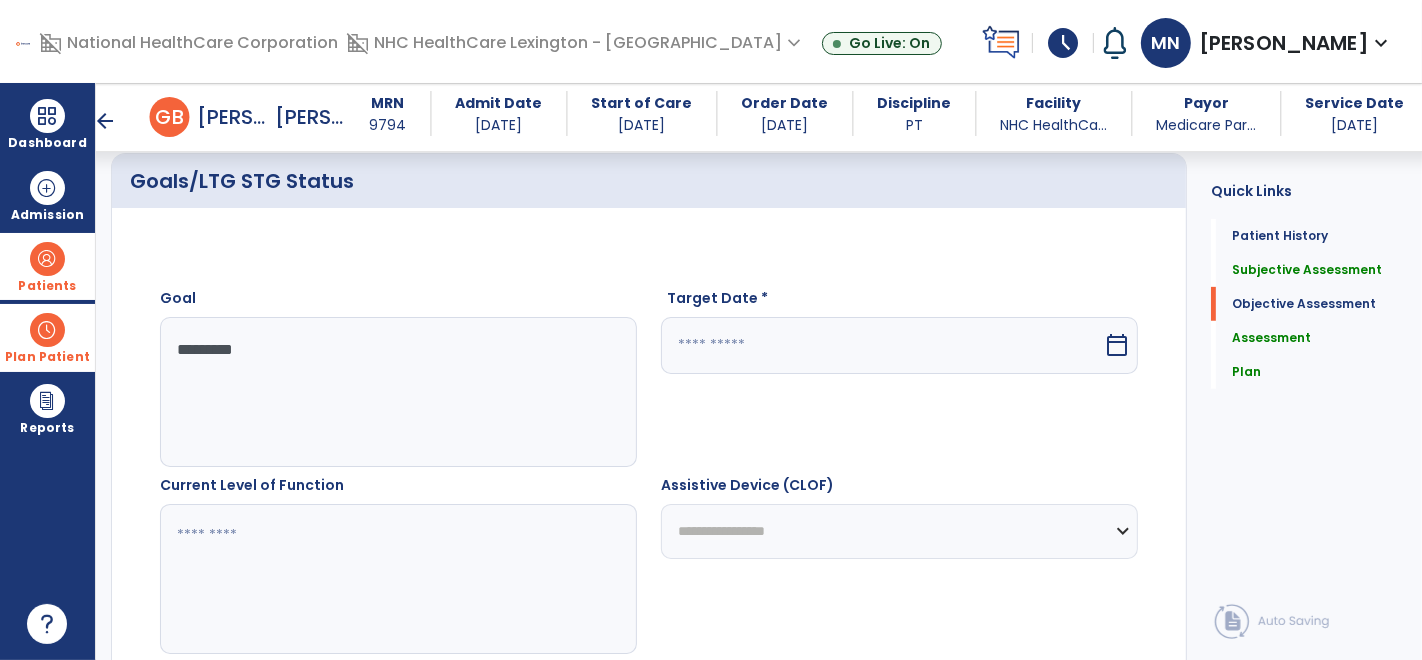click on "calendar_today" at bounding box center [1117, 345] 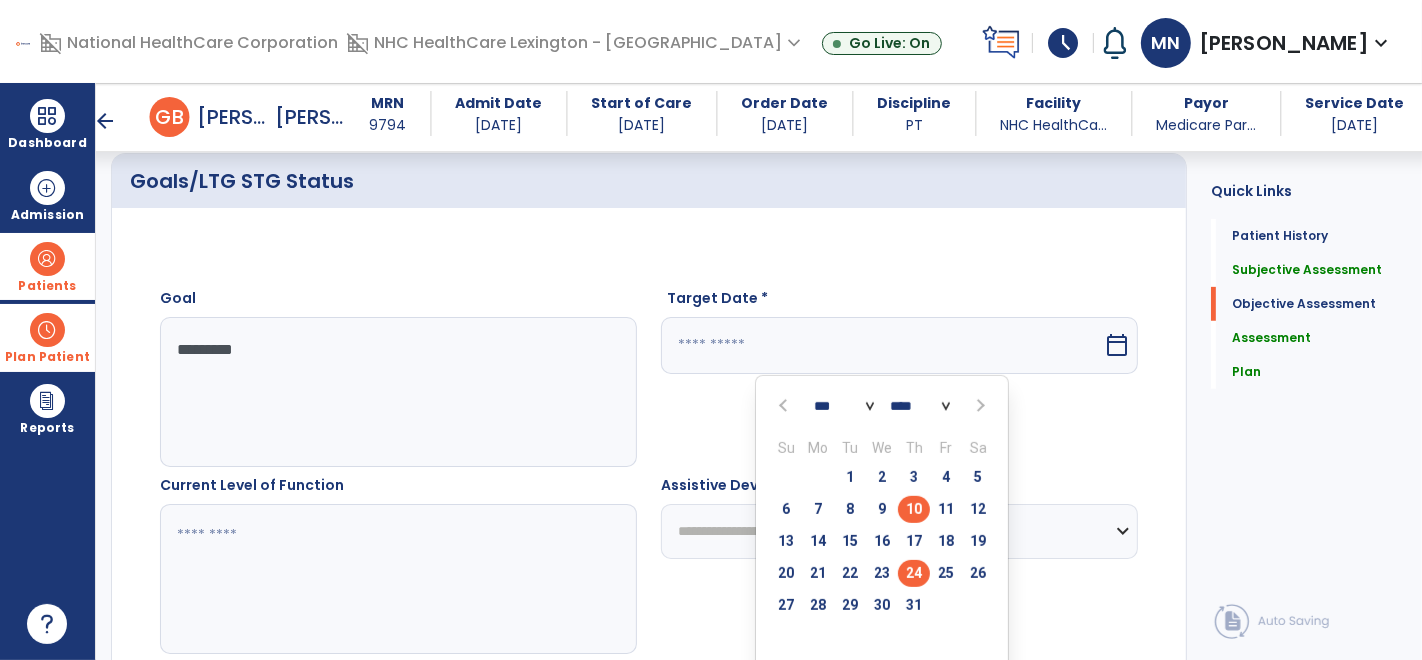 drag, startPoint x: 910, startPoint y: 549, endPoint x: 920, endPoint y: 570, distance: 23.259407 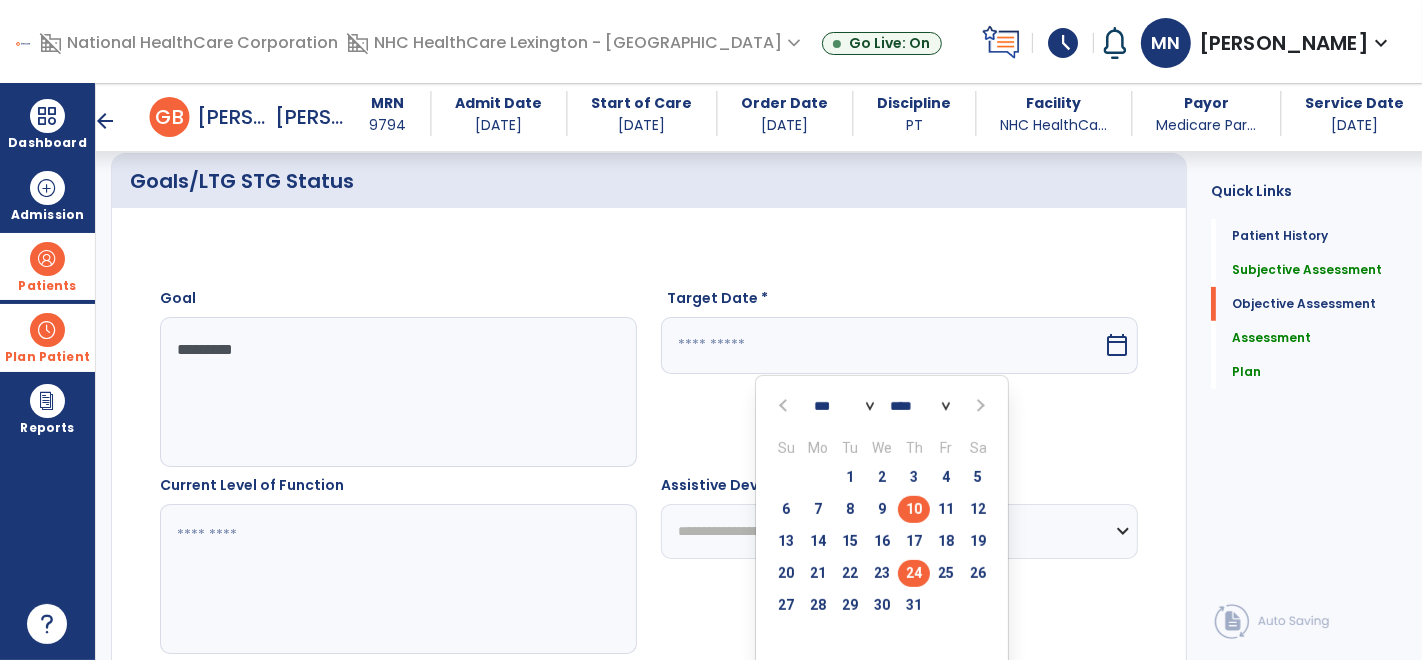 click on "Su Mo Tu We Th Fr Sa  29   30   1   2   3   4   5   6   7   8   9   10   11   12   13   14   15   16   17   18   19   20   21   22   23   24   25   26   27   28   29   30   31   1   2   3   4   5   6   7   8   9" at bounding box center (882, 541) 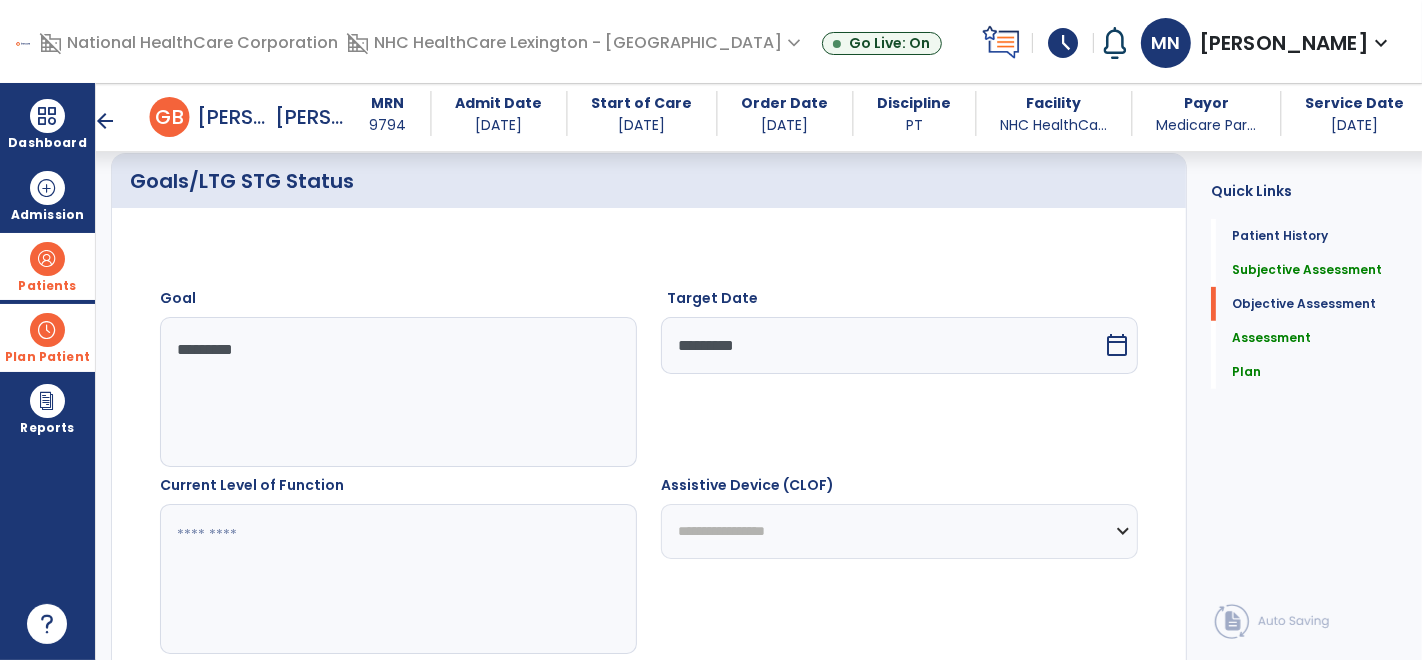 click 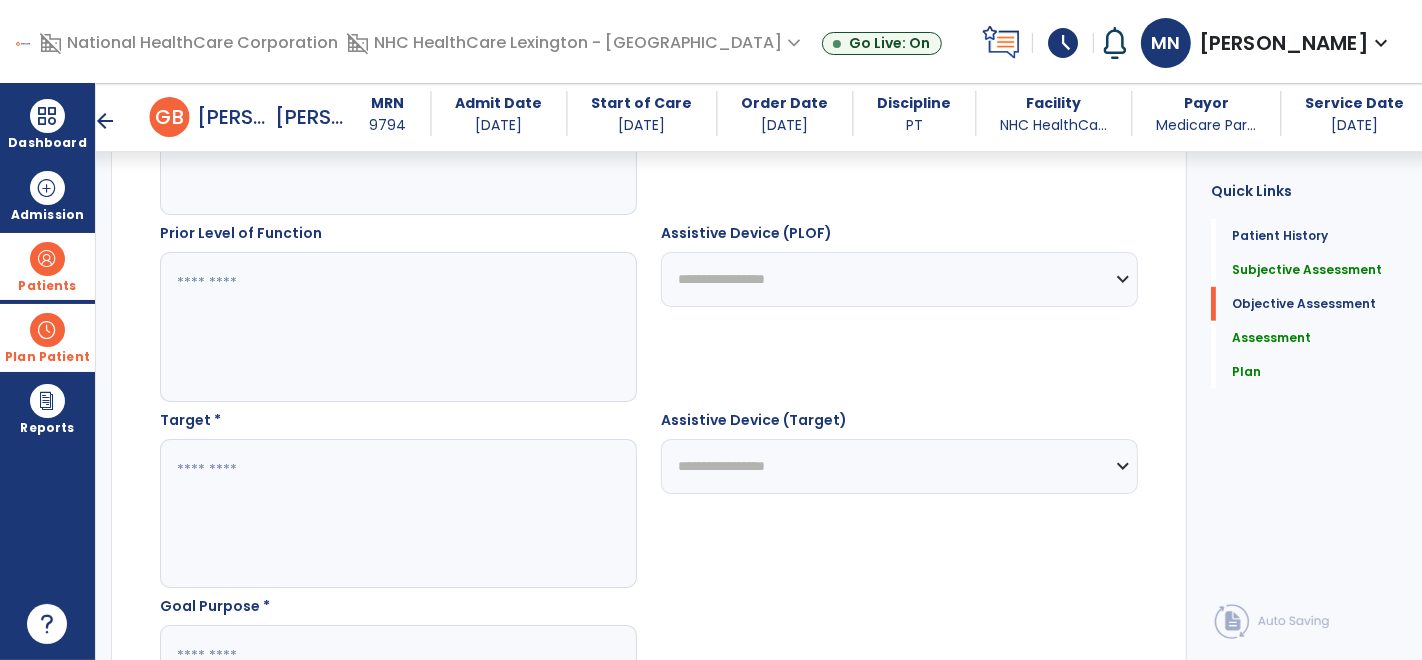 scroll, scrollTop: 1084, scrollLeft: 0, axis: vertical 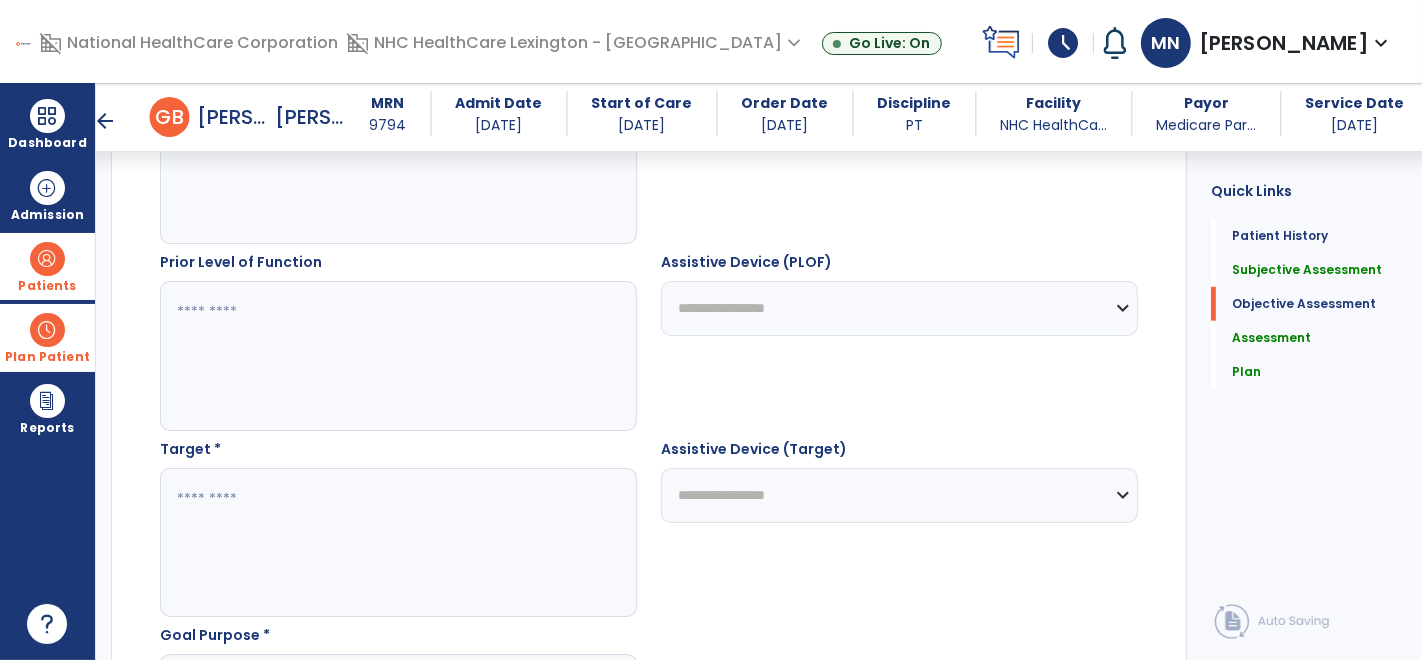 type on "**********" 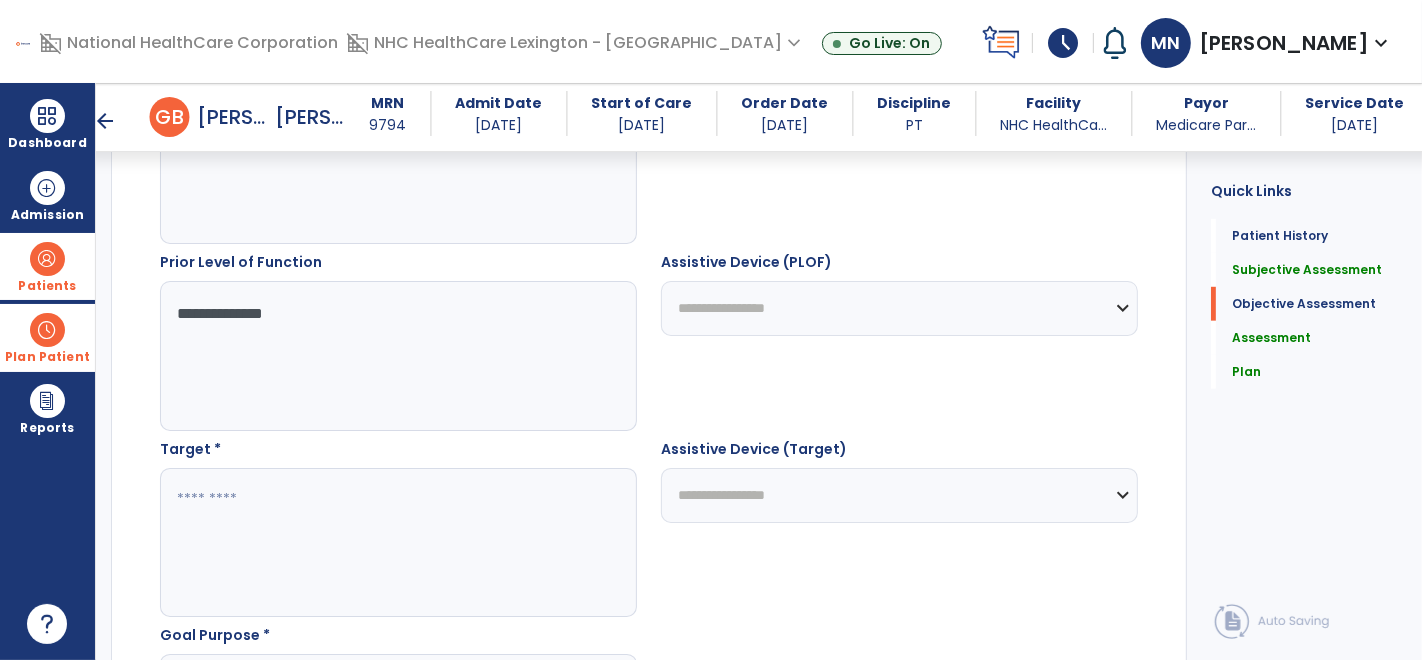 type on "**********" 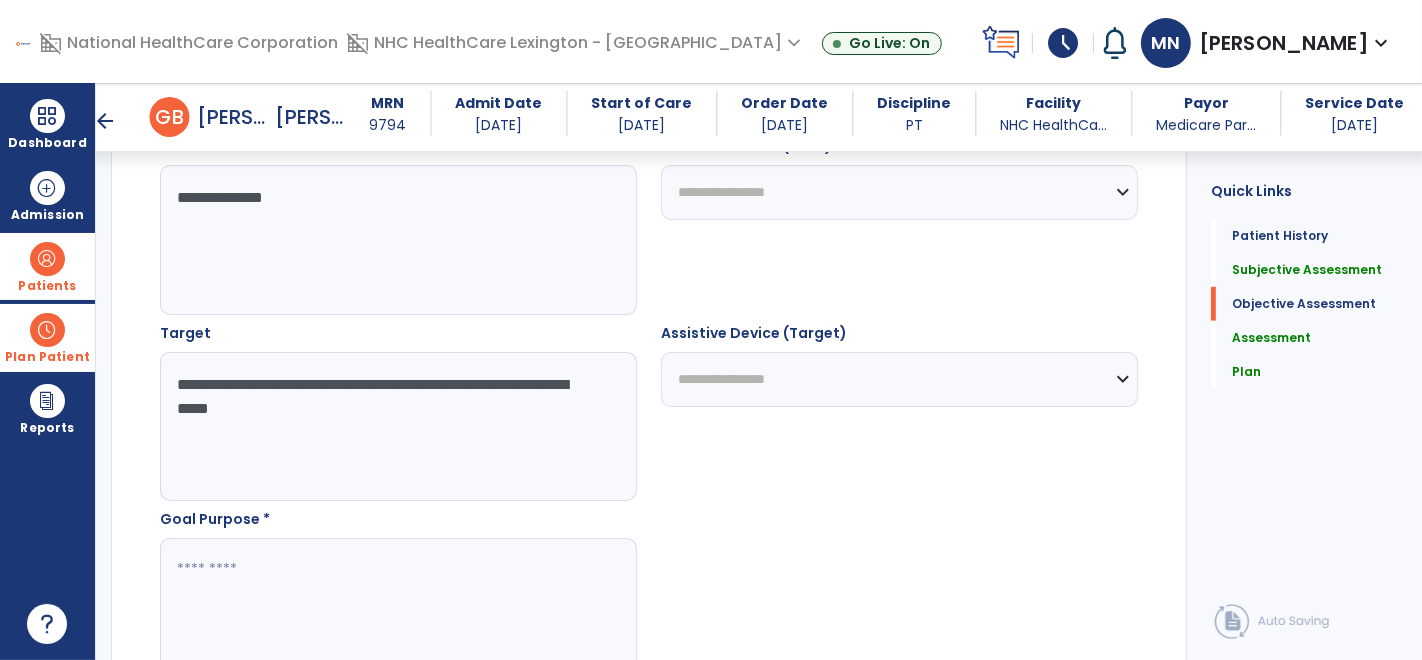 scroll, scrollTop: 1201, scrollLeft: 0, axis: vertical 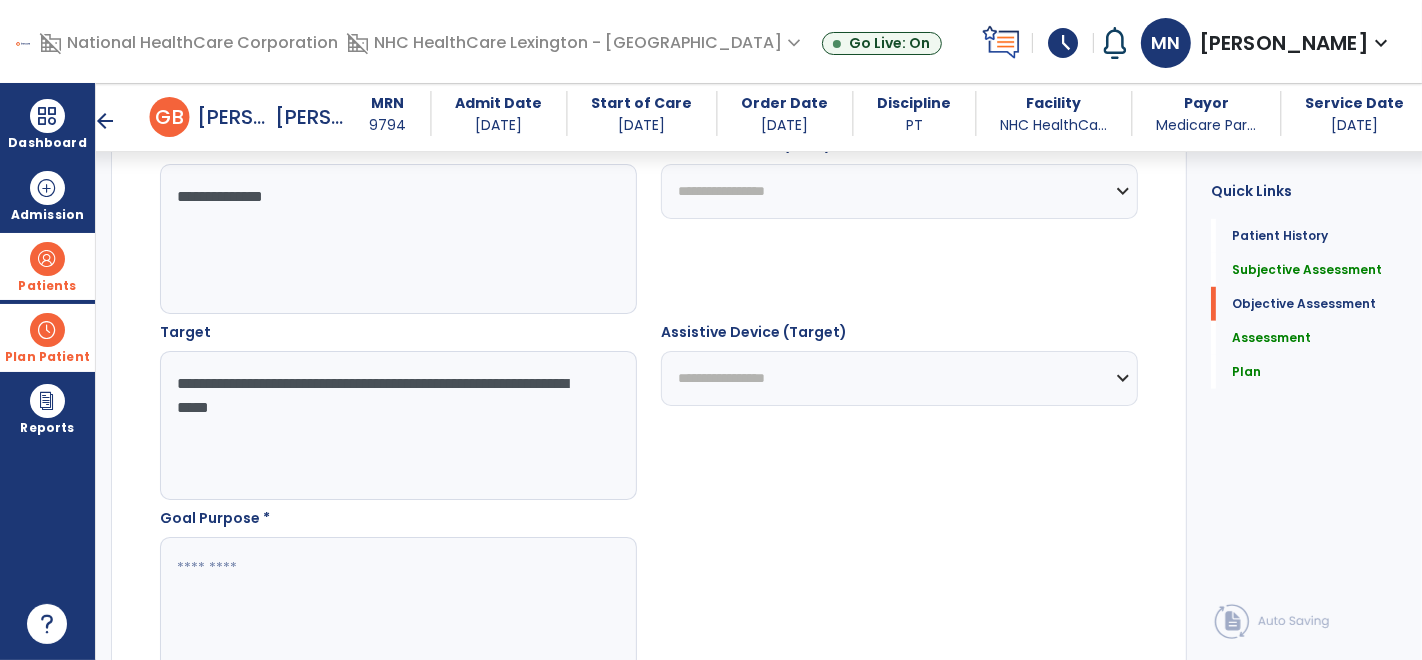 type on "**********" 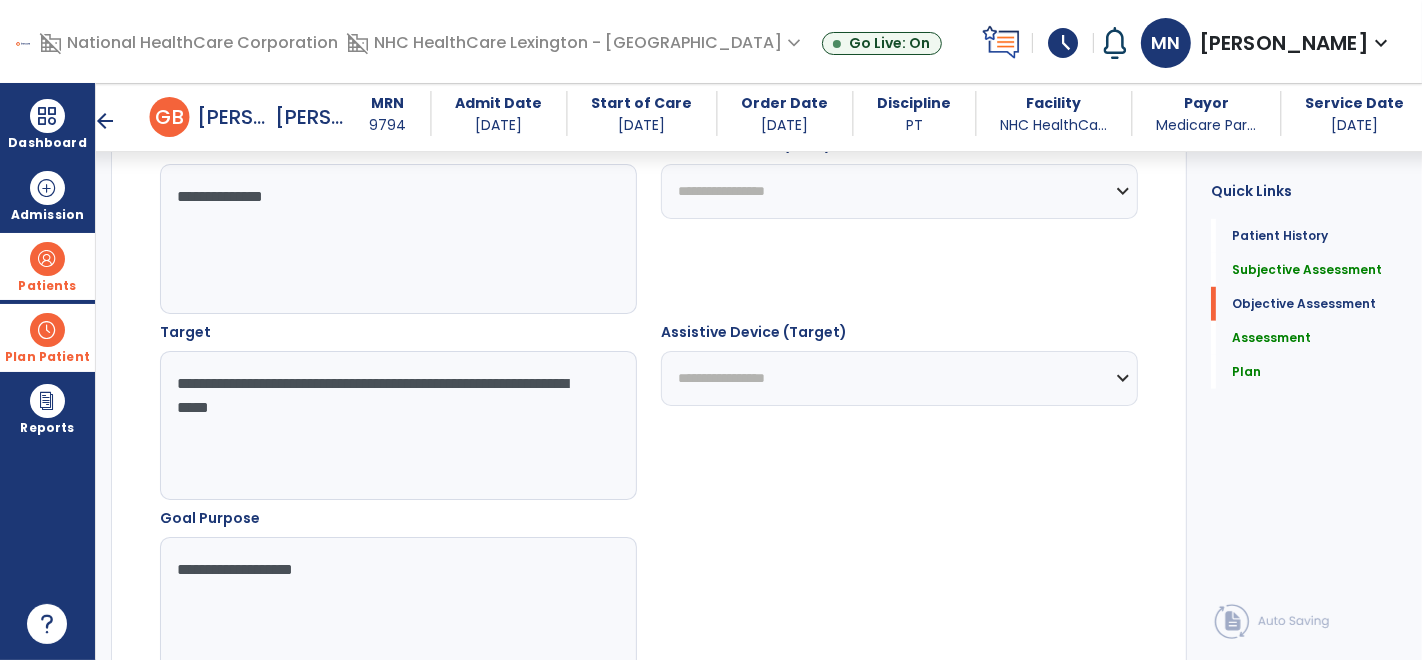 type on "**********" 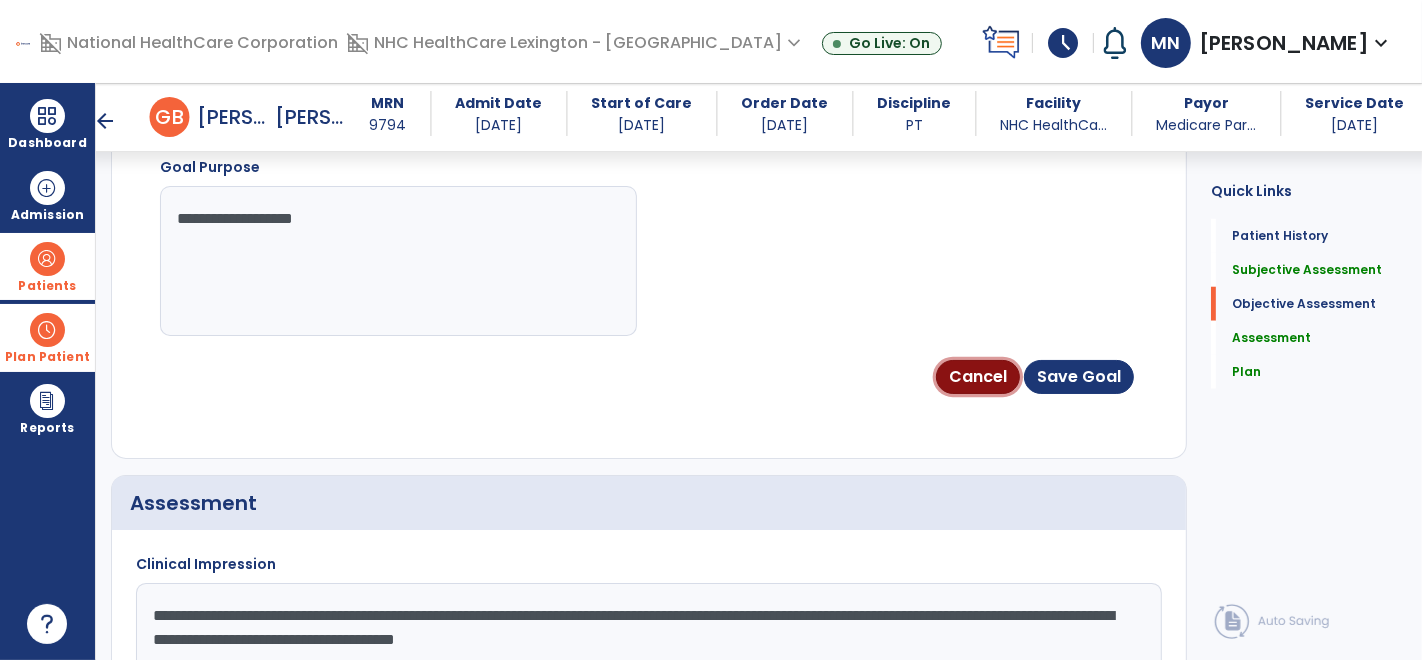 type 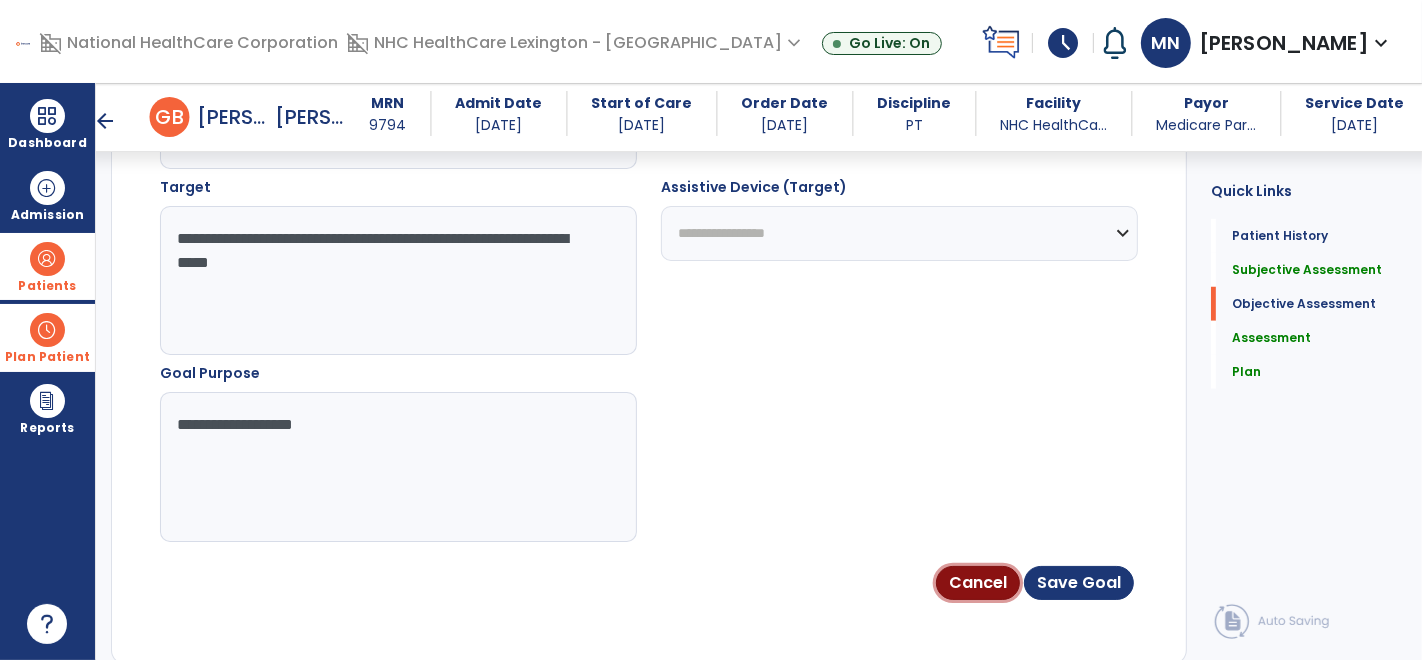 scroll, scrollTop: 1392, scrollLeft: 0, axis: vertical 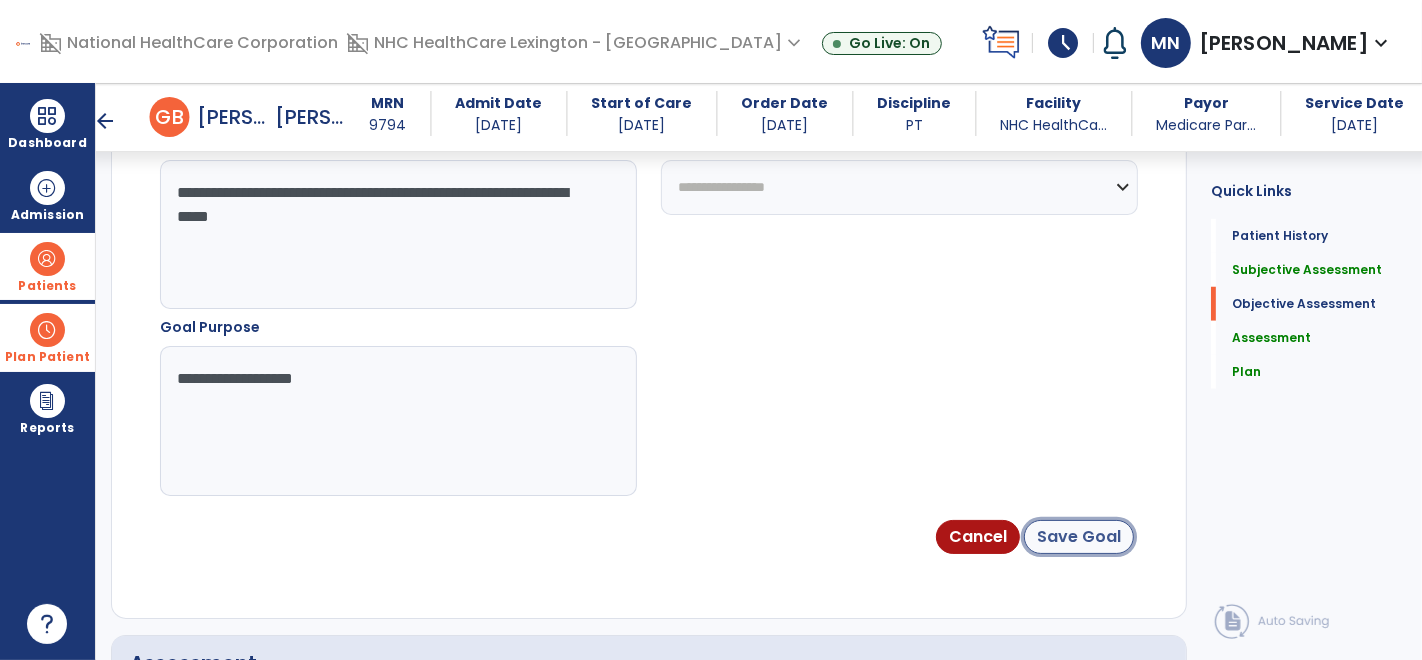 click on "Save Goal" 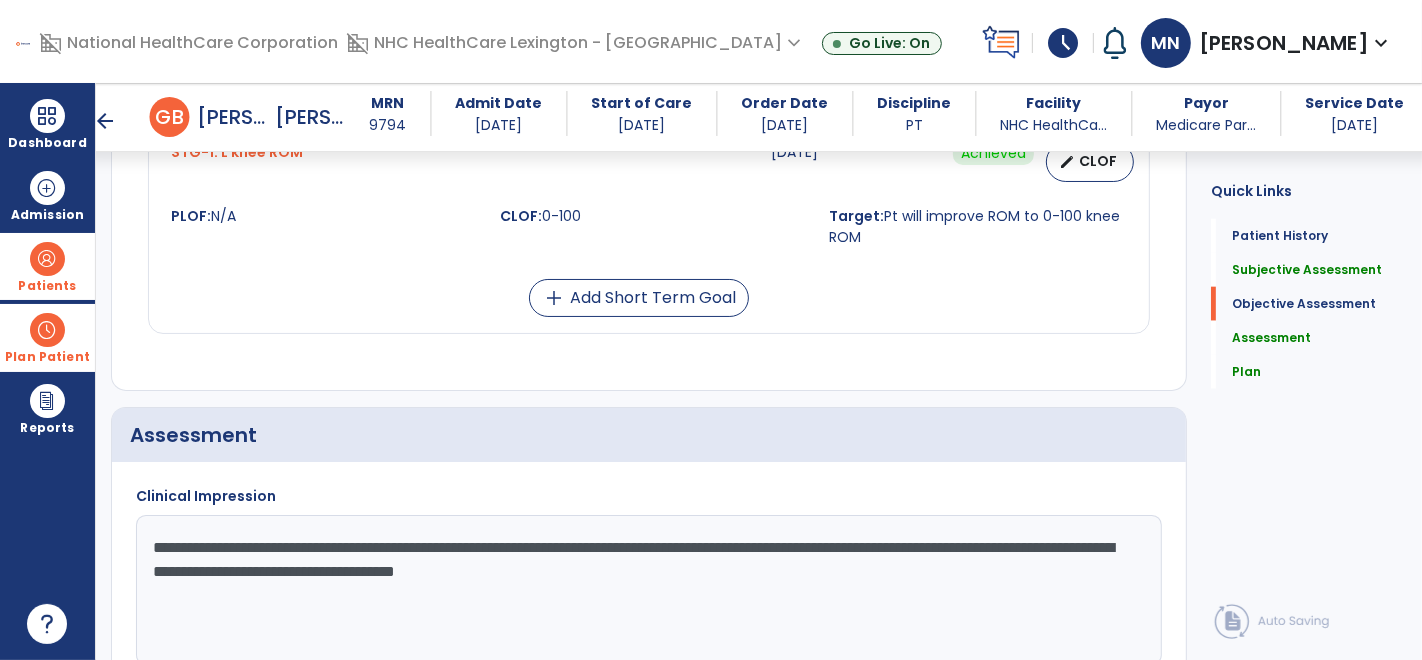 scroll, scrollTop: 2283, scrollLeft: 0, axis: vertical 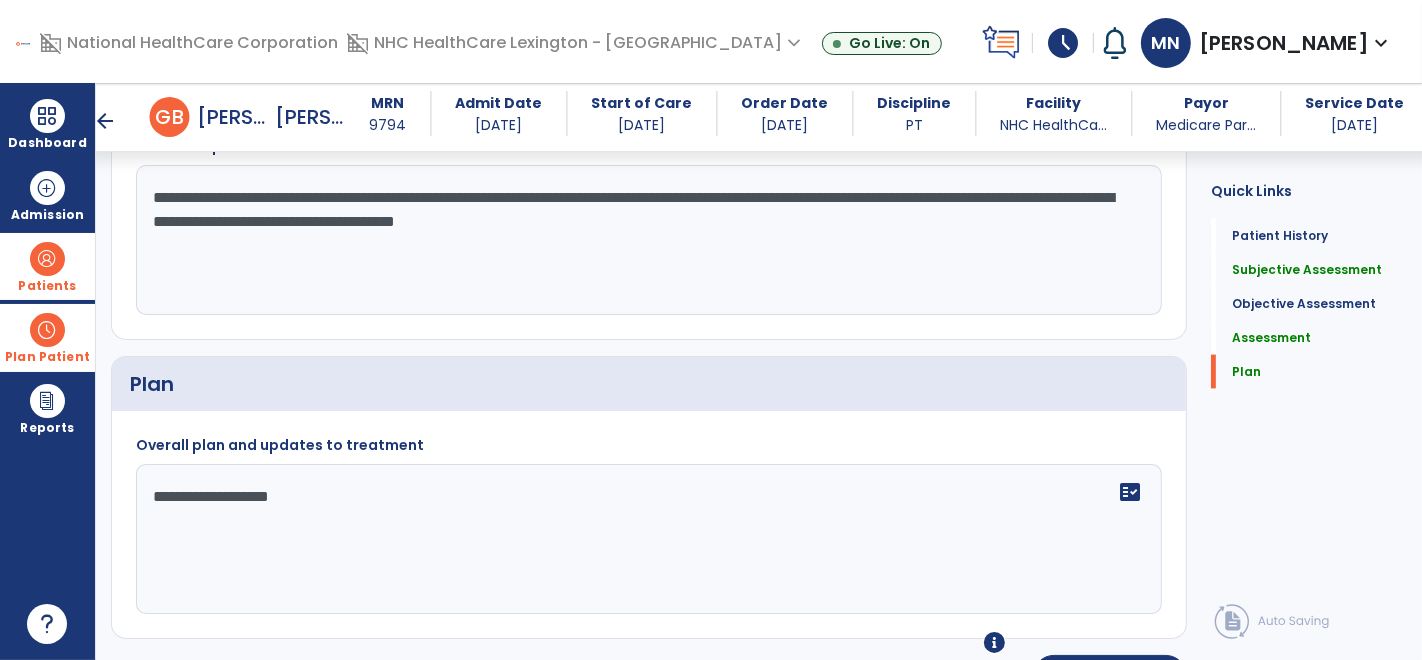 click on "arrow_back" at bounding box center (106, 121) 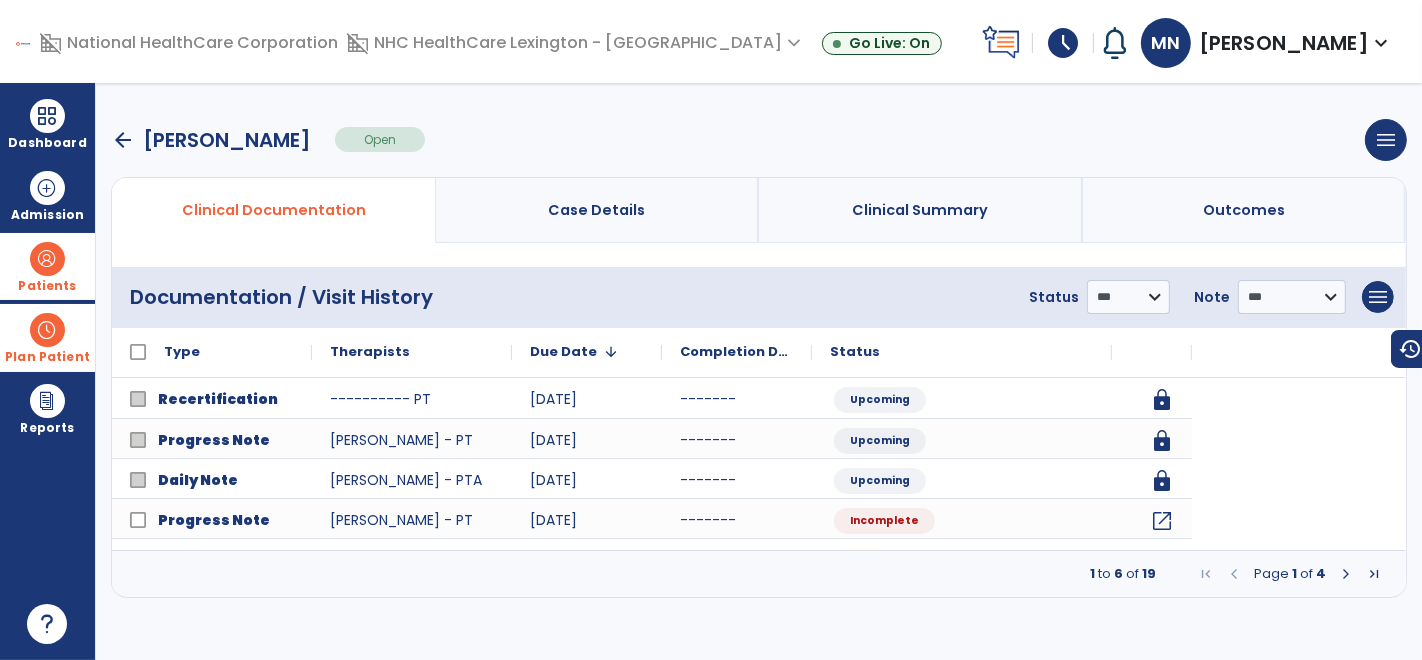 scroll, scrollTop: 0, scrollLeft: 0, axis: both 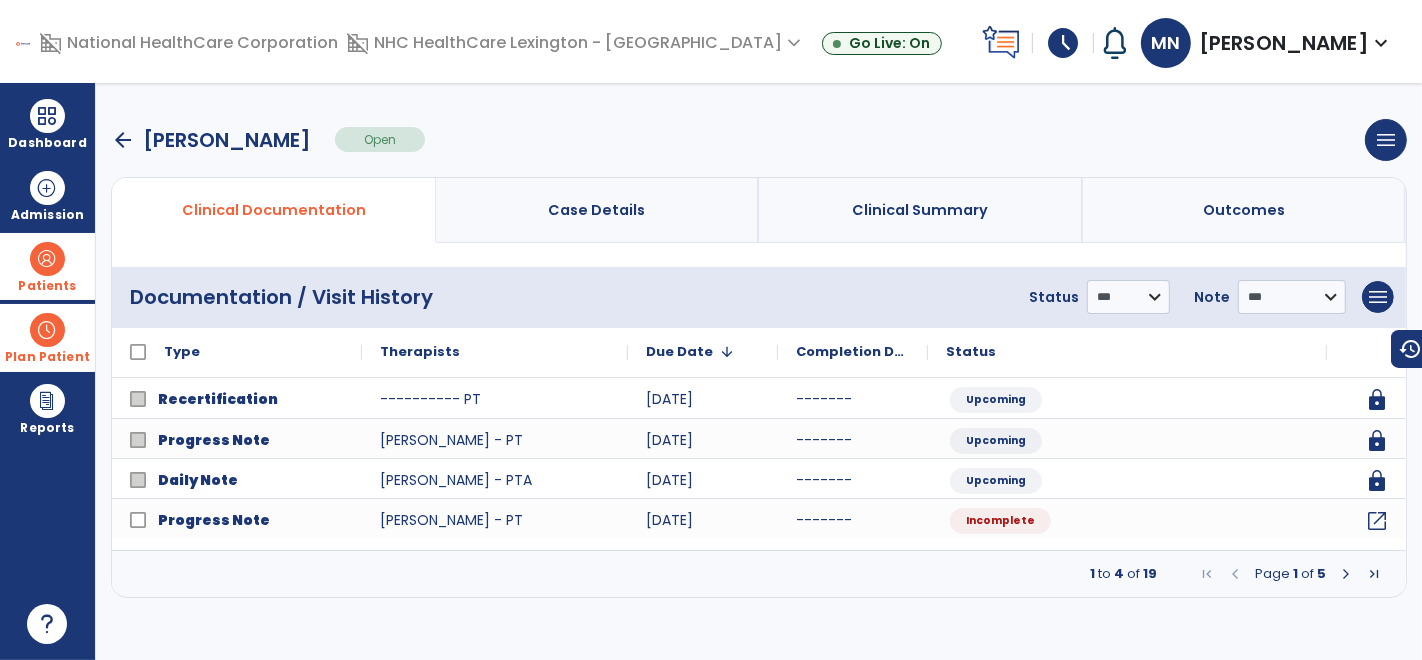click on "arrow_back" at bounding box center [123, 140] 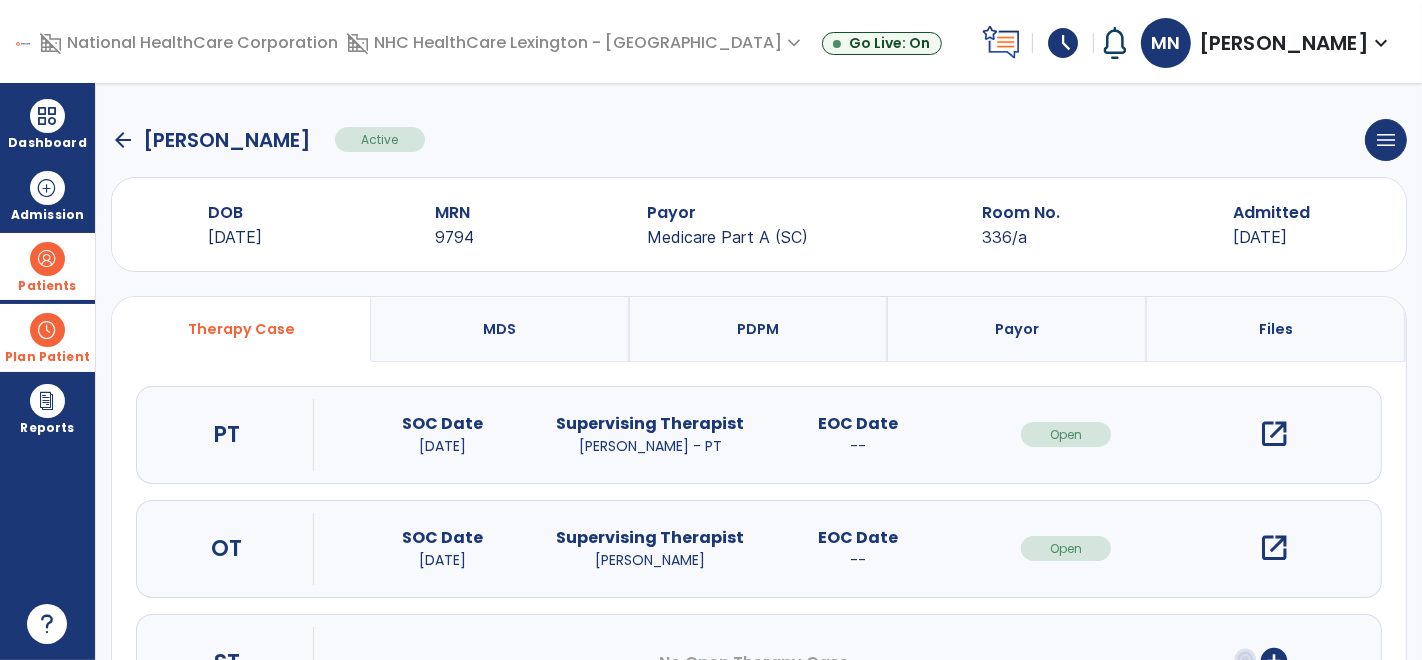 click on "Patients" at bounding box center [47, 266] 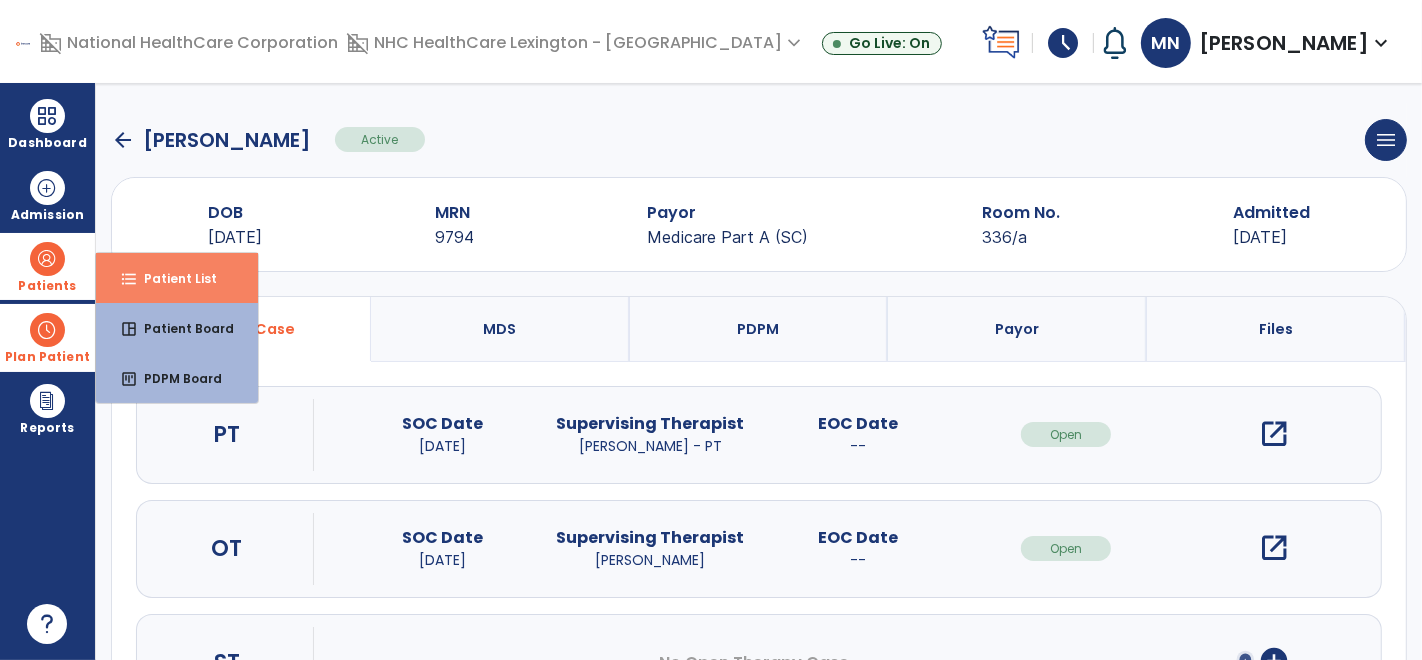 click on "Patient List" at bounding box center [172, 278] 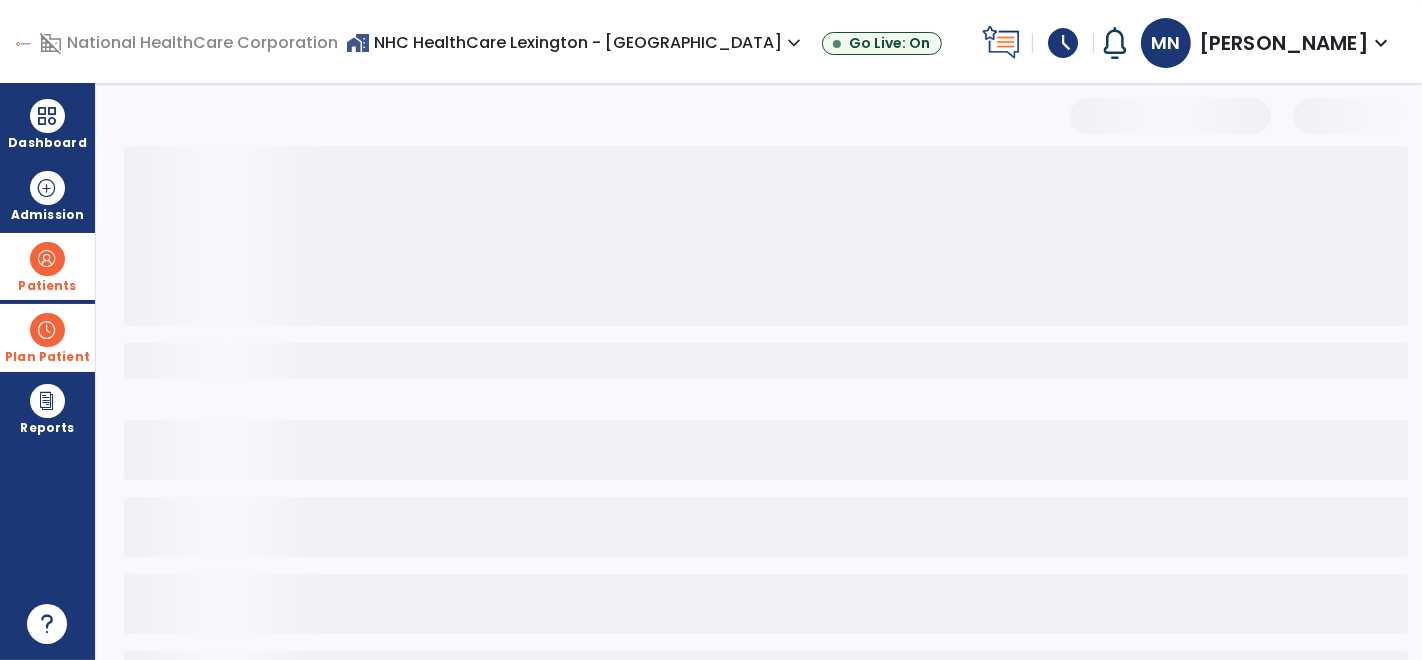 select on "***" 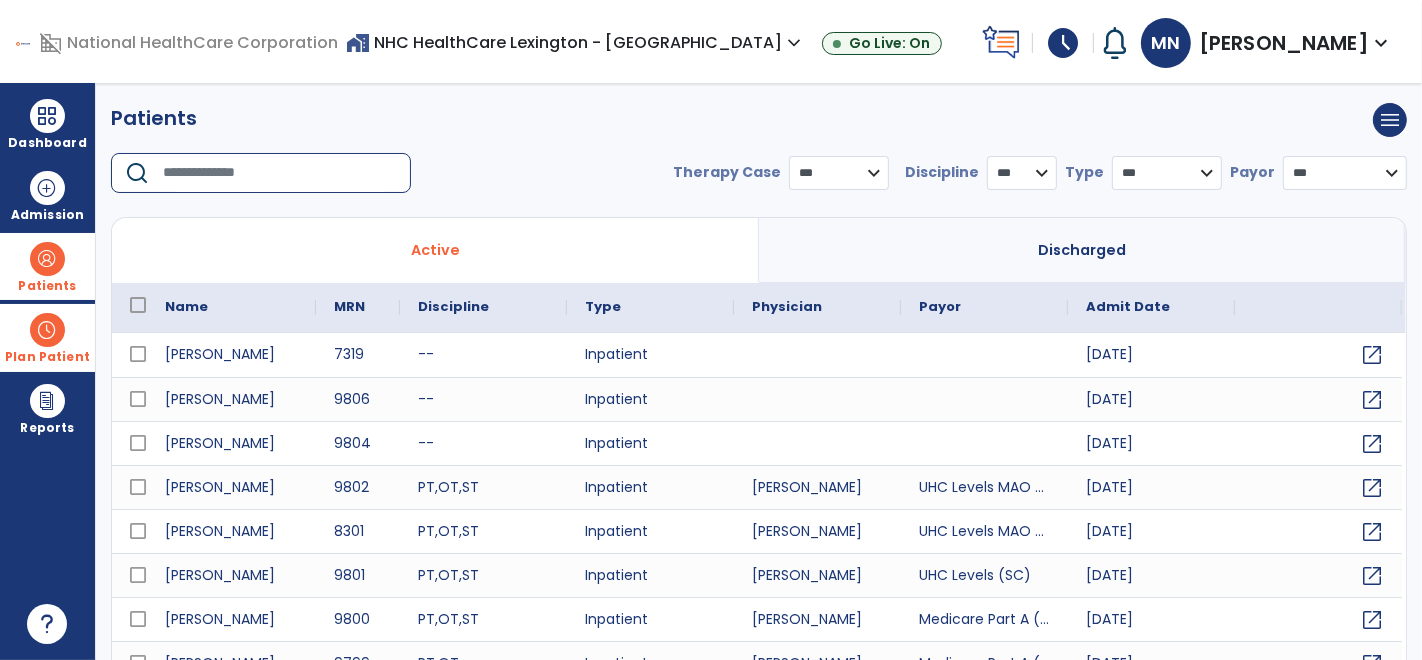 click at bounding box center [280, 173] 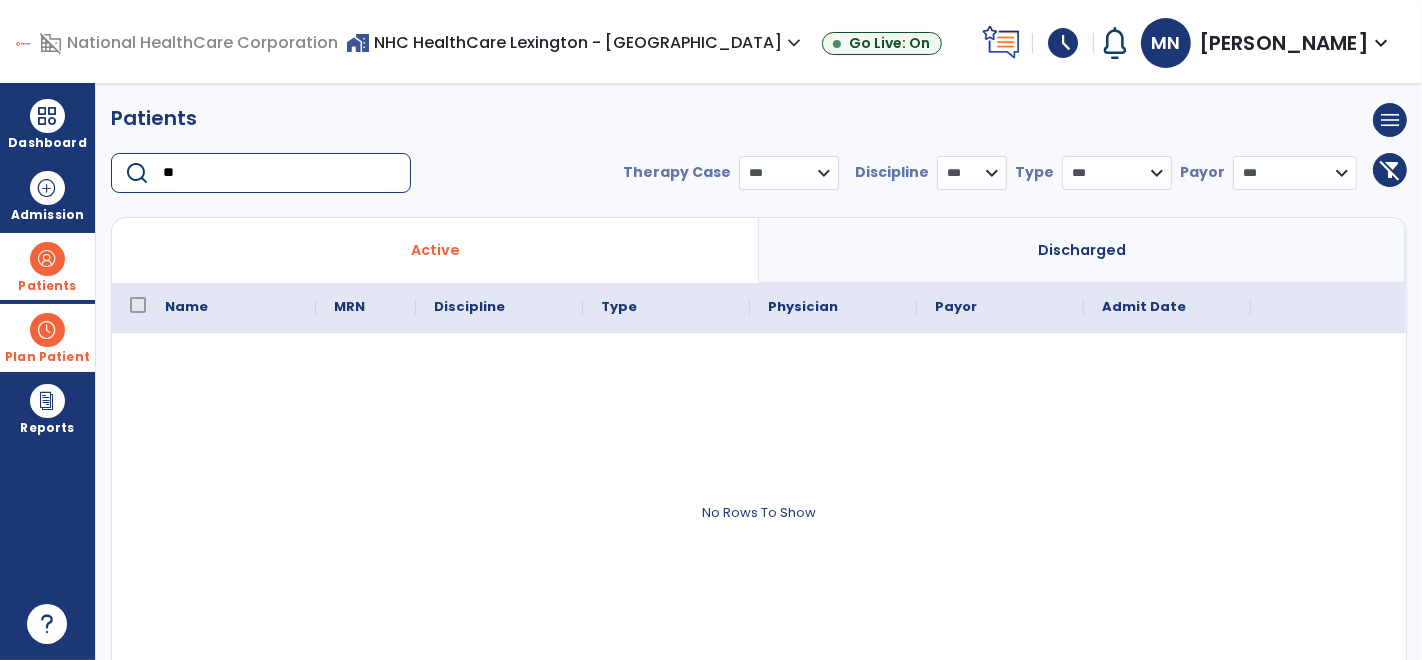 type on "*" 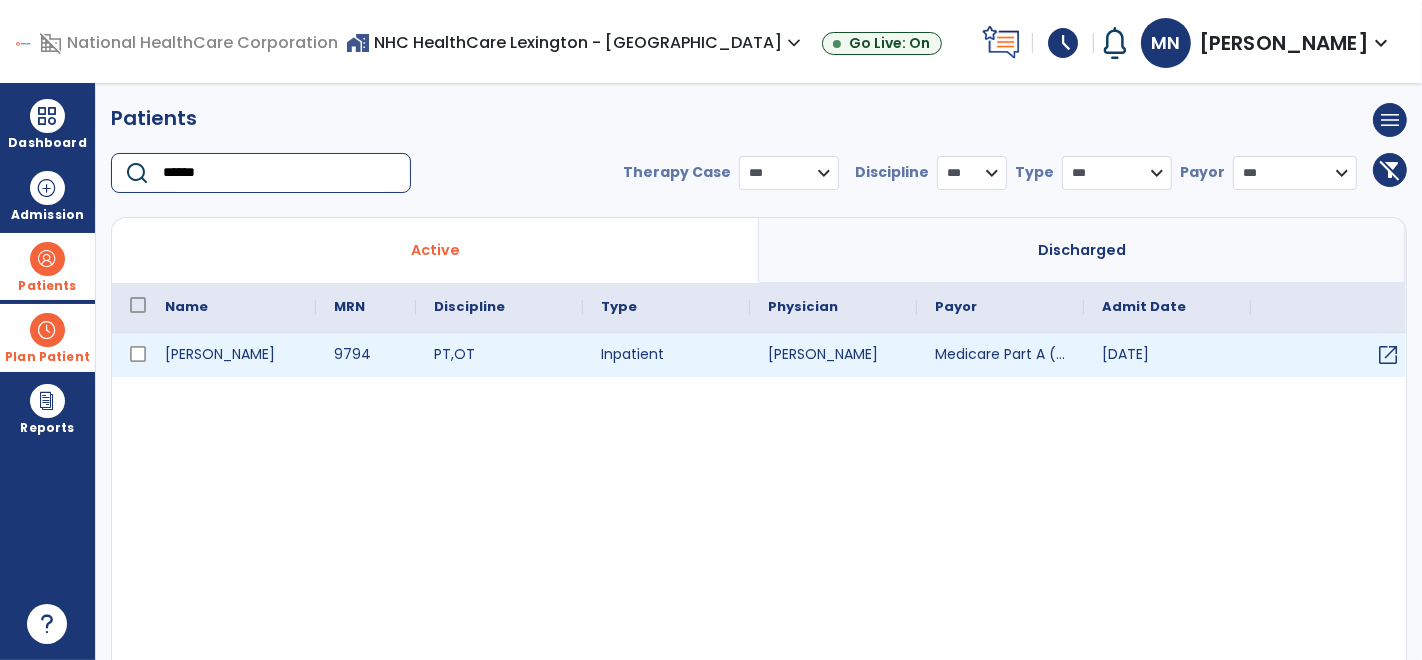 type on "******" 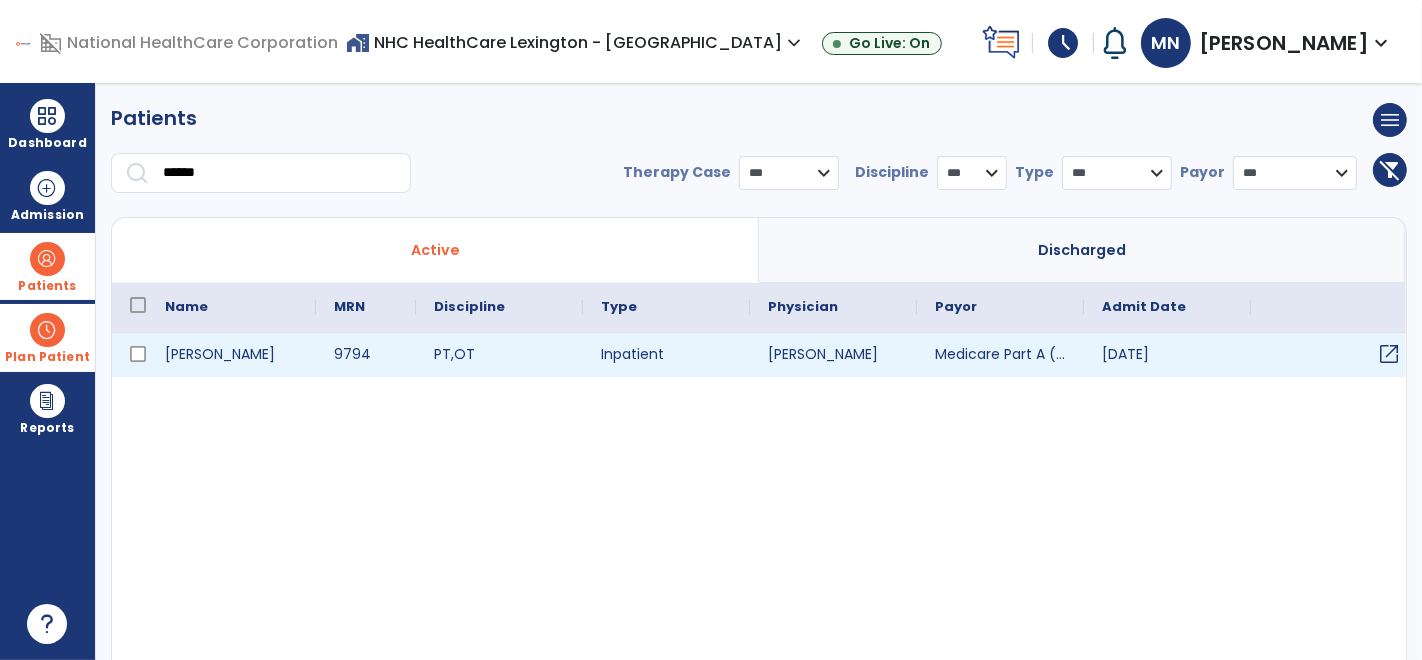 click on "open_in_new" at bounding box center (1389, 354) 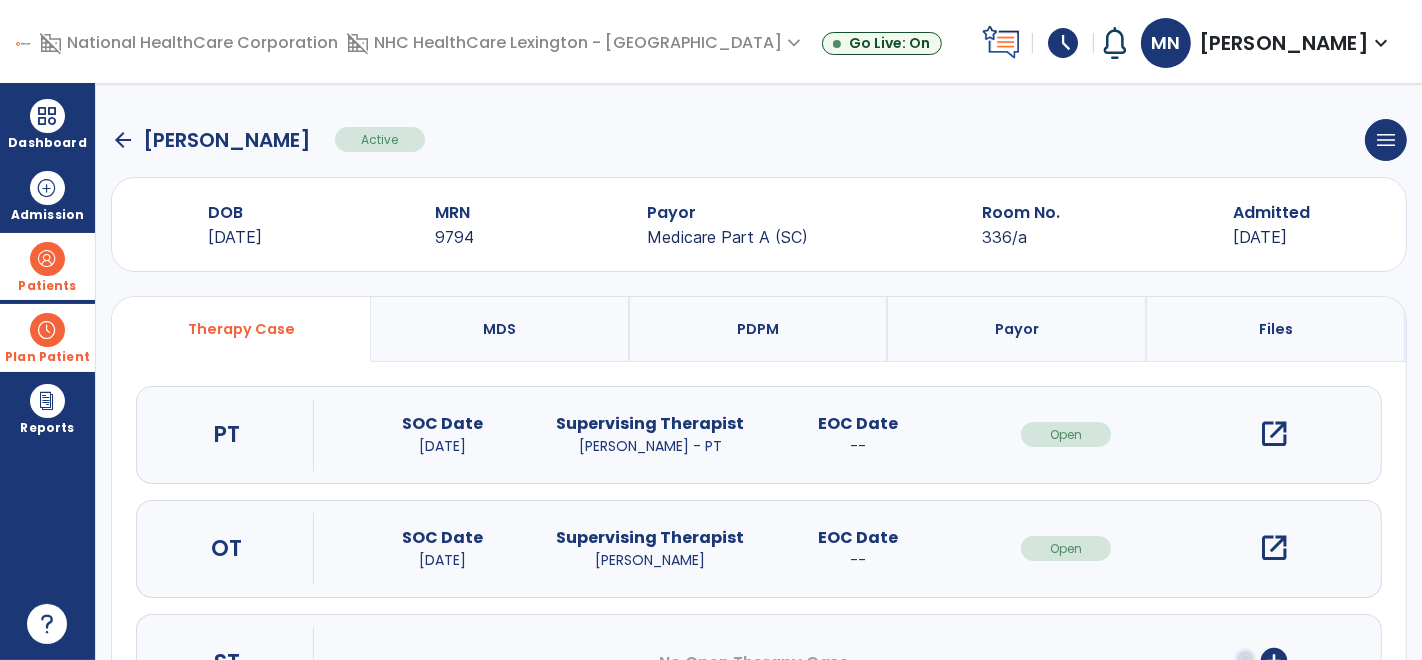 click on "open_in_new" at bounding box center (1274, 434) 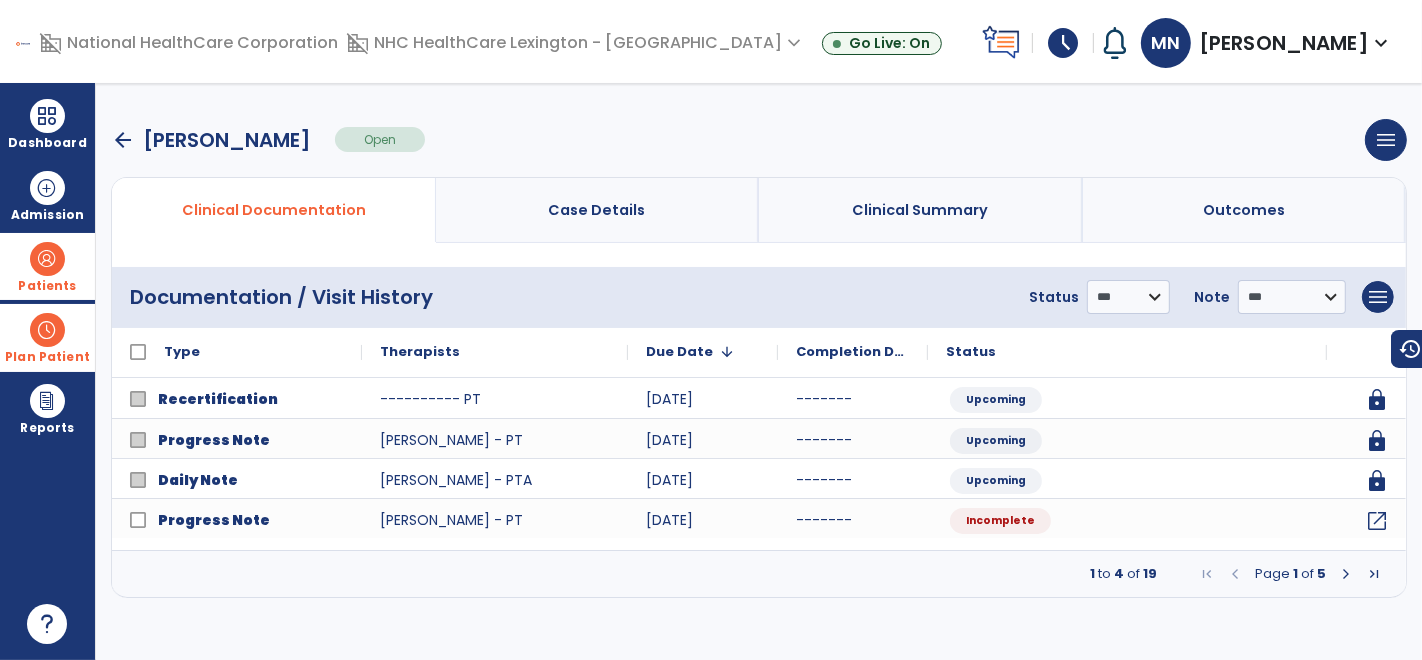 click at bounding box center [1346, 574] 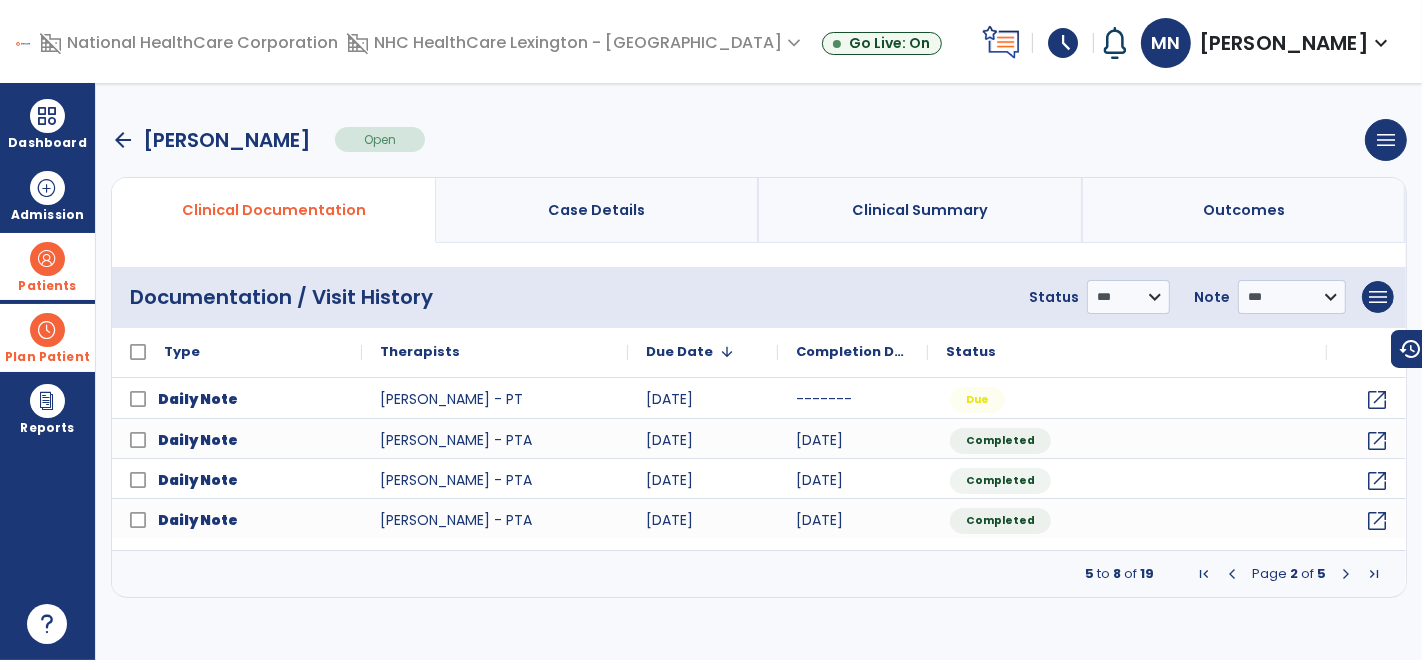 click at bounding box center [1232, 574] 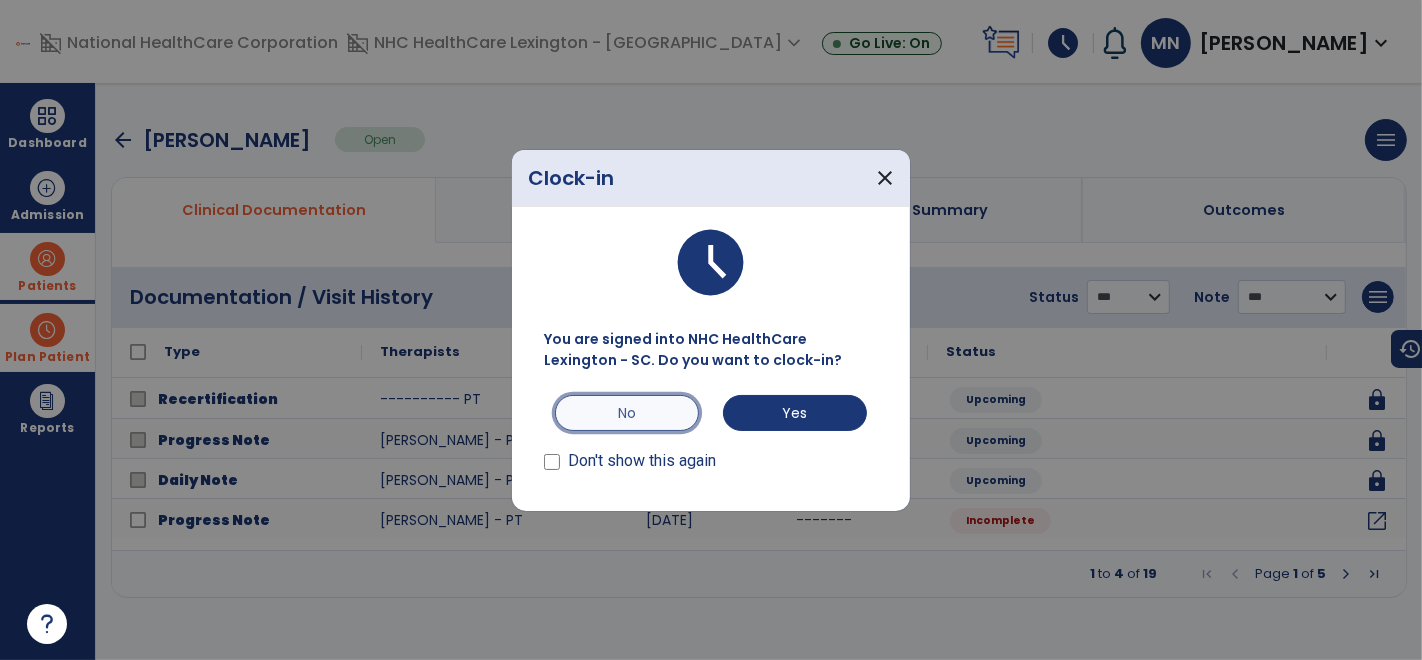 click on "No" at bounding box center (627, 413) 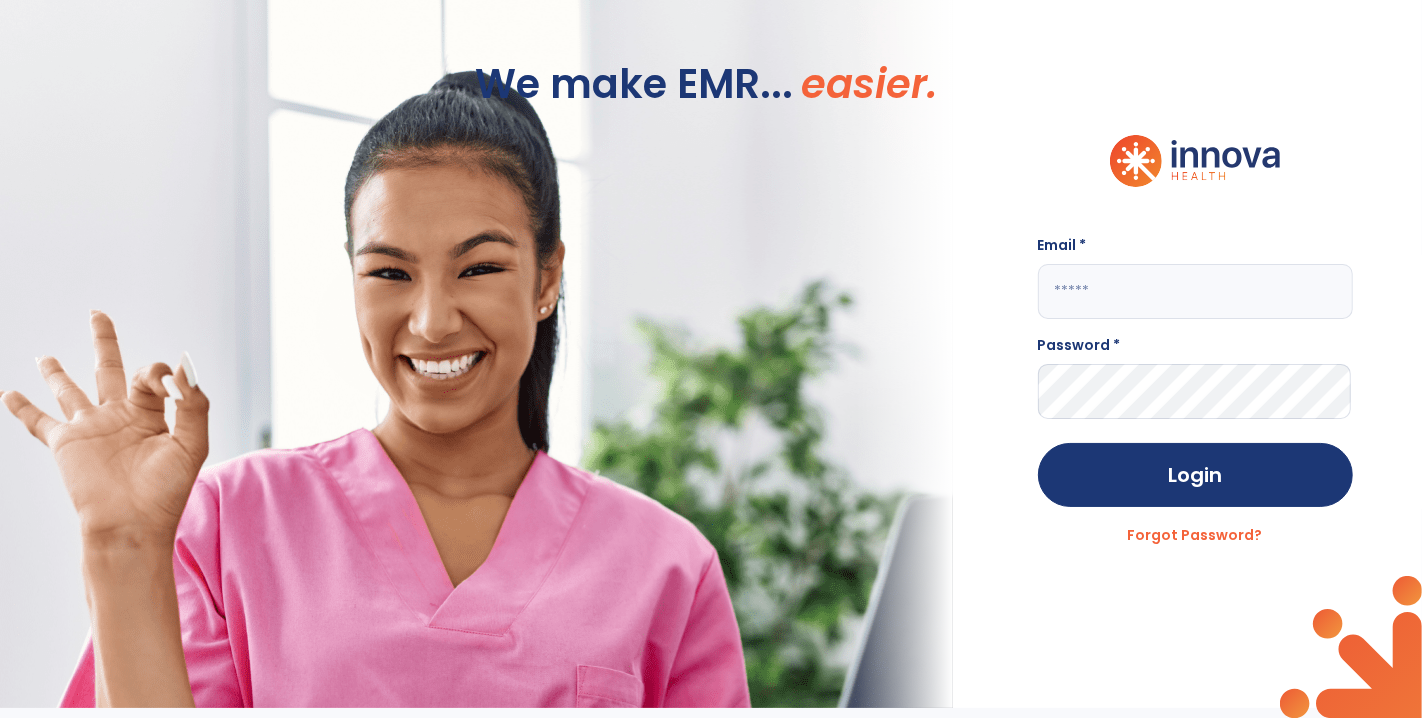 click 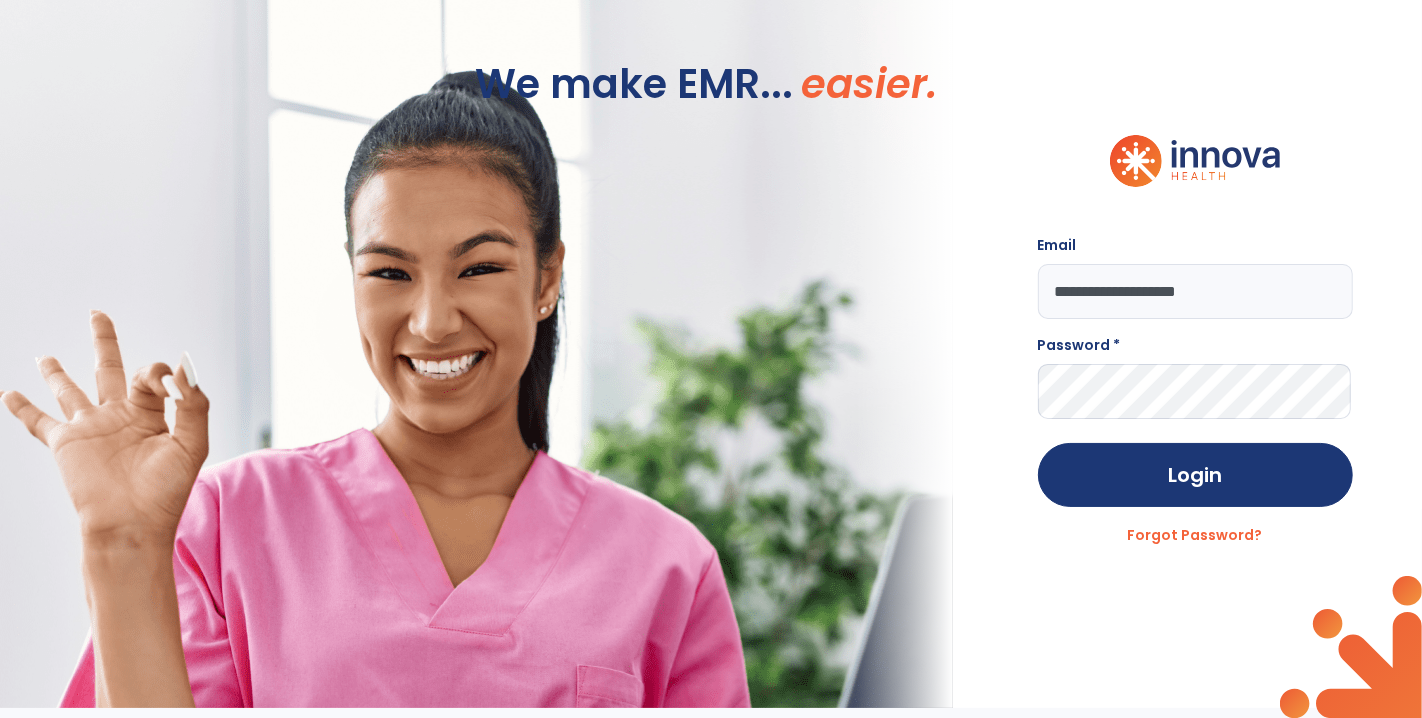 type on "**********" 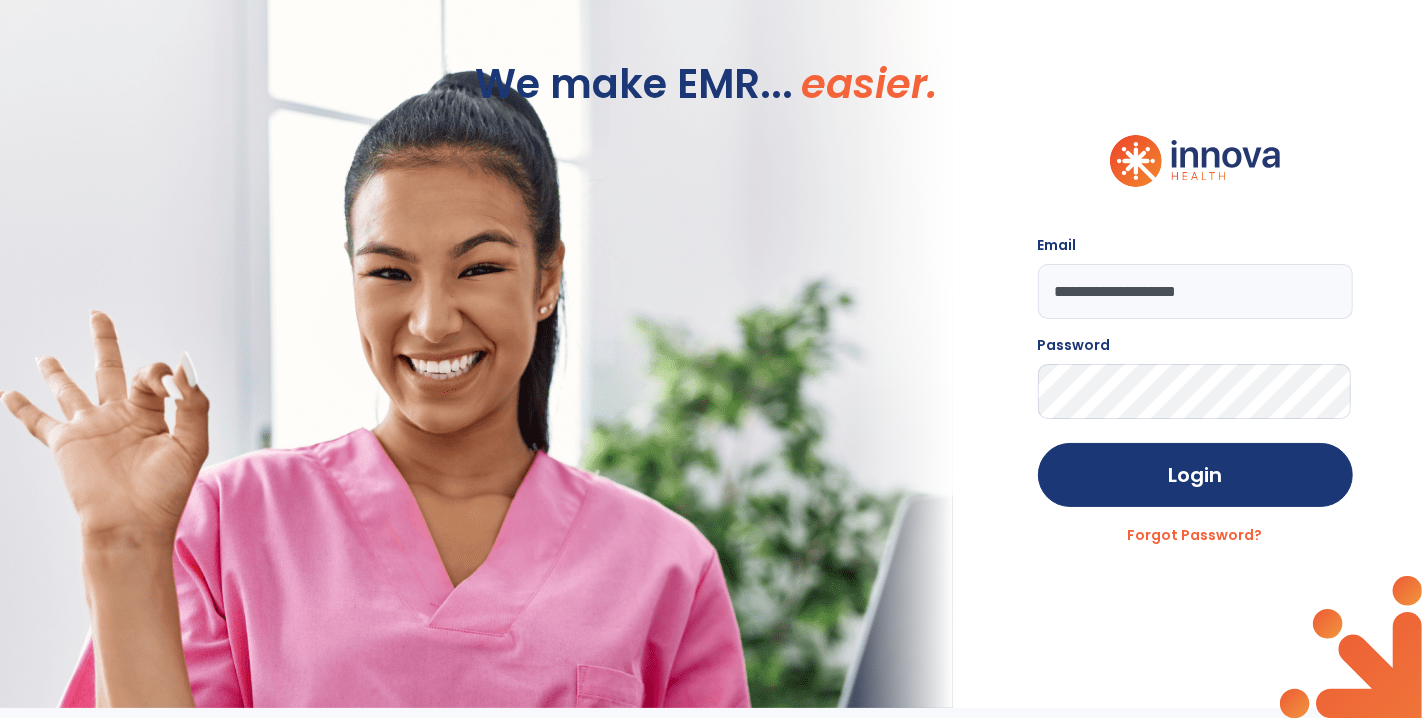 click on "Login" 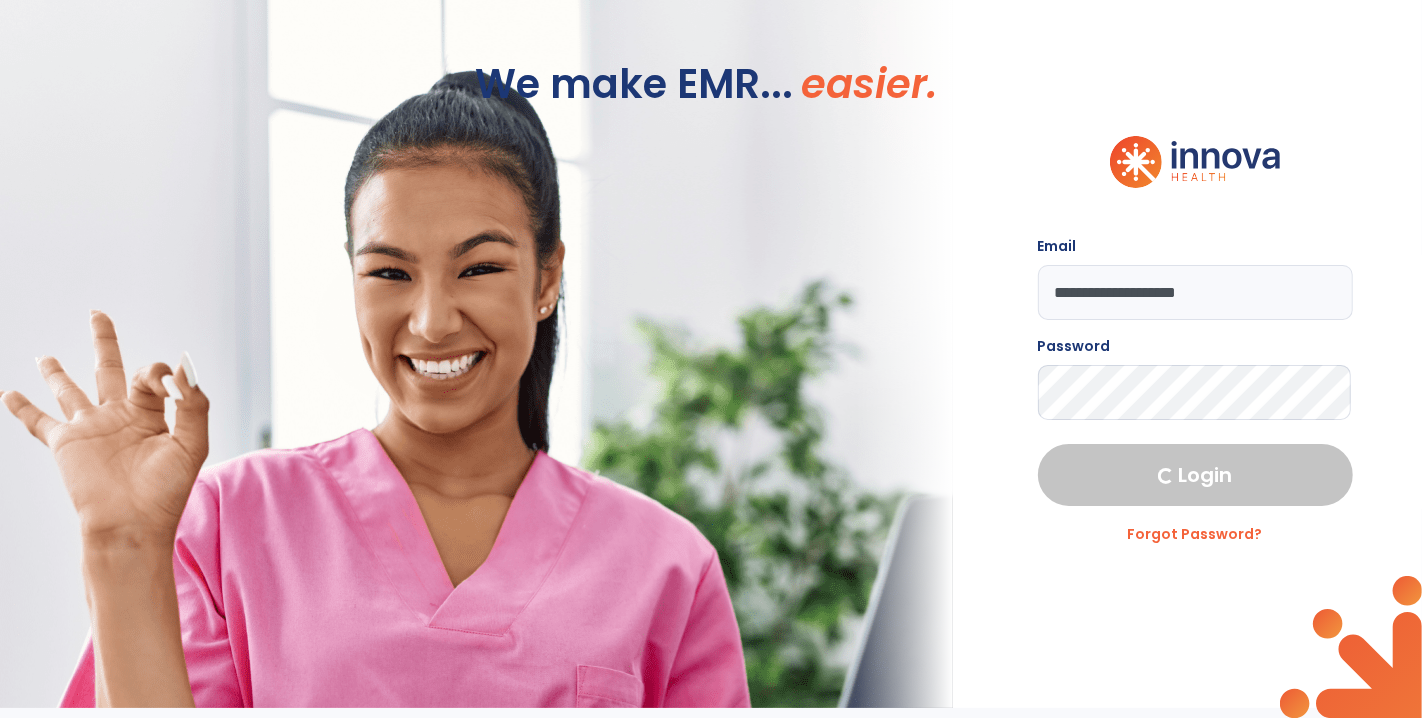 select on "****" 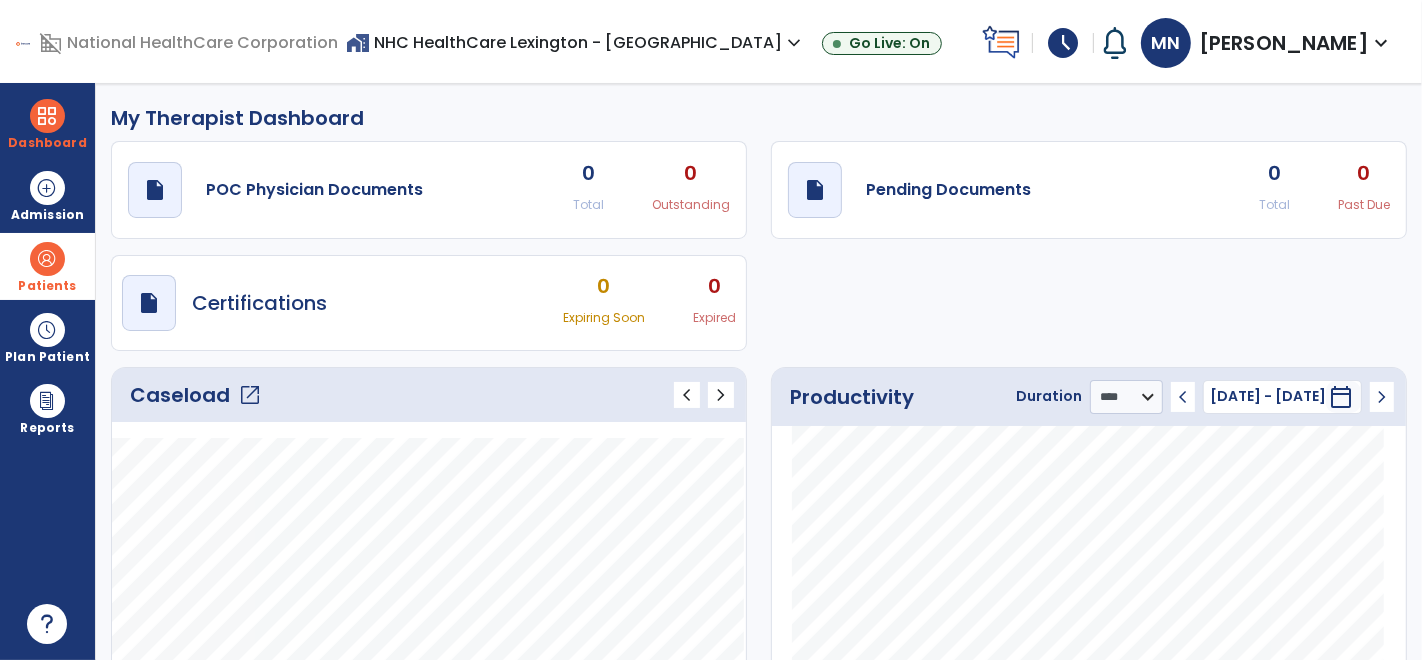 click on "Patients" at bounding box center [47, 266] 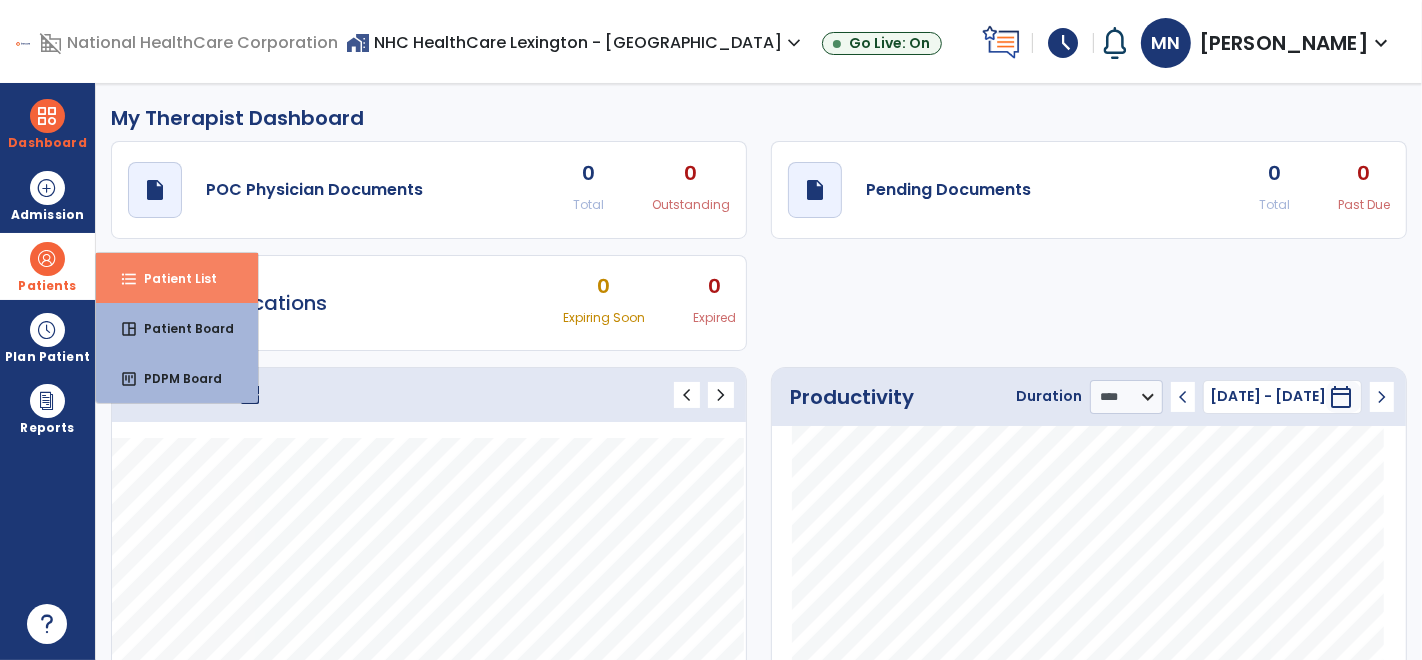click on "format_list_bulleted" at bounding box center [129, 279] 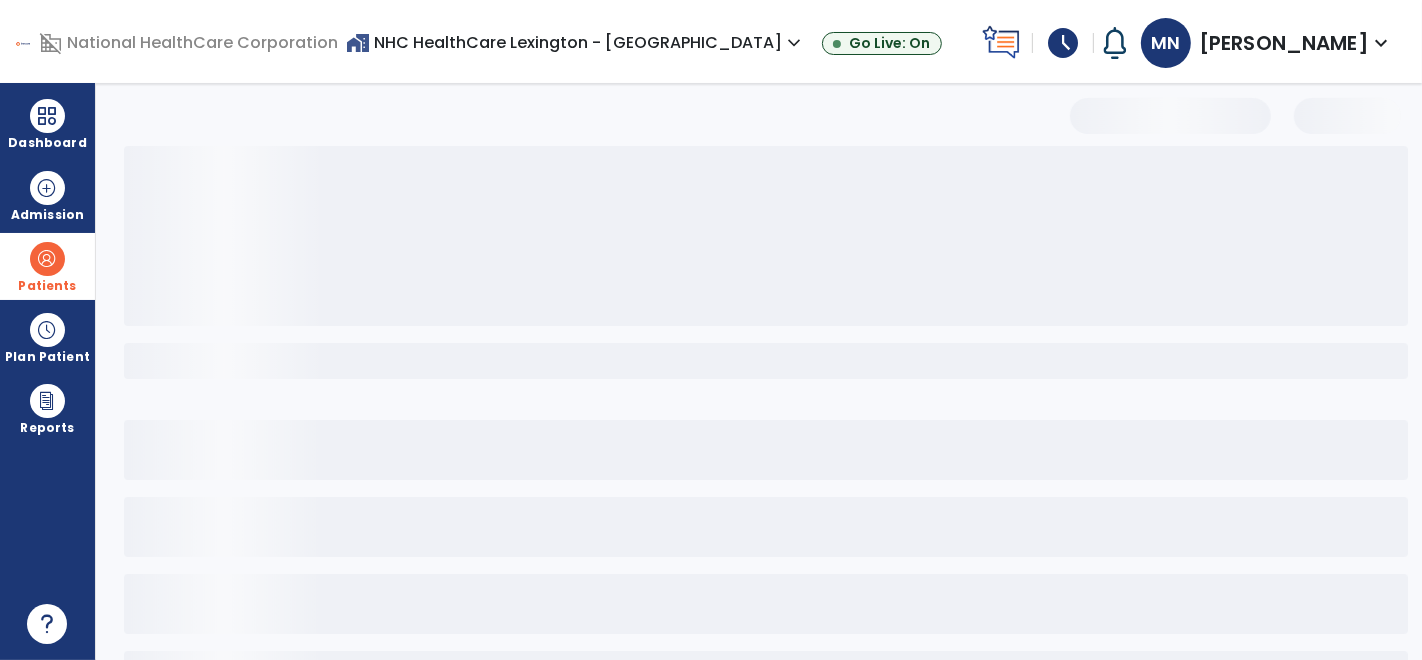 select on "***" 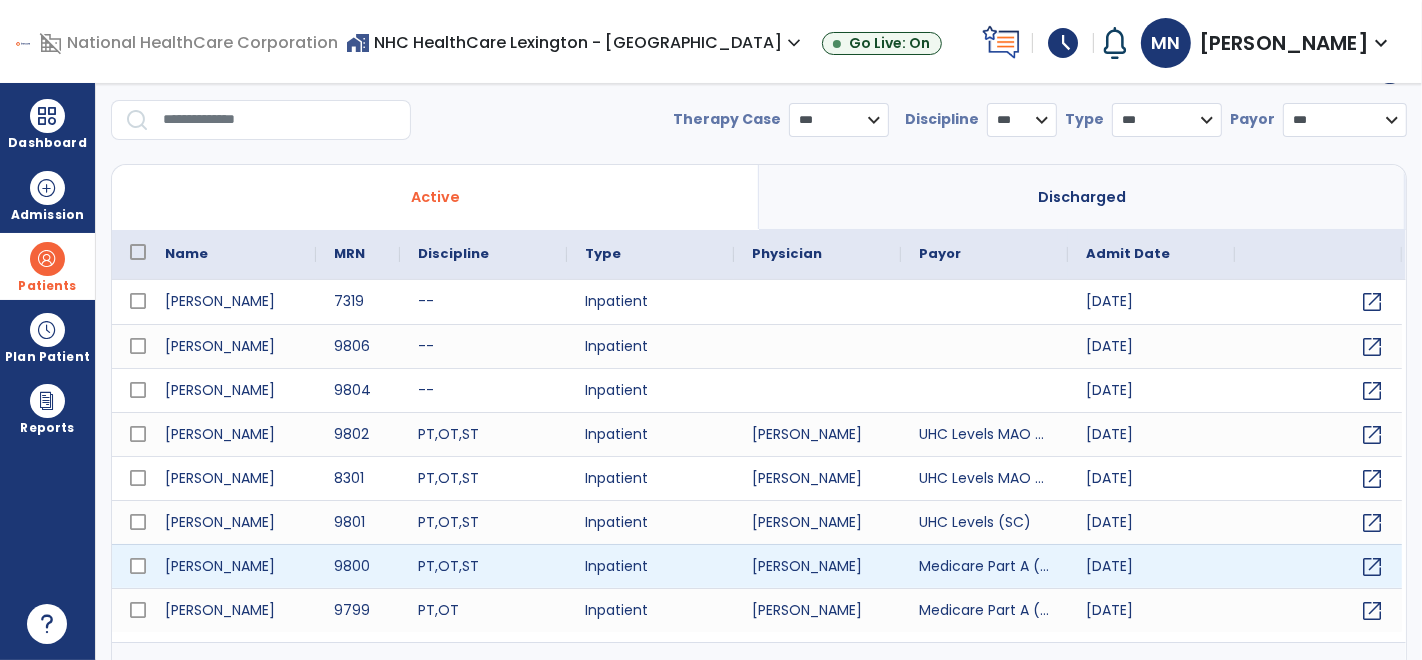scroll, scrollTop: 82, scrollLeft: 0, axis: vertical 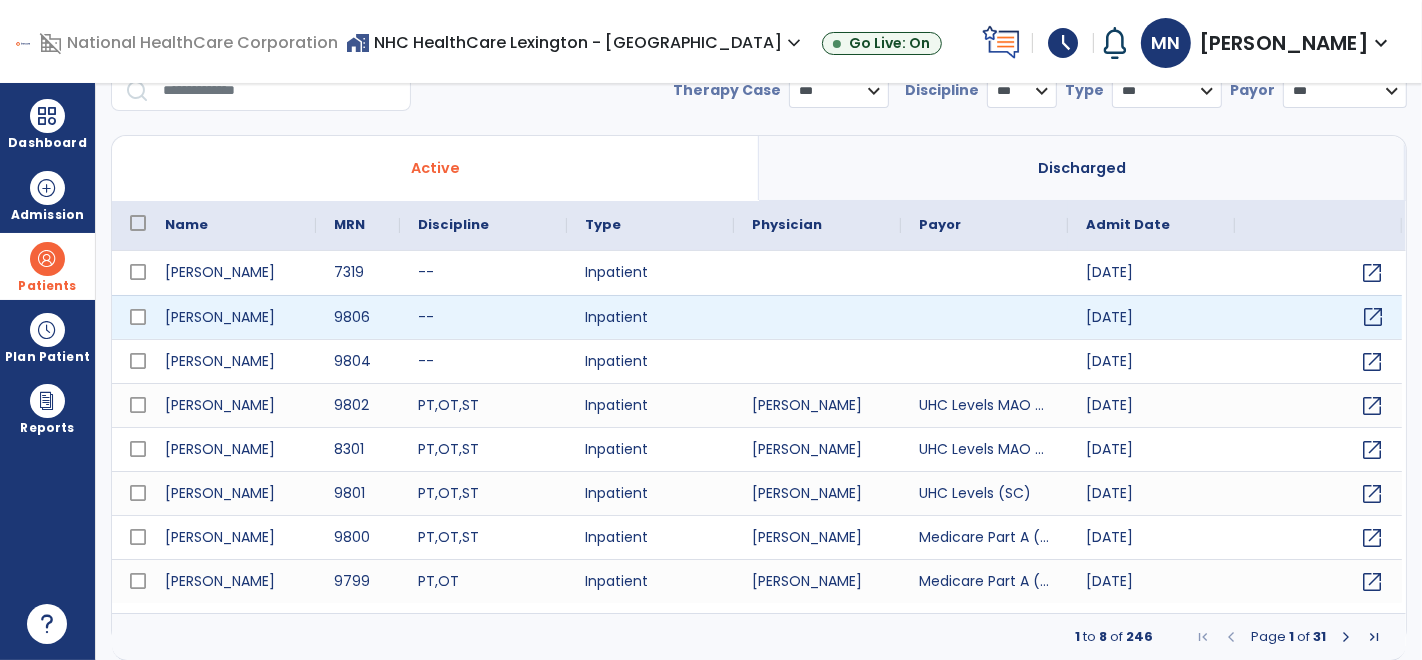 click on "open_in_new" at bounding box center (1373, 317) 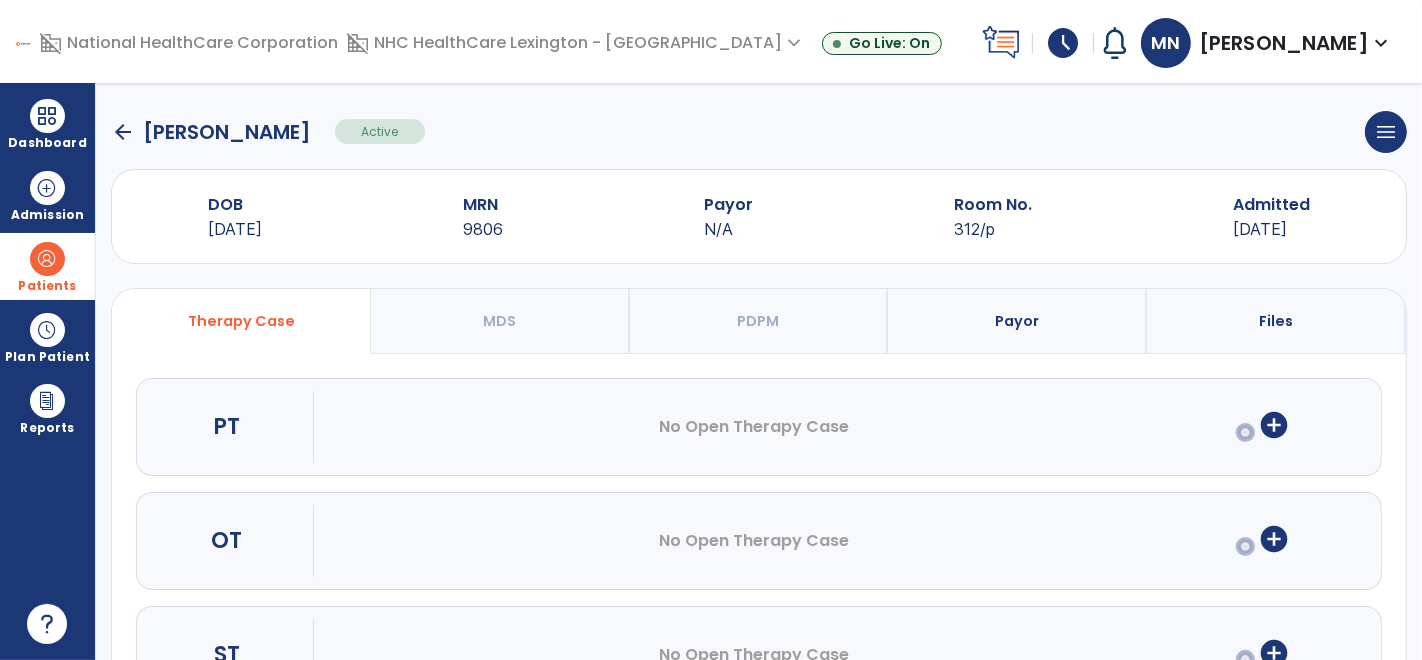 scroll, scrollTop: 0, scrollLeft: 0, axis: both 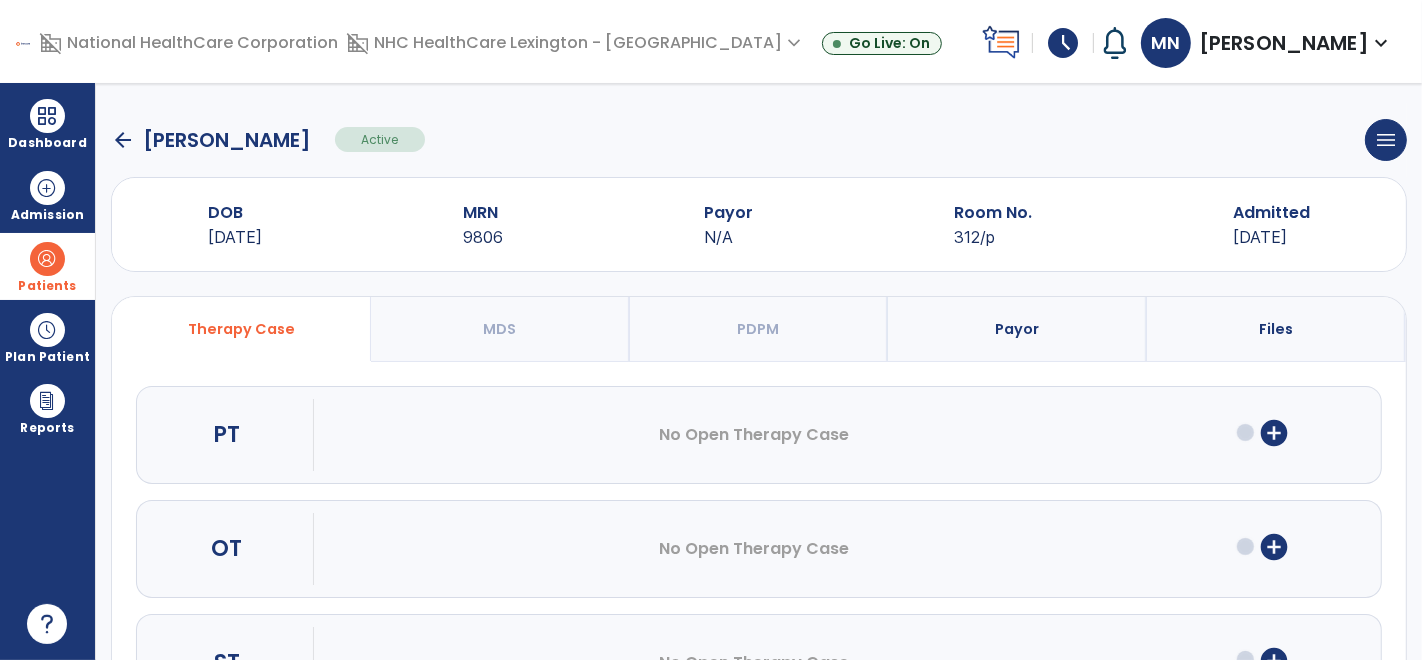 click on "add_circle" at bounding box center [1274, 433] 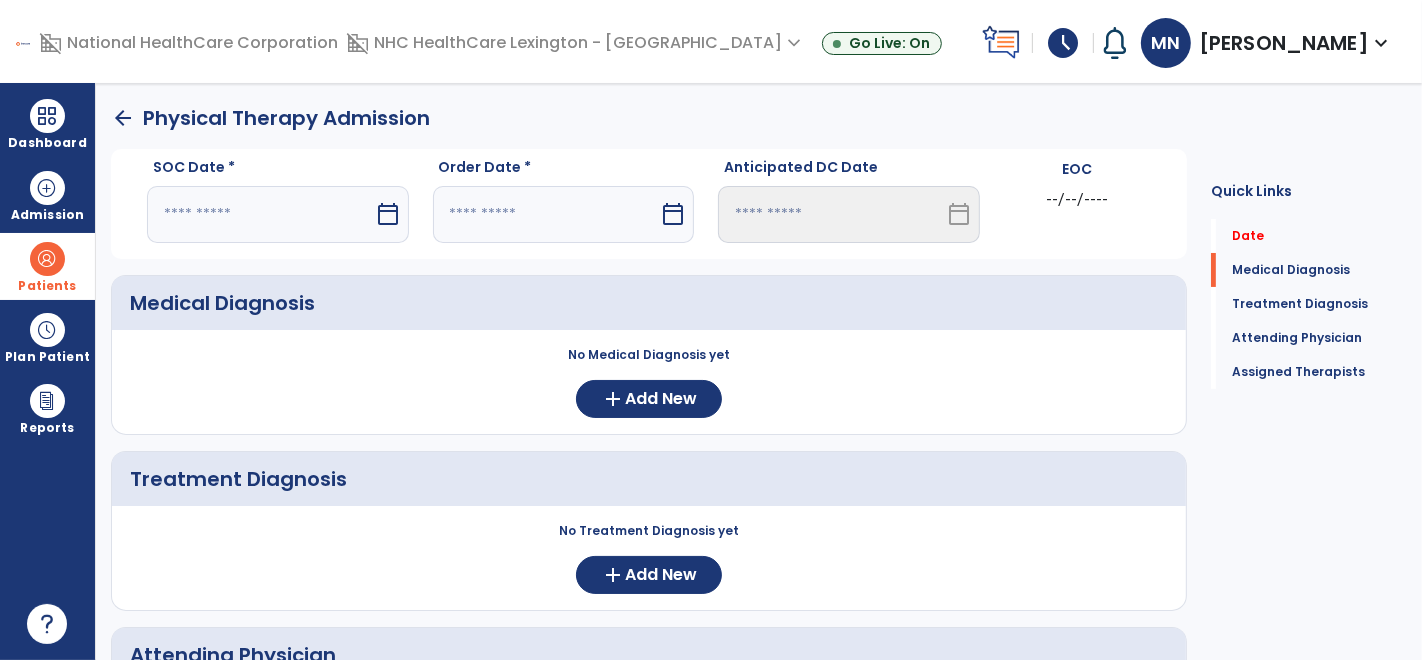 click at bounding box center [260, 214] 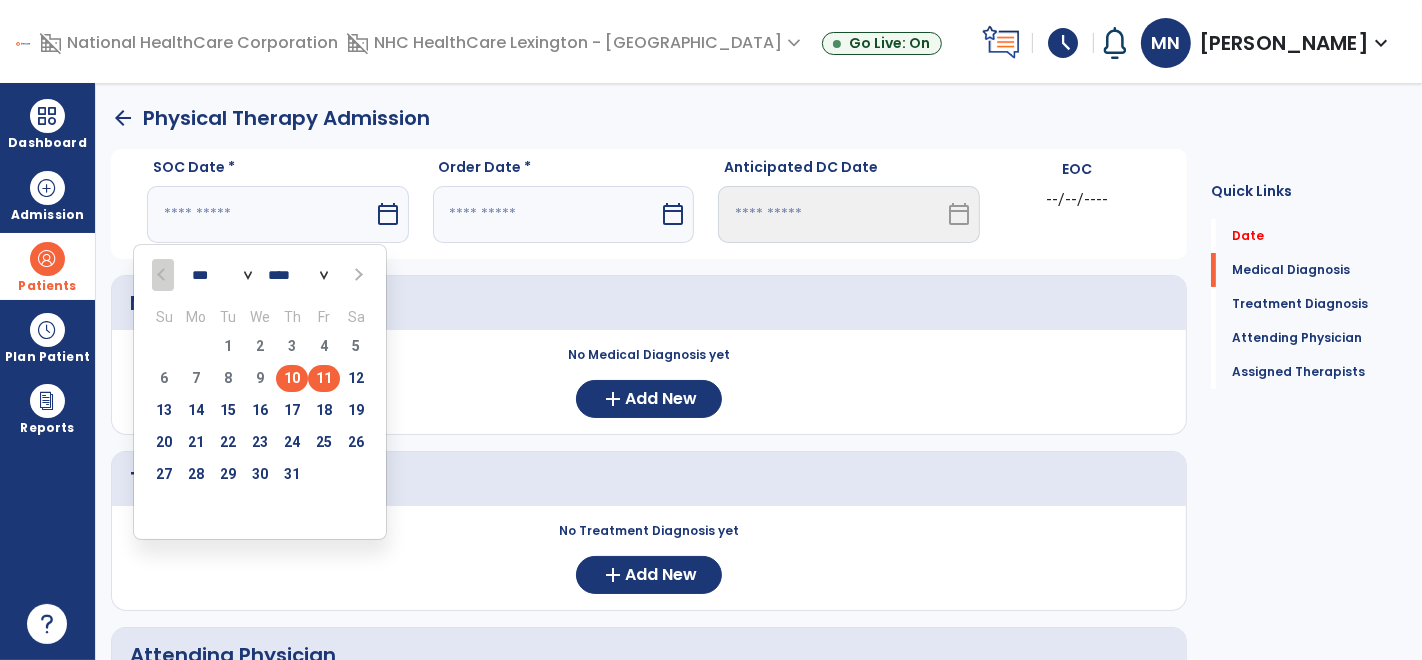 click on "11" at bounding box center [324, 378] 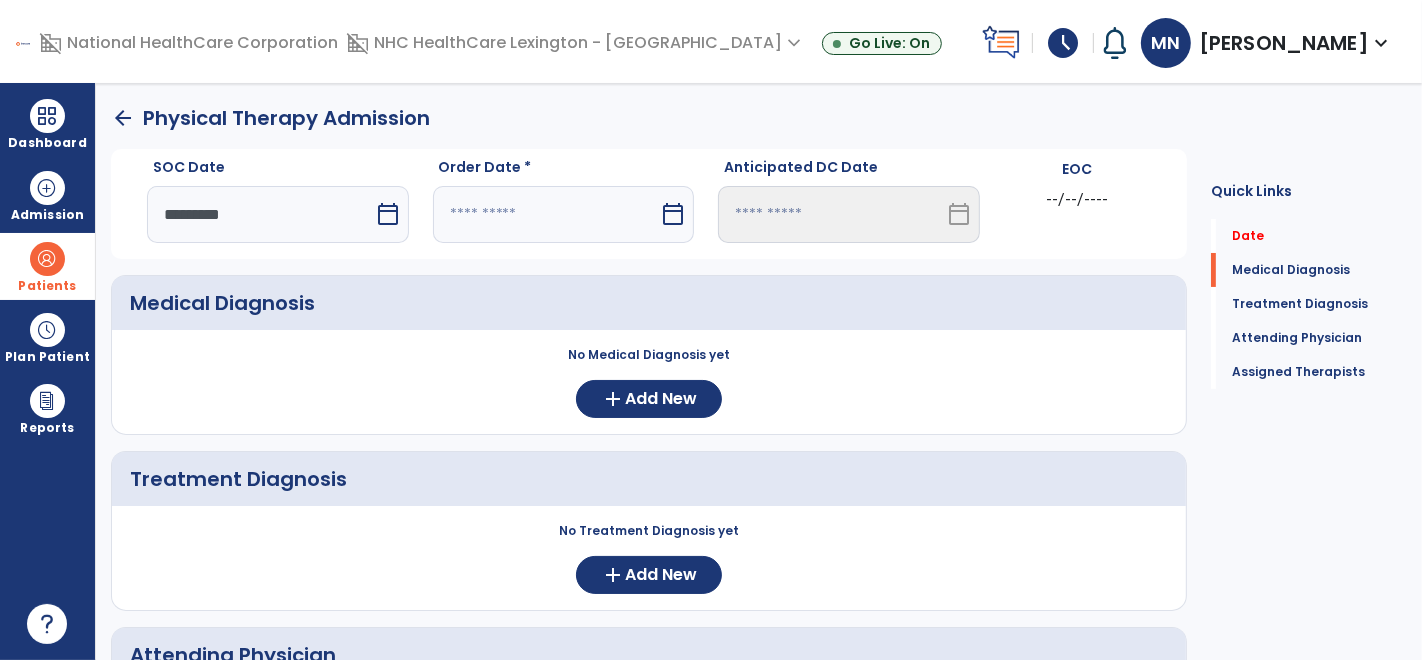 click at bounding box center (546, 214) 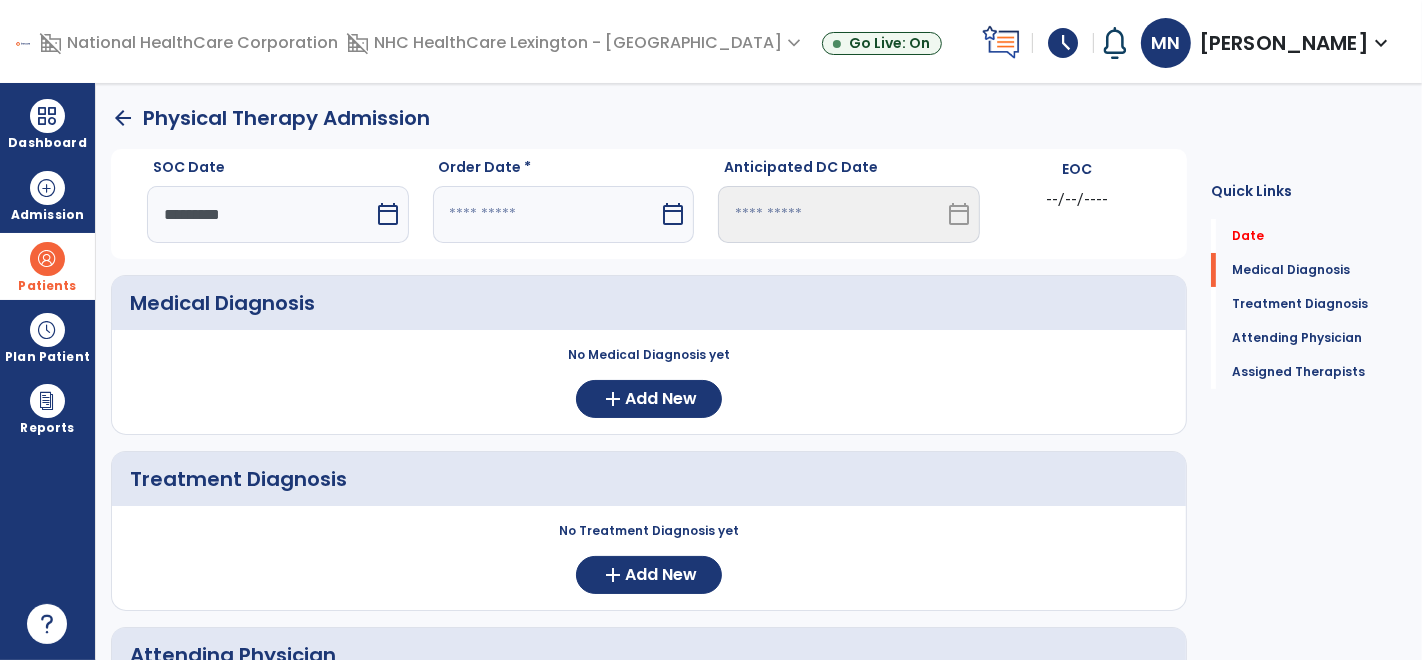 select on "*" 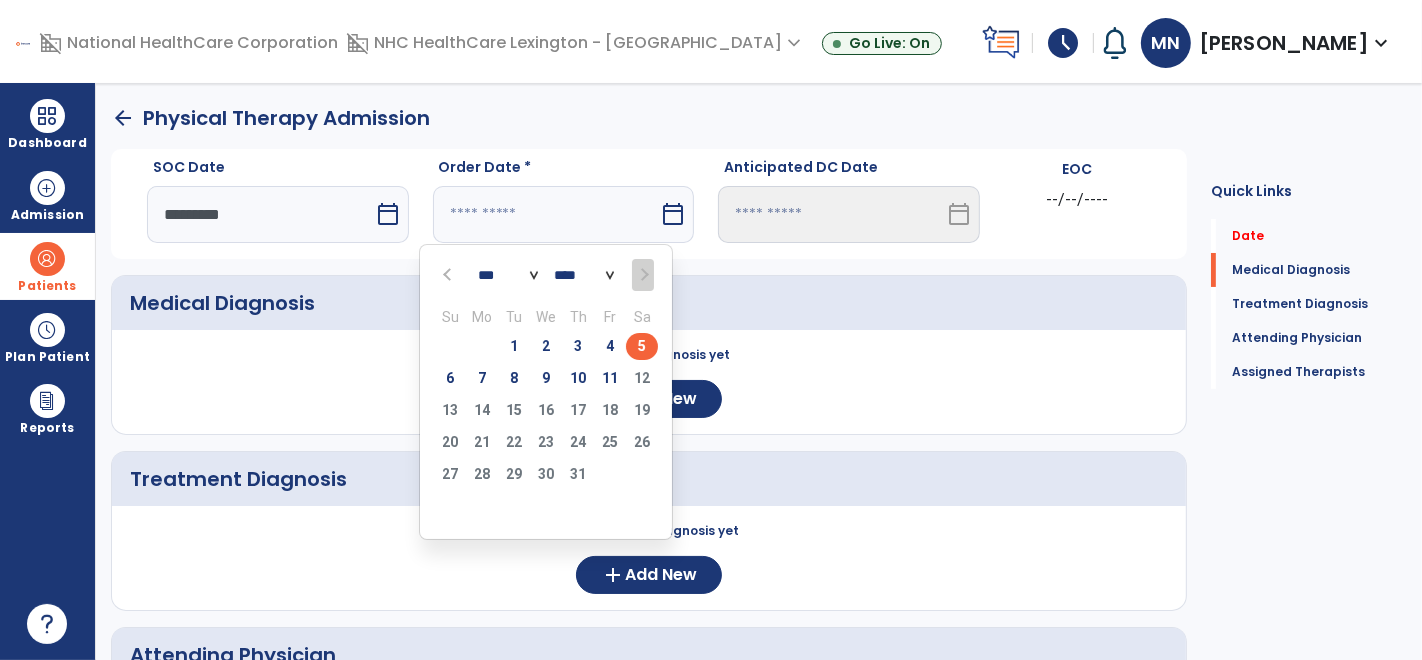 drag, startPoint x: 560, startPoint y: 217, endPoint x: 654, endPoint y: 340, distance: 154.80634 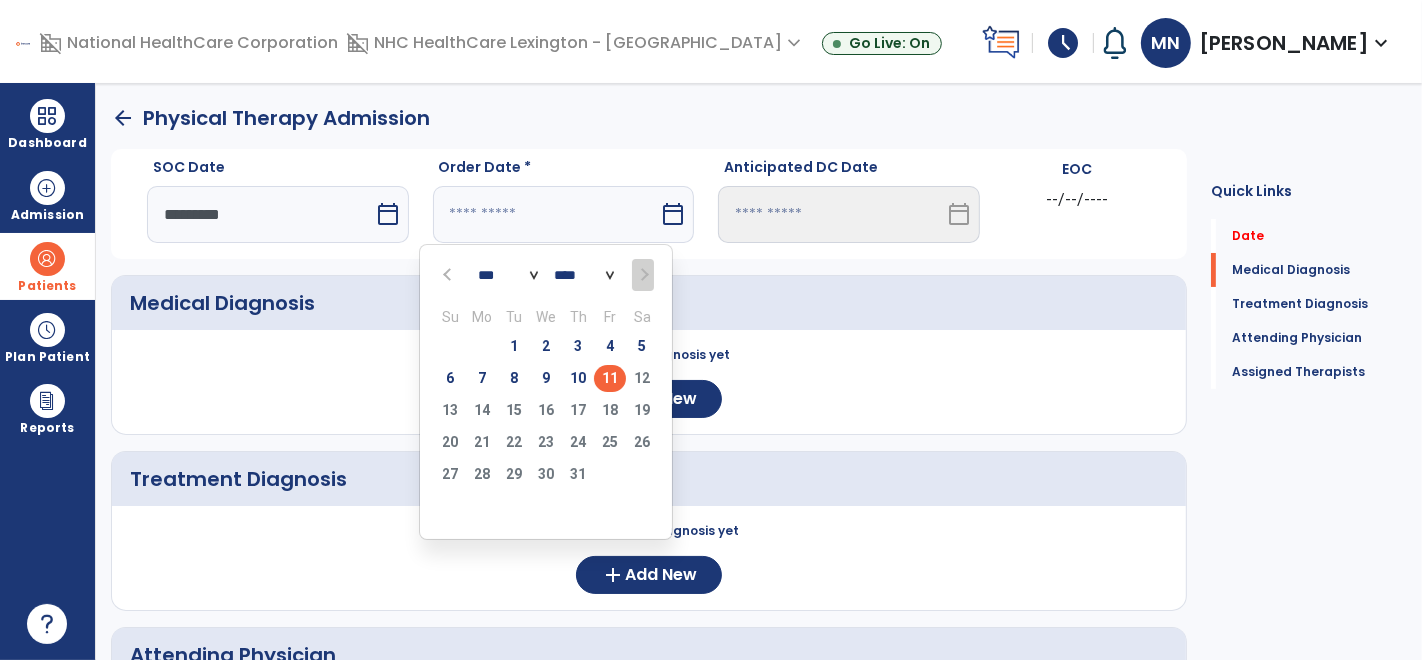click on "11" at bounding box center [610, 378] 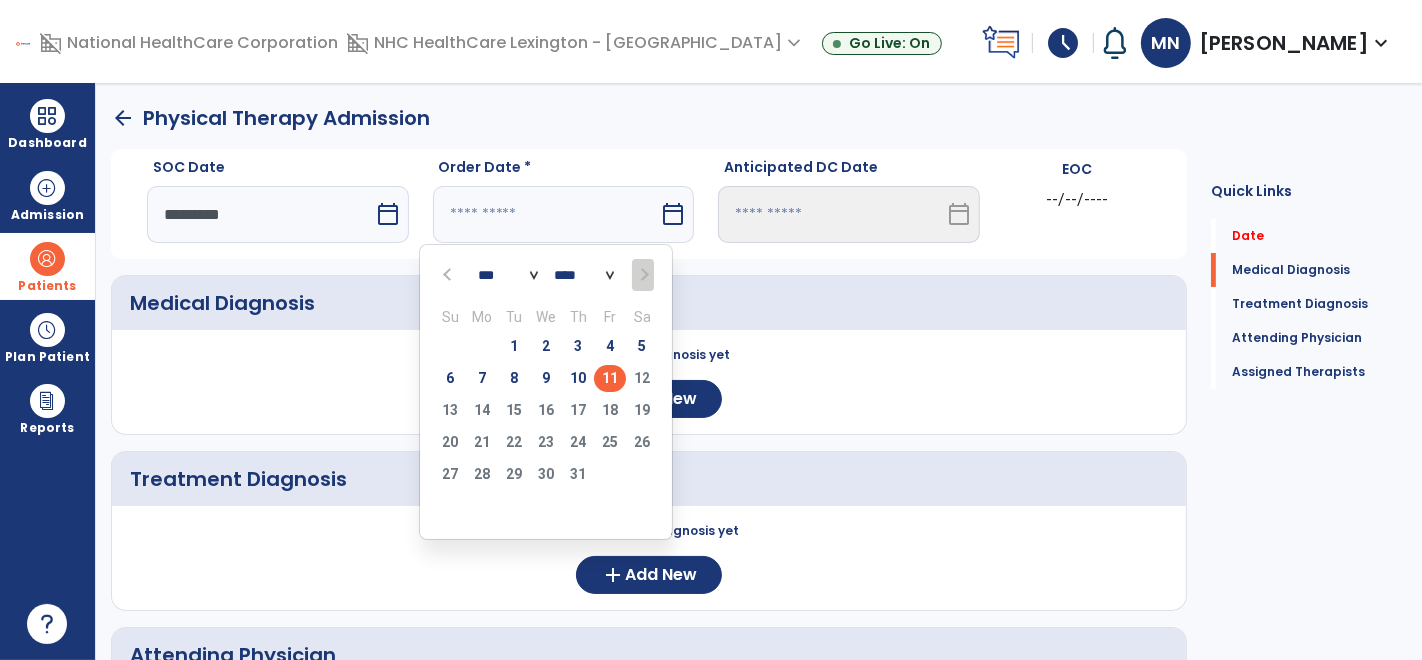 type on "*********" 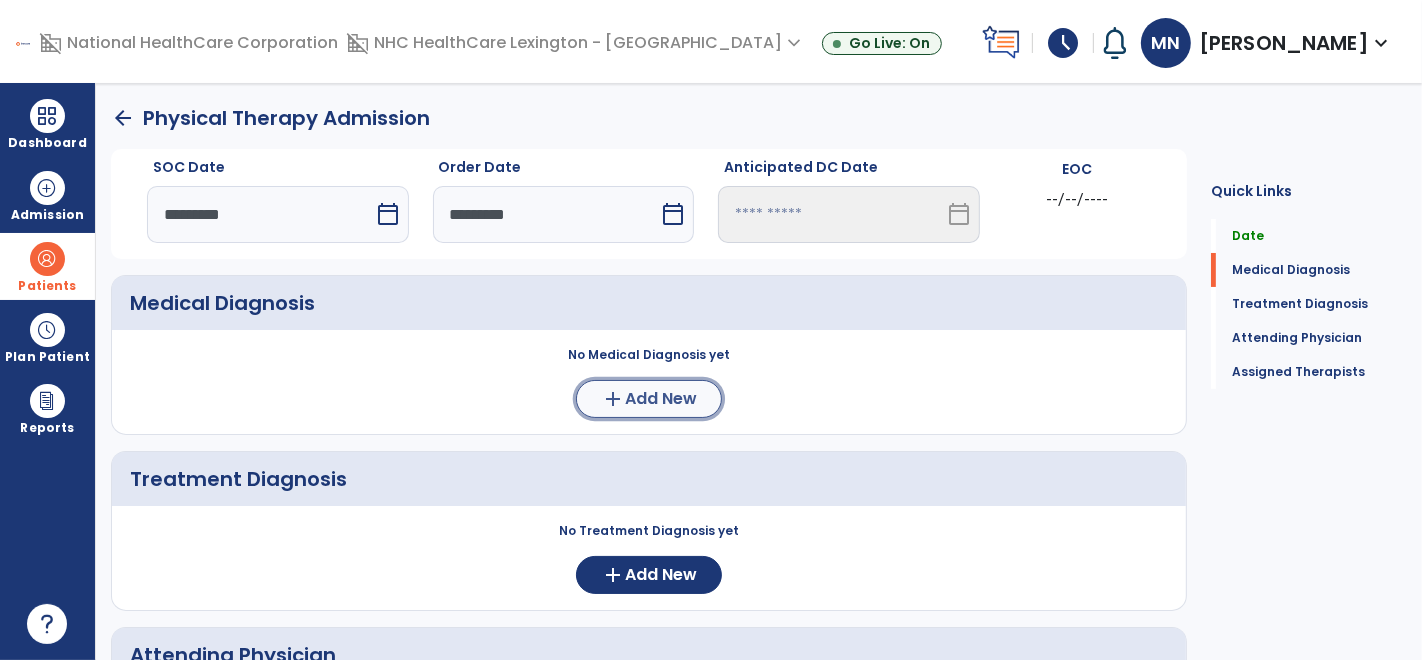 click on "Add New" 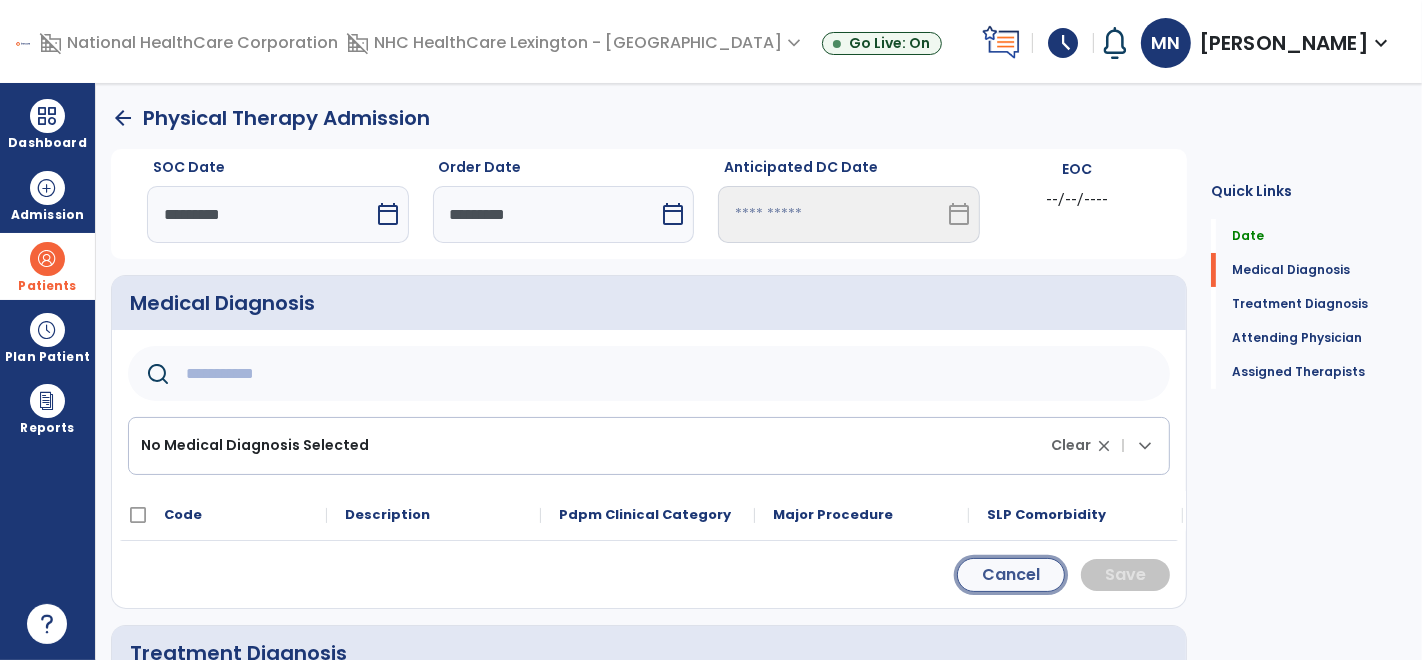 click on "Cancel" 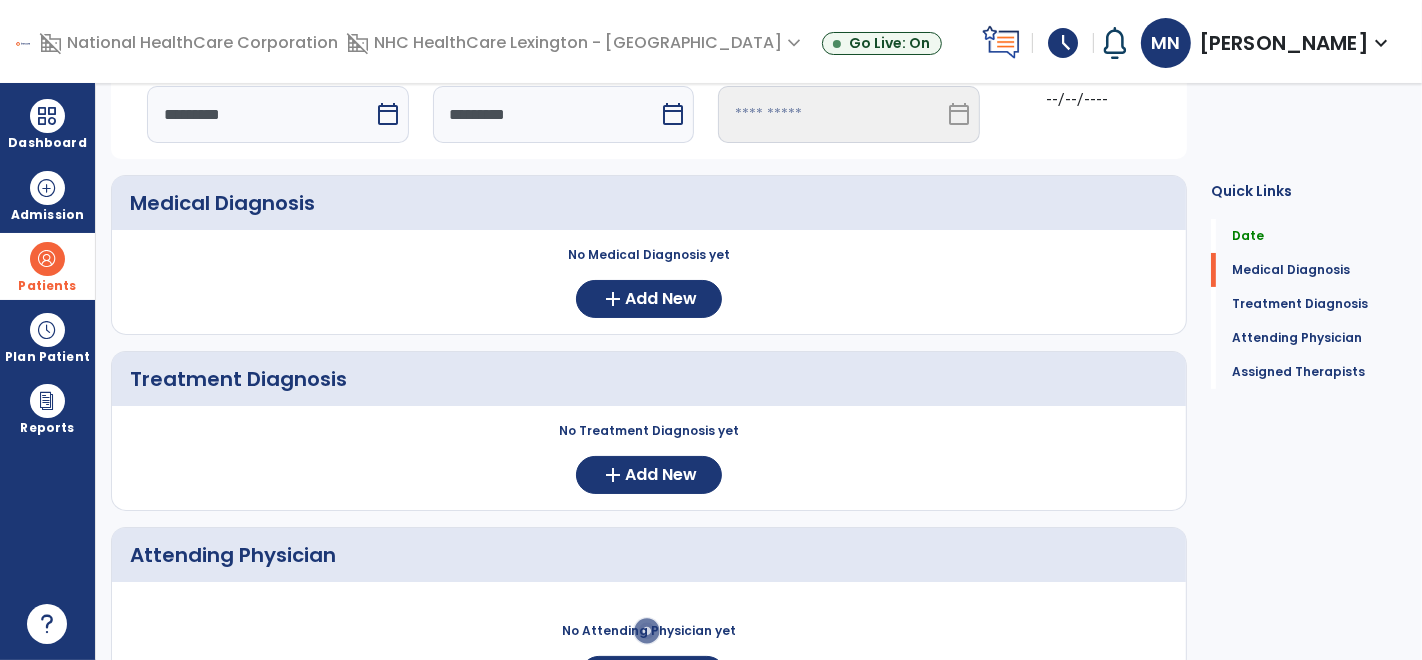 scroll, scrollTop: 105, scrollLeft: 0, axis: vertical 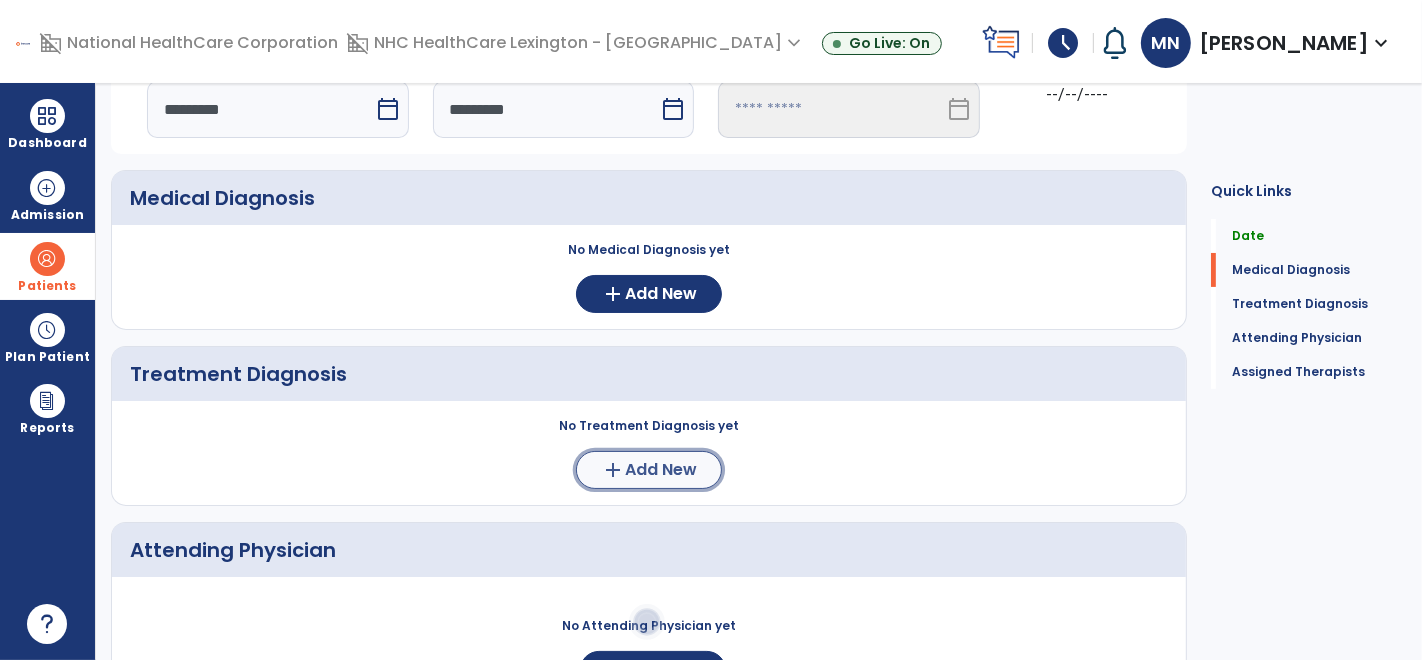 click on "Add New" 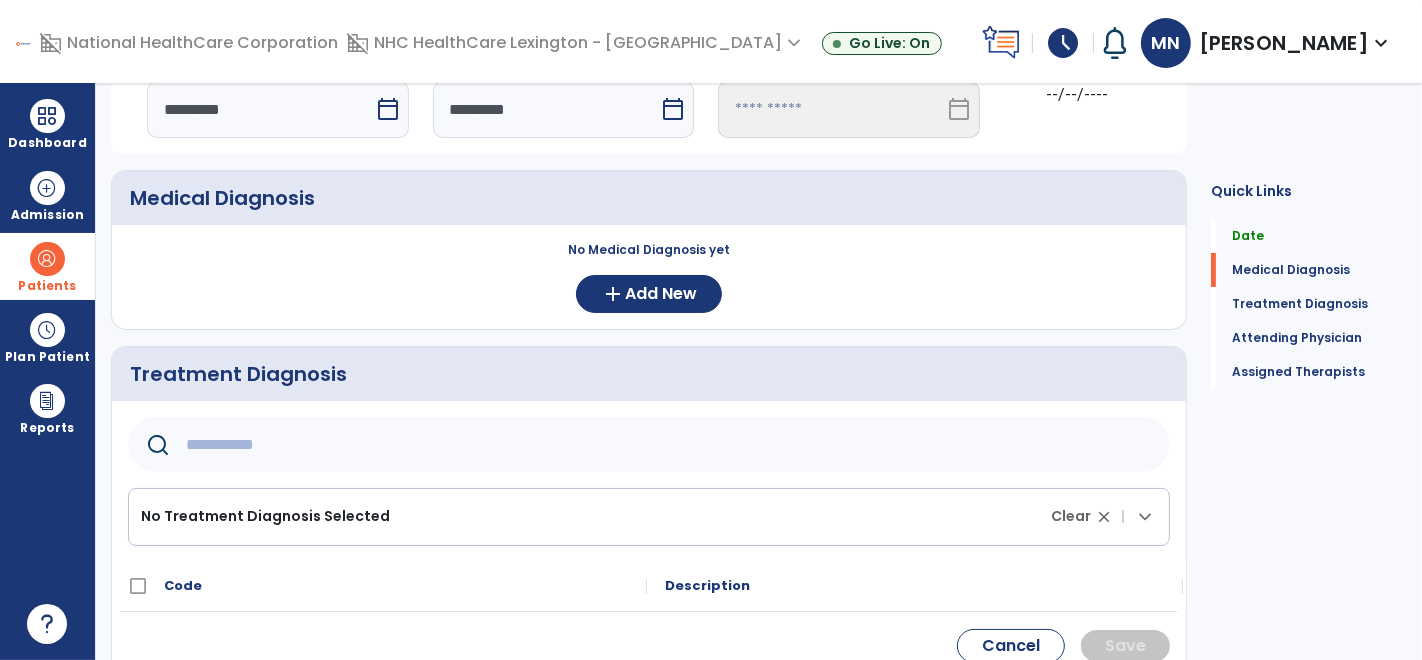 click 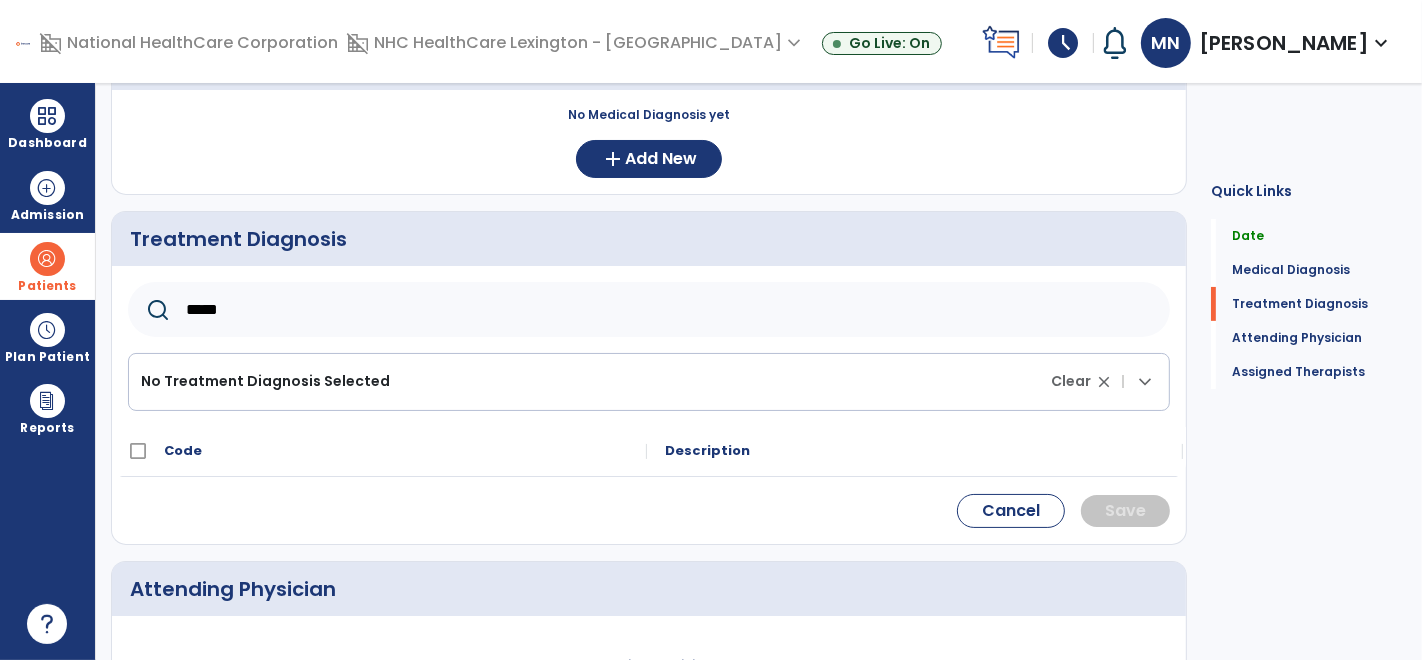 scroll, scrollTop: 242, scrollLeft: 0, axis: vertical 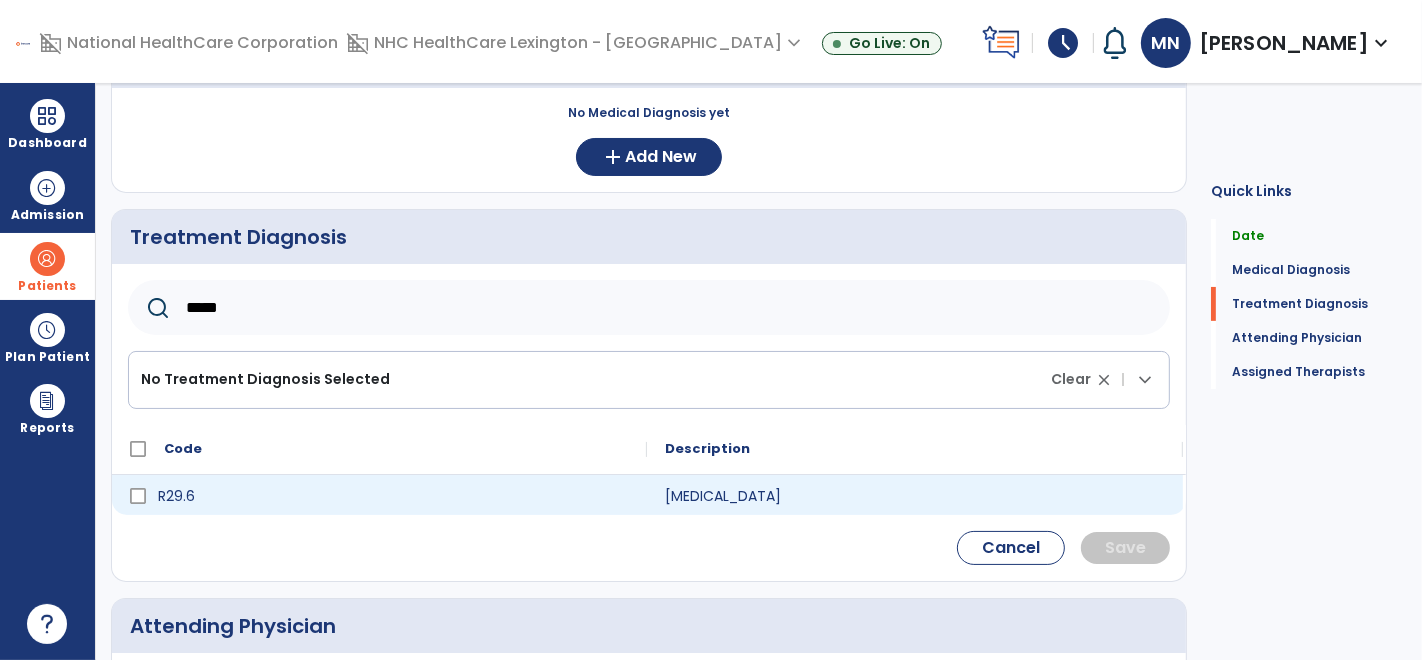type on "*****" 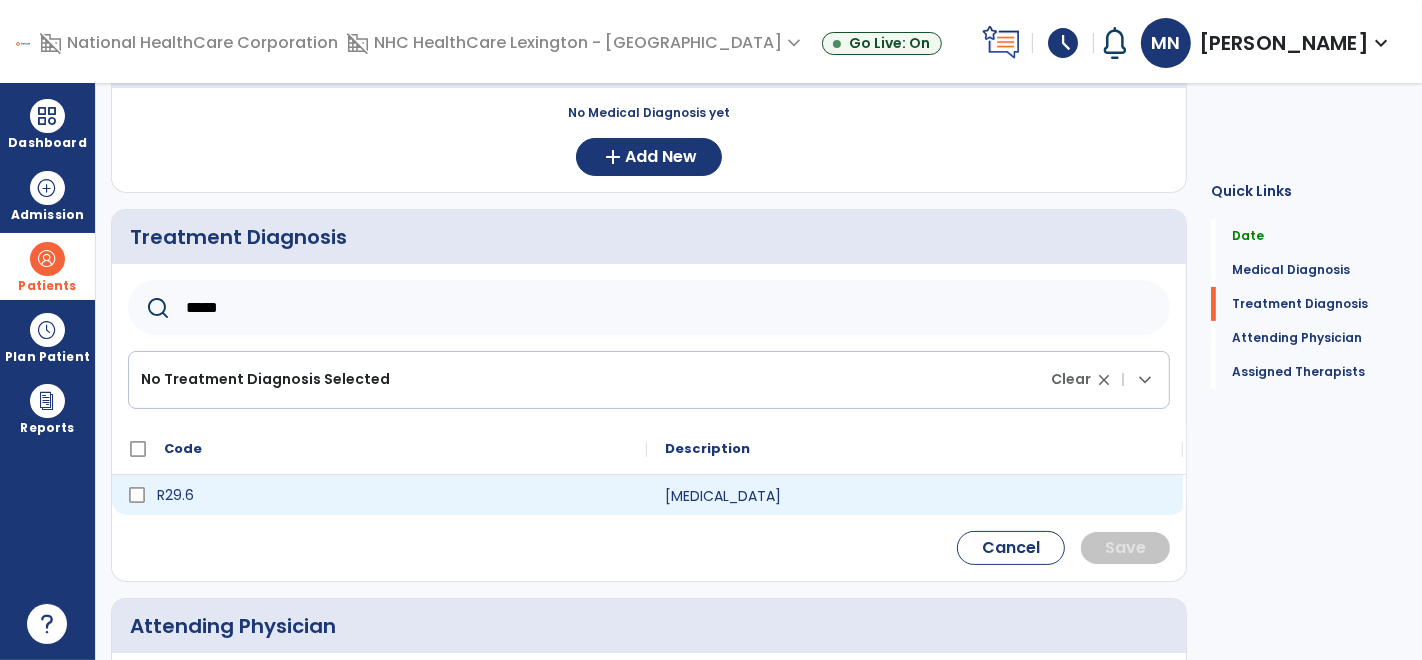 click on "R29.6" at bounding box center (393, 495) 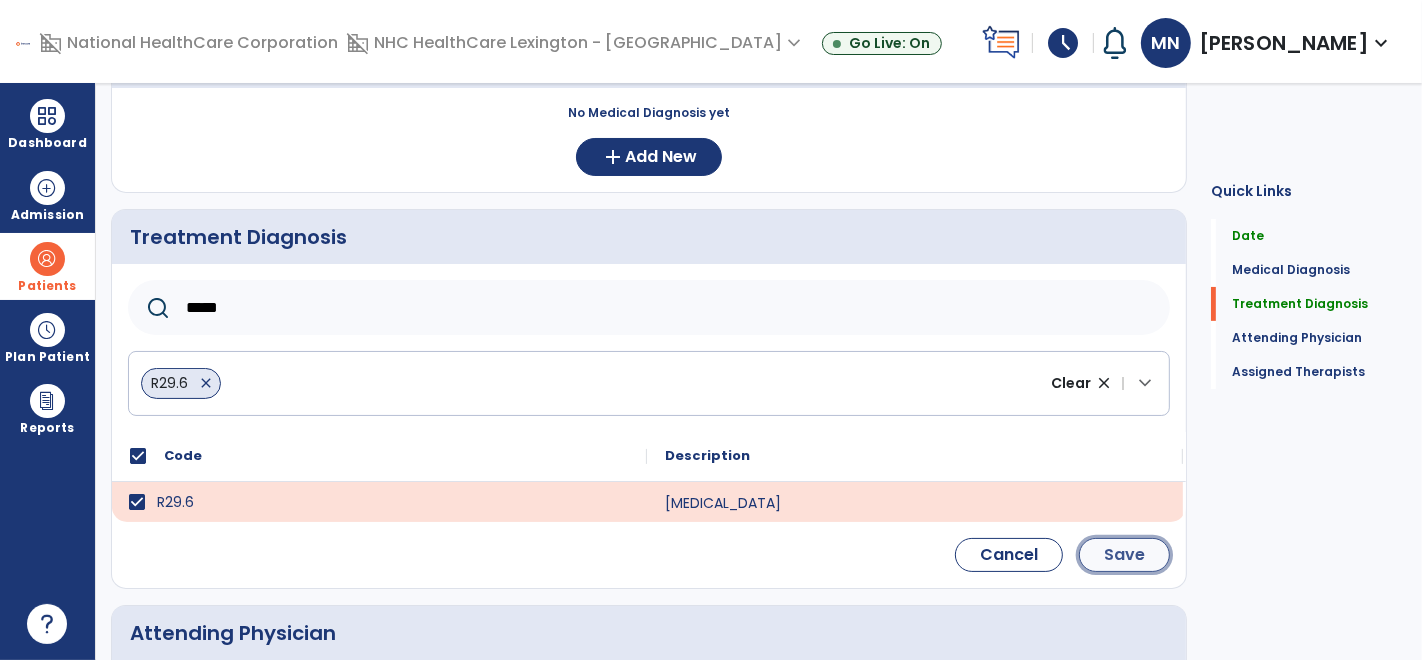 click on "Save" 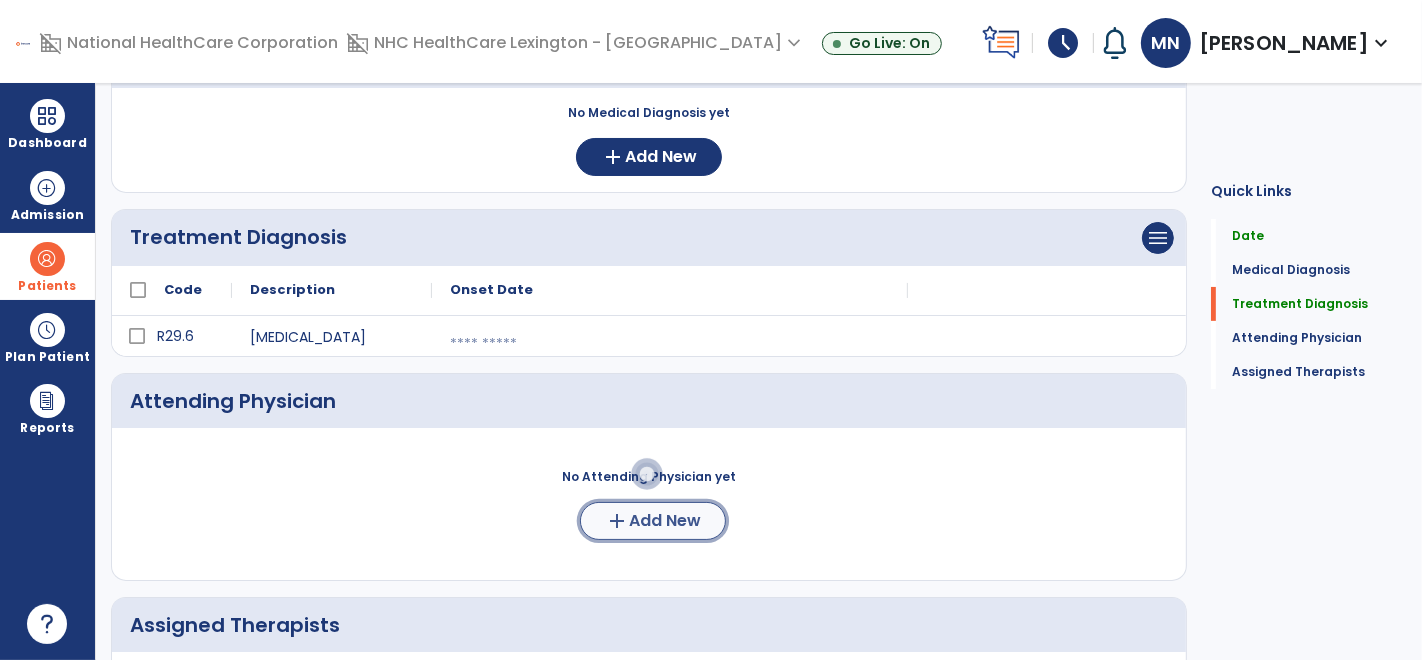 click on "Add New" 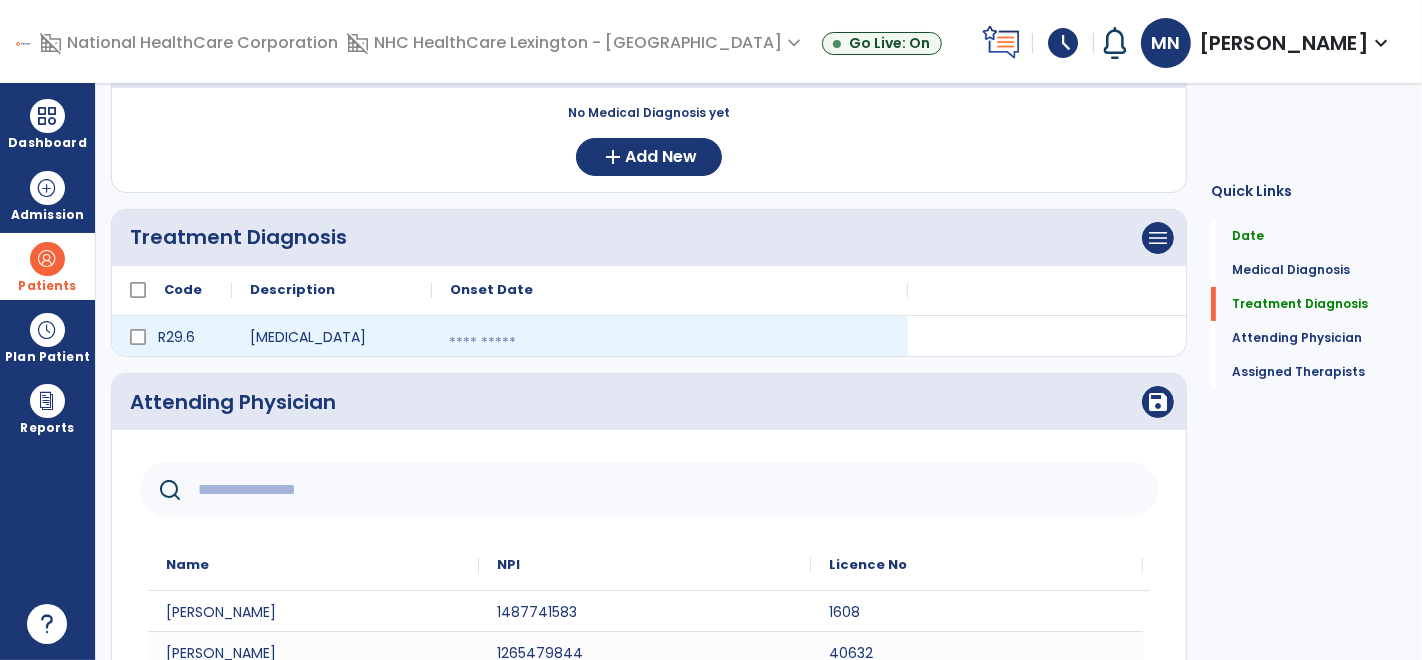 click at bounding box center [670, 343] 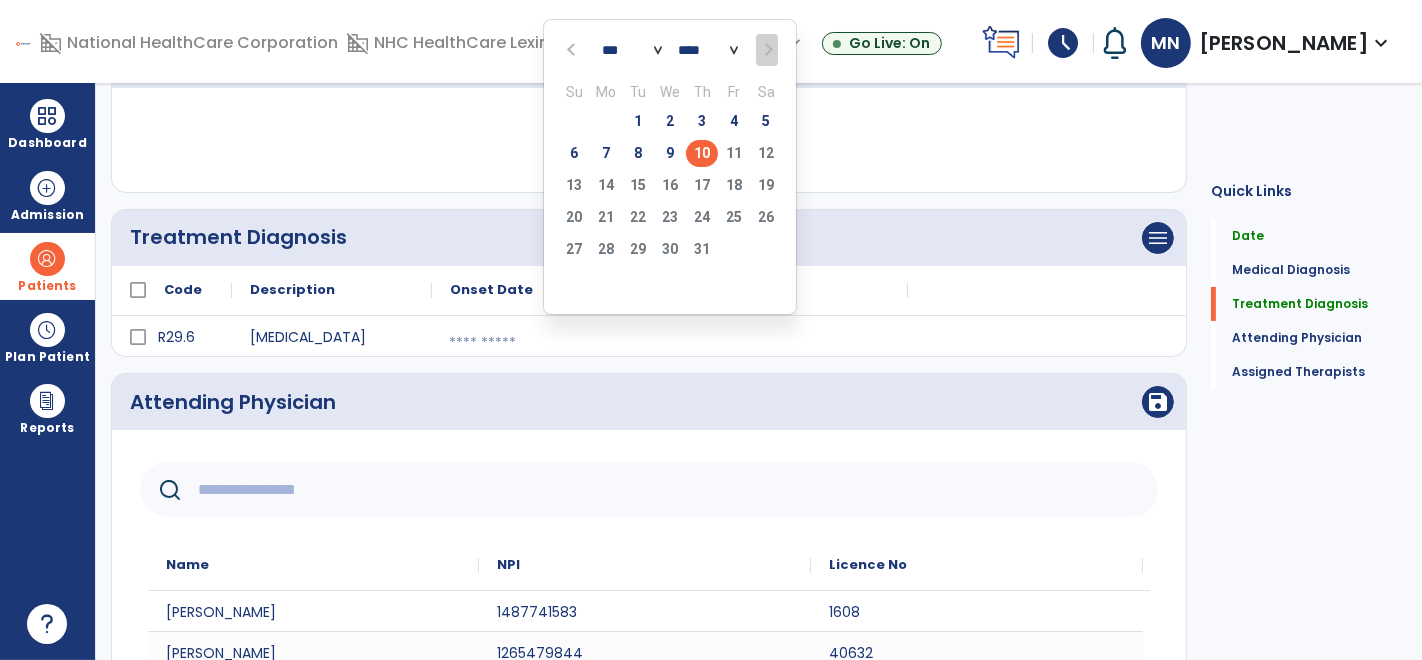 click on "10" 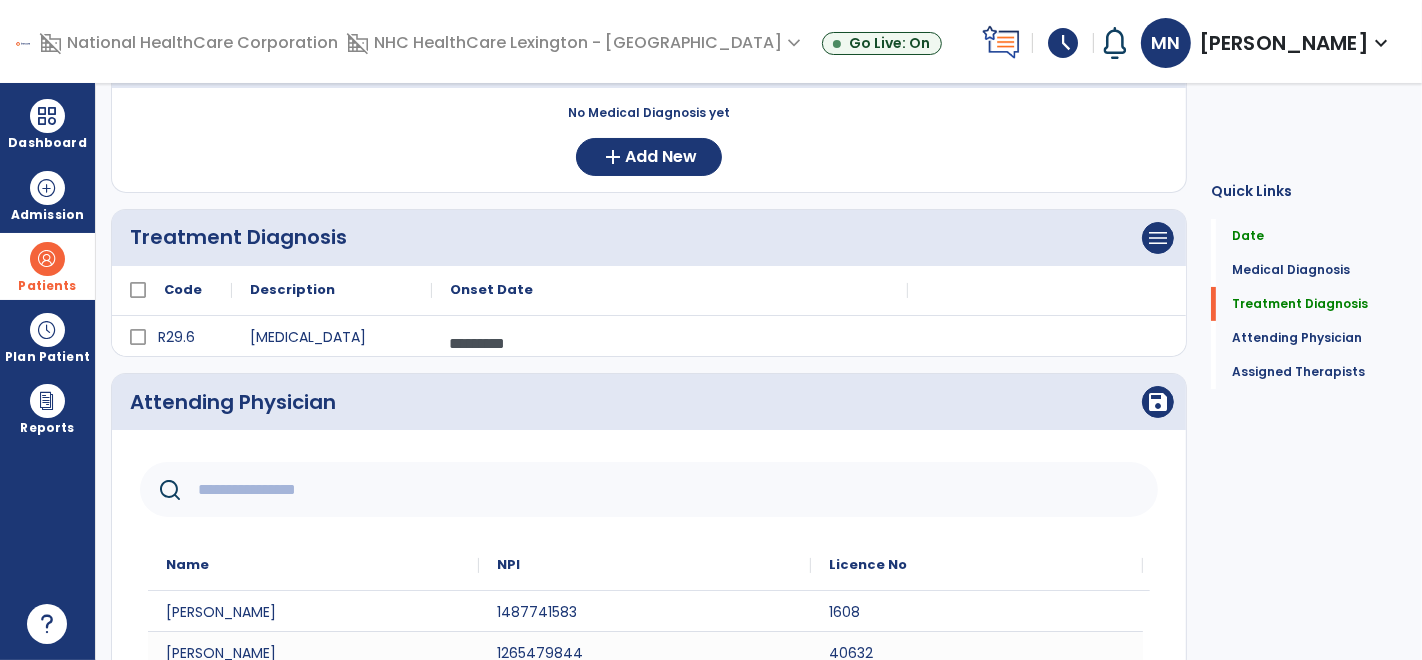 drag, startPoint x: 351, startPoint y: 553, endPoint x: 343, endPoint y: 510, distance: 43.737854 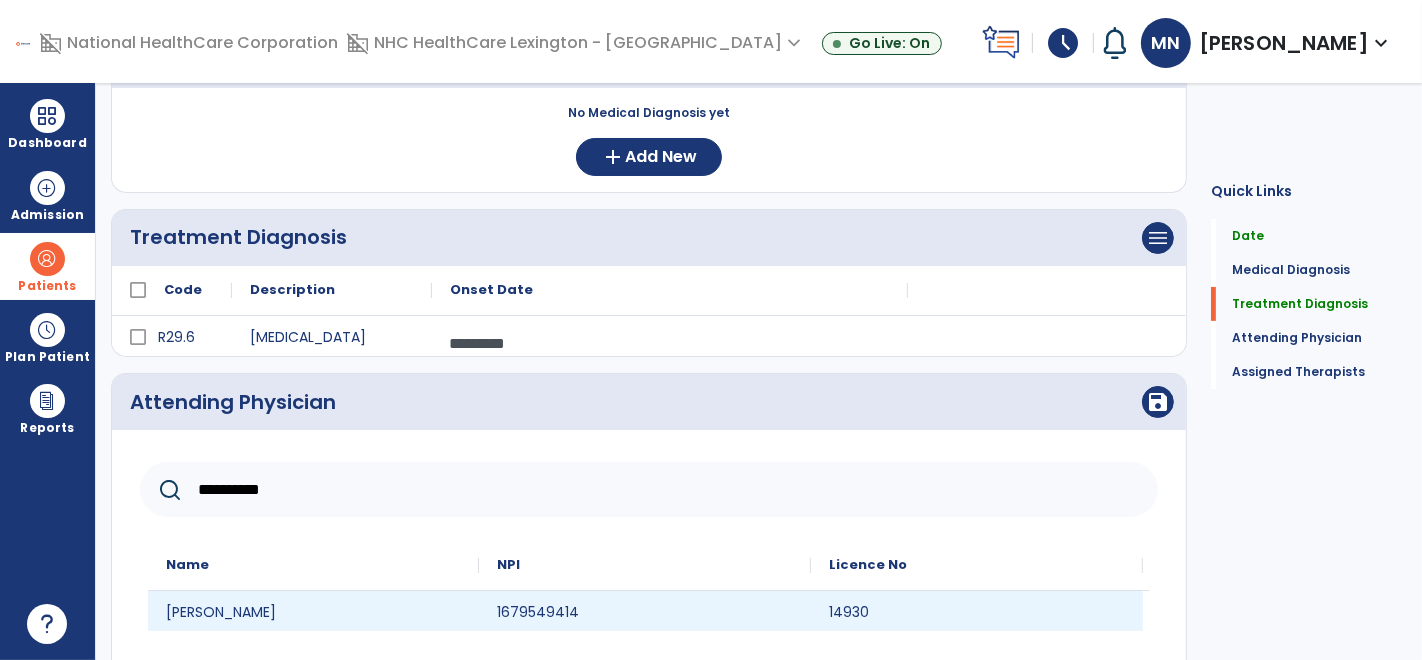 type on "**********" 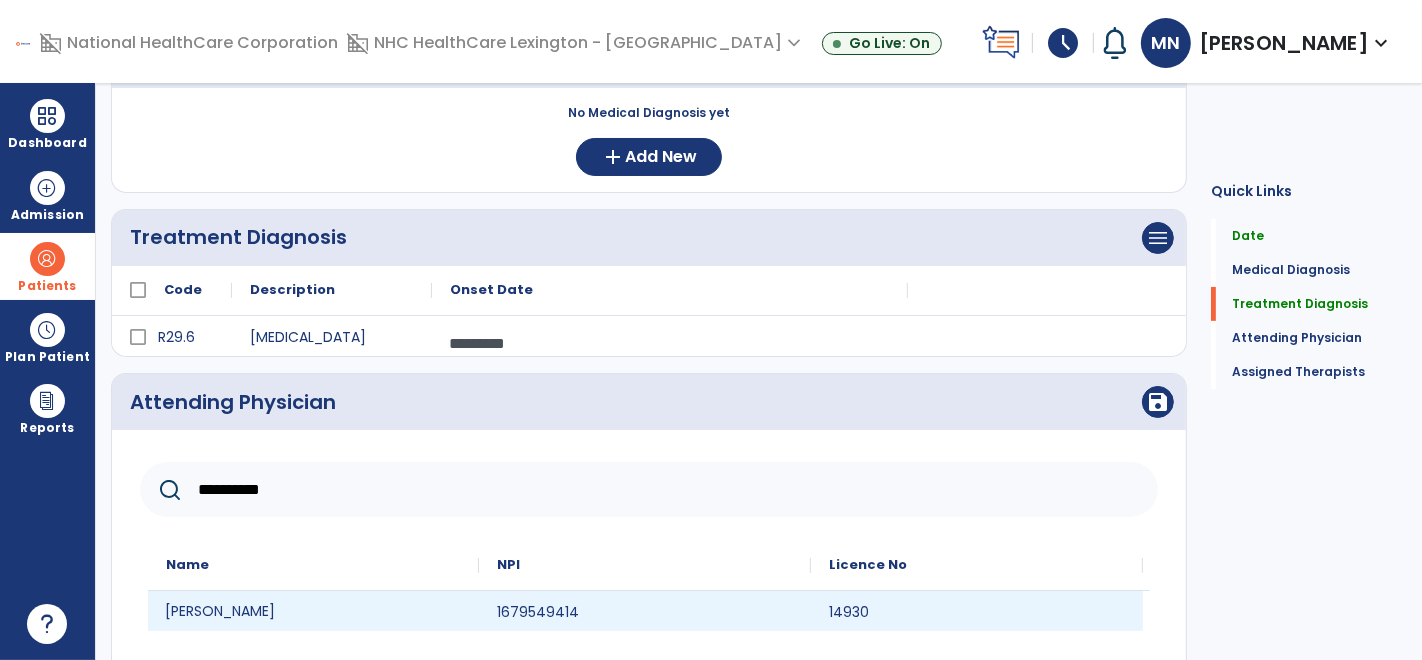 click on "[PERSON_NAME]" 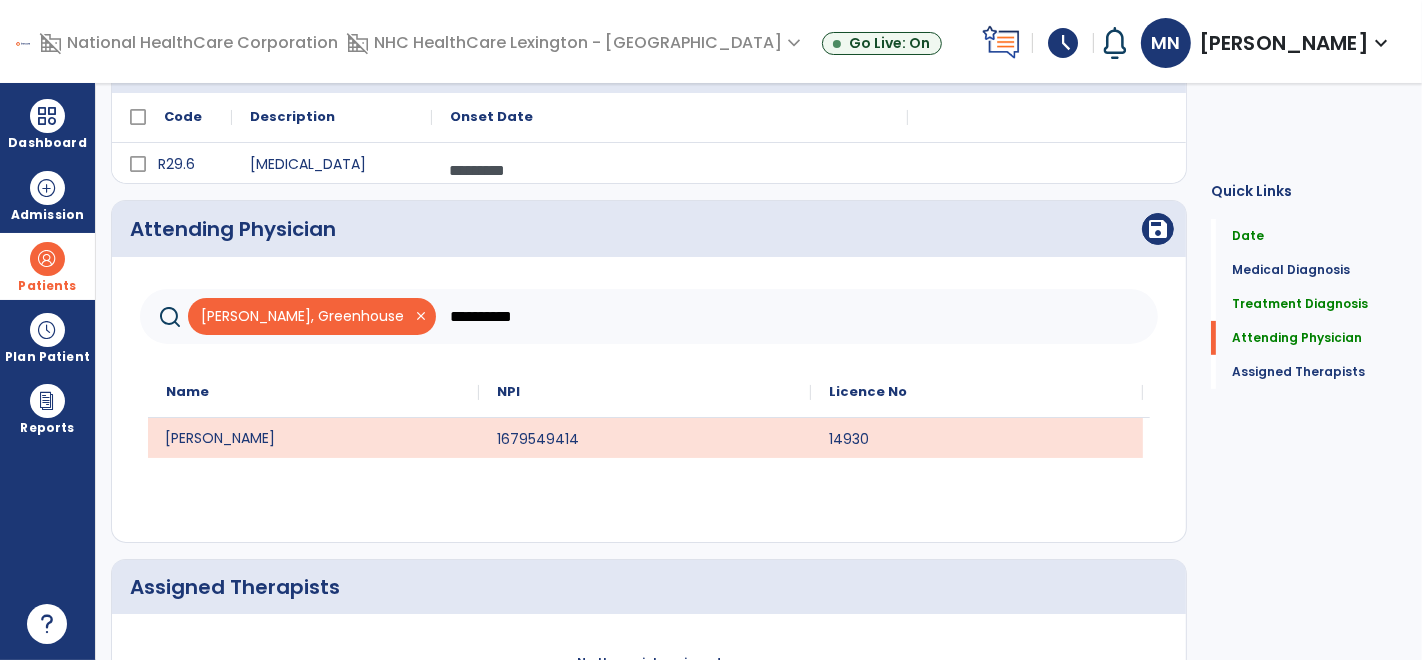 scroll, scrollTop: 611, scrollLeft: 0, axis: vertical 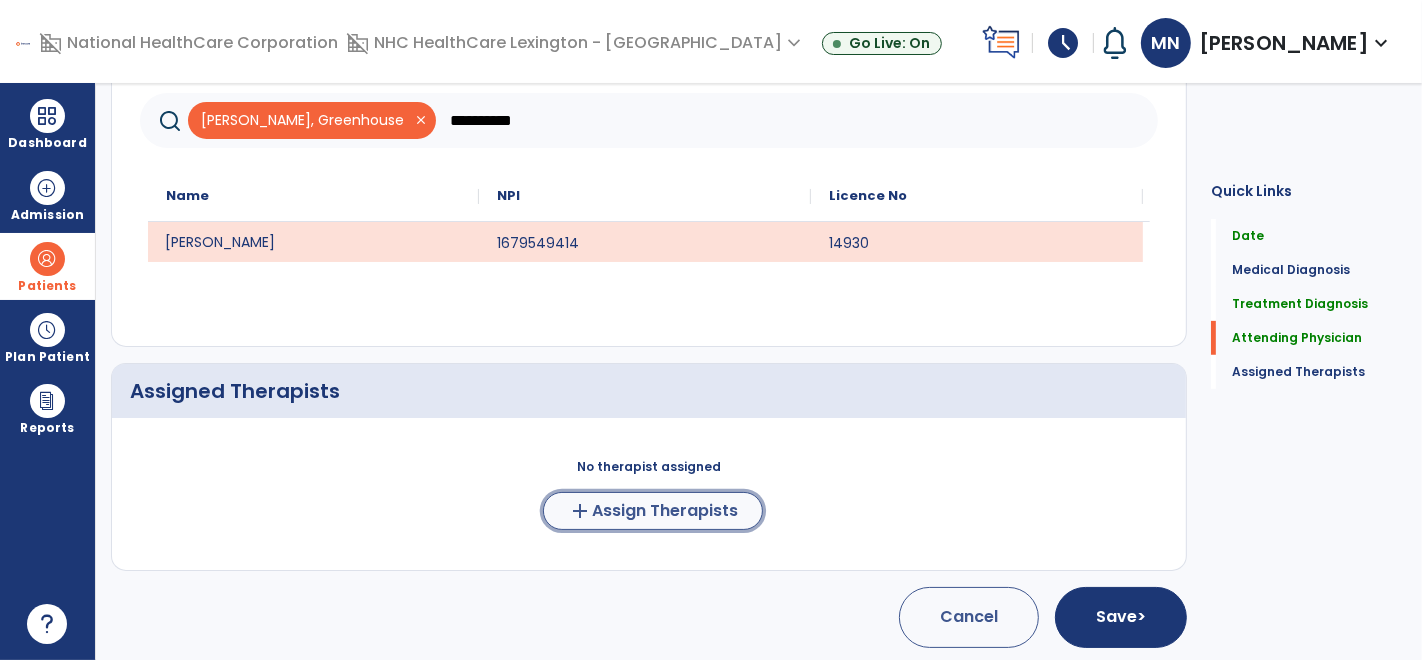 click on "Assign Therapists" 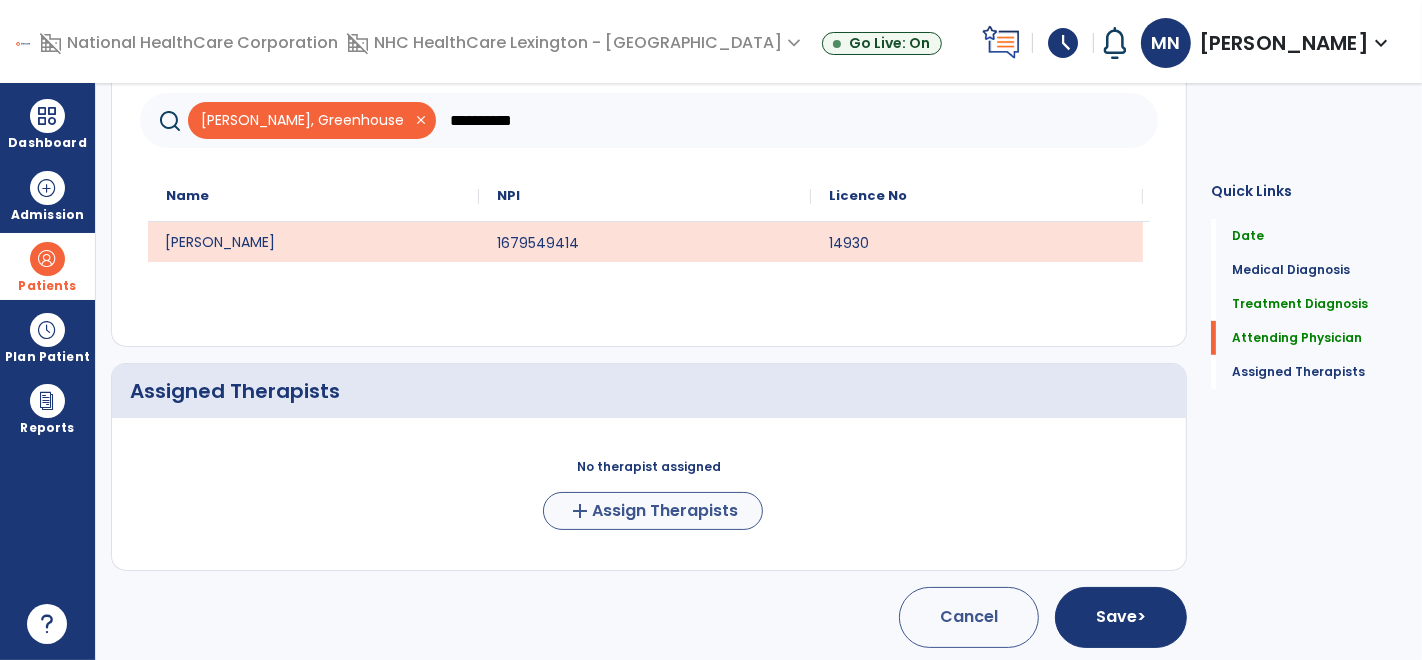scroll, scrollTop: 607, scrollLeft: 0, axis: vertical 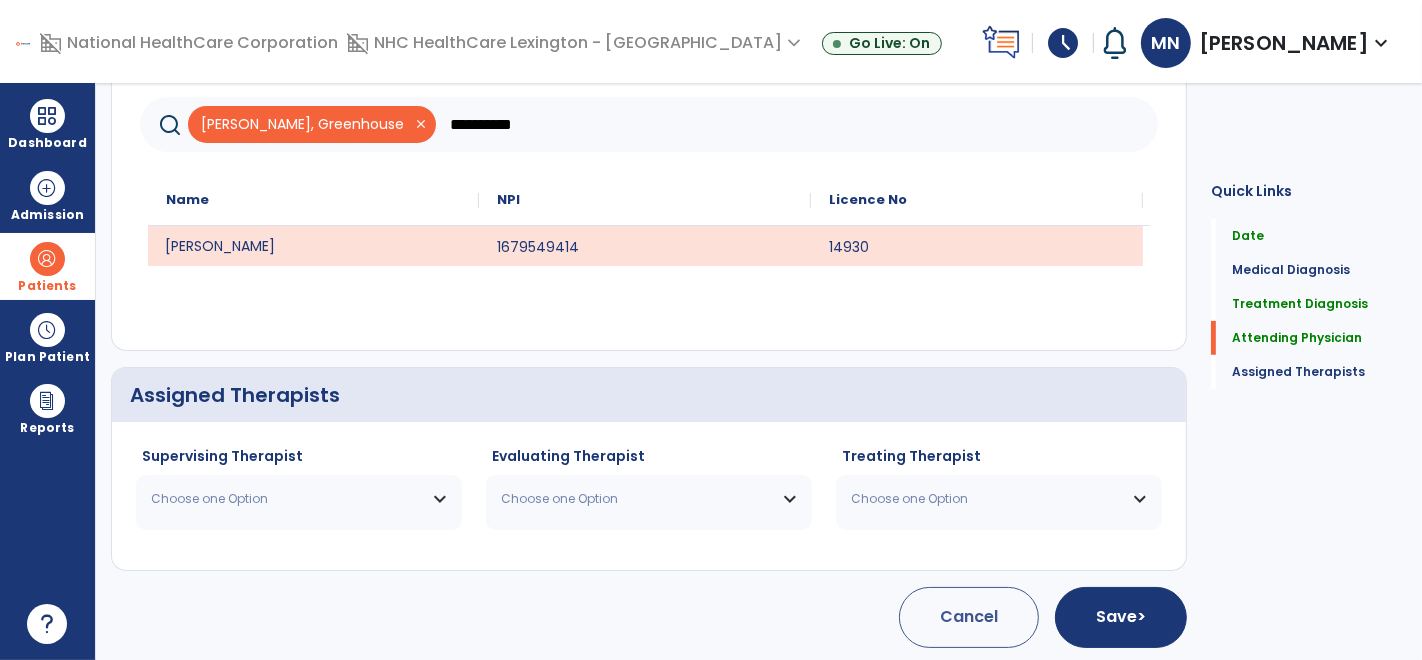 click on "Choose one Option" at bounding box center [299, 499] 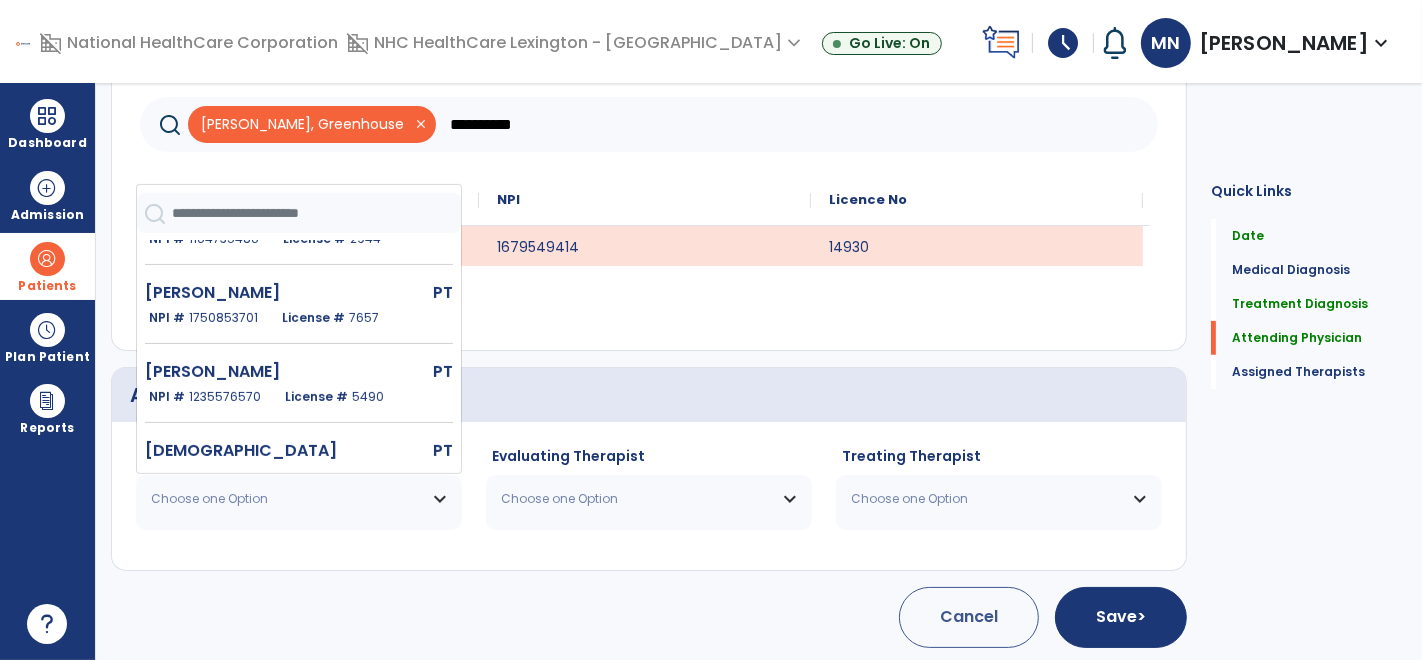 scroll, scrollTop: 388, scrollLeft: 0, axis: vertical 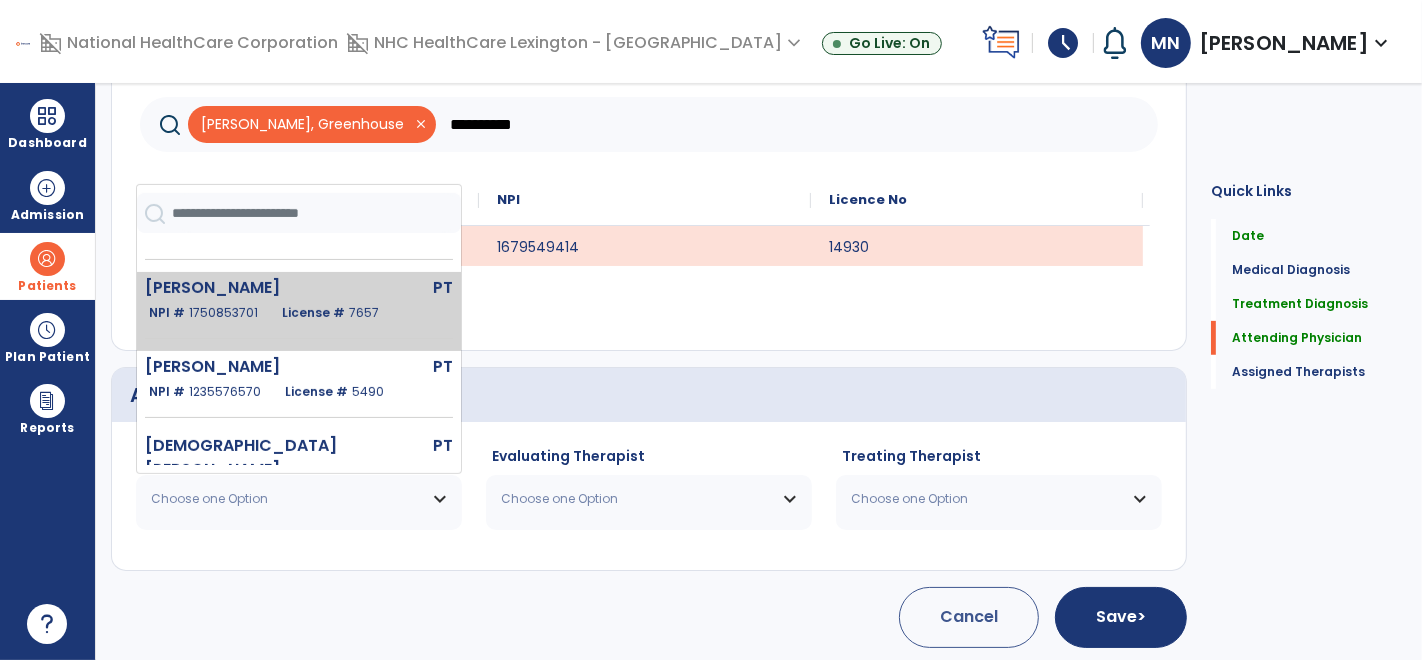 click on "[PERSON_NAME]   PT   NPI #  [US_HEALTHCARE_NPI]  License #  7657" 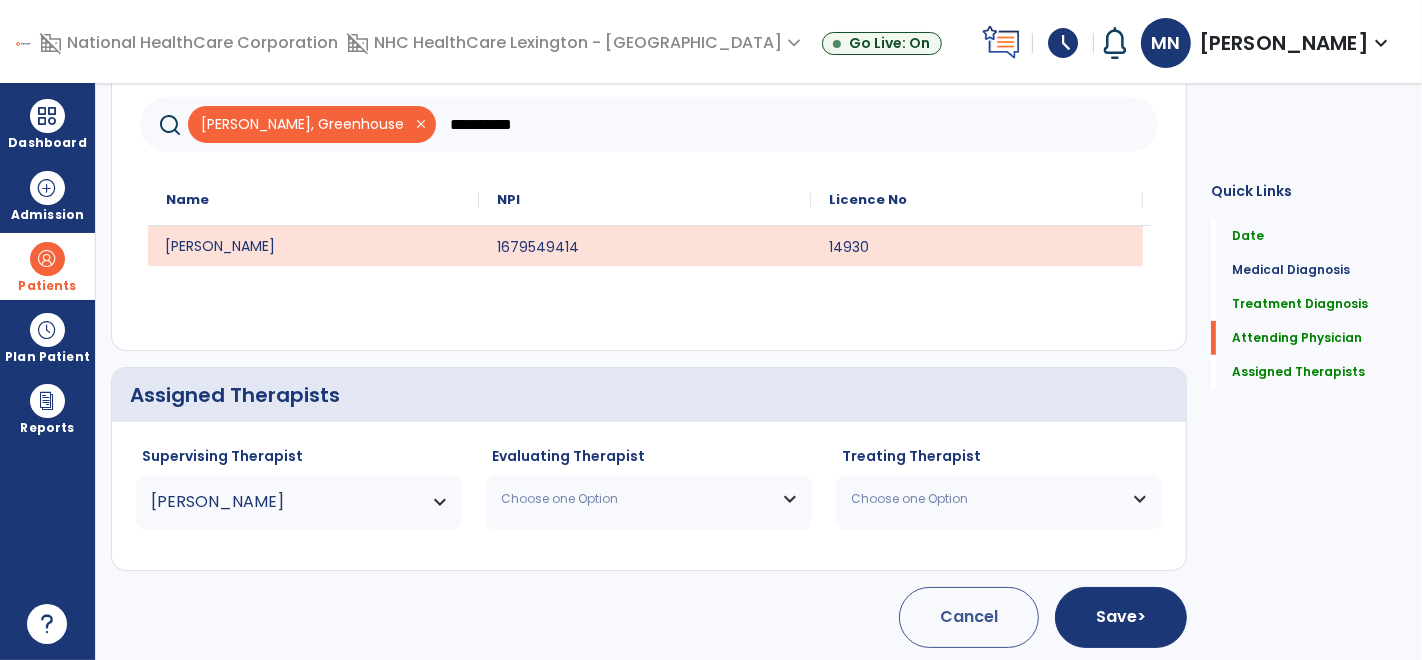 click on "Choose one Option" at bounding box center (636, 499) 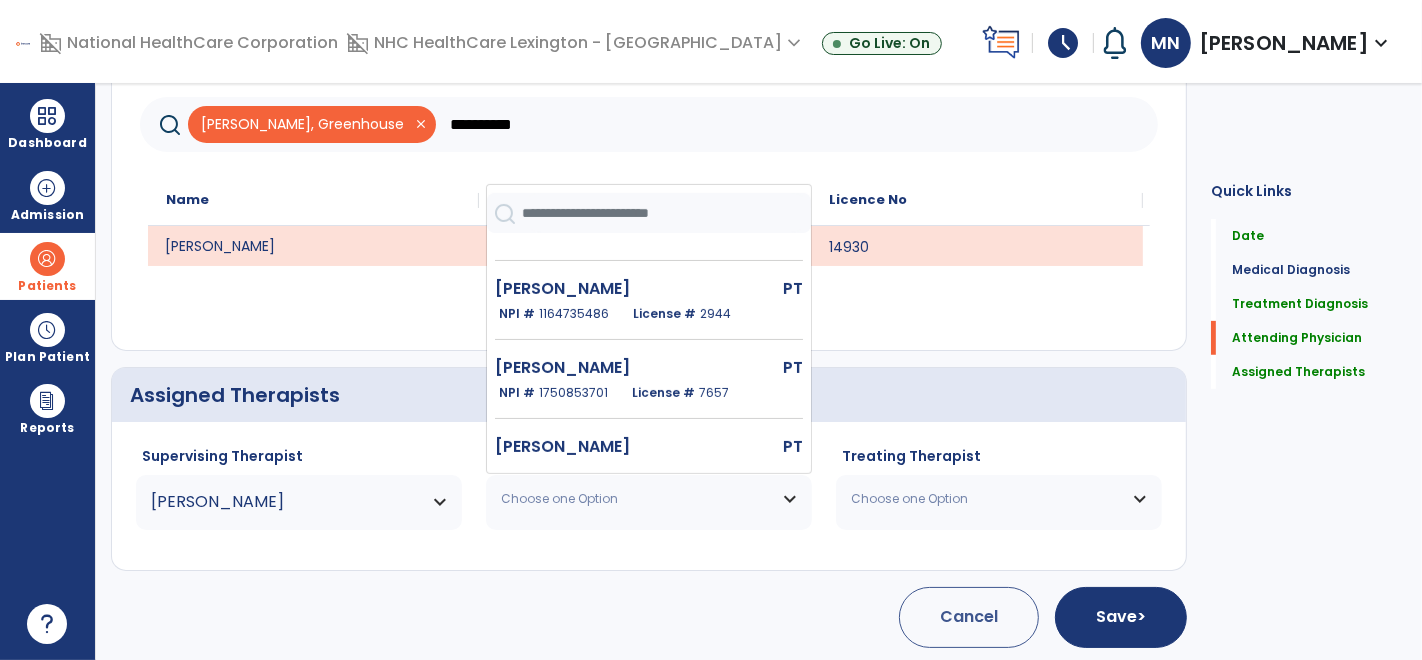 scroll, scrollTop: 310, scrollLeft: 0, axis: vertical 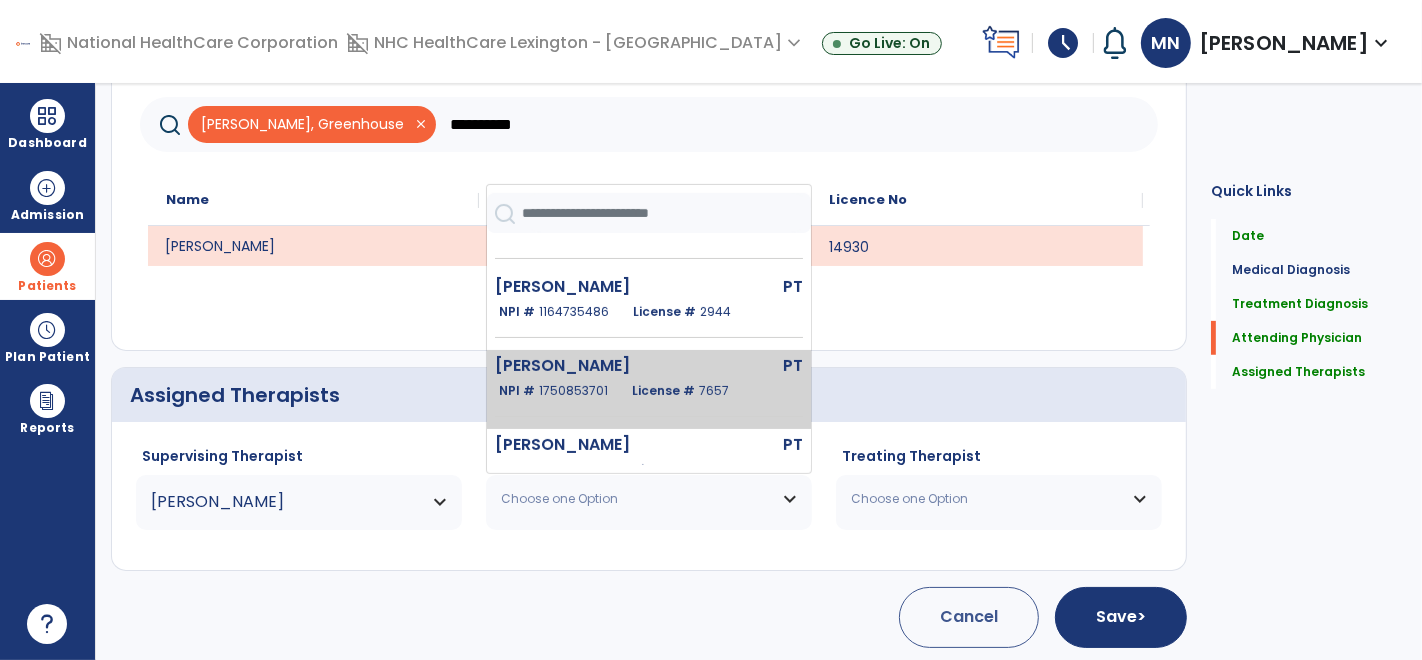 click on "[PERSON_NAME]   PT   NPI #  [US_HEALTHCARE_NPI]  License #  7657" 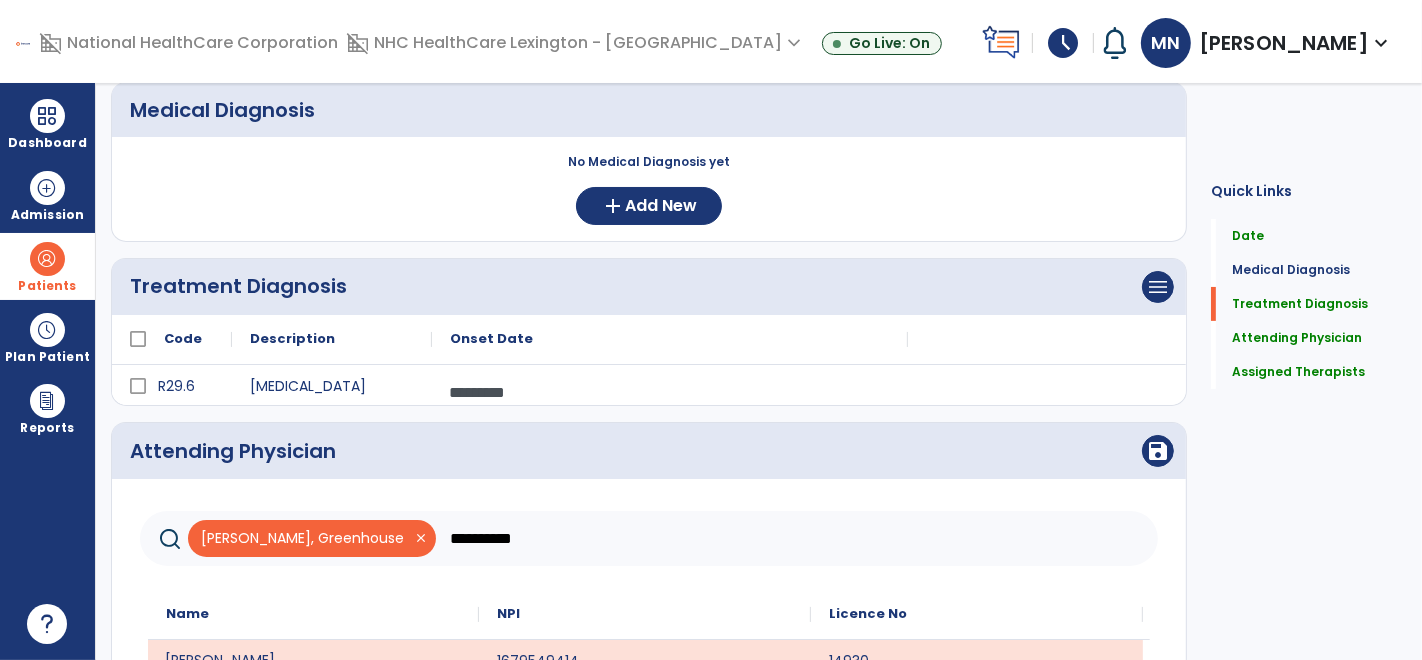 scroll, scrollTop: 202, scrollLeft: 0, axis: vertical 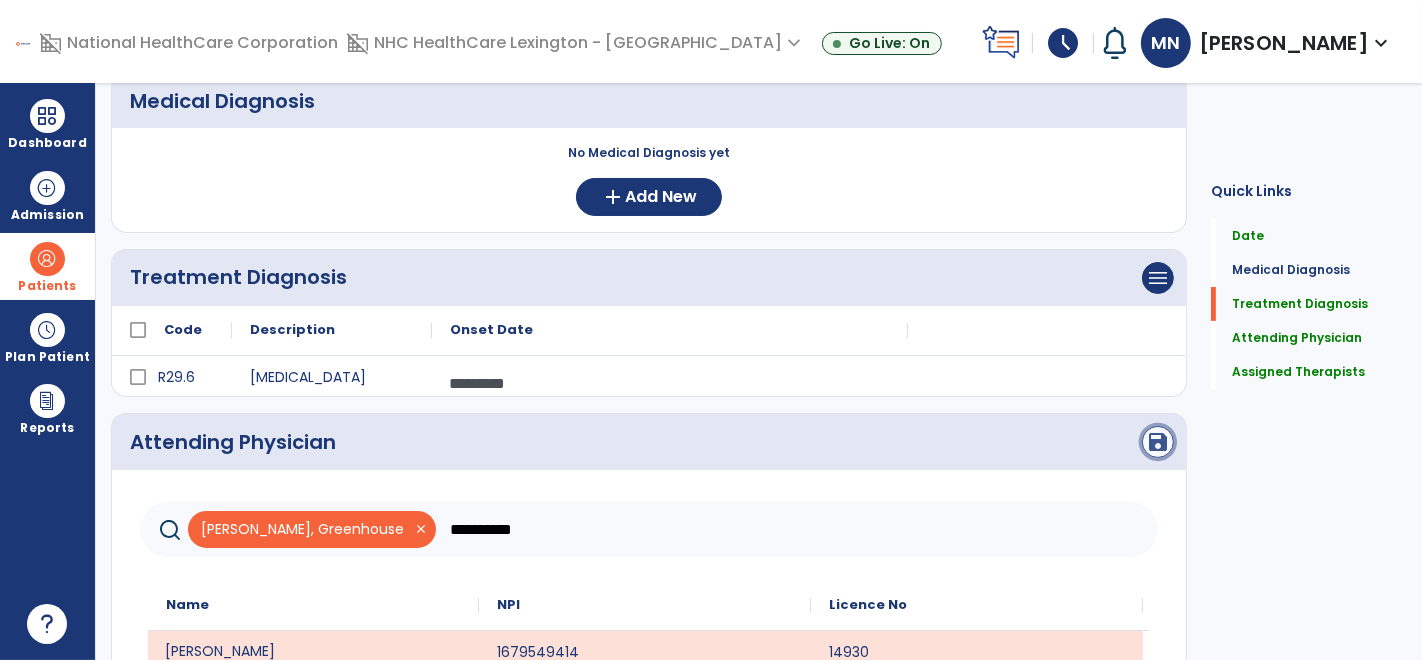 click on "save" 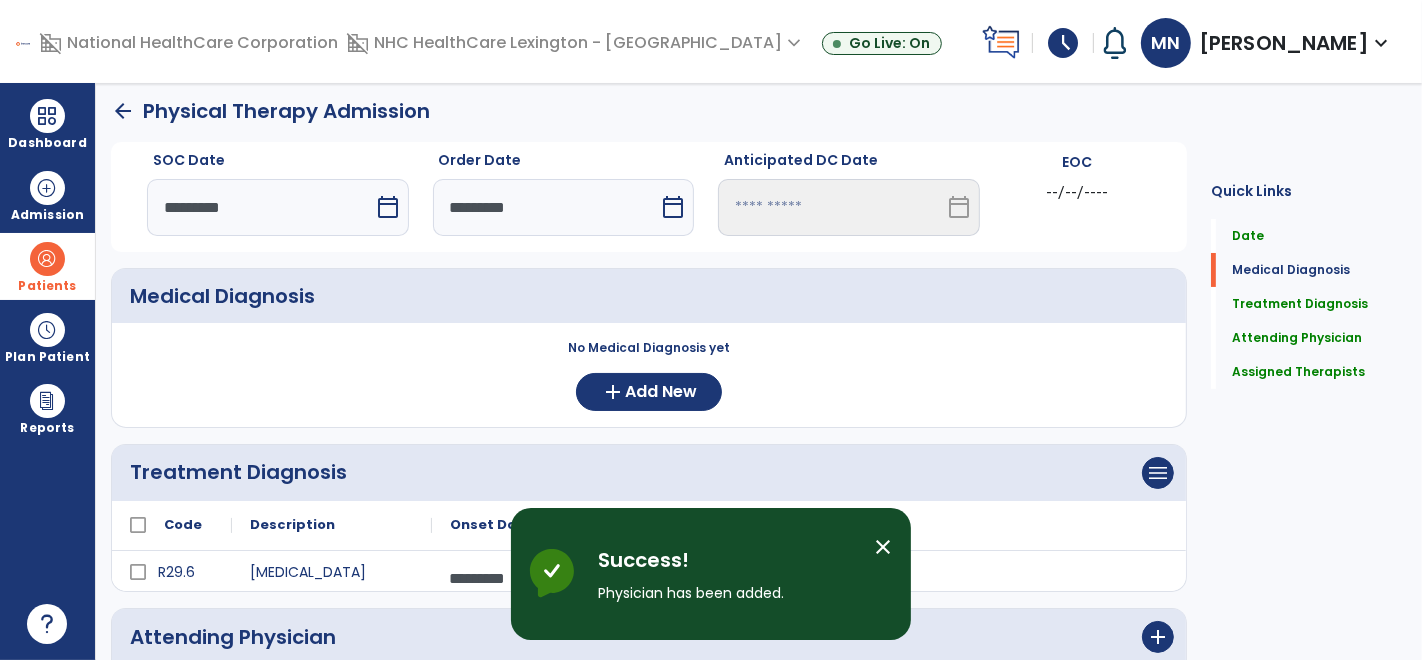 scroll, scrollTop: 0, scrollLeft: 0, axis: both 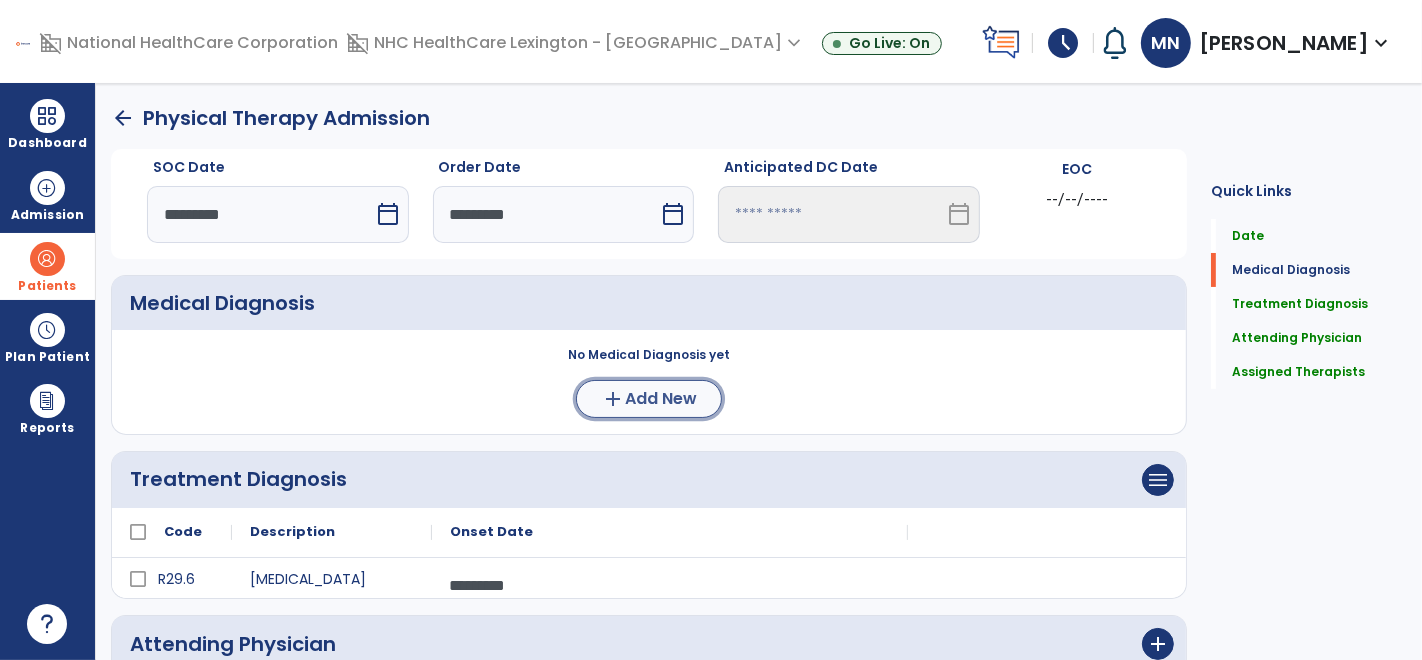 click on "Add New" 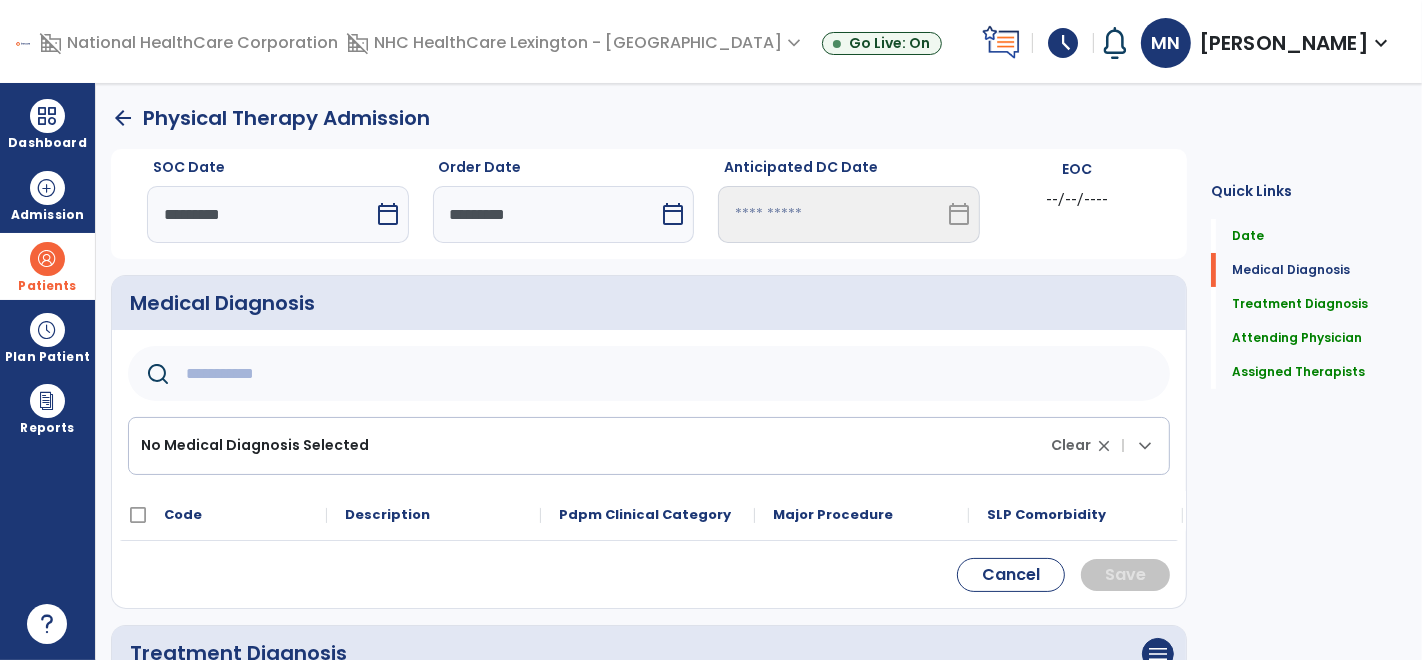 click 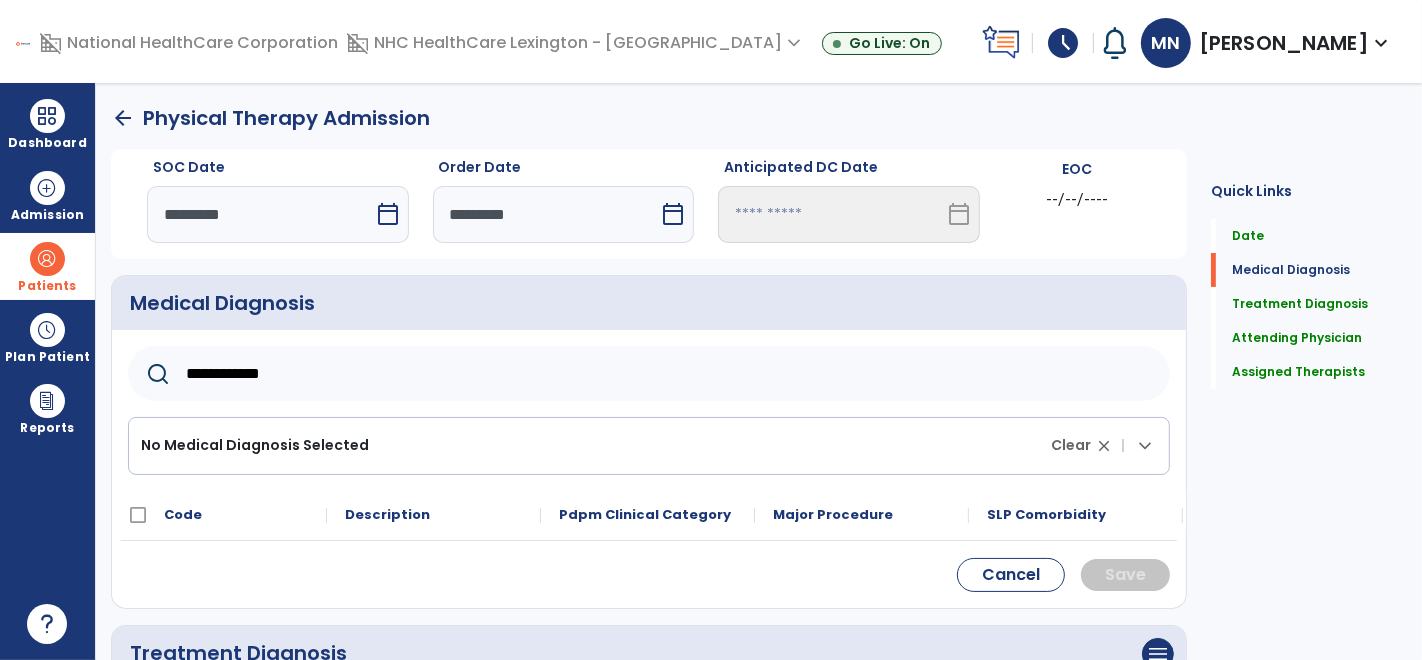 scroll, scrollTop: 45, scrollLeft: 0, axis: vertical 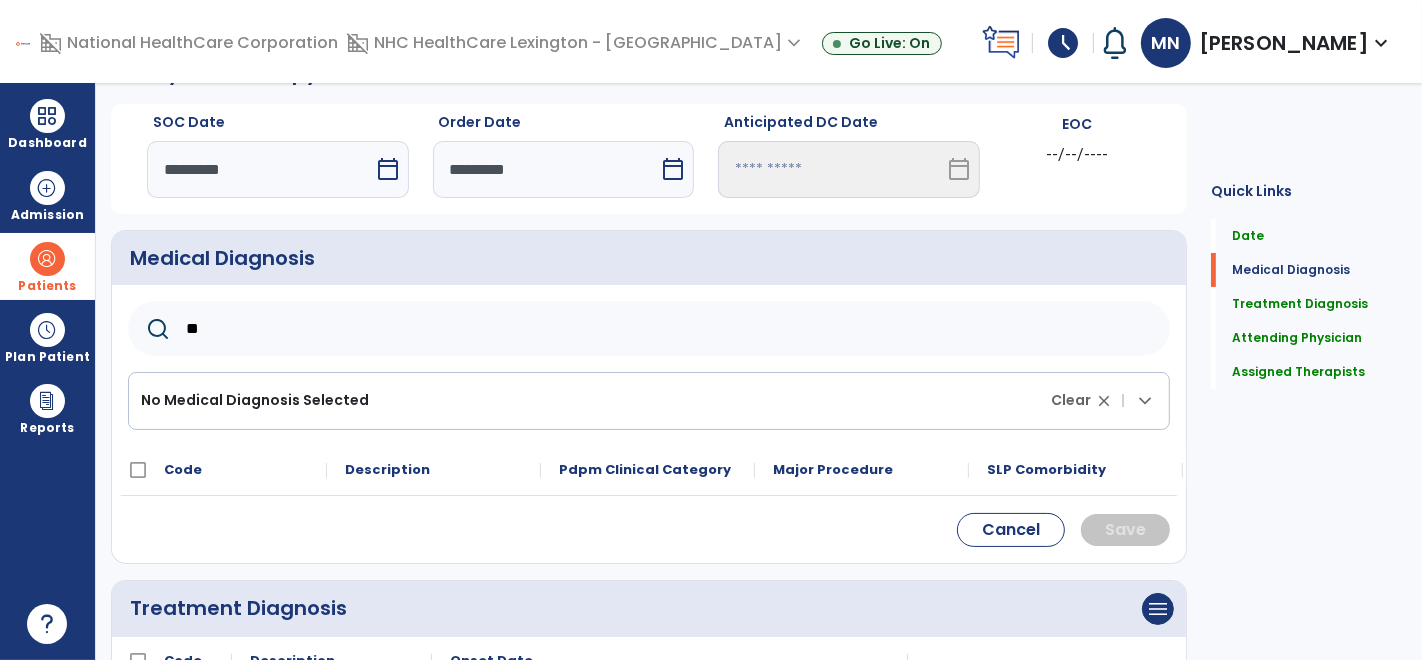 type on "*" 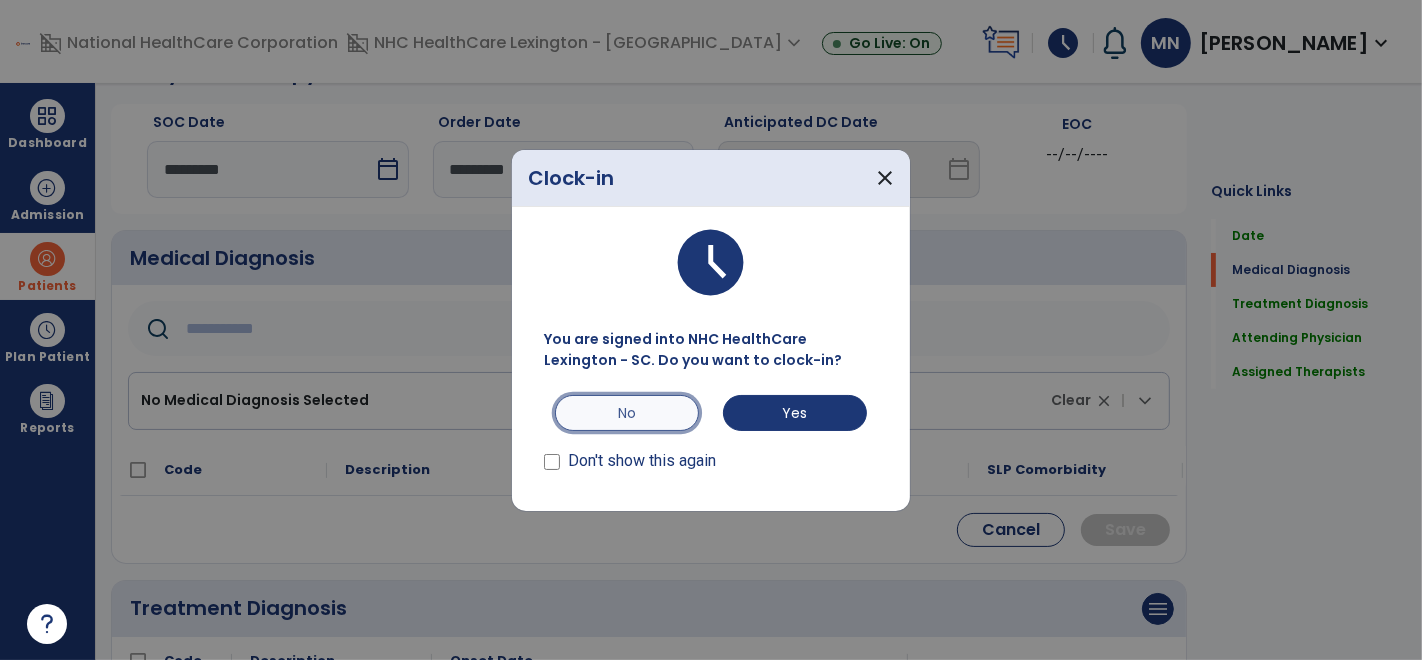 click on "No" at bounding box center (627, 413) 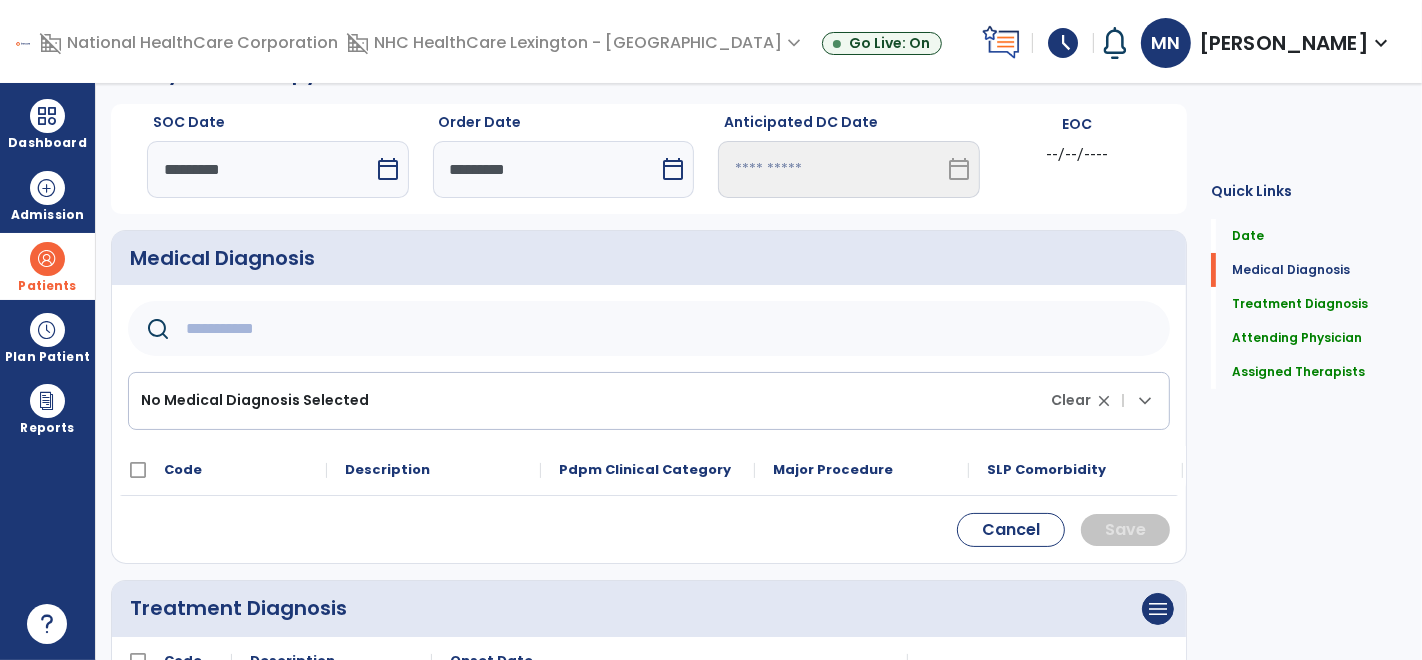 click 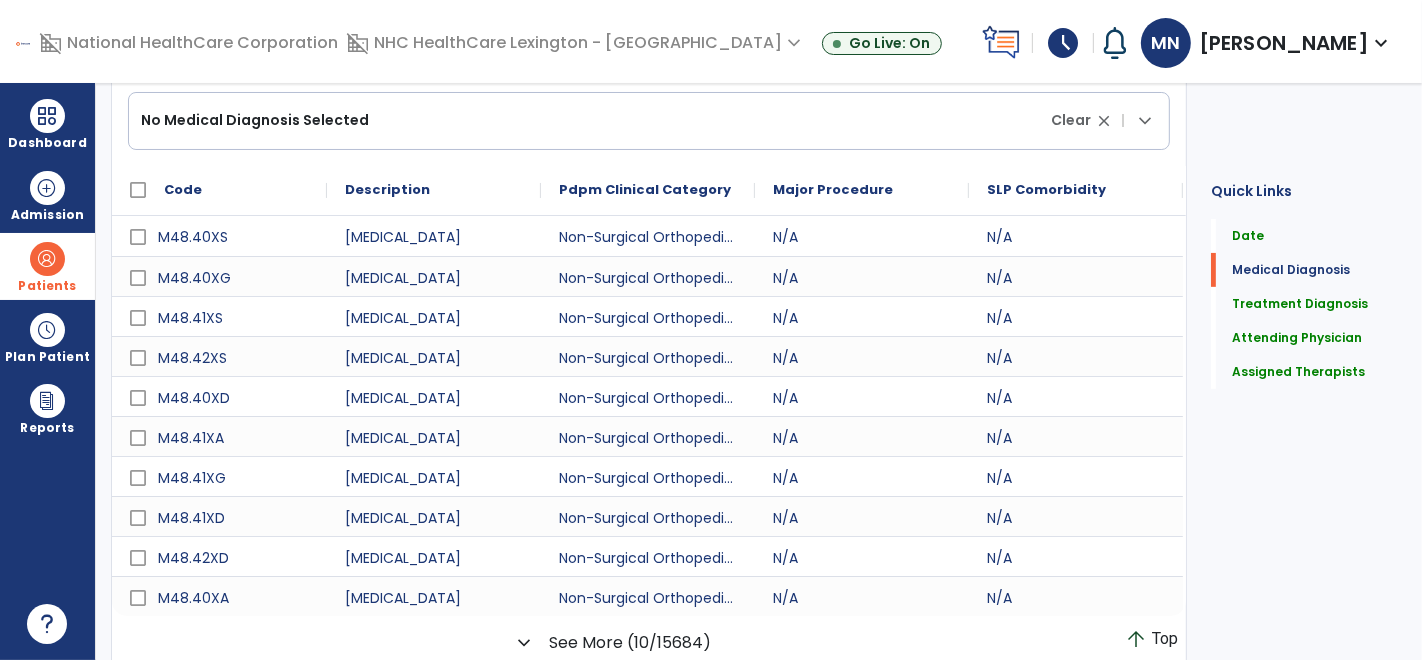 scroll, scrollTop: 85, scrollLeft: 0, axis: vertical 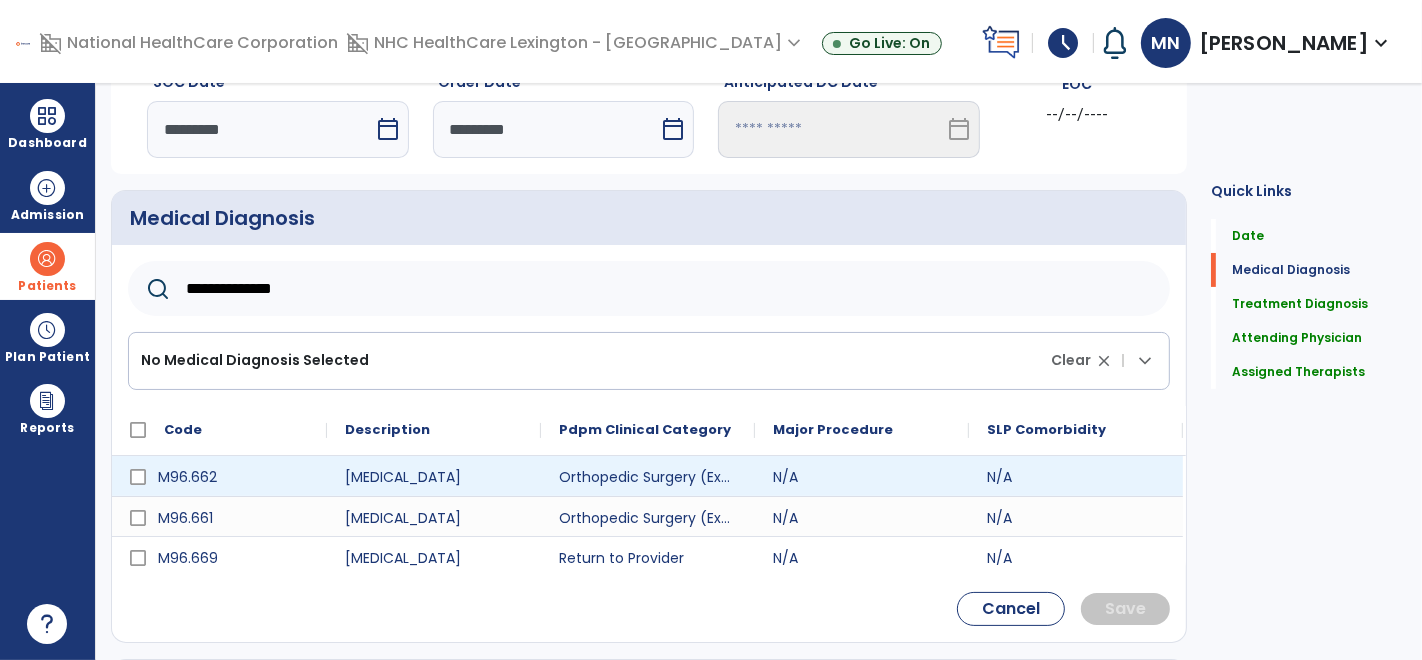type on "**********" 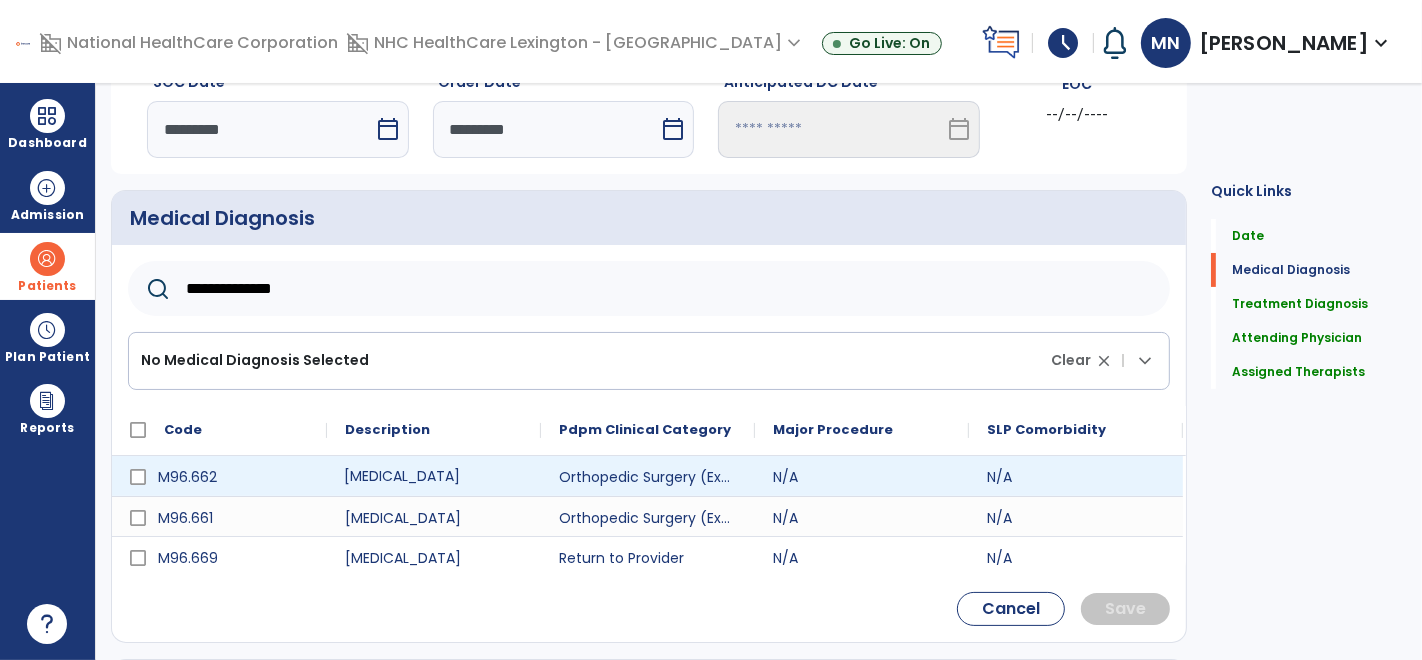 click on "[MEDICAL_DATA]" 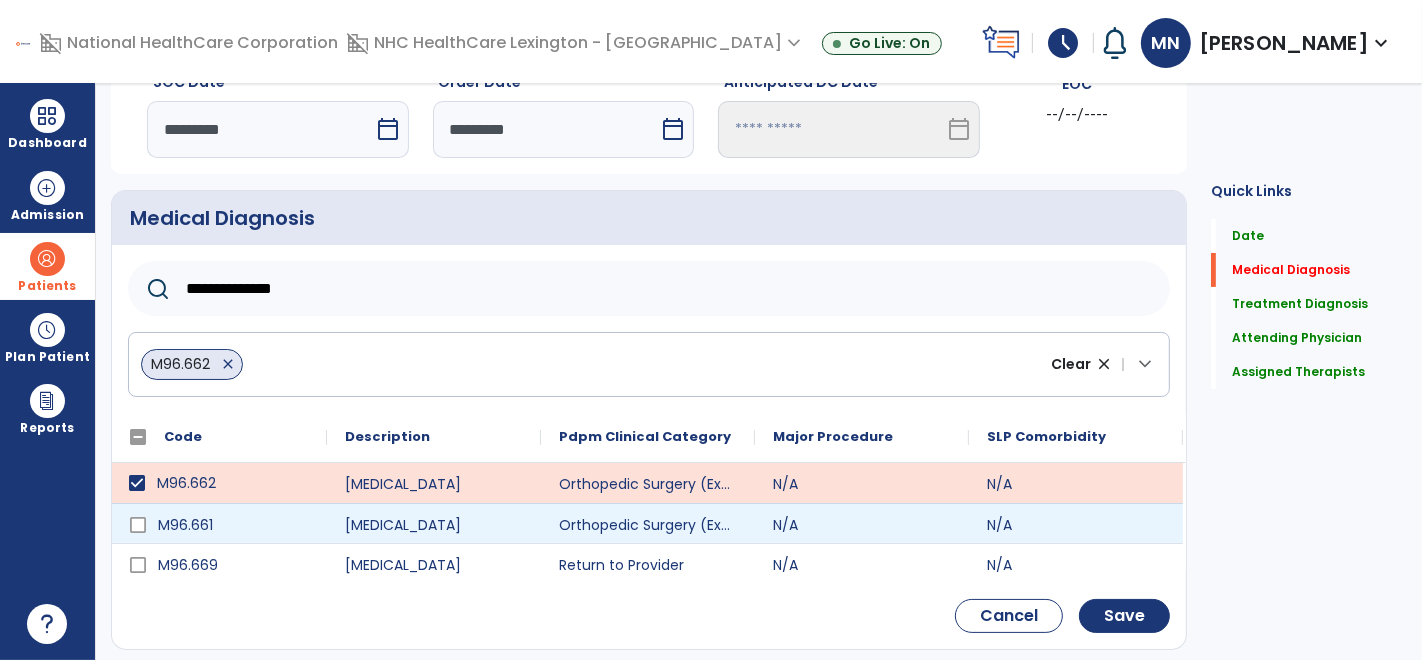 scroll, scrollTop: 128, scrollLeft: 0, axis: vertical 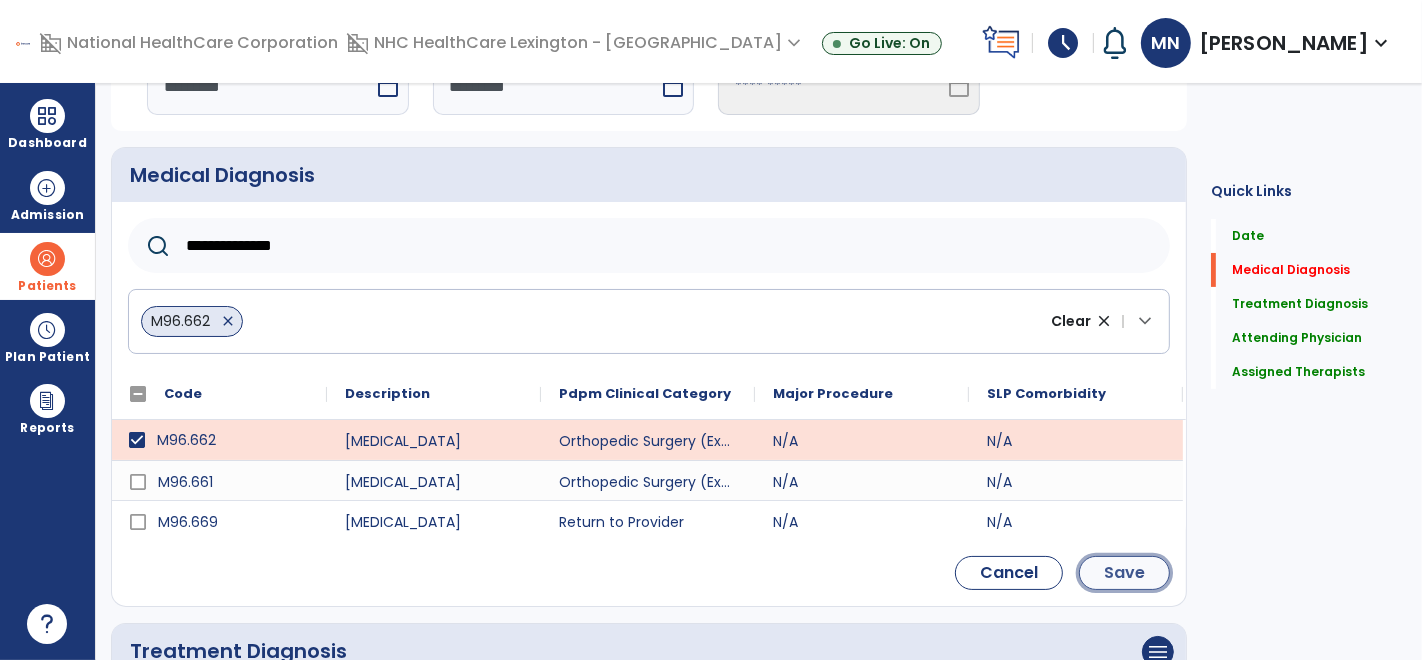 click on "Save" 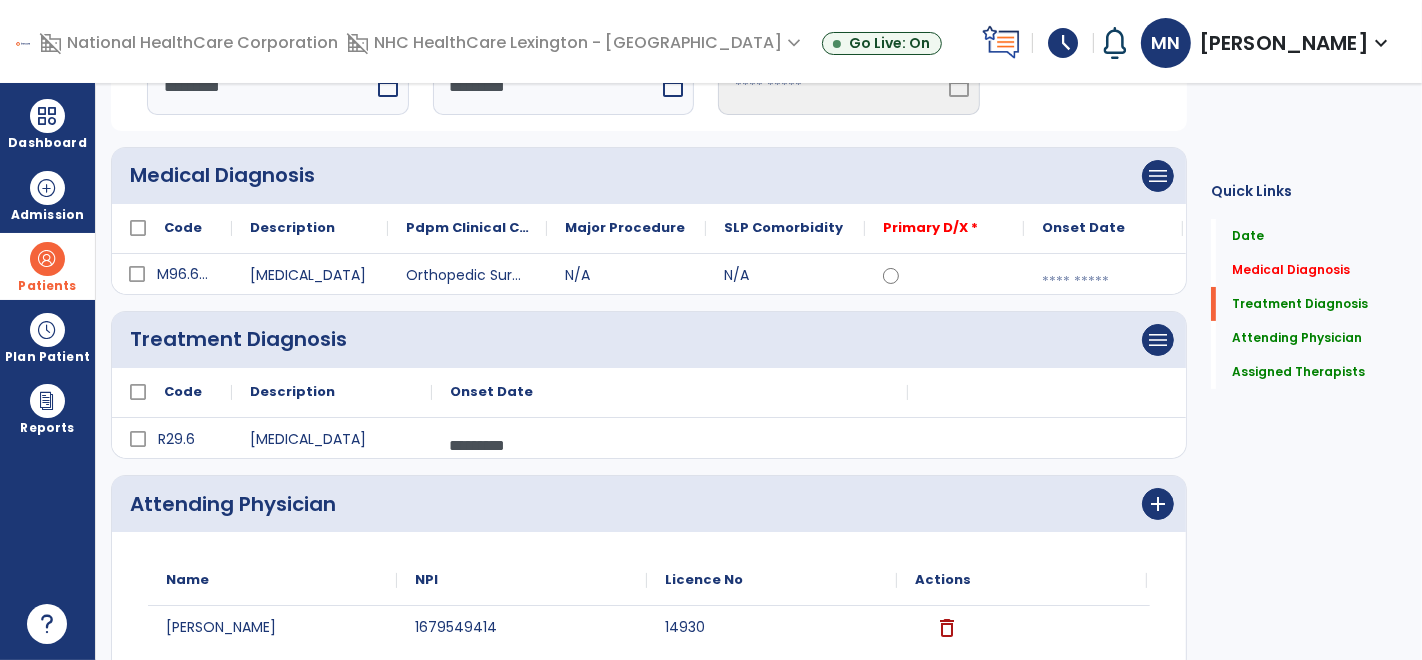 scroll, scrollTop: 117, scrollLeft: 0, axis: vertical 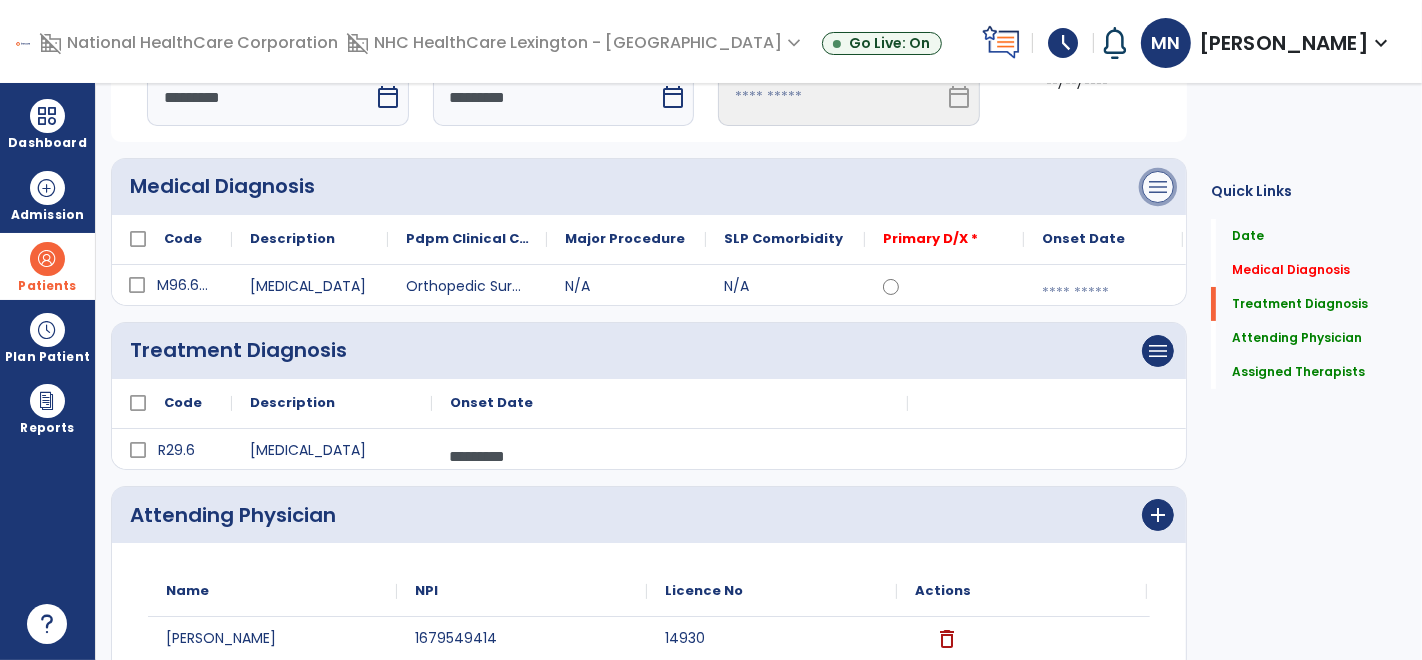 click on "menu" at bounding box center [1158, 187] 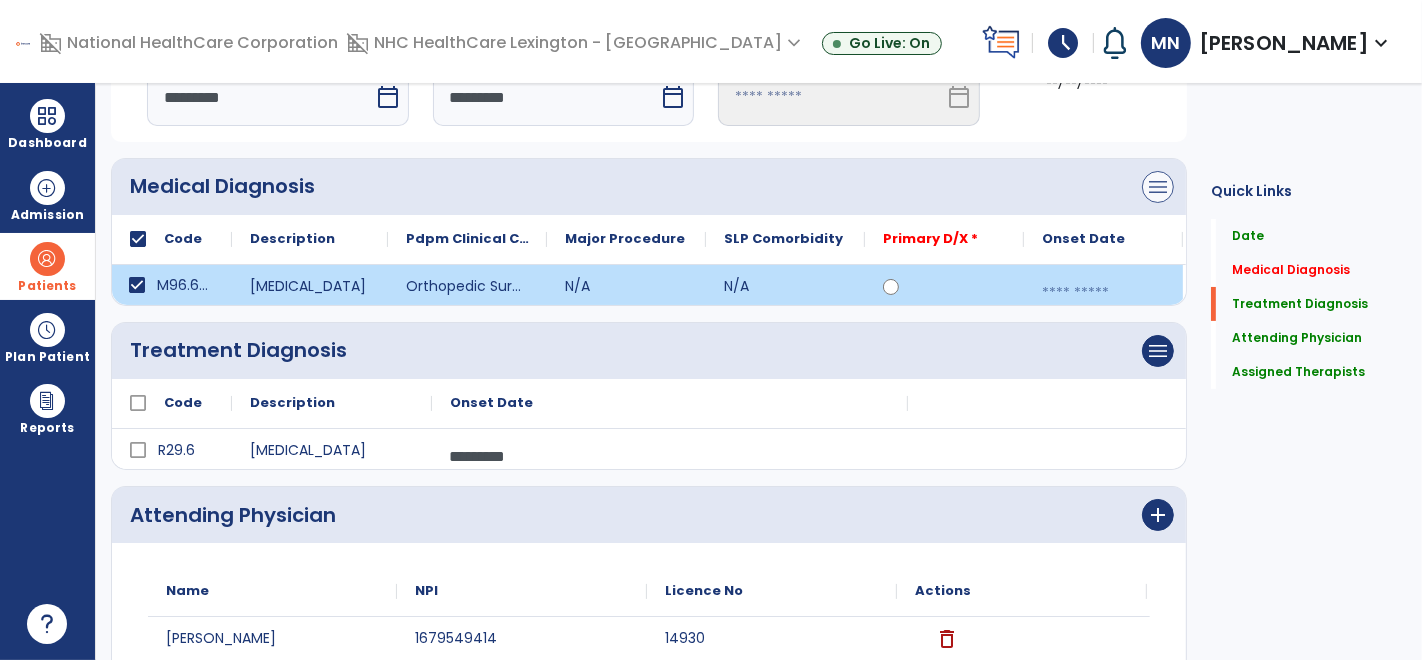 click on "menu   Add Medical Diagnosis   Delete Medical Diagnosis" 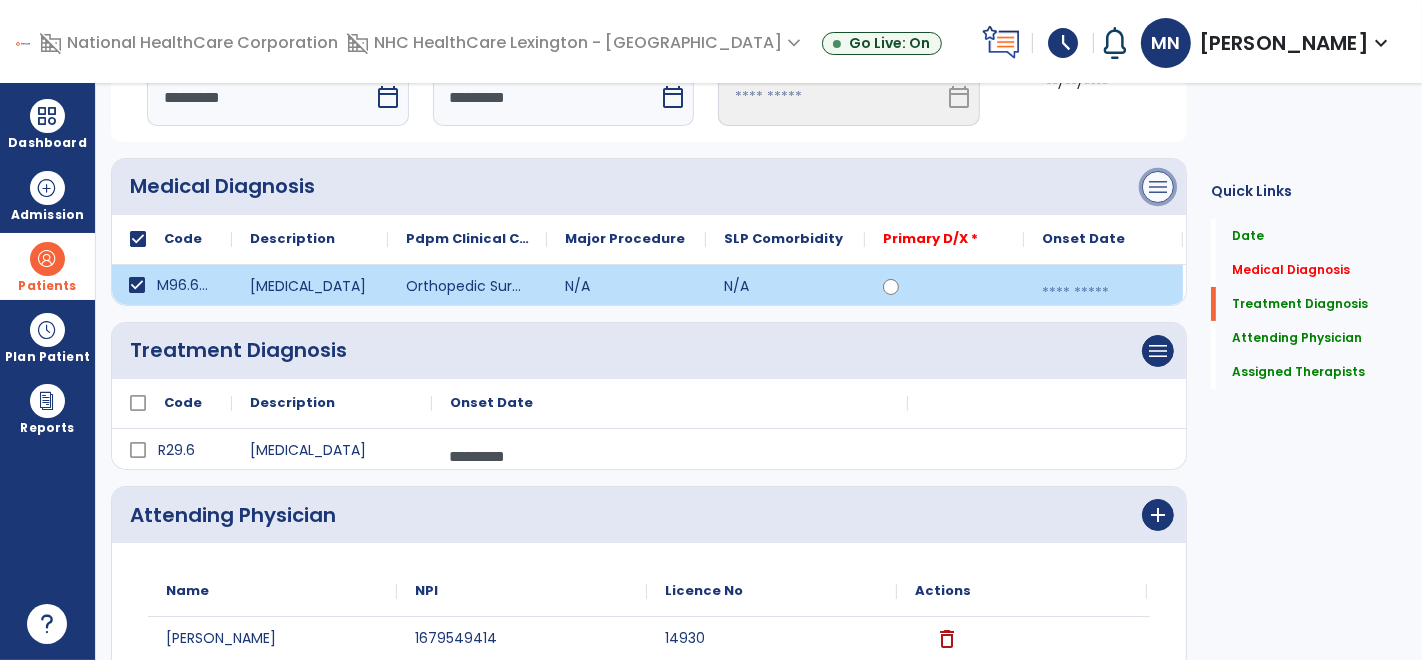 click on "menu" at bounding box center (1158, 187) 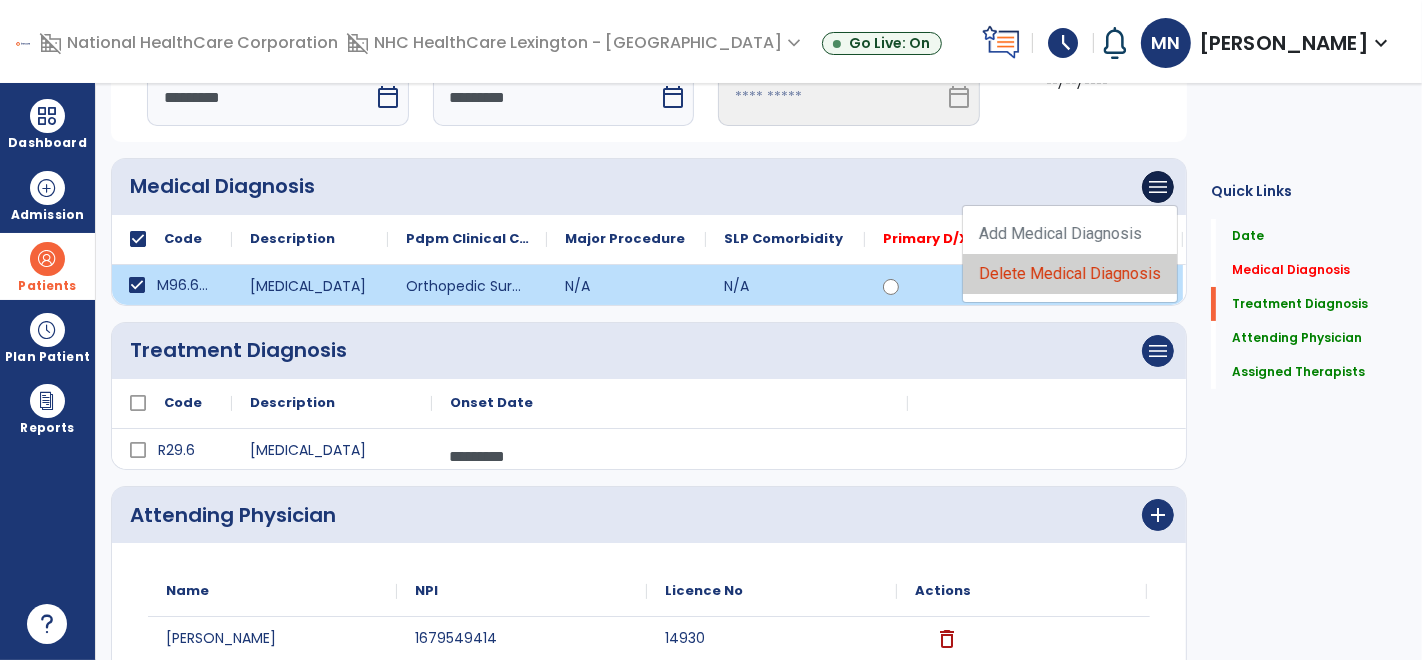 click on "Delete Medical Diagnosis" 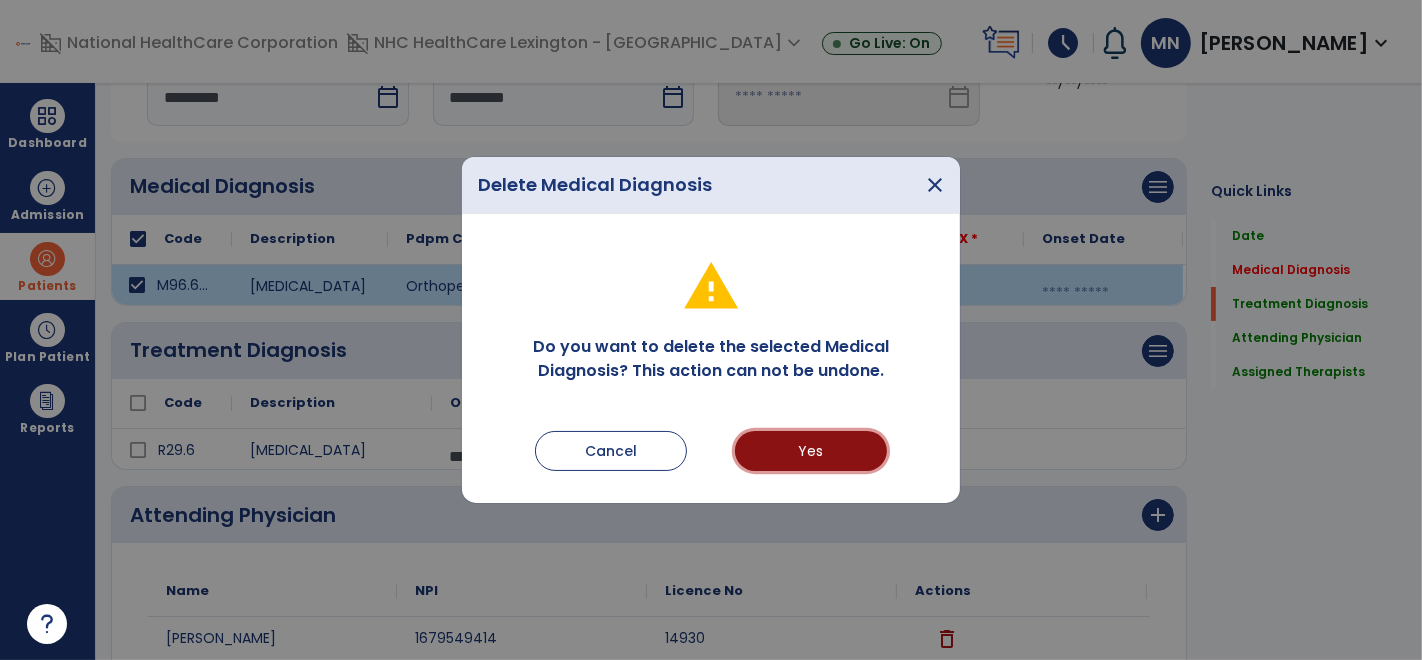 click on "Yes" at bounding box center [811, 451] 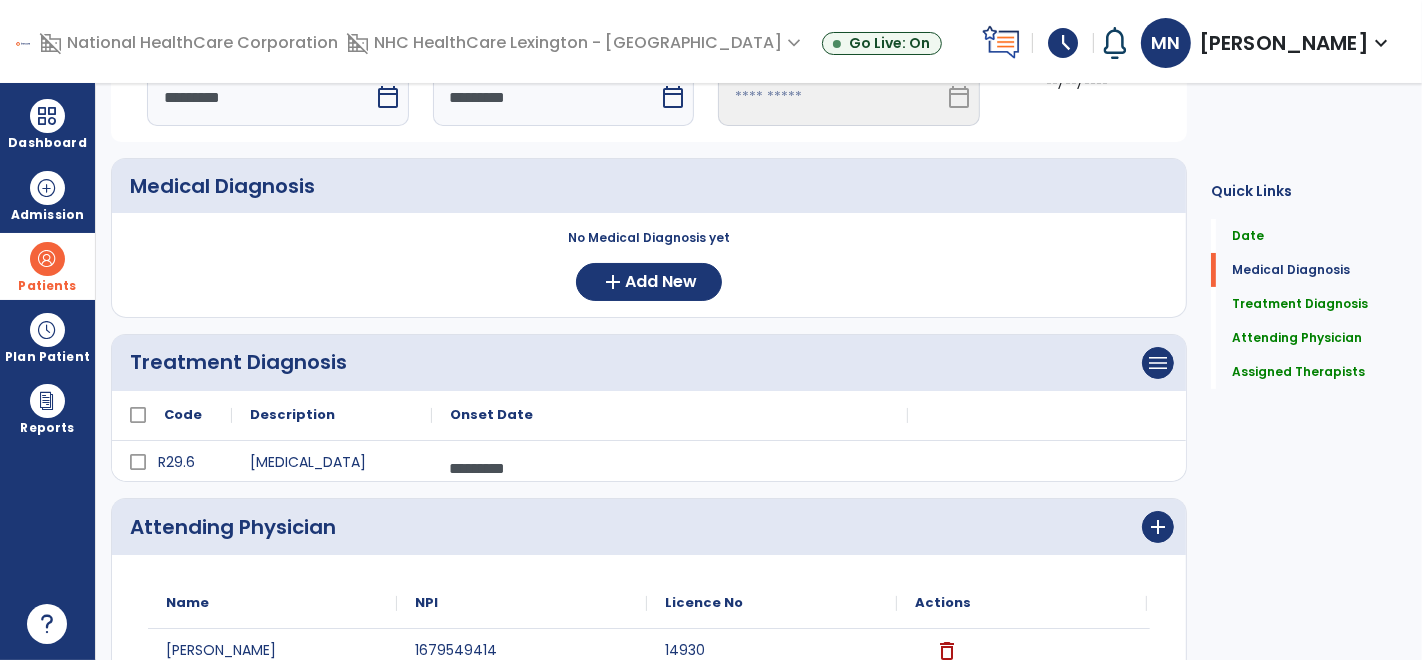 scroll, scrollTop: 0, scrollLeft: 0, axis: both 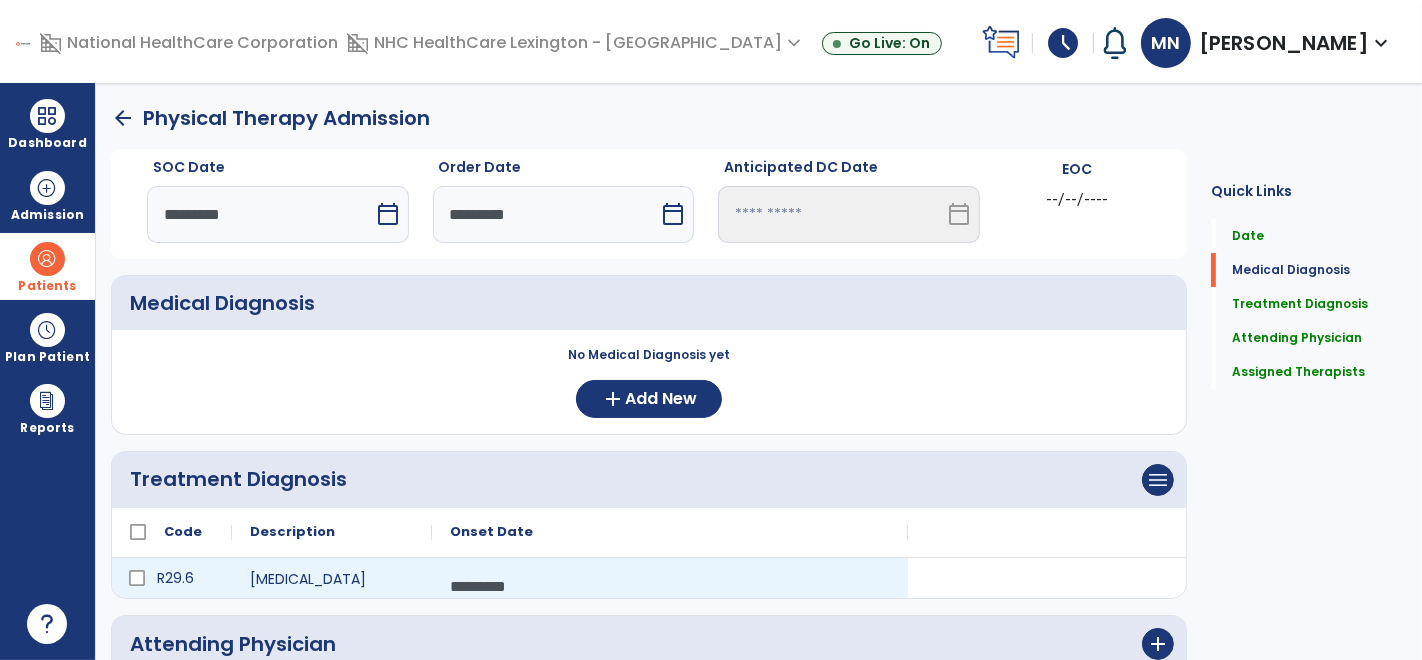 click on "R29.6" 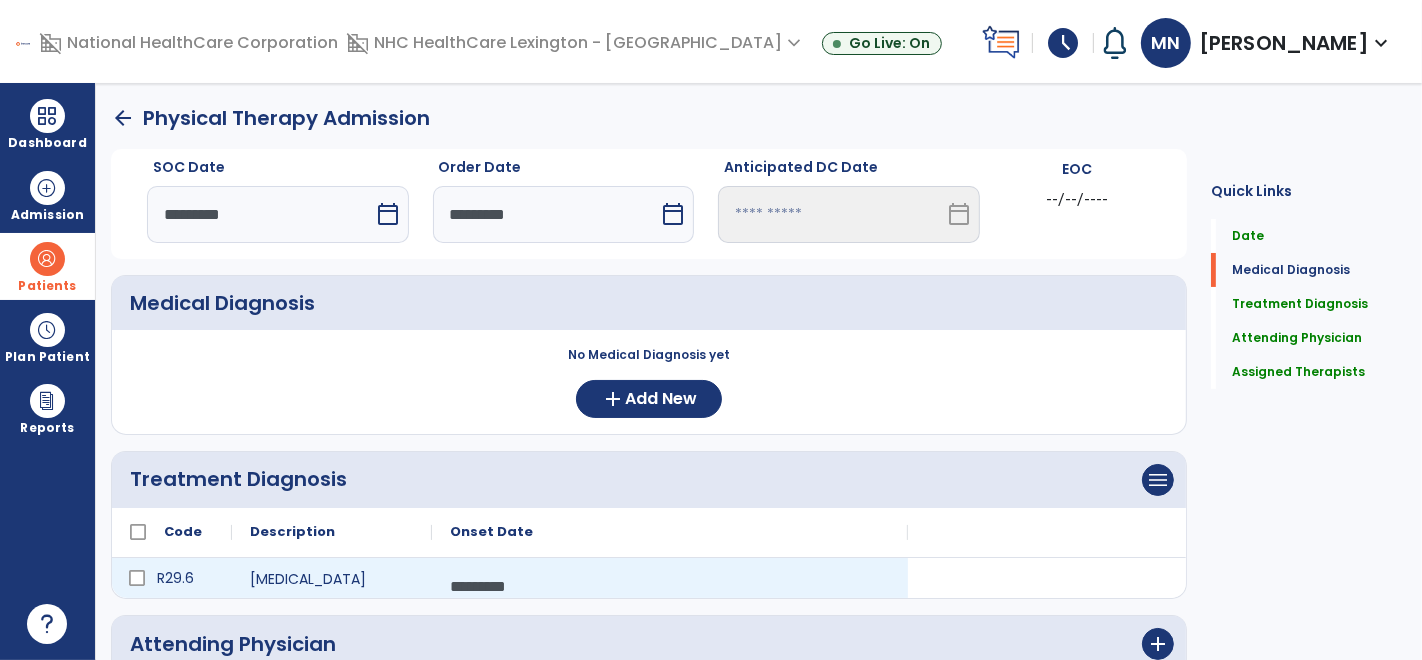 click 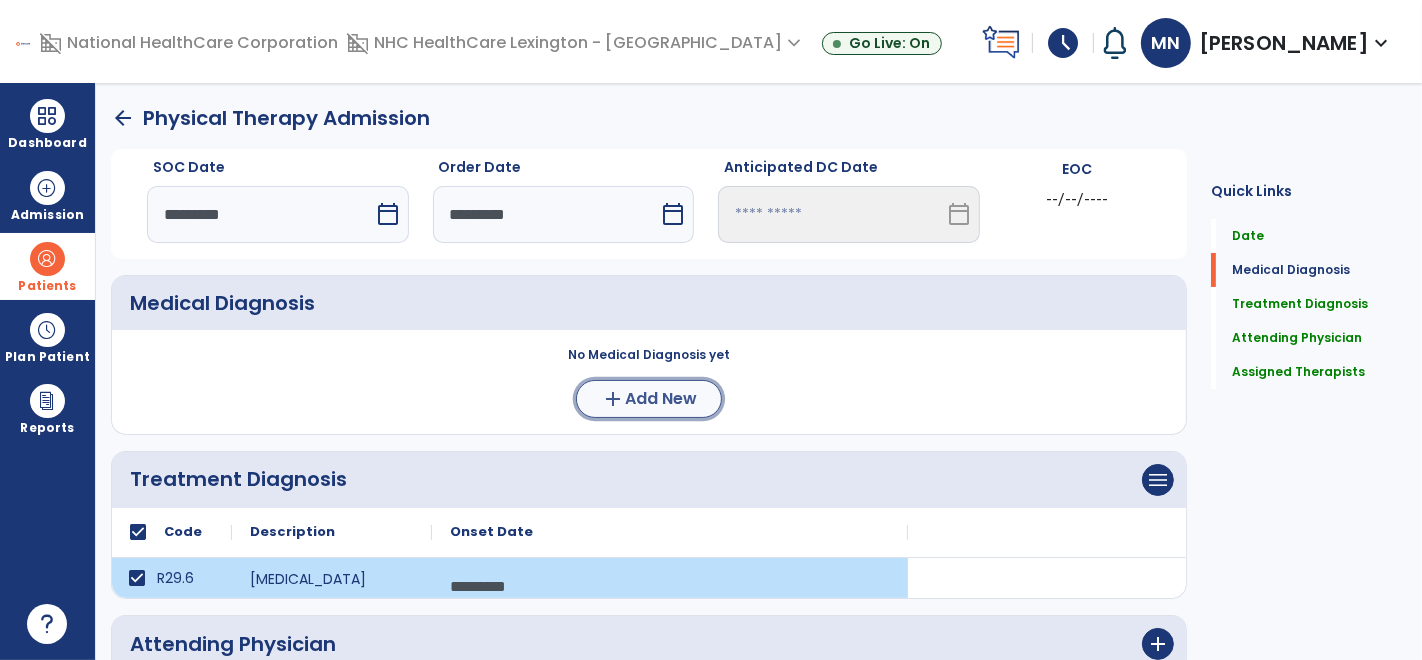 click on "add  Add New" 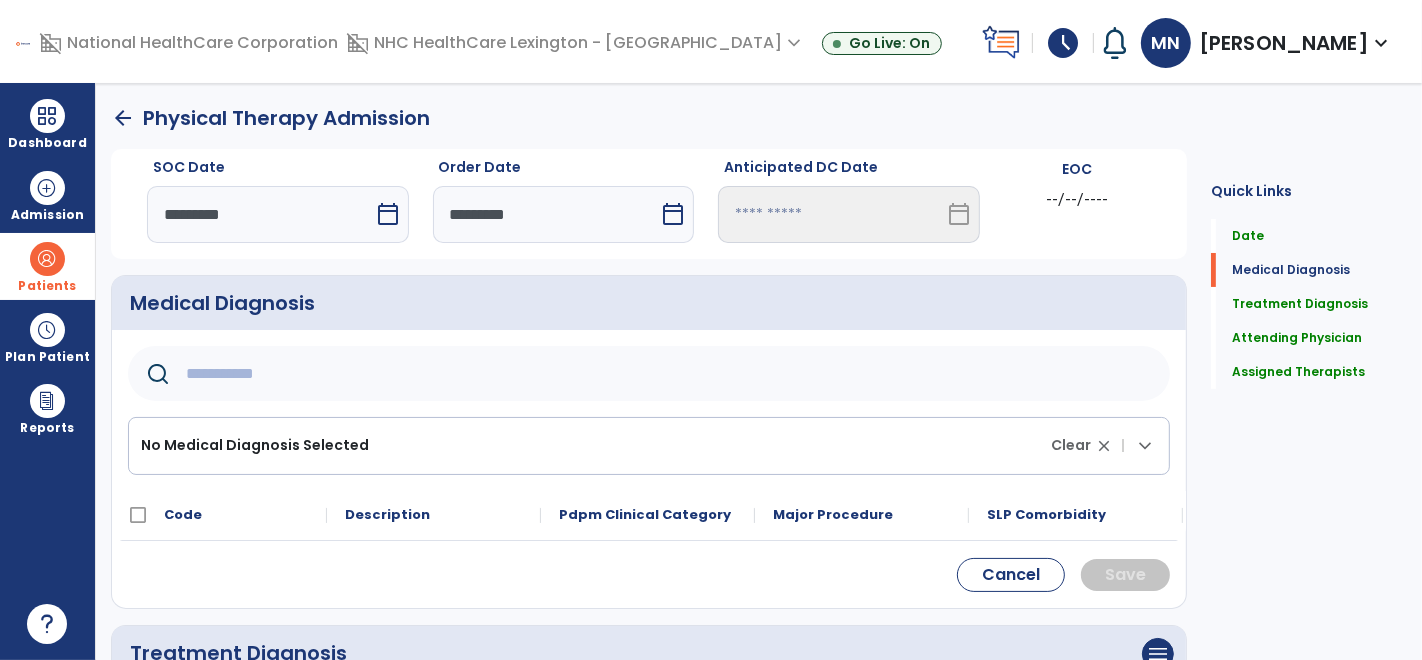 click 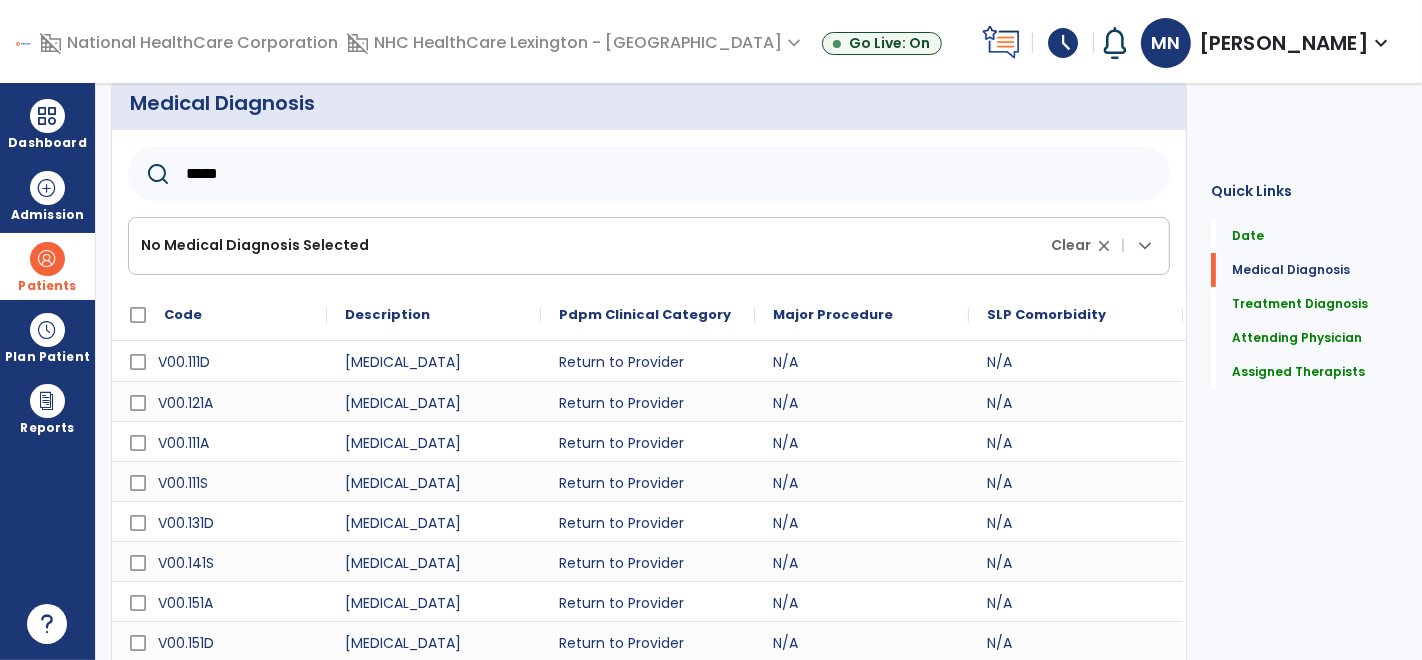 scroll, scrollTop: 197, scrollLeft: 0, axis: vertical 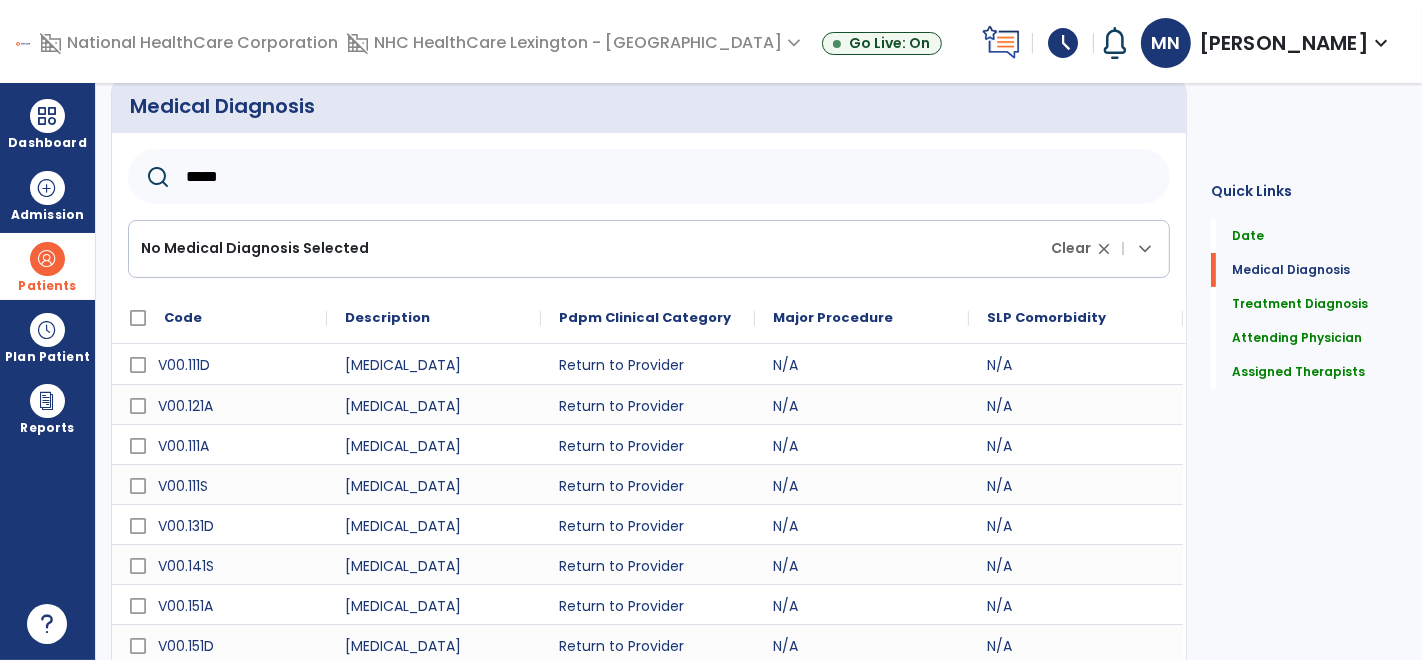 drag, startPoint x: 294, startPoint y: 174, endPoint x: 137, endPoint y: 171, distance: 157.02866 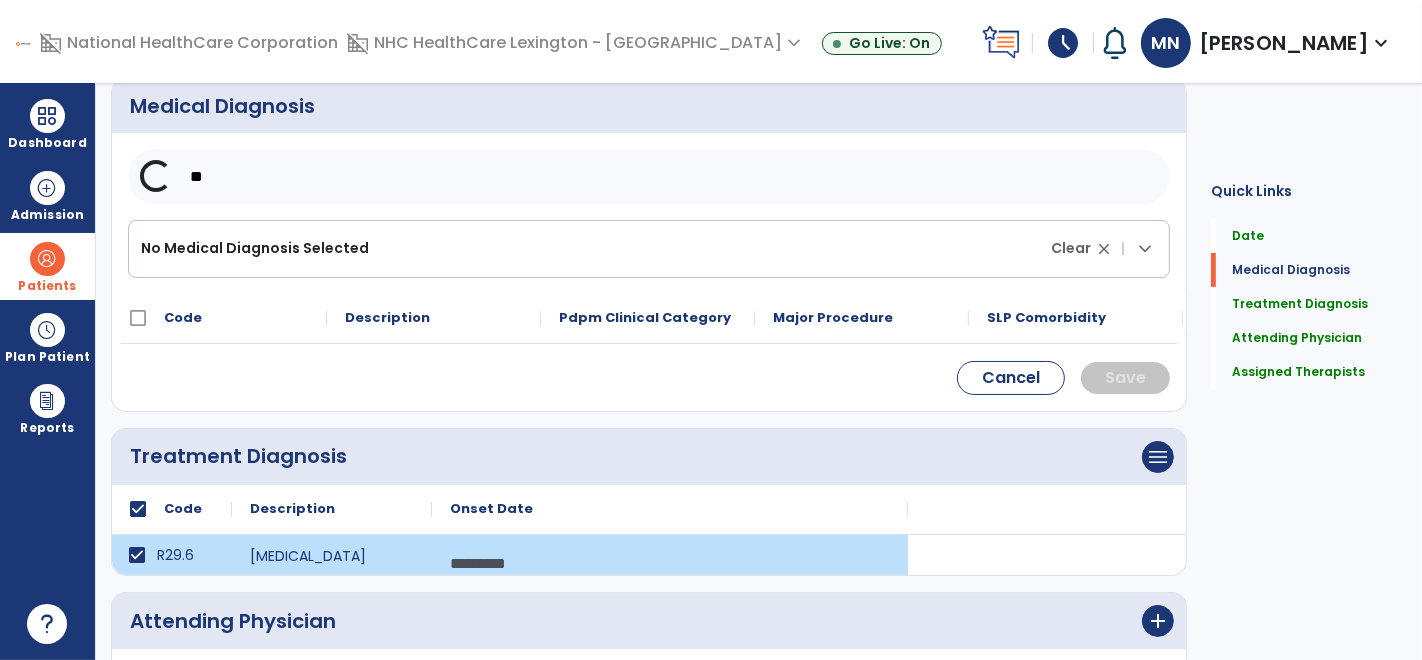 type on "*" 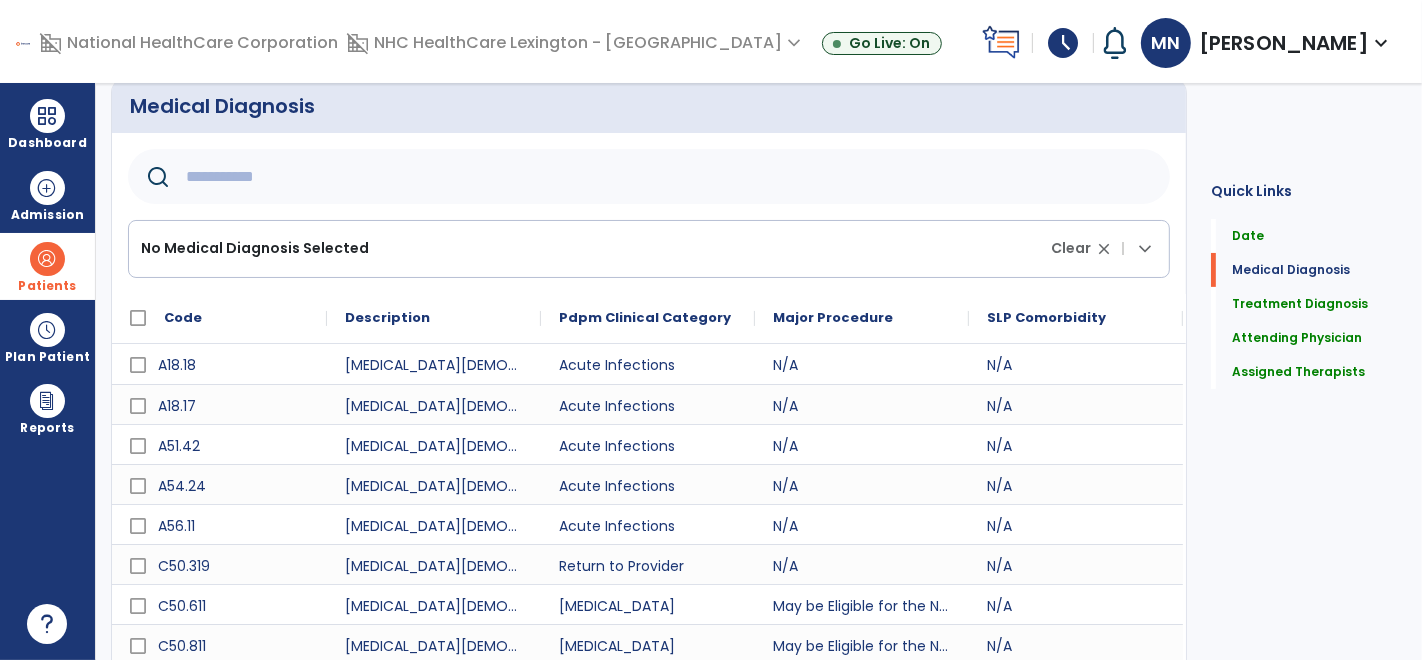 scroll, scrollTop: 199, scrollLeft: 0, axis: vertical 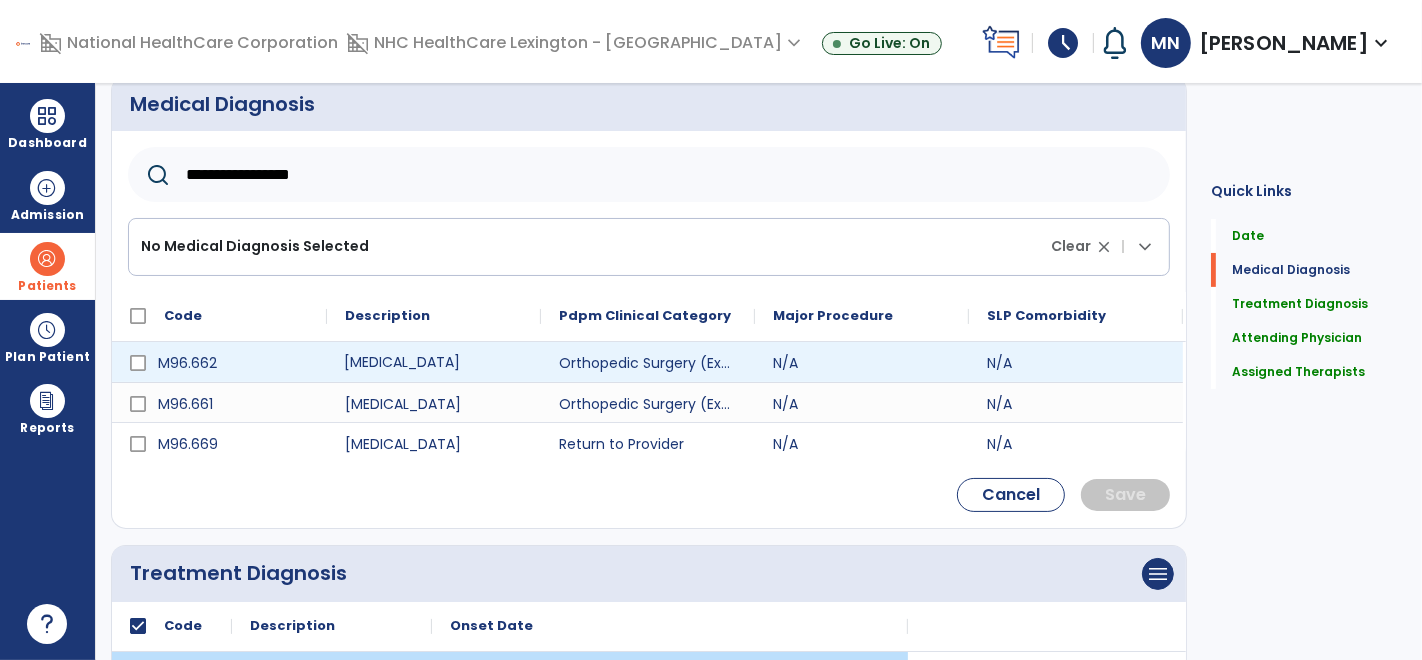 click on "[MEDICAL_DATA]" 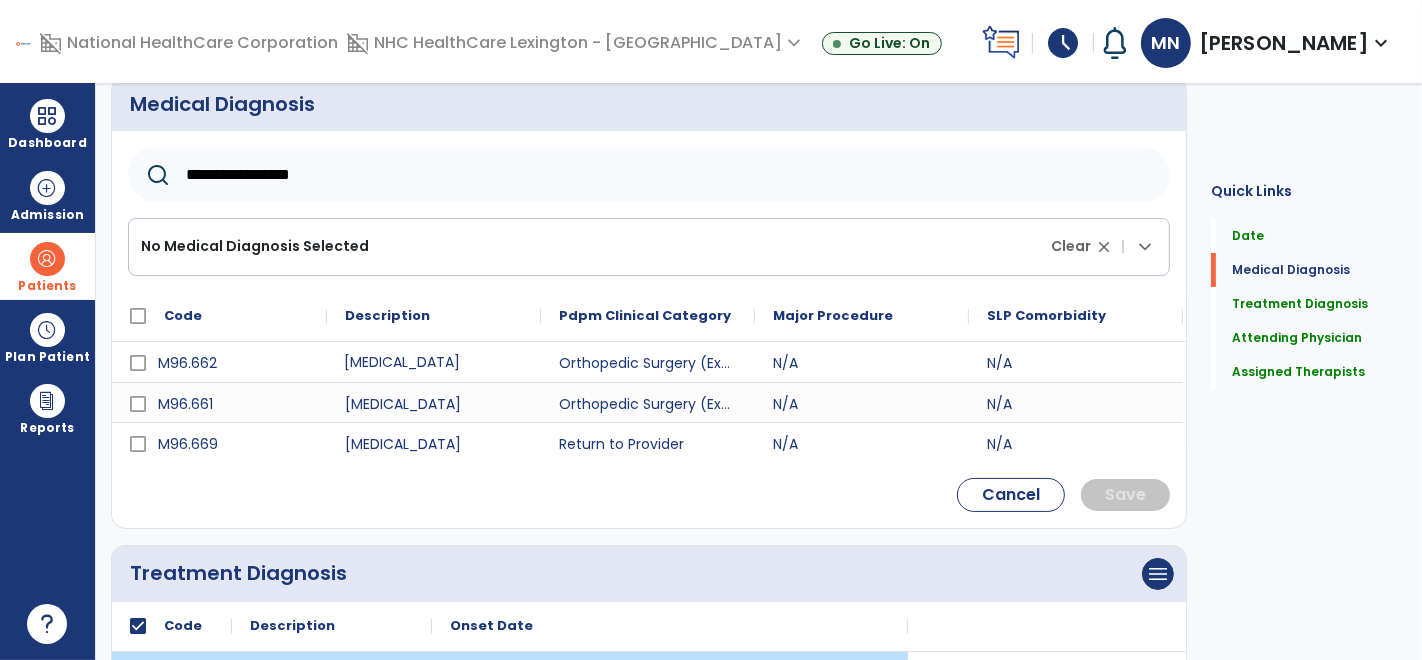 drag, startPoint x: 444, startPoint y: 172, endPoint x: 96, endPoint y: 168, distance: 348.02298 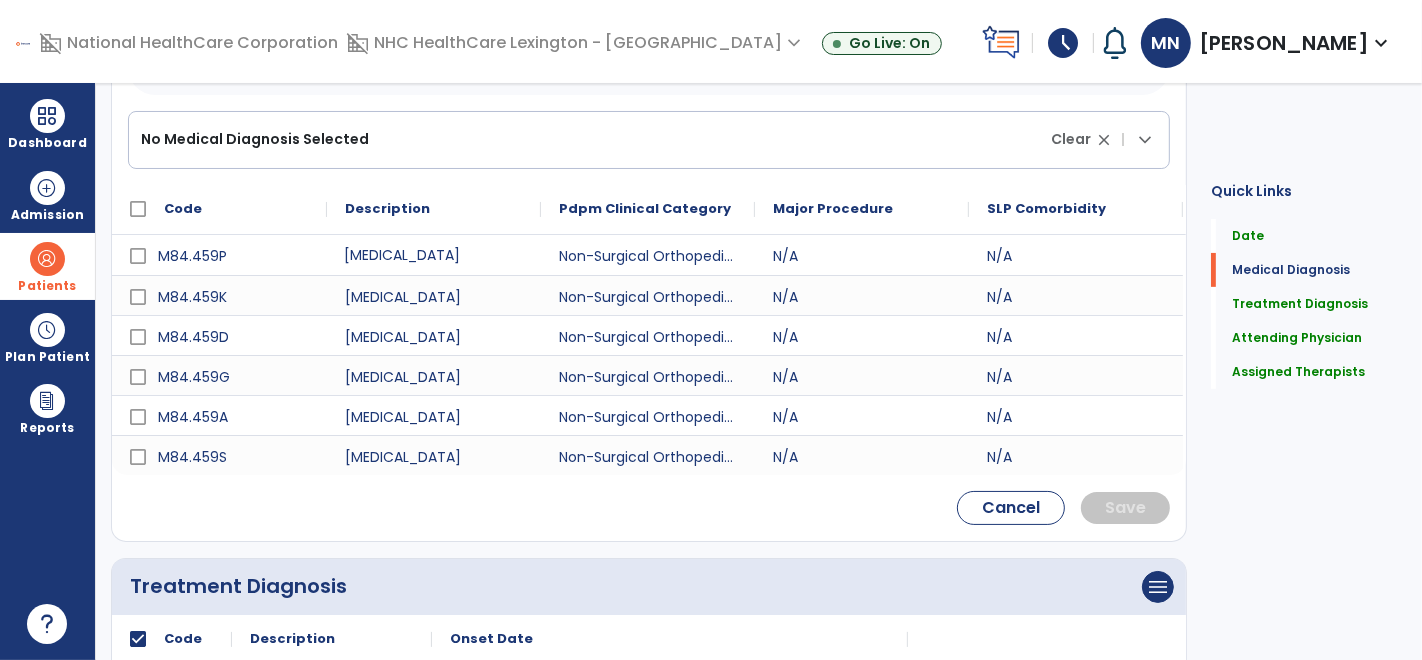 scroll, scrollTop: 307, scrollLeft: 0, axis: vertical 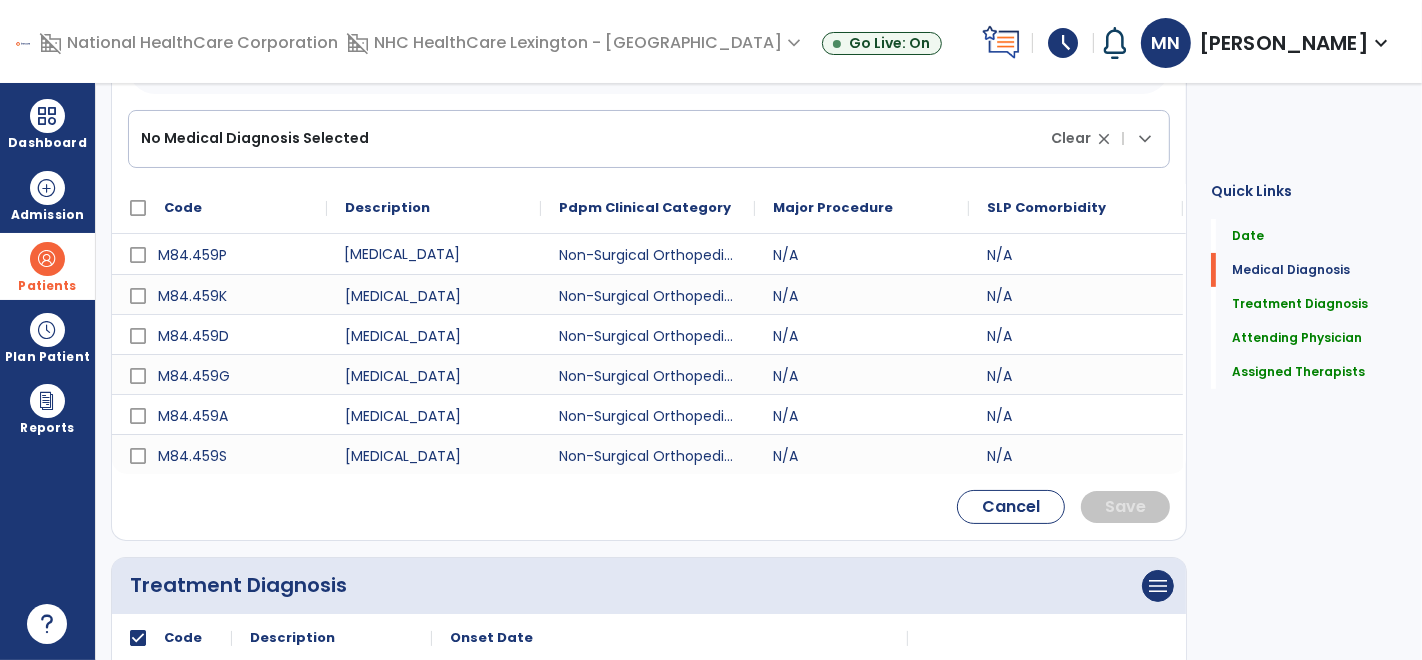 type on "*******" 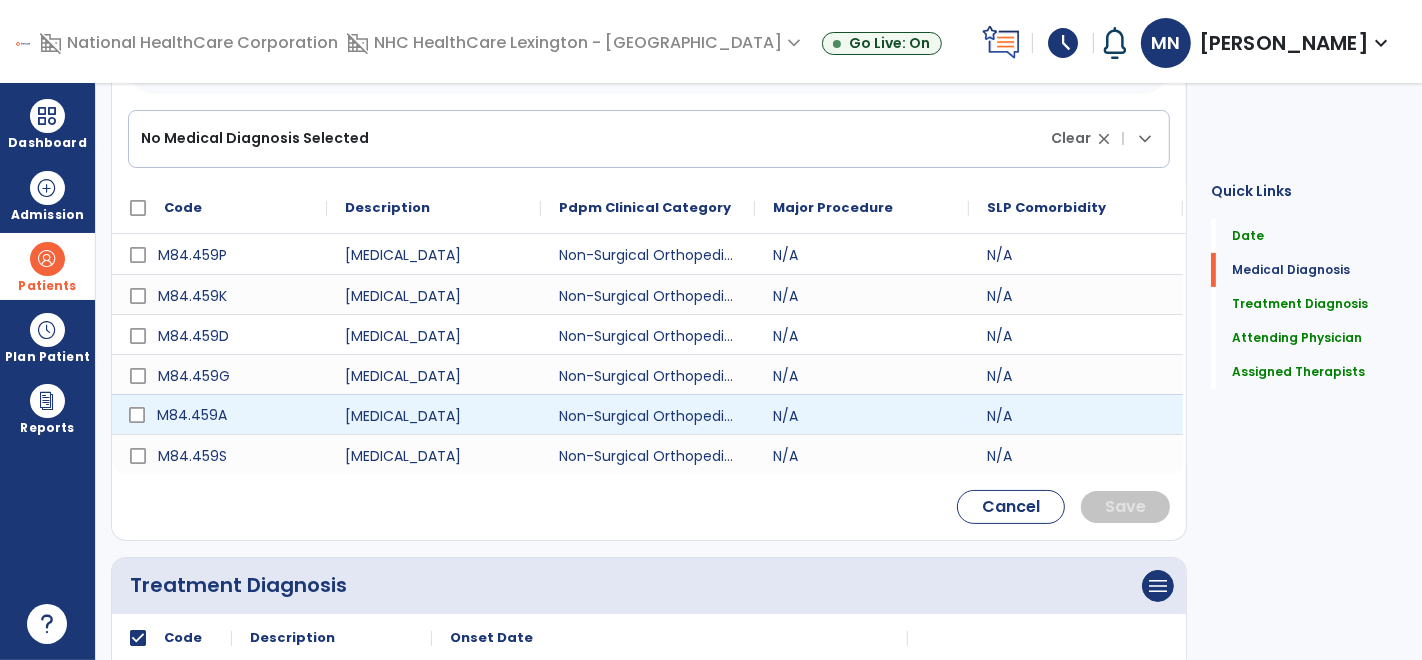 click on "M84.459A" at bounding box center (233, 415) 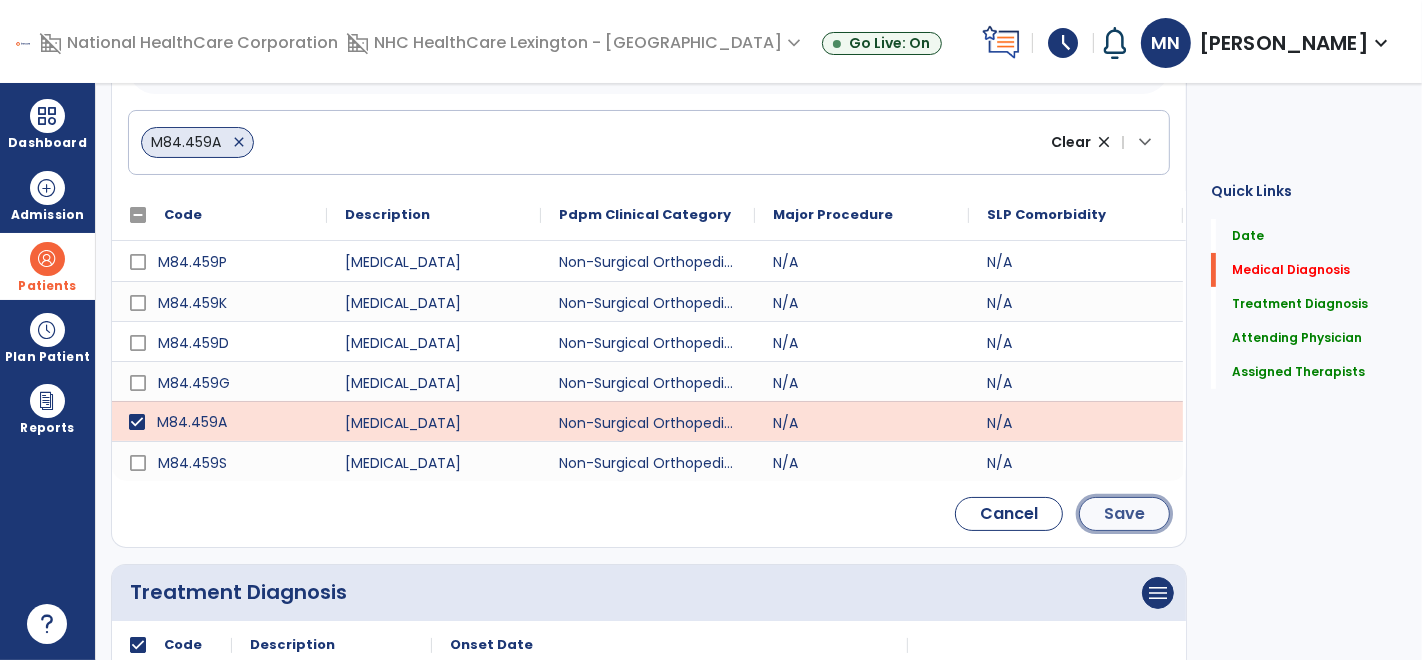 click on "Save" 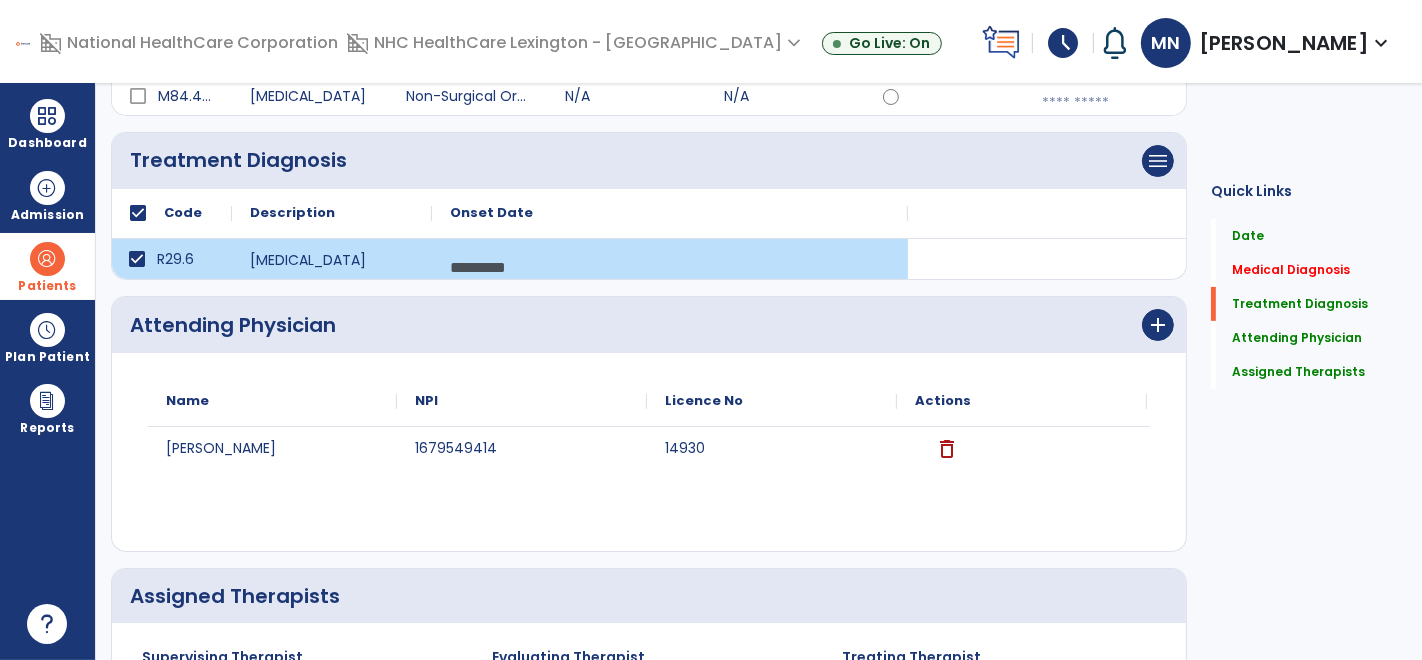 scroll, scrollTop: 142, scrollLeft: 0, axis: vertical 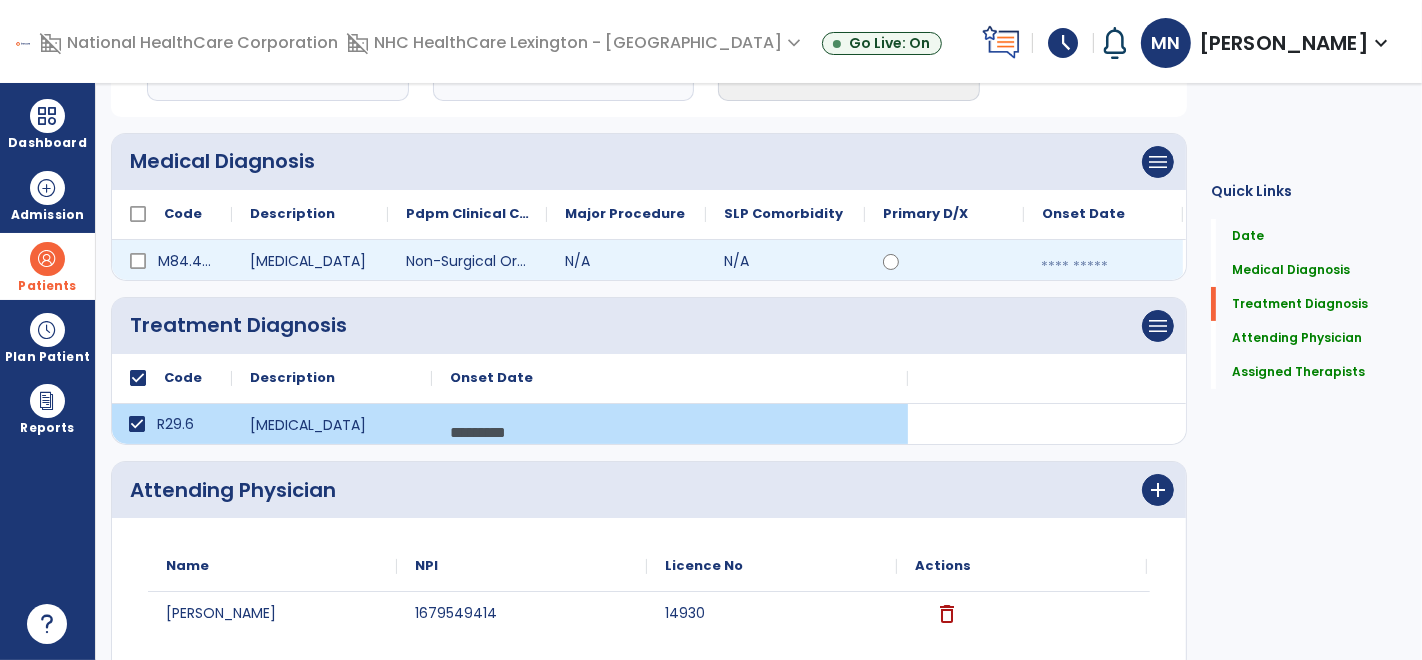 click at bounding box center (1103, 267) 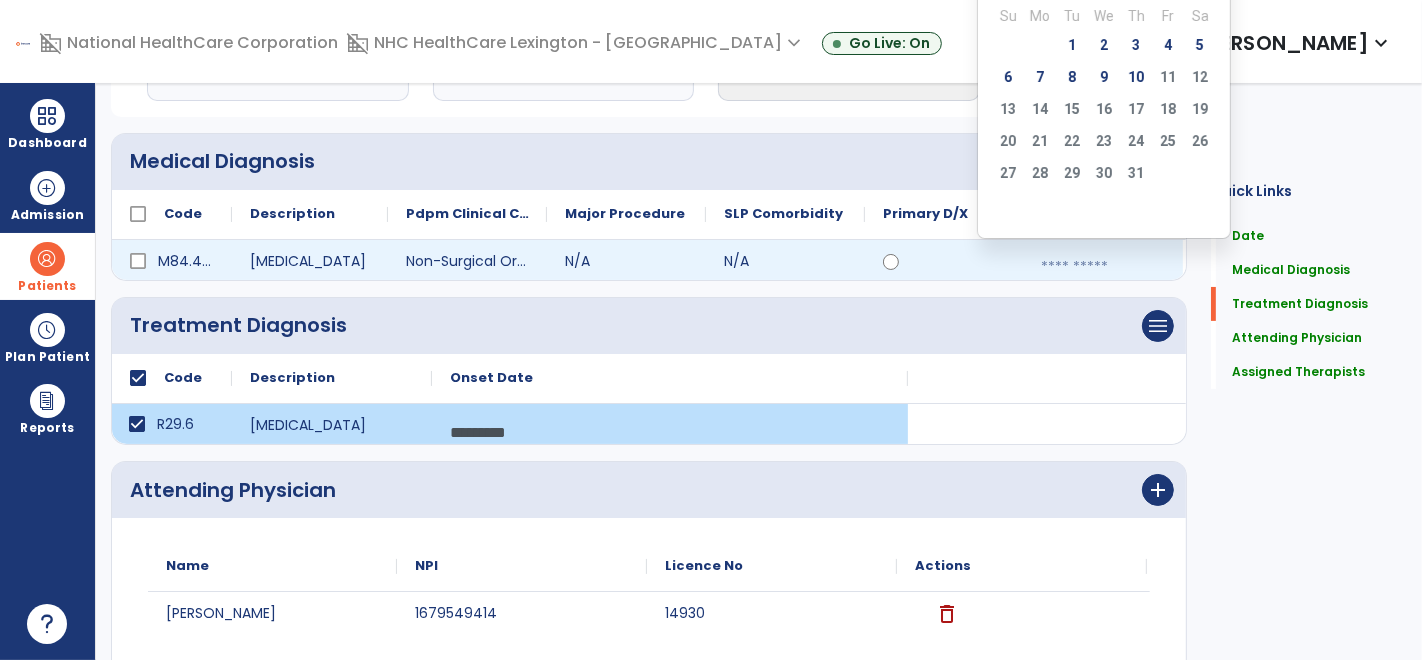 click at bounding box center [1103, 267] 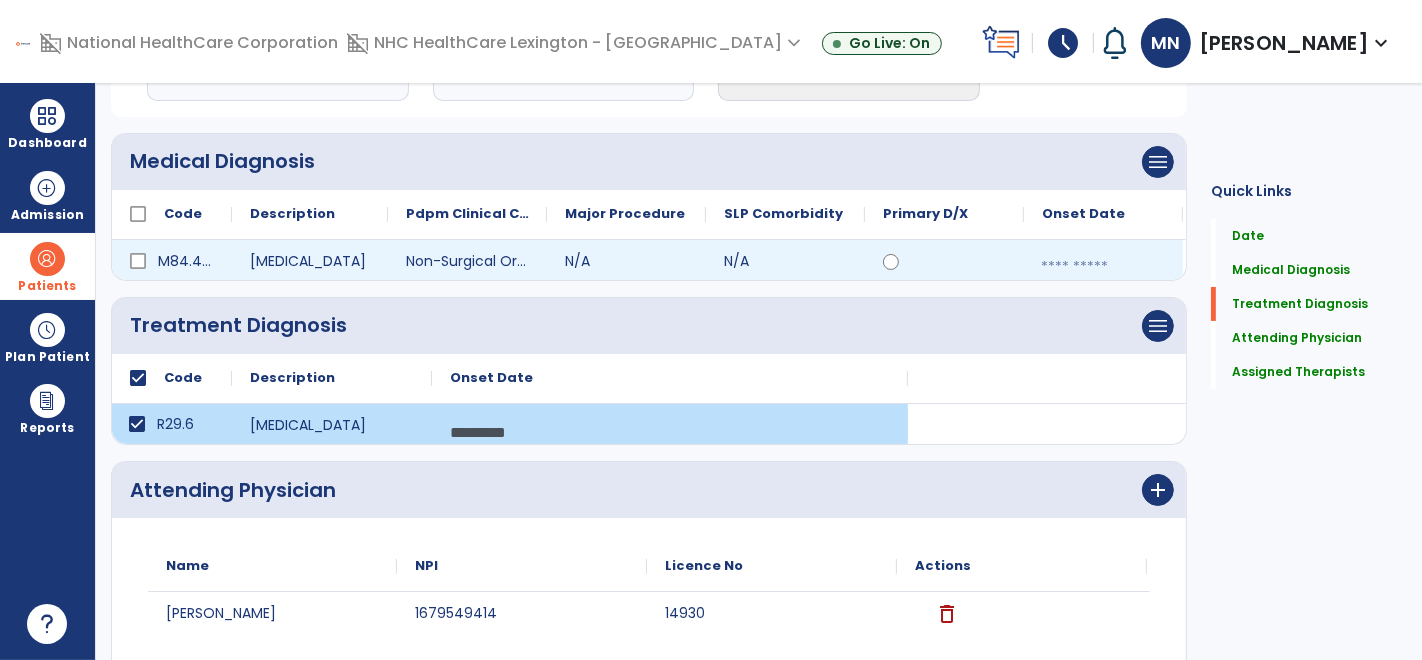 click at bounding box center (1103, 267) 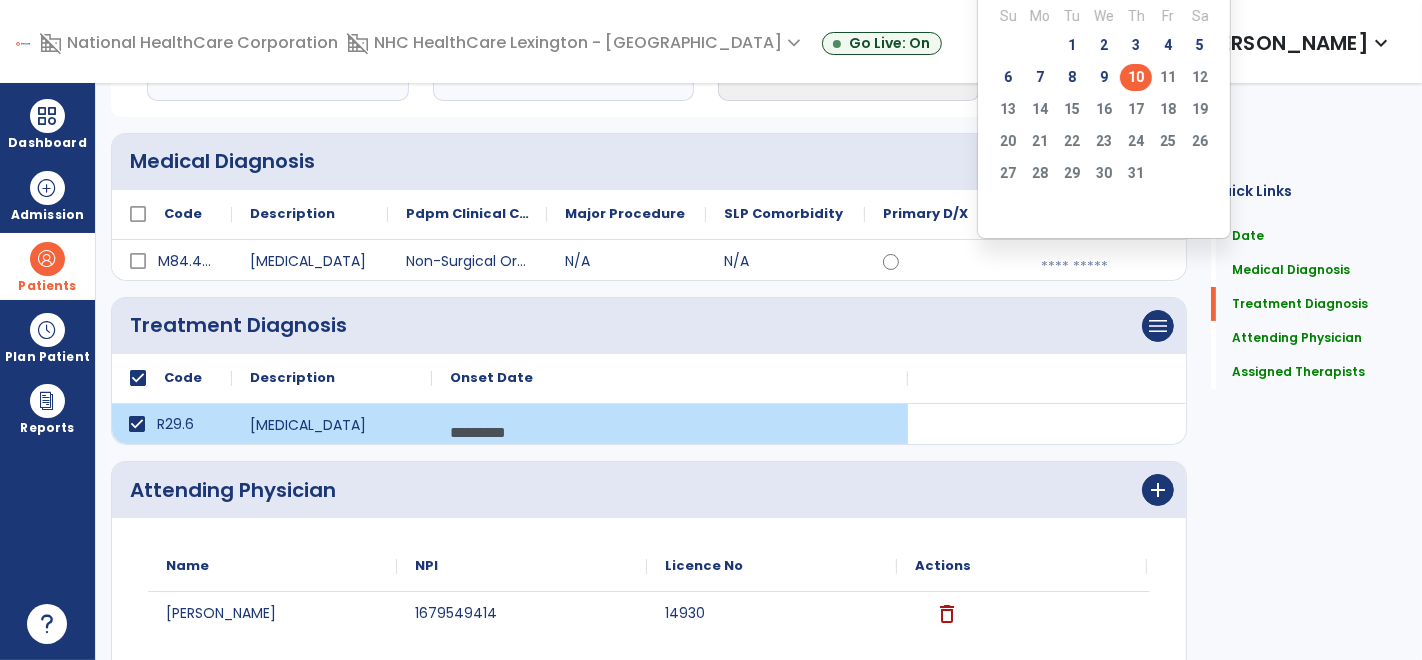 click on "Quick Links  Date   Date   Medical Diagnosis   Medical Diagnosis   Treatment Diagnosis   Treatment Diagnosis   Attending Physician   Attending Physician   Assigned Therapists   Assigned Therapists" 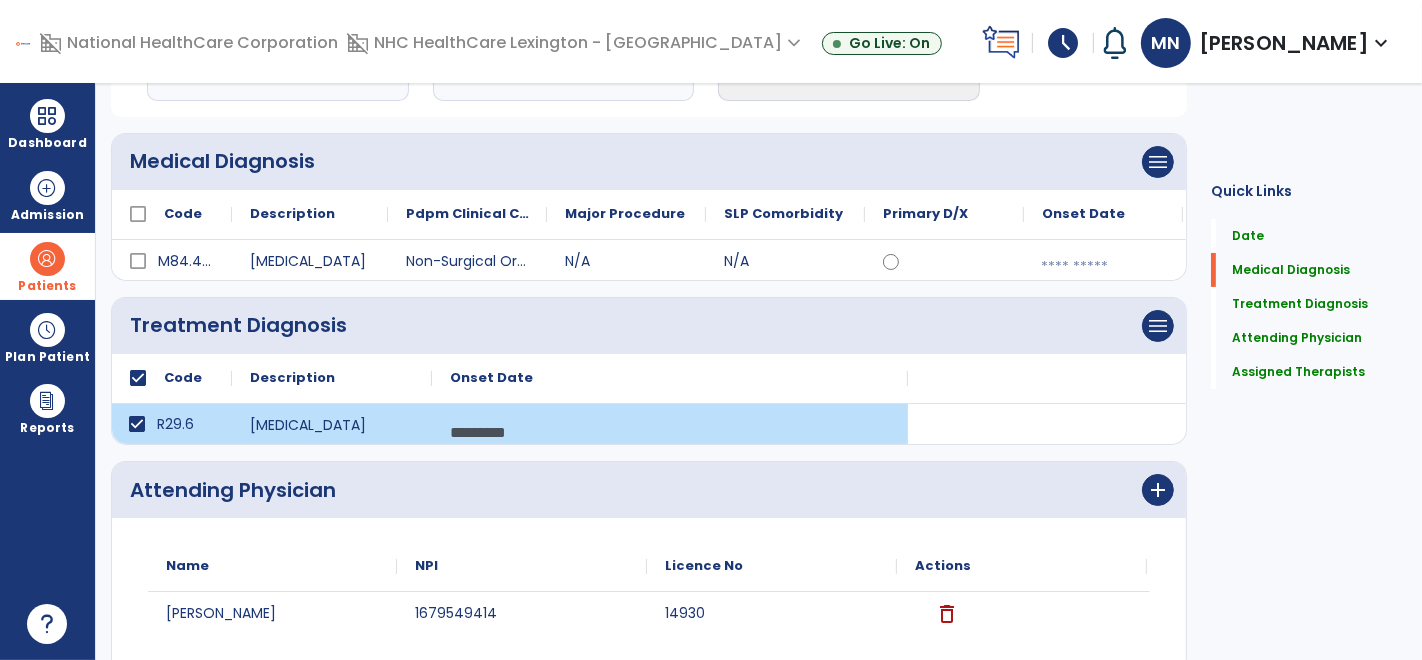 scroll, scrollTop: 0, scrollLeft: 0, axis: both 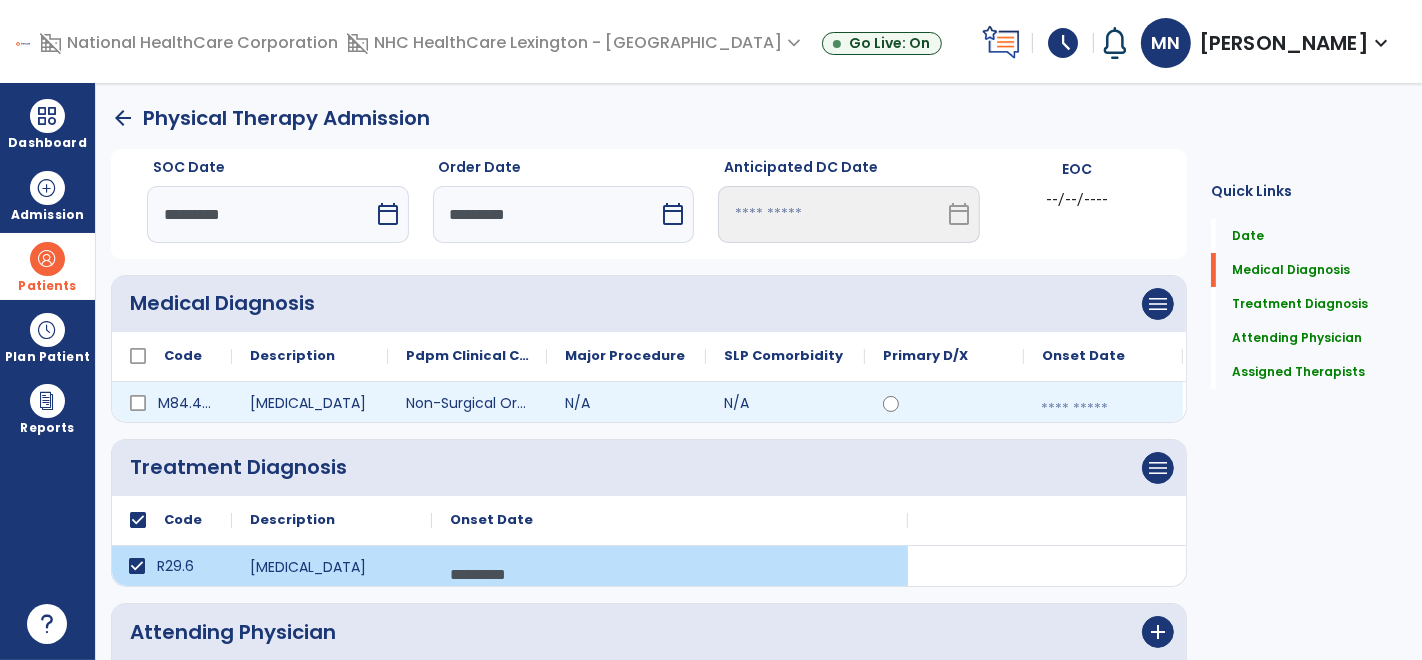 click at bounding box center [1103, 409] 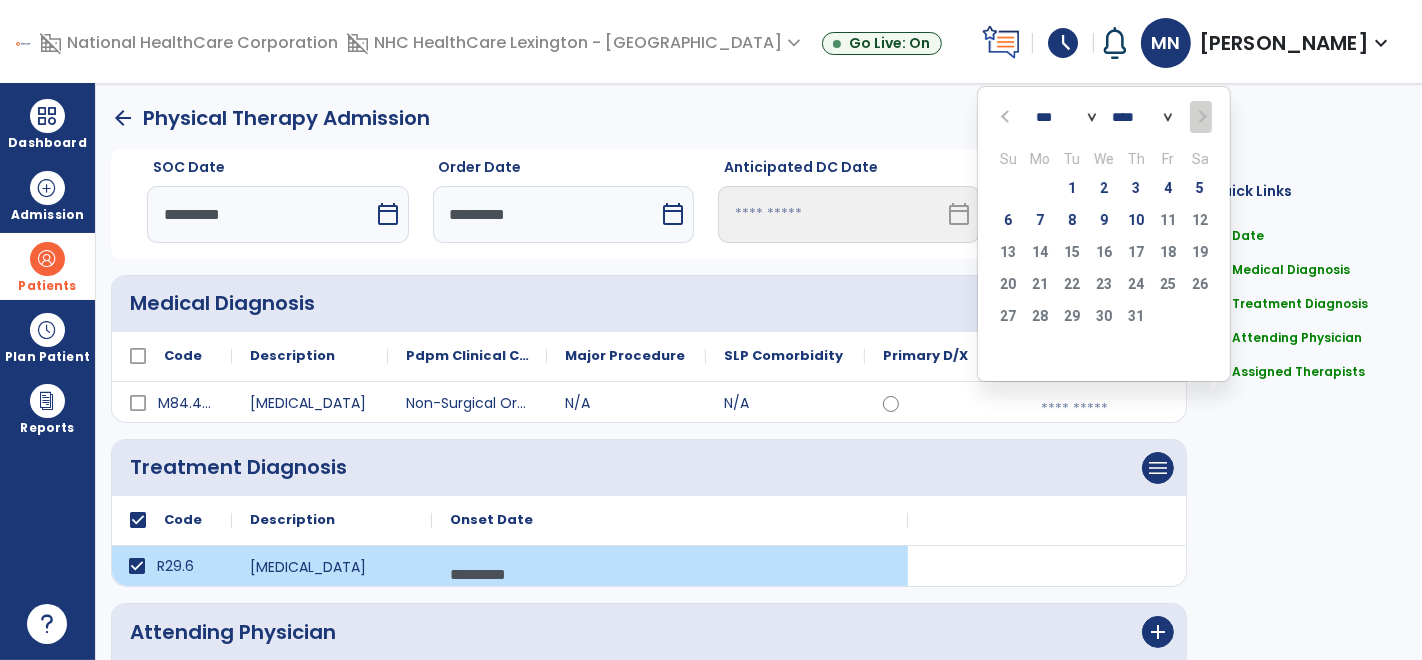 click 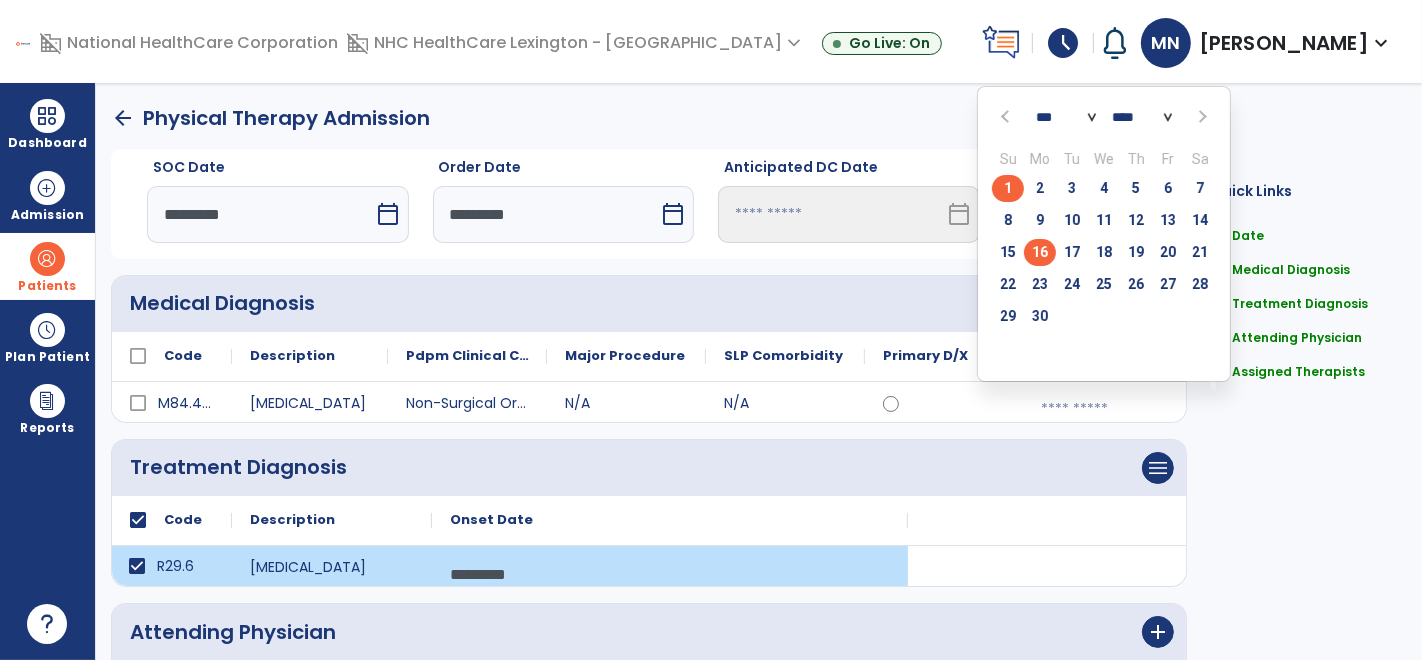 click on "16" 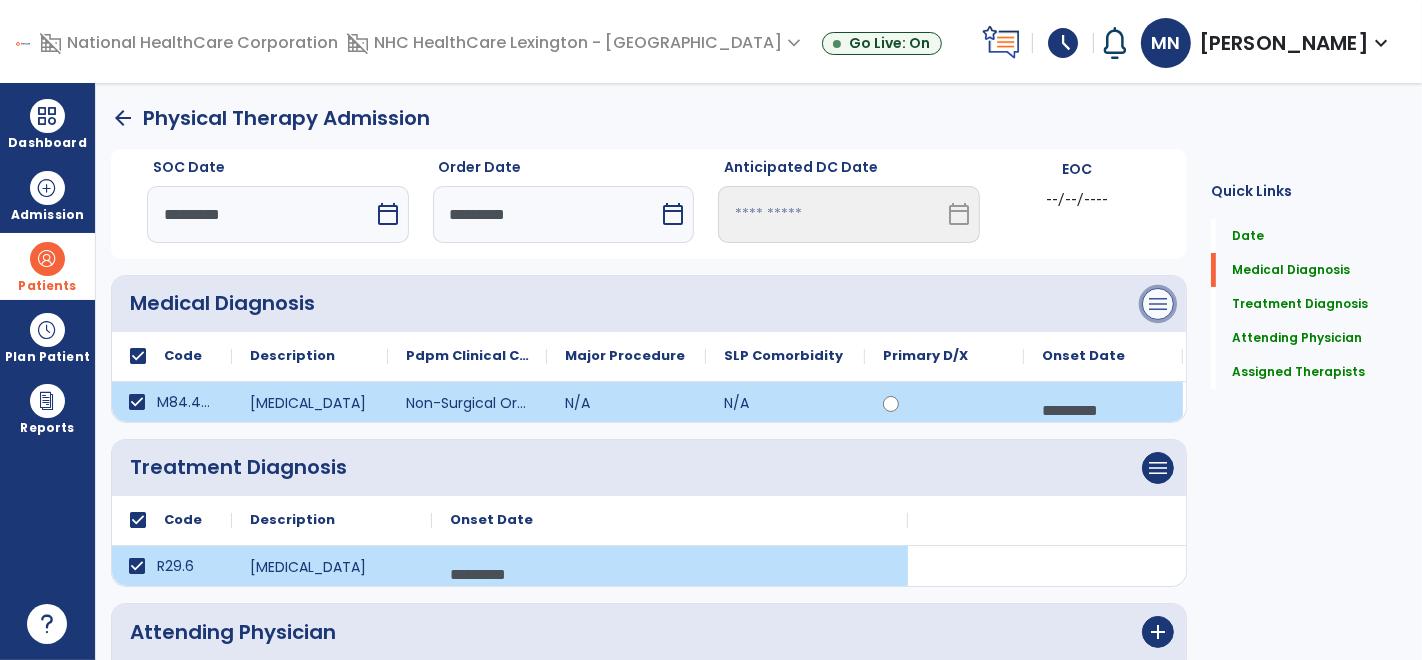 click on "menu" at bounding box center [1158, 304] 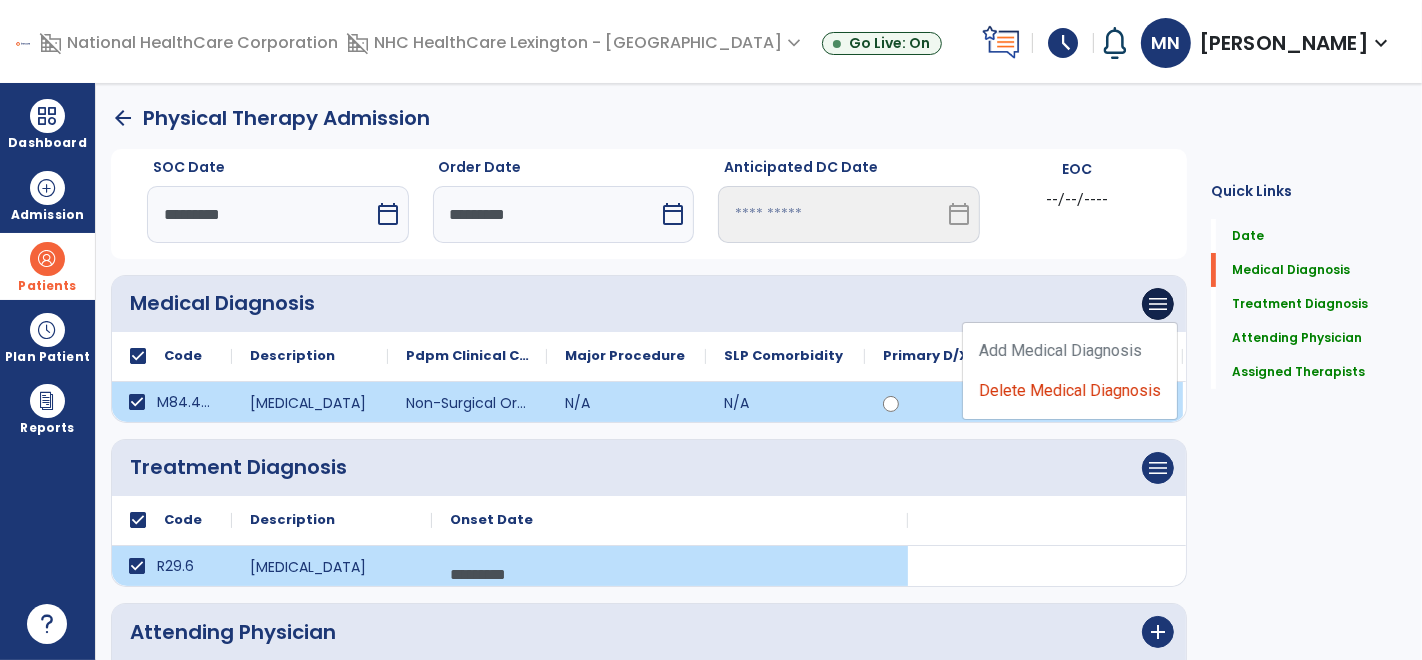 click on "Add Medical Diagnosis   Delete Medical Diagnosis" 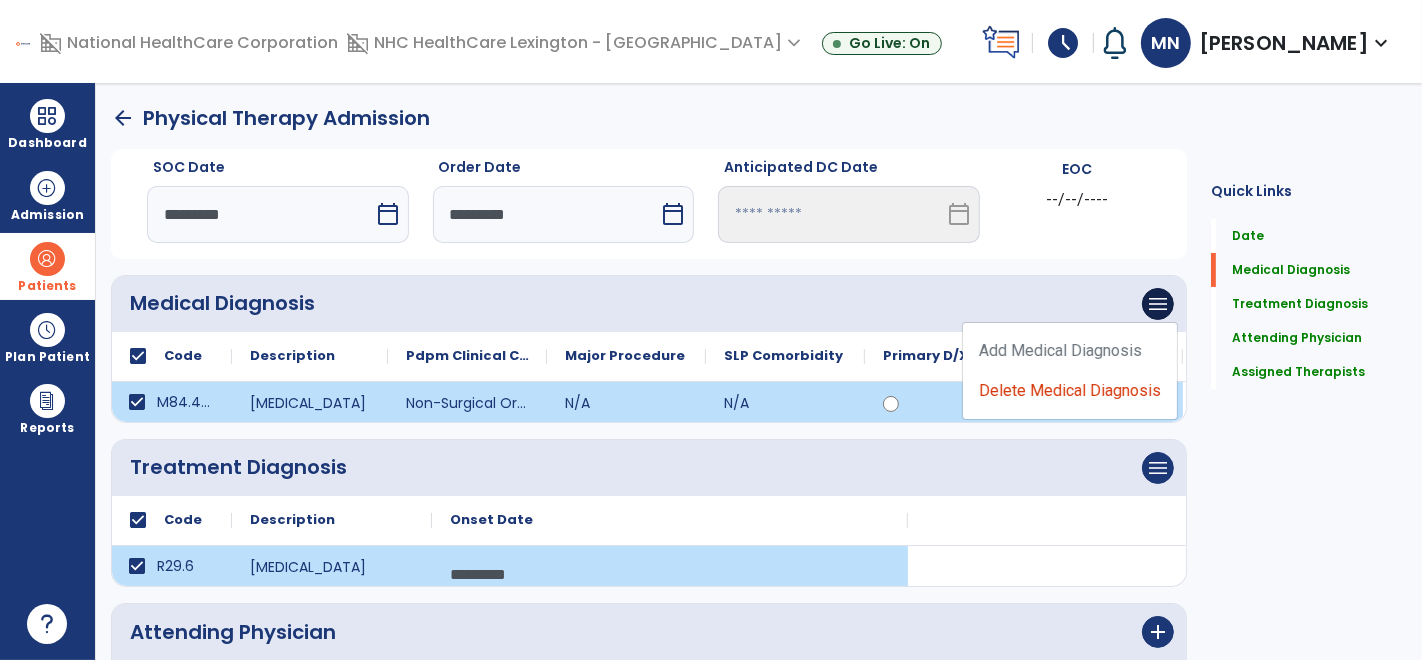 click on "Major Procedure" 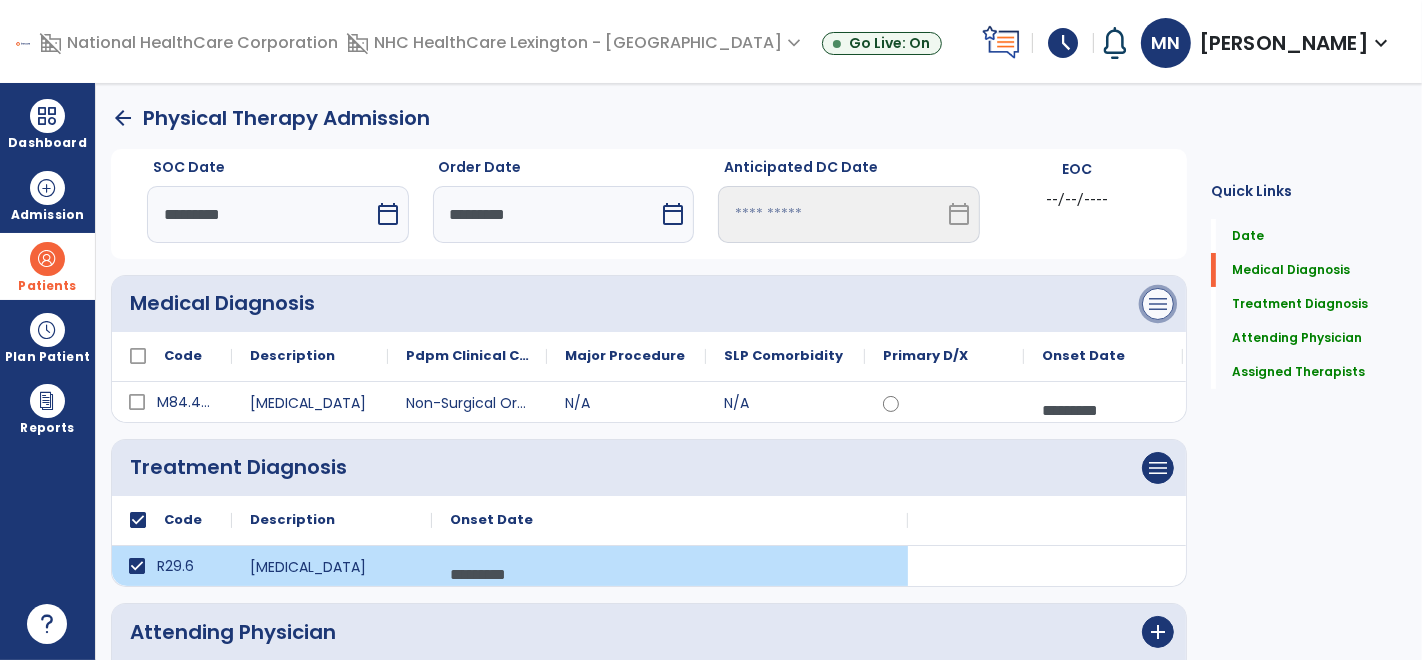 click on "menu" at bounding box center [1158, 304] 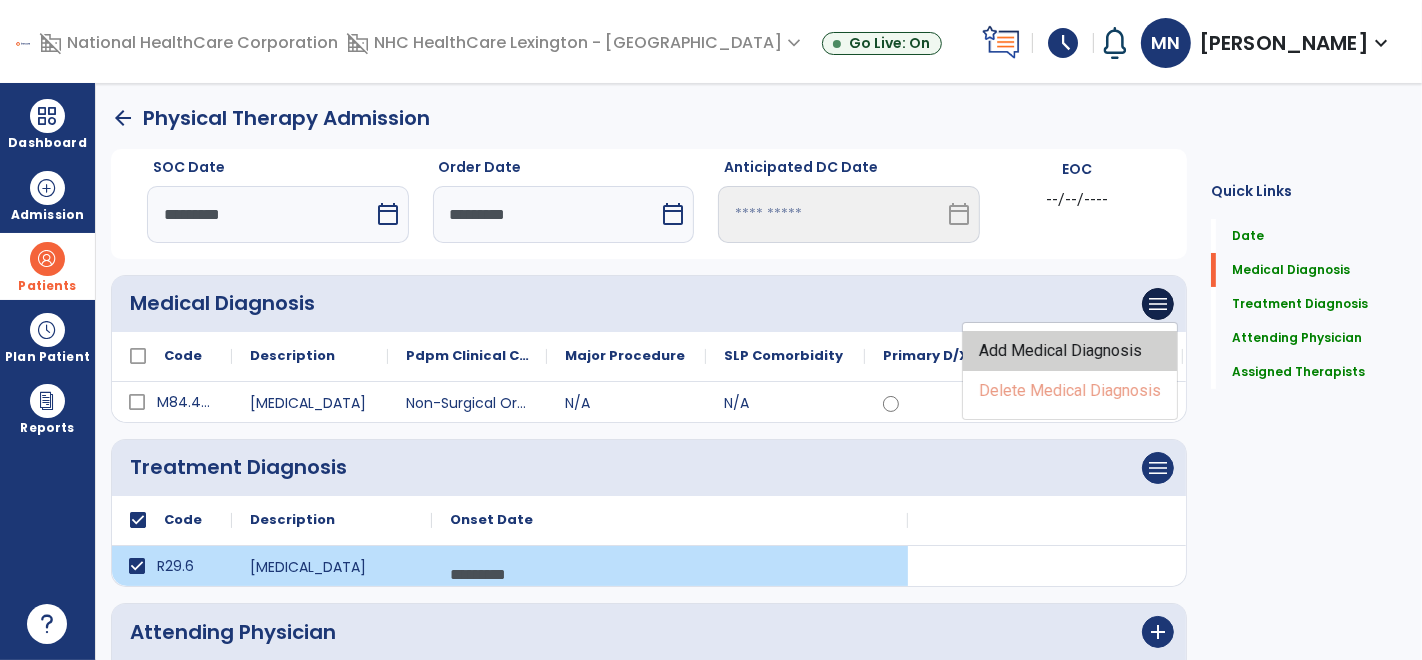 click on "Add Medical Diagnosis" 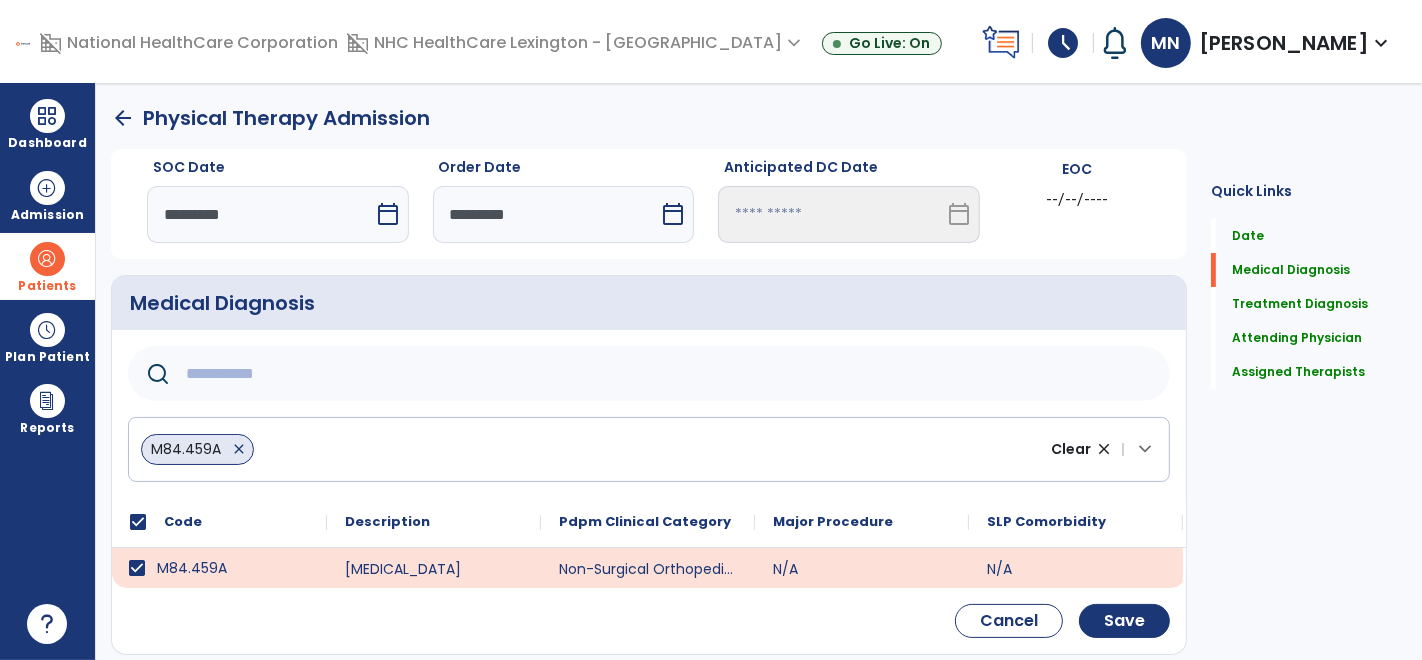 click 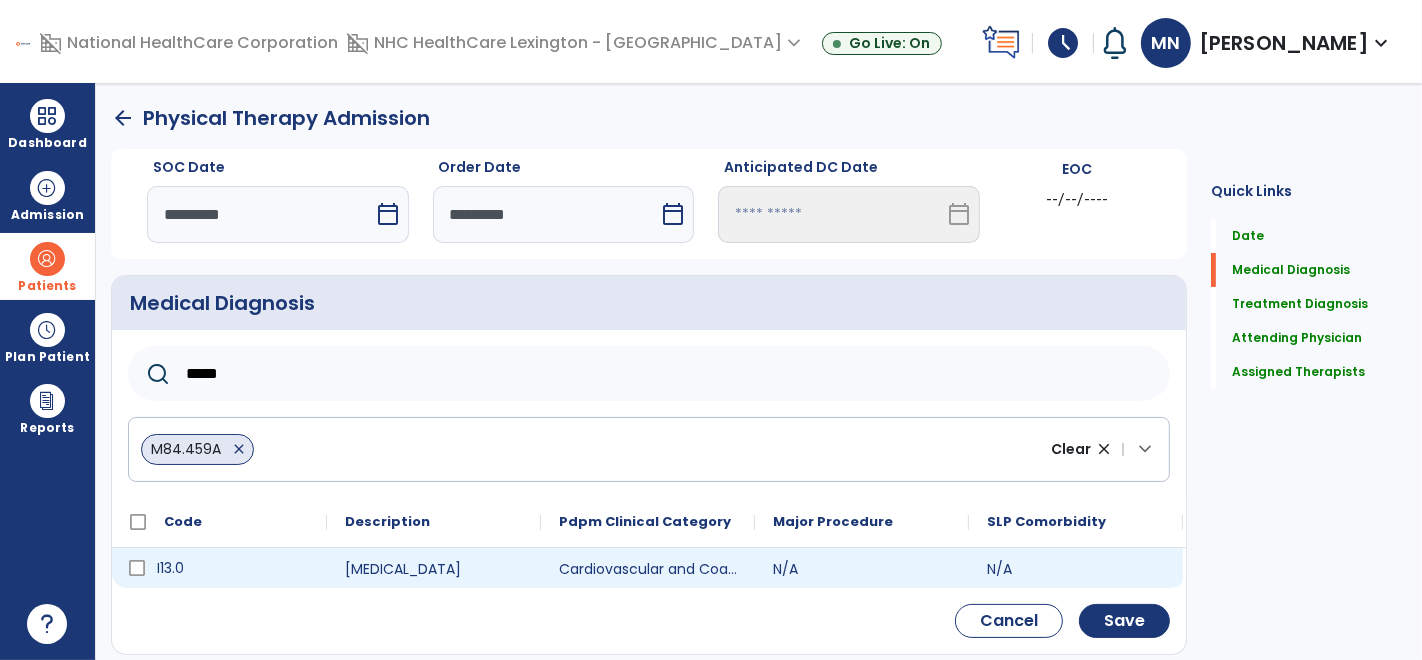 type on "*****" 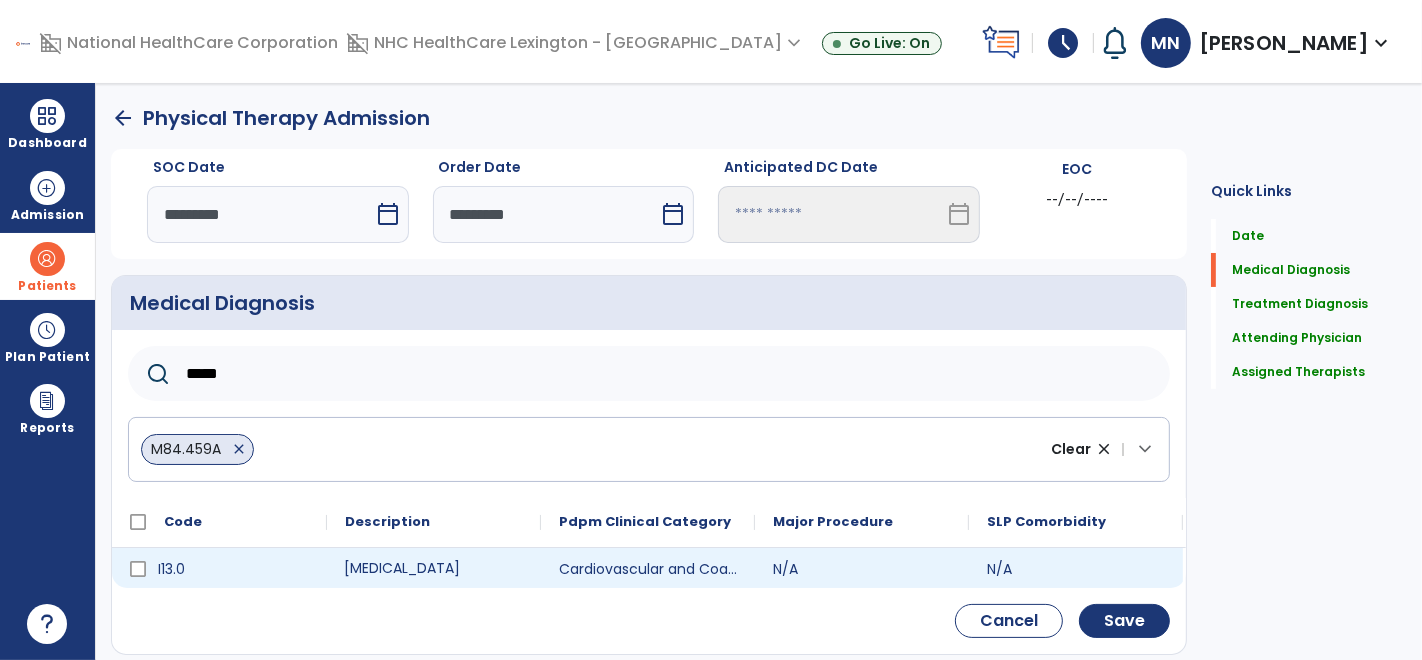 click on "[MEDICAL_DATA]" 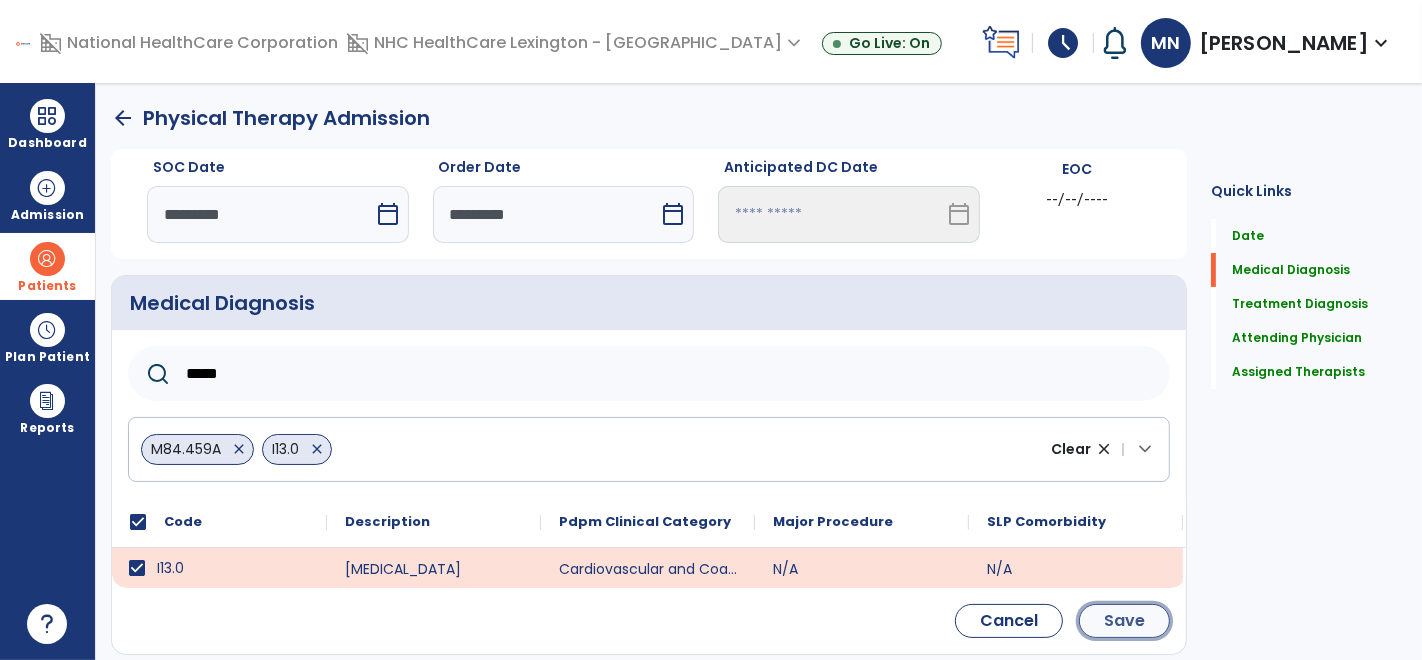 click on "Save" 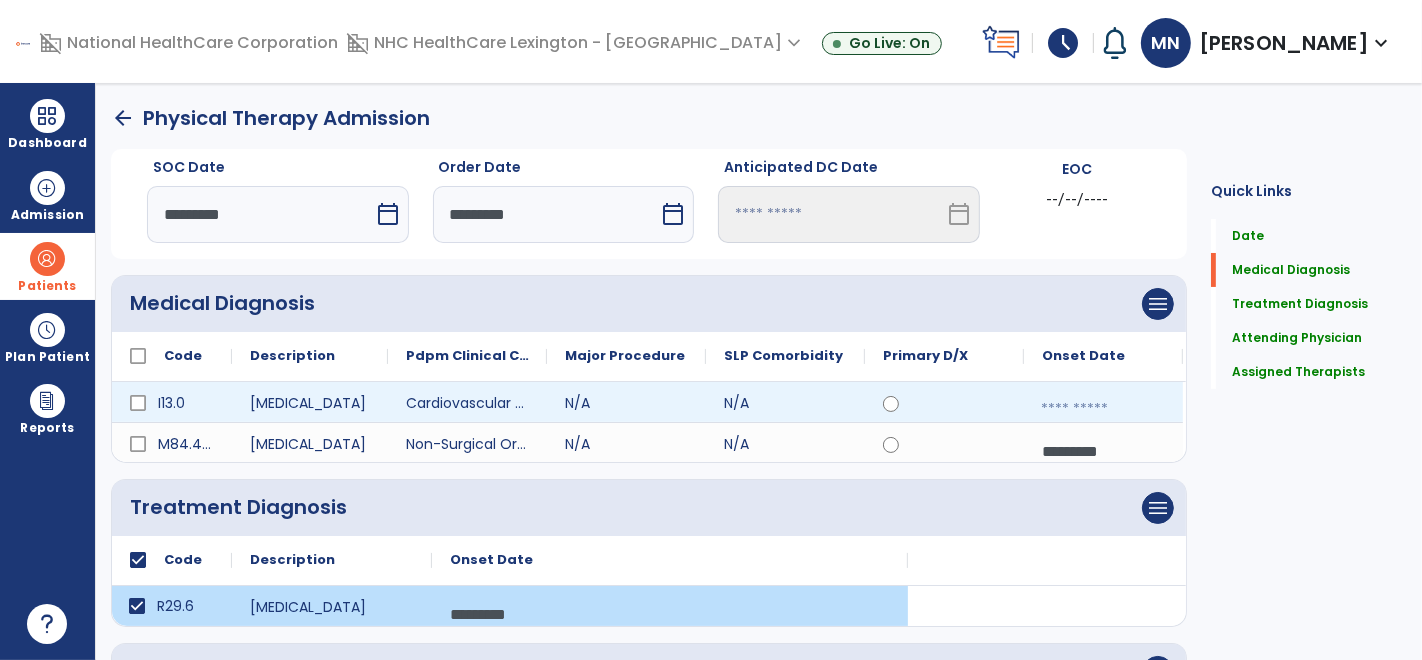 click at bounding box center (1103, 409) 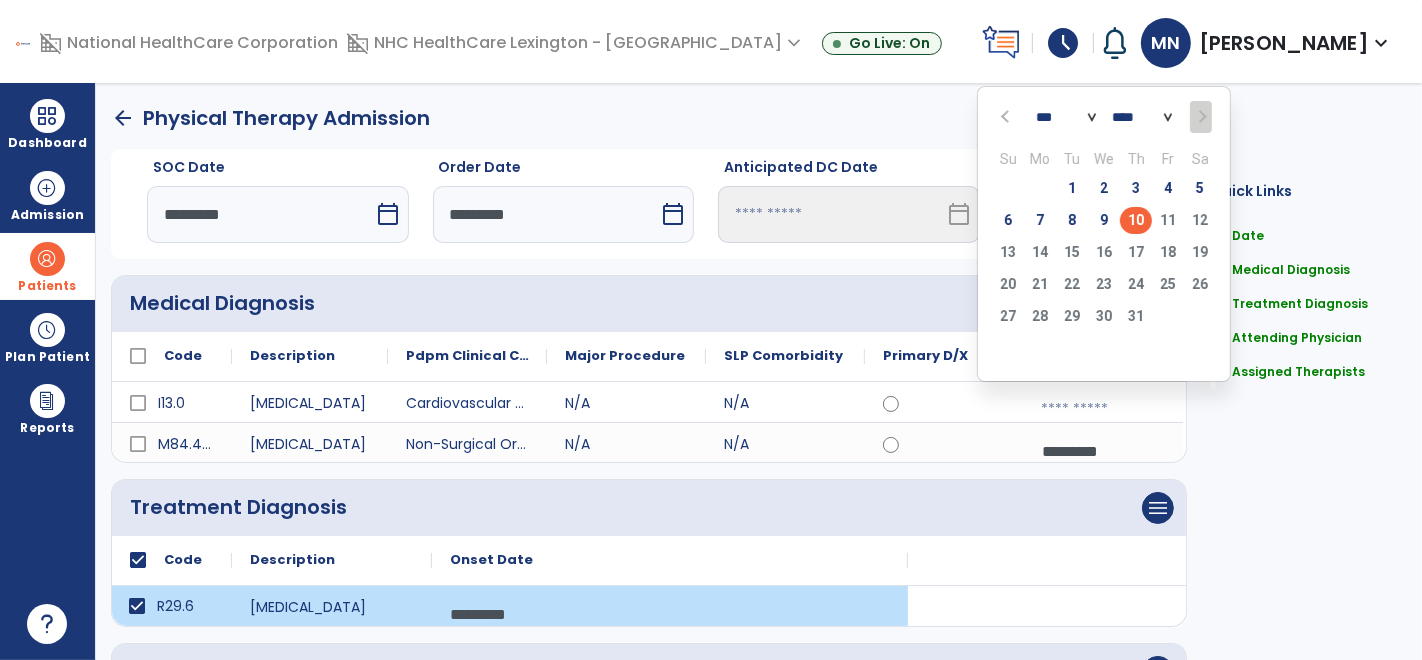 click on "10" 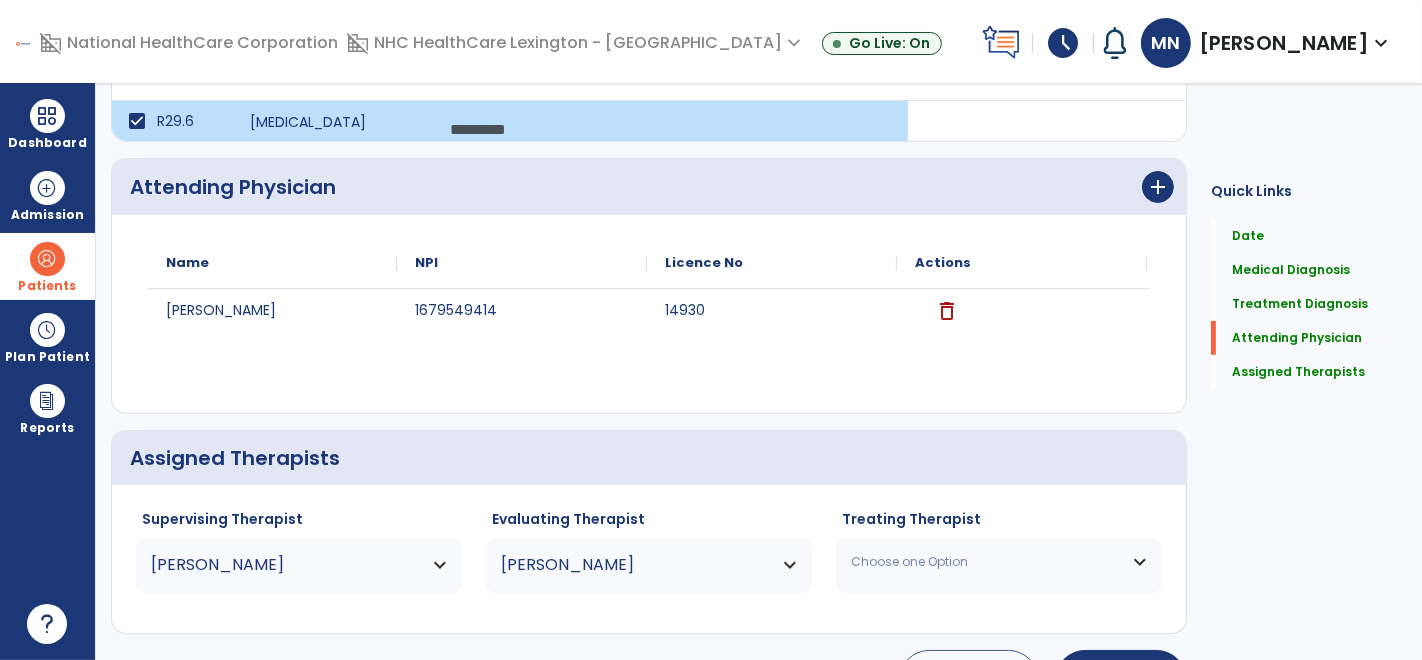 scroll, scrollTop: 548, scrollLeft: 0, axis: vertical 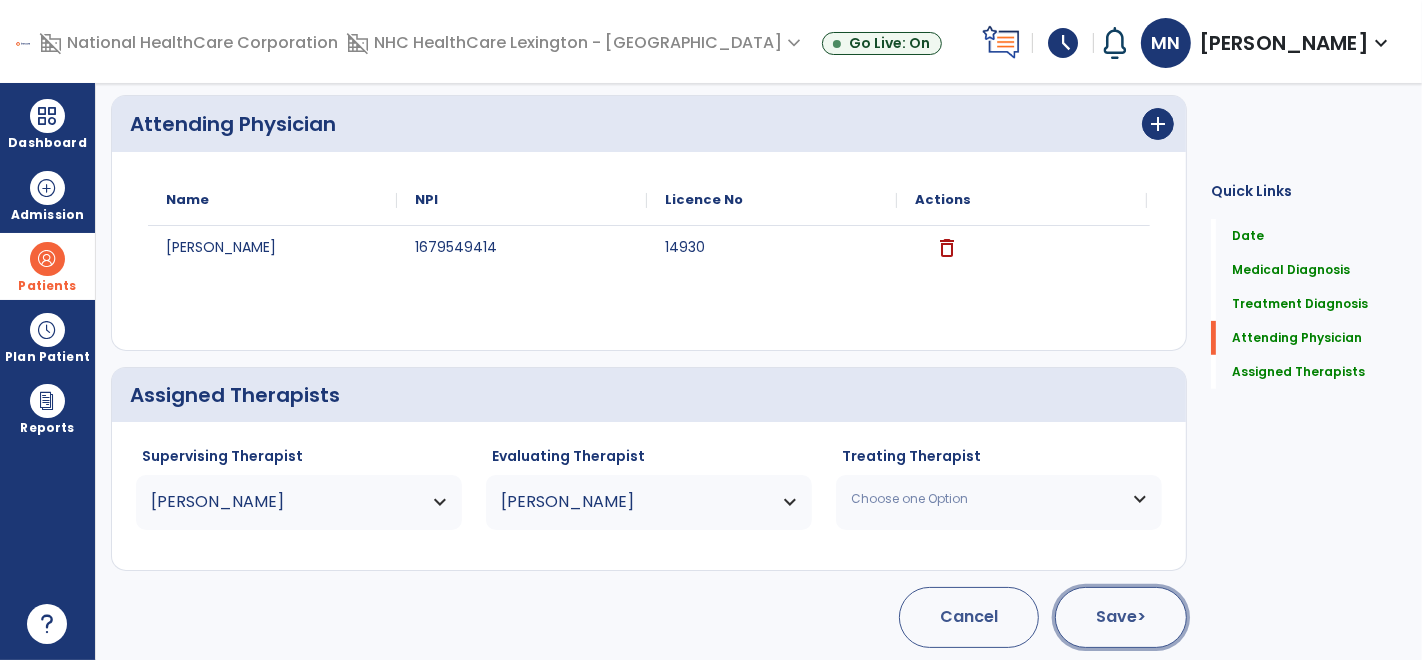 click on "Save  >" 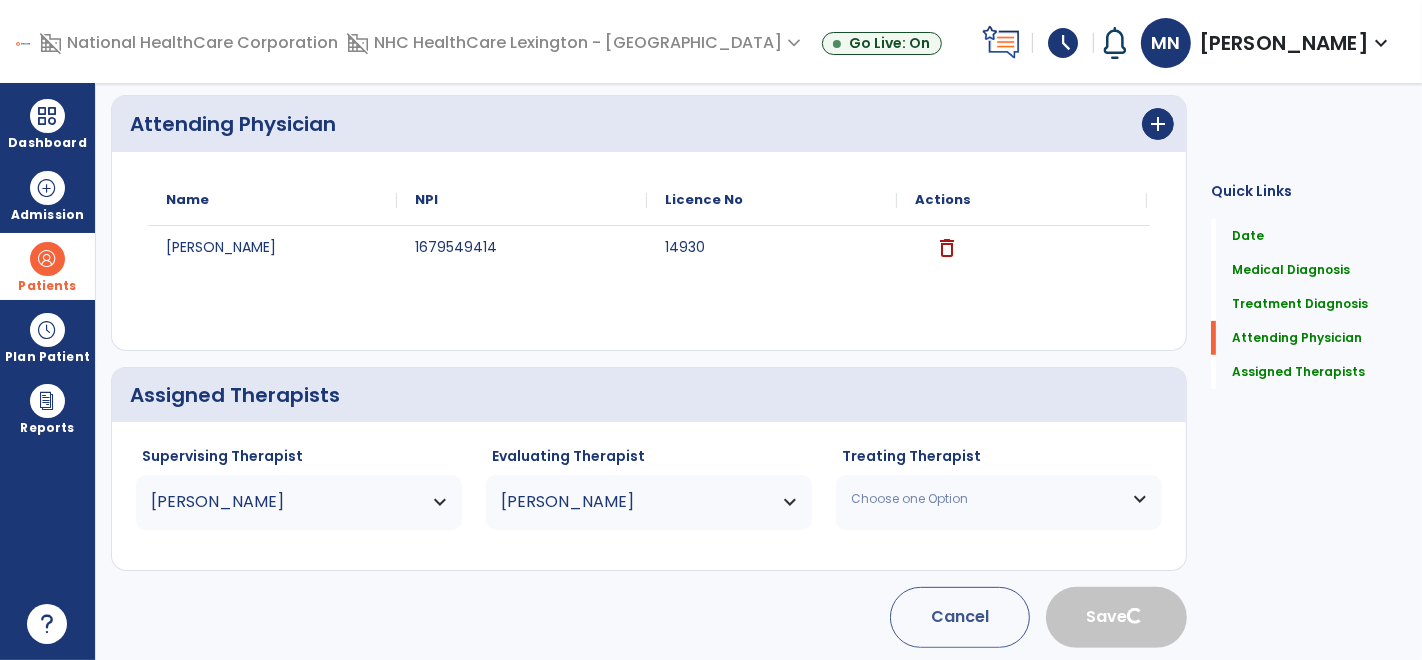 type 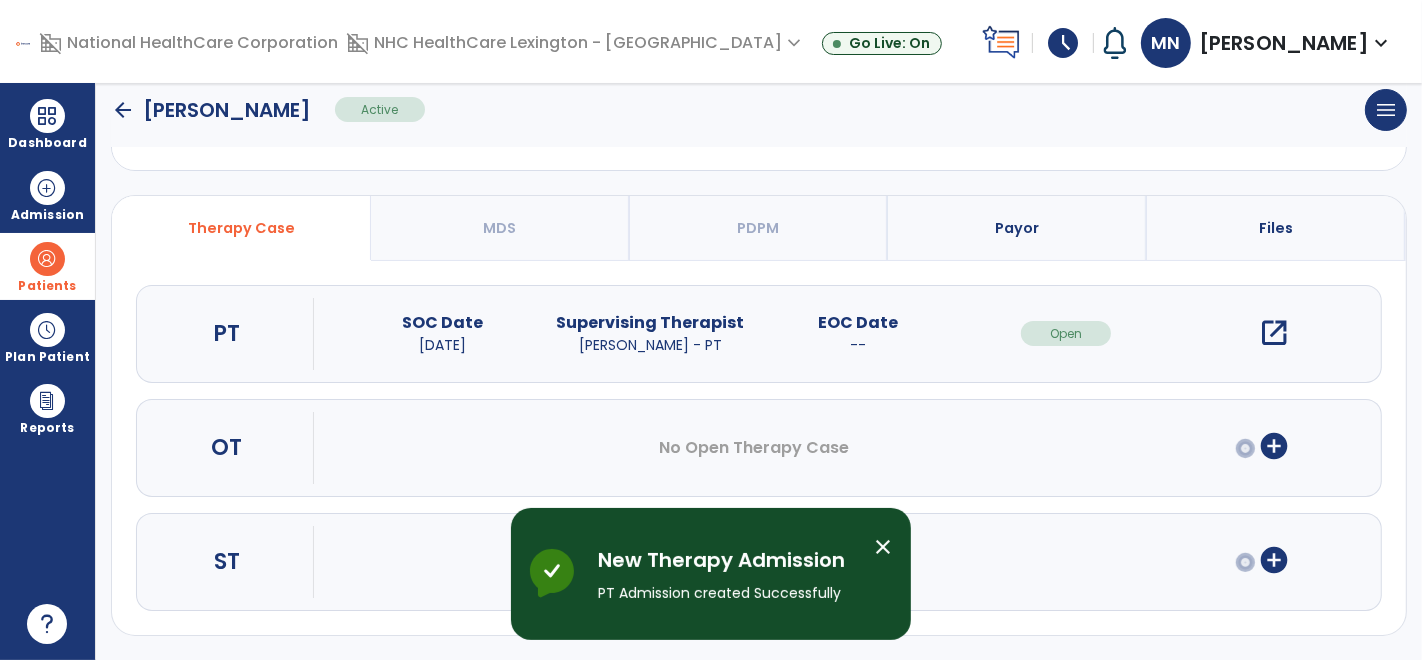scroll, scrollTop: 97, scrollLeft: 0, axis: vertical 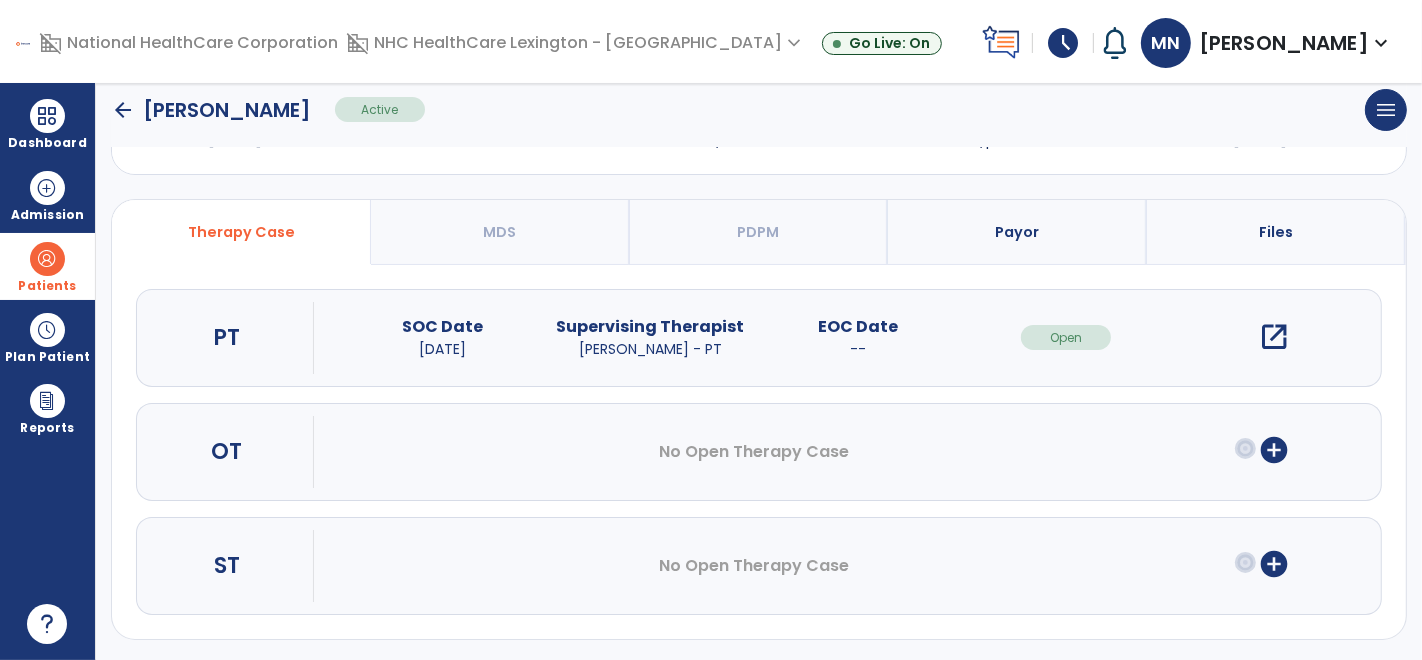 click on "open_in_new" at bounding box center [1274, 337] 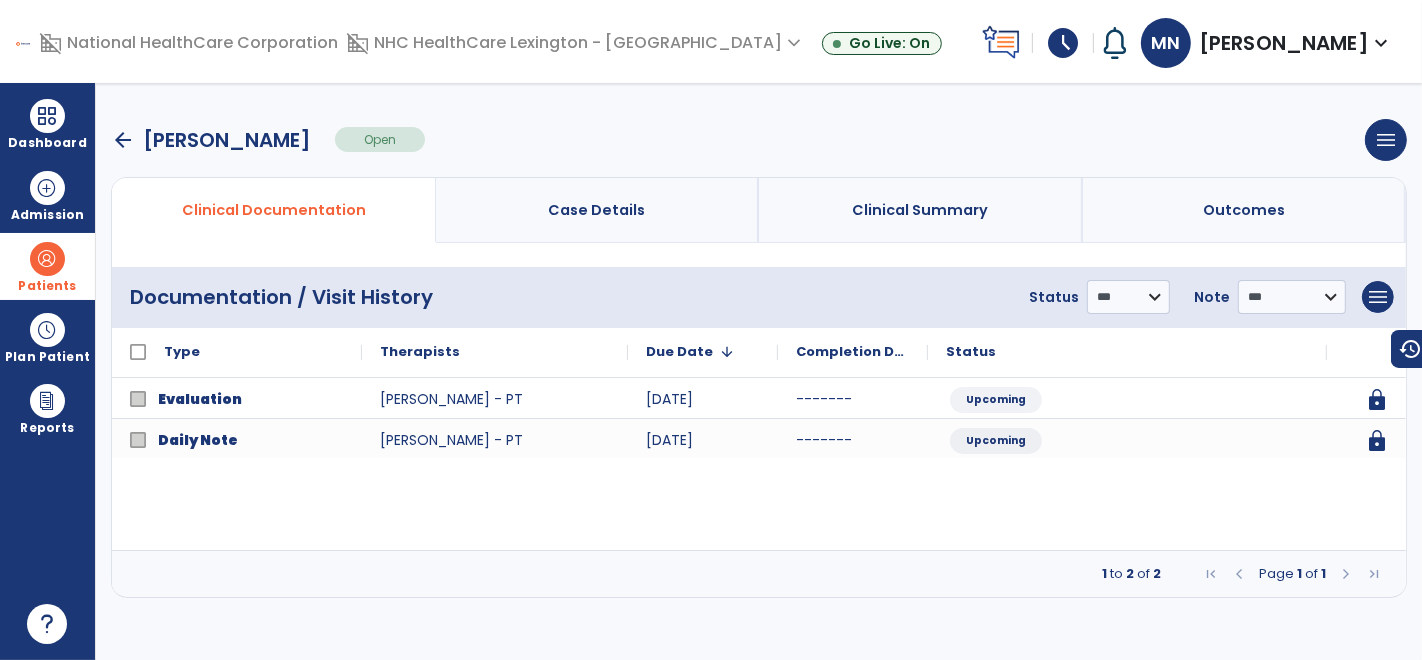 scroll, scrollTop: 0, scrollLeft: 0, axis: both 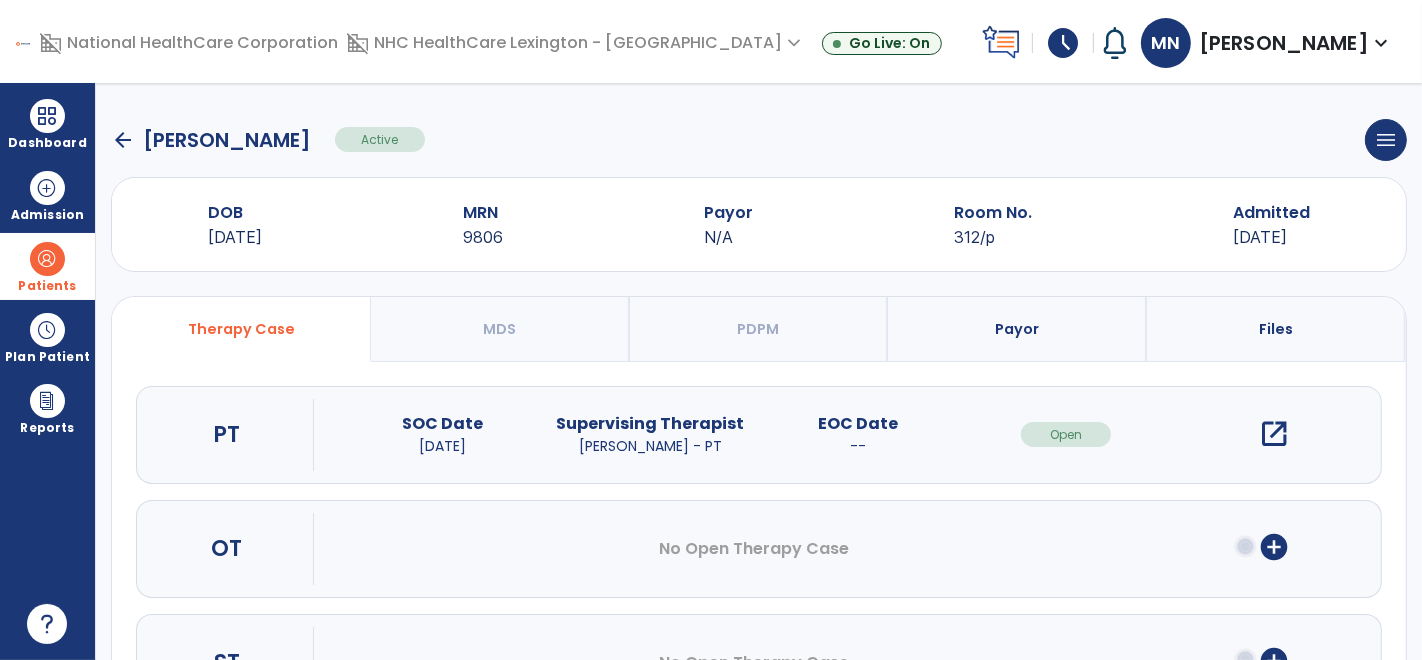 click on "Patients" at bounding box center (47, 286) 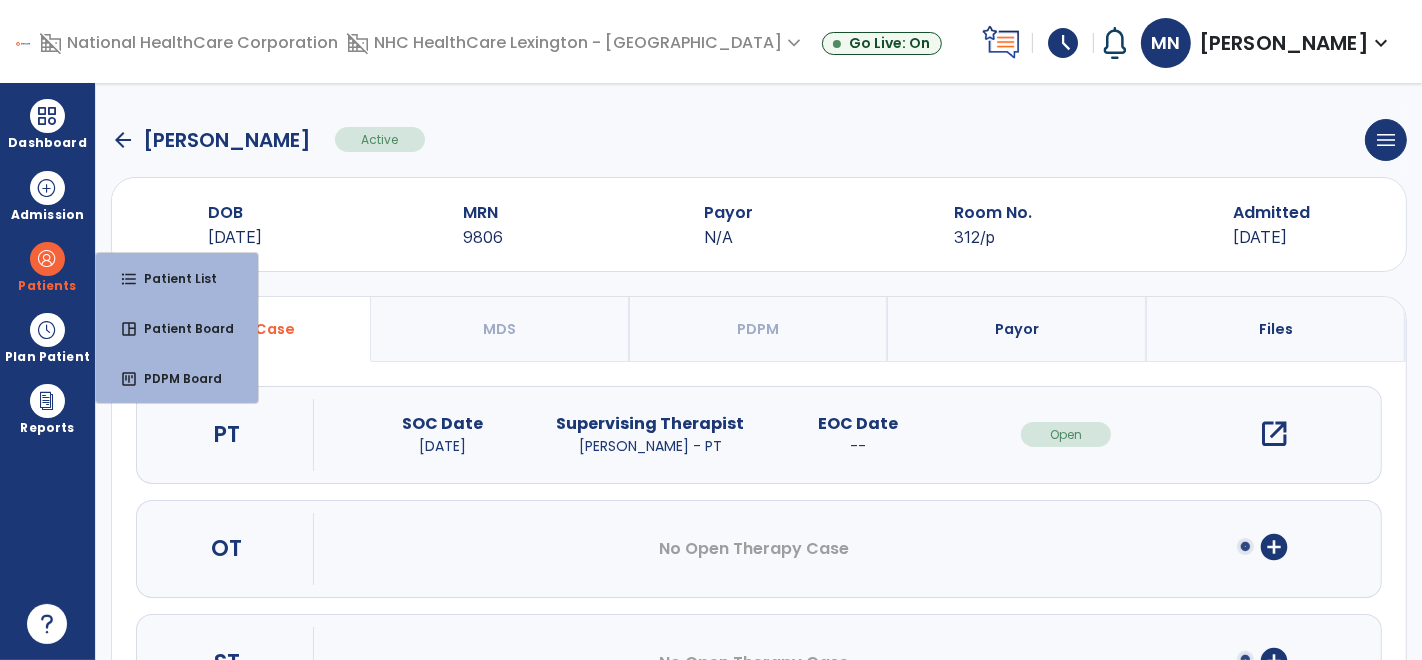 click on "arrow_back   [PERSON_NAME]  Active  menu   Edit Admission   View OBRA Report   Discharge Patient" 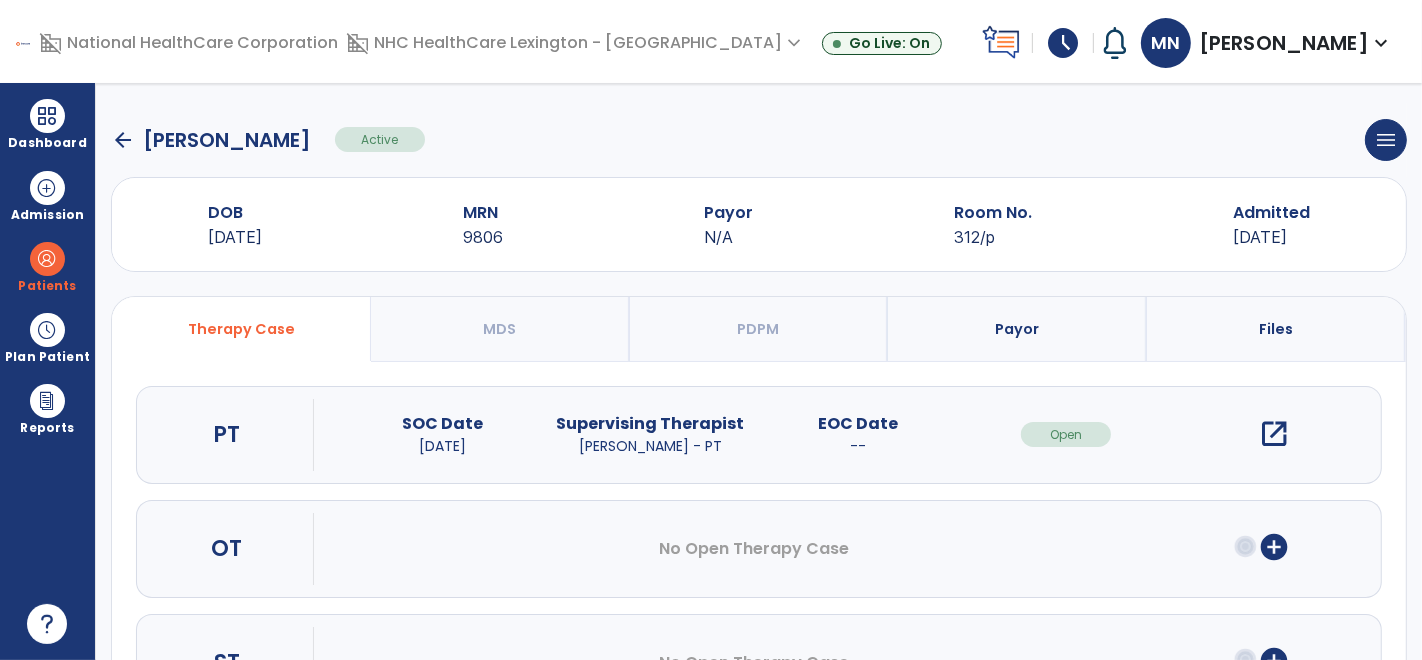 click on "Payor" at bounding box center [1017, 329] 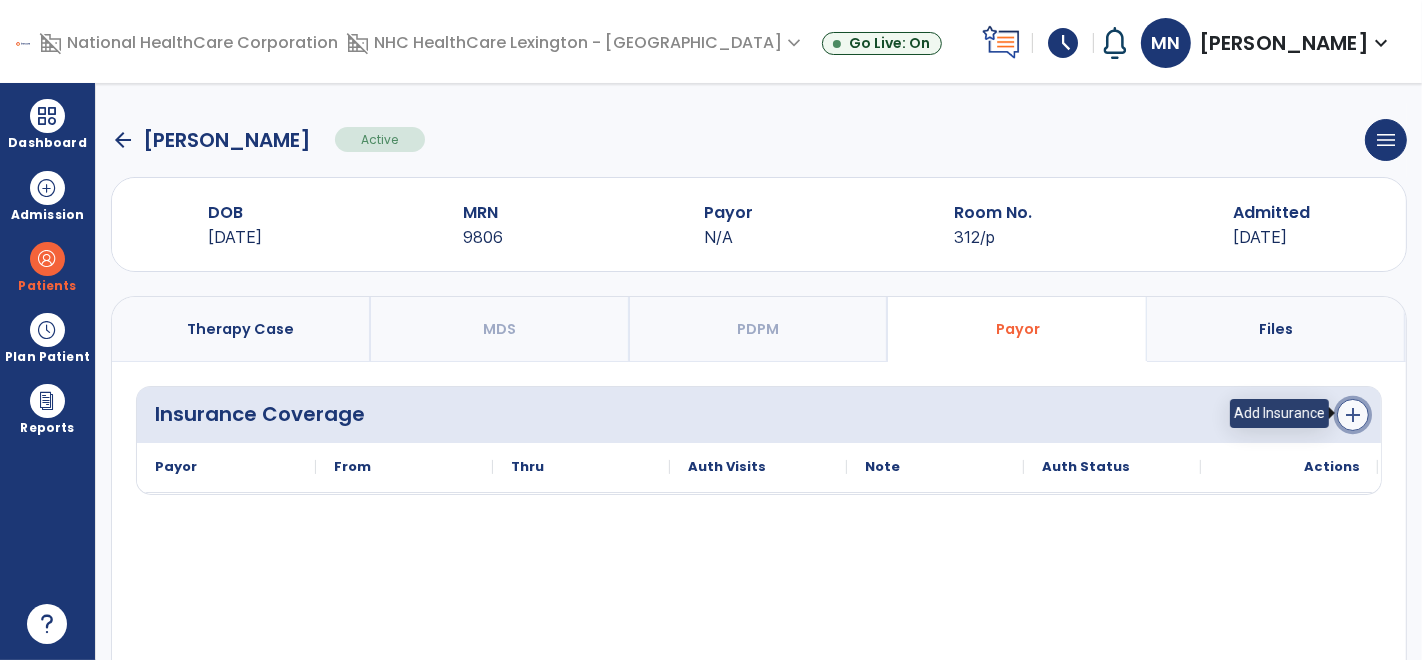click on "add" 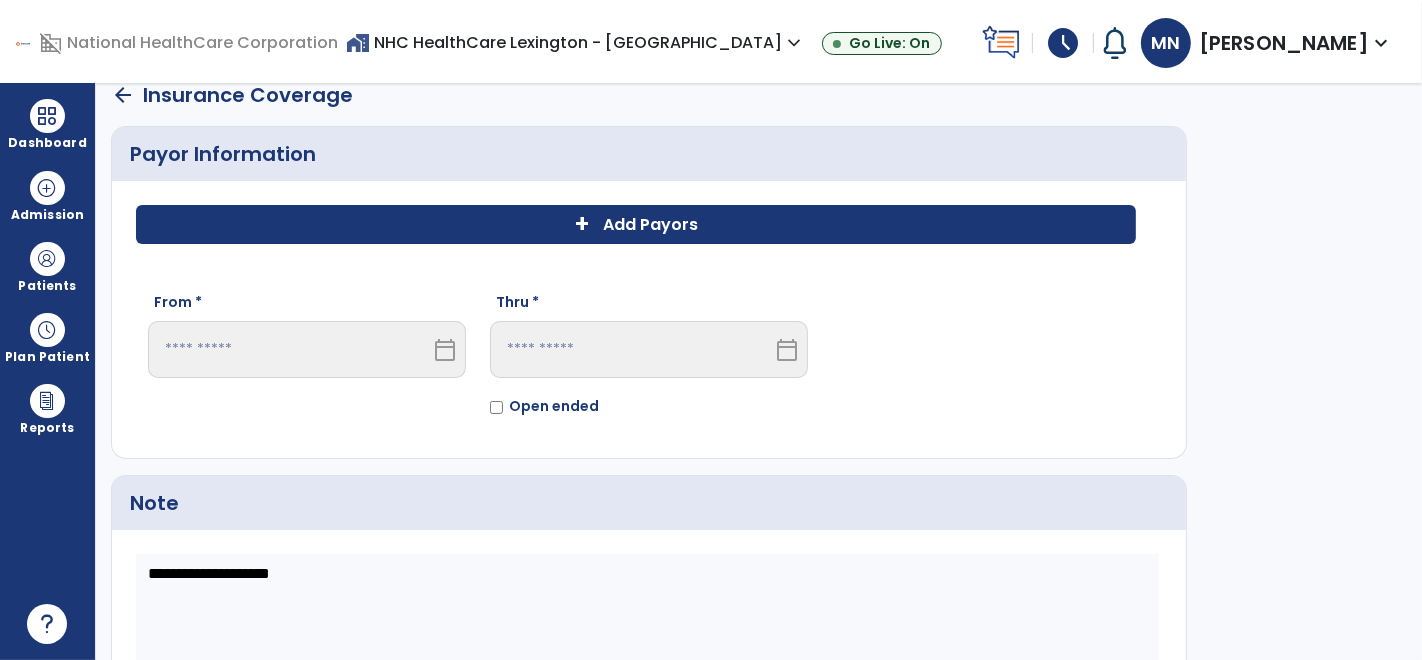 scroll, scrollTop: 8, scrollLeft: 0, axis: vertical 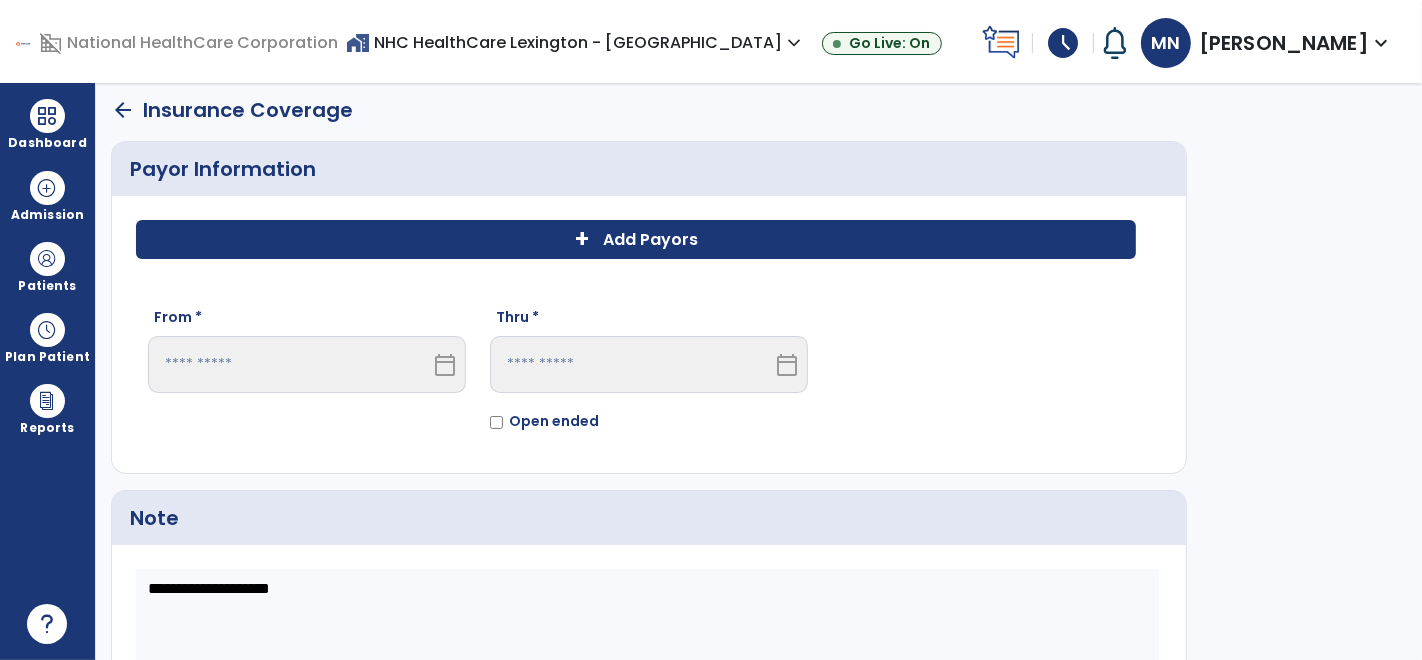click on "Add Payors" 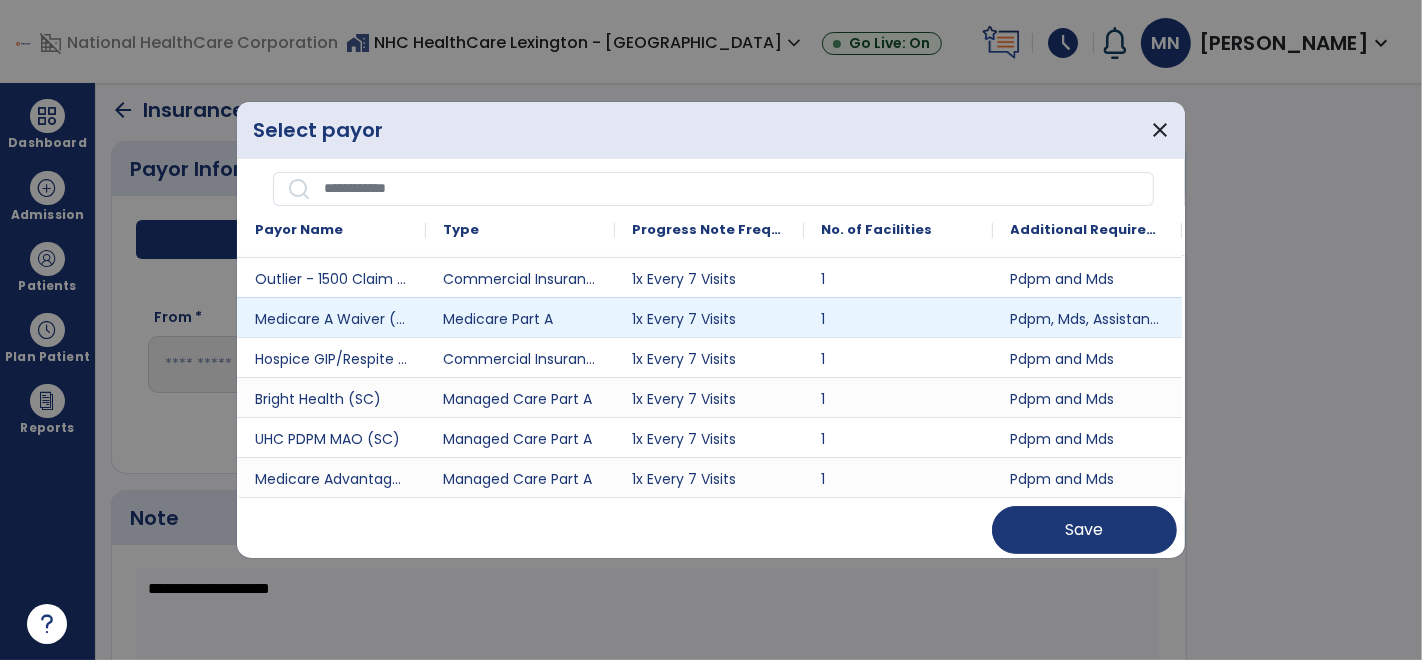 scroll, scrollTop: 486, scrollLeft: 0, axis: vertical 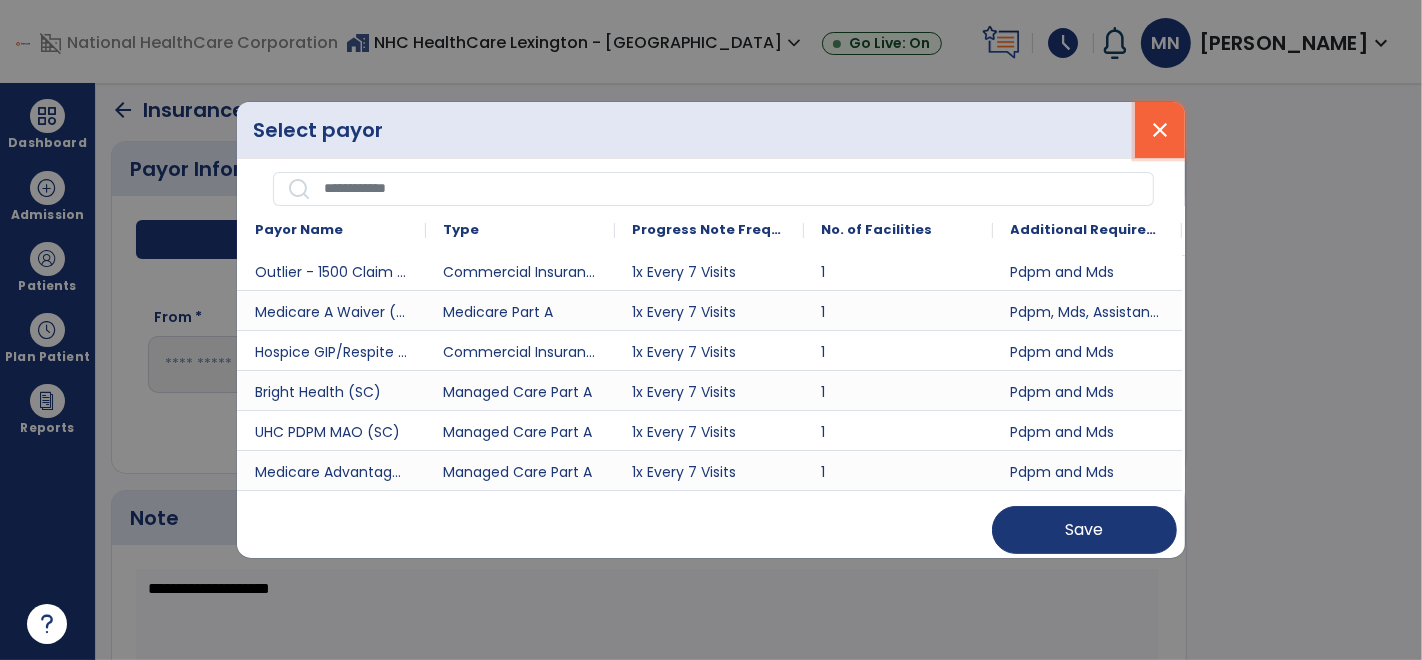 click on "close" at bounding box center (1160, 130) 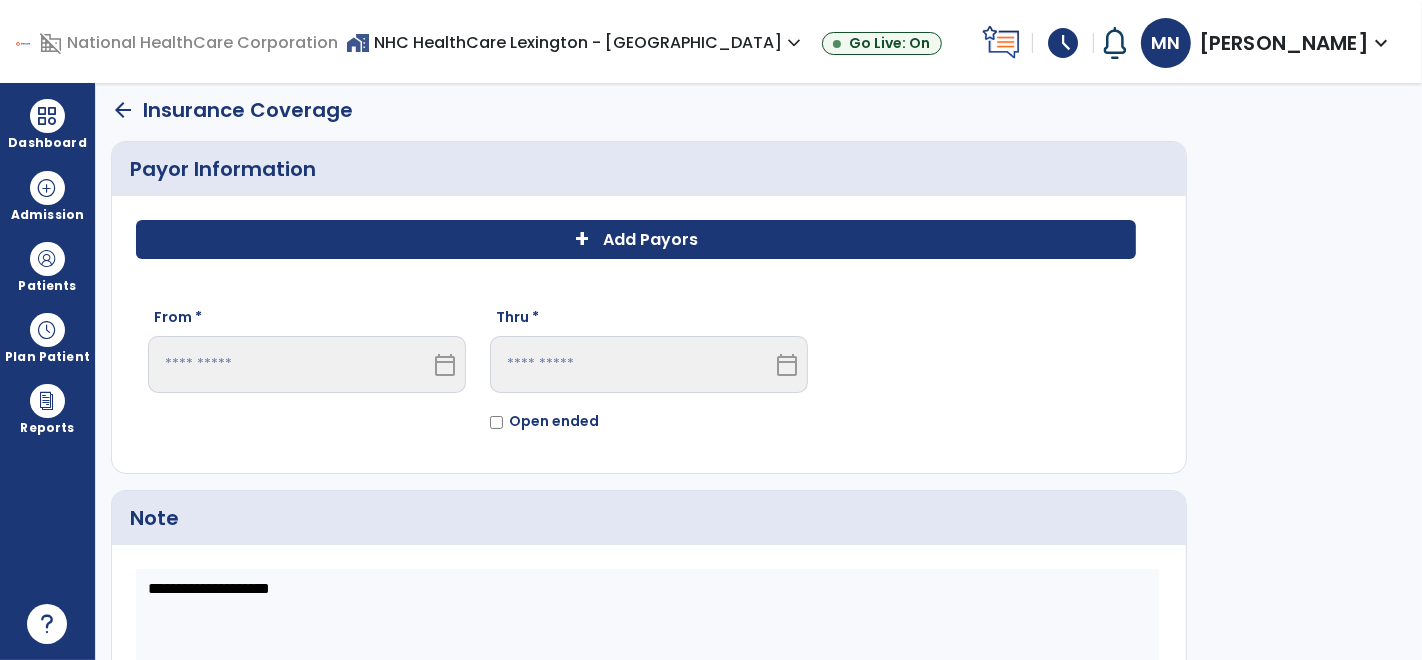 scroll, scrollTop: 0, scrollLeft: 0, axis: both 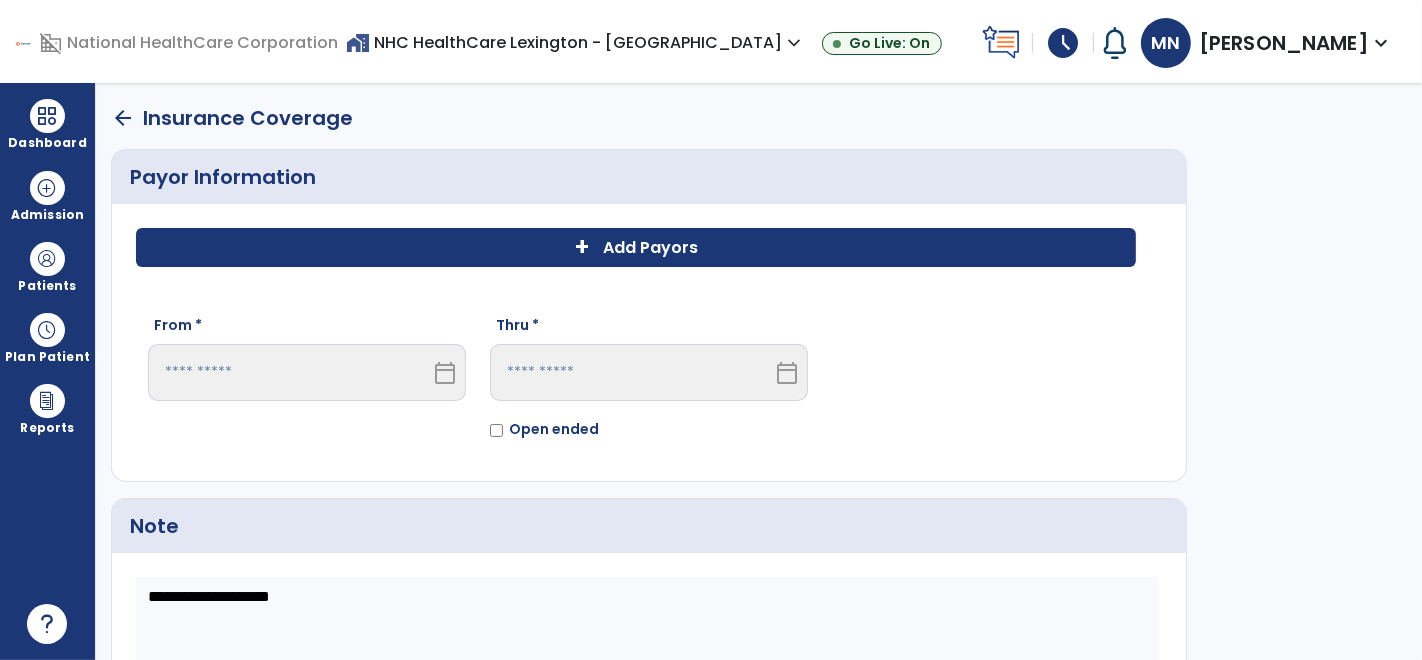 click on "arrow_back" 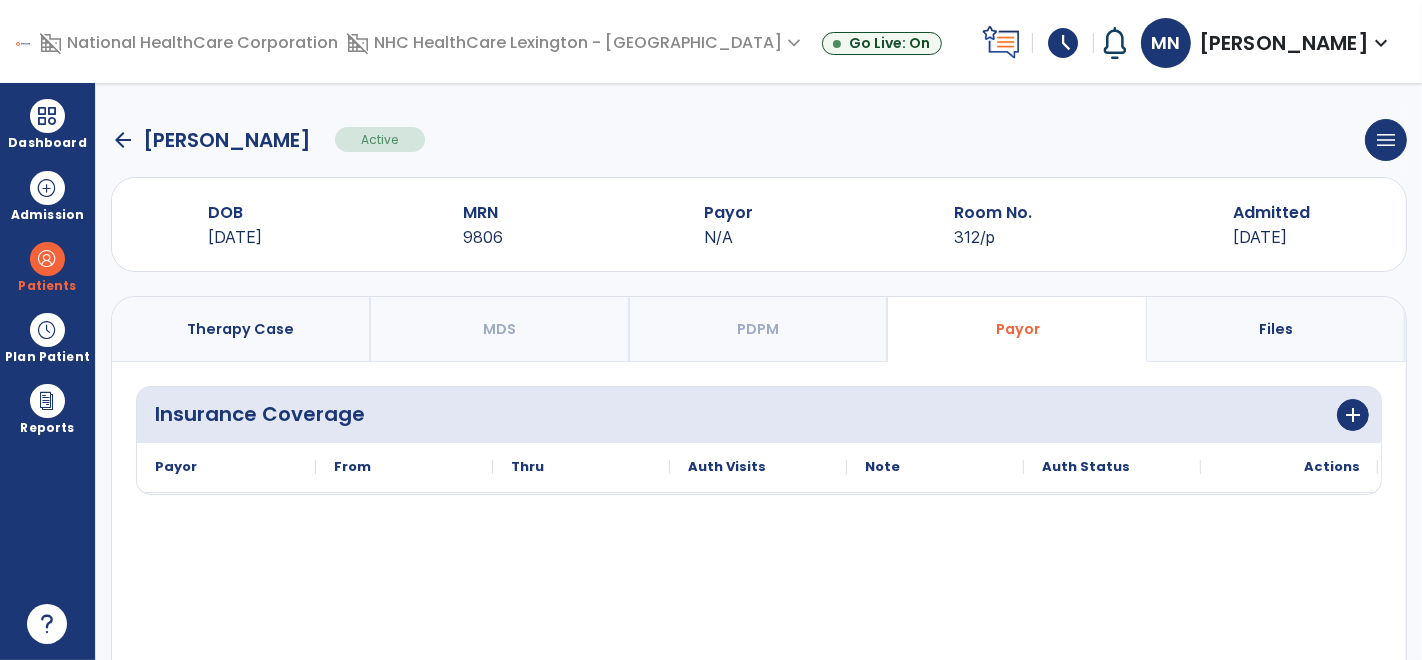 click on "Therapy Case" at bounding box center (240, 329) 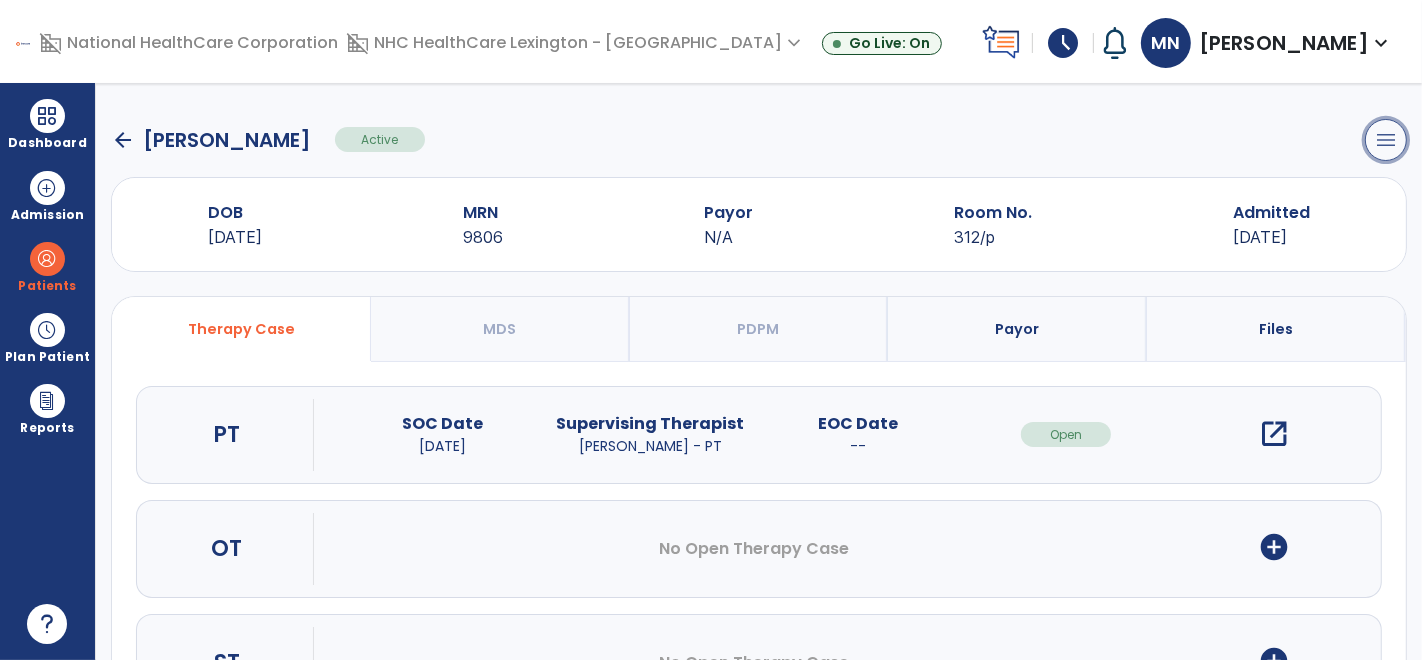 click on "menu" at bounding box center [1386, 140] 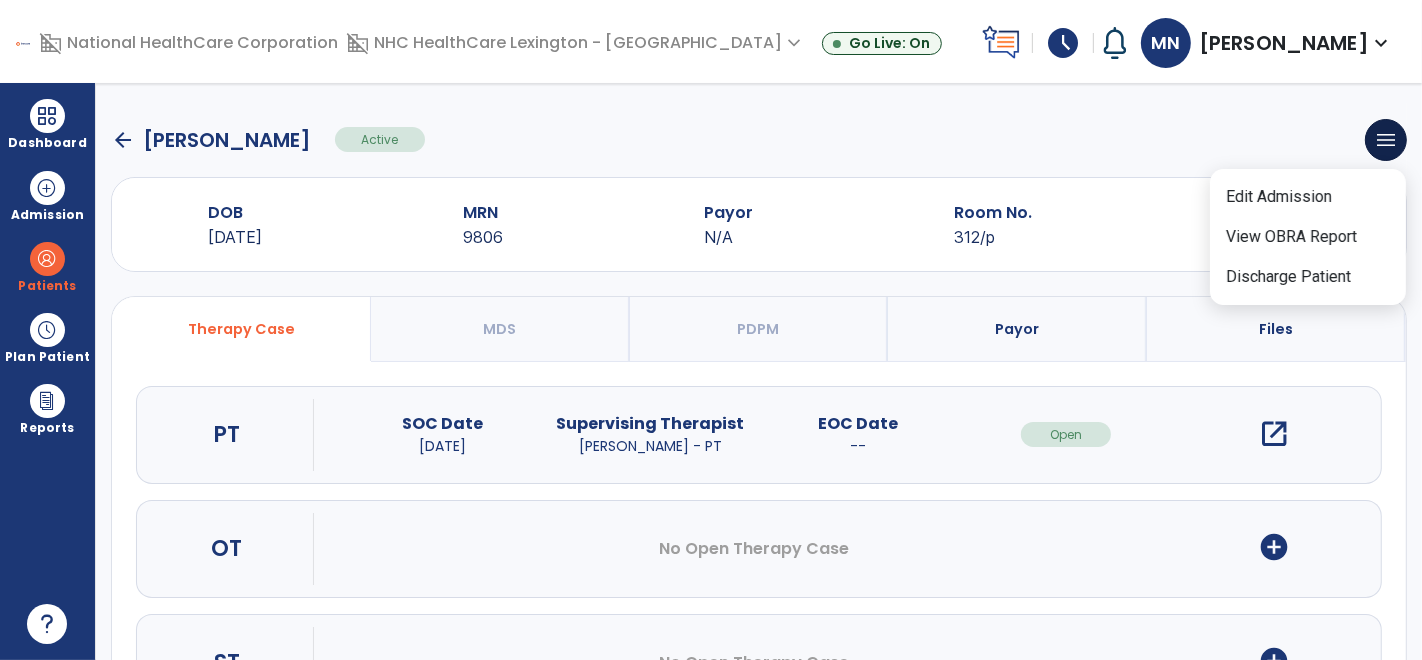 click on "arrow_back   [PERSON_NAME]  Active  menu   Edit Admission   View OBRA Report   Discharge Patient" 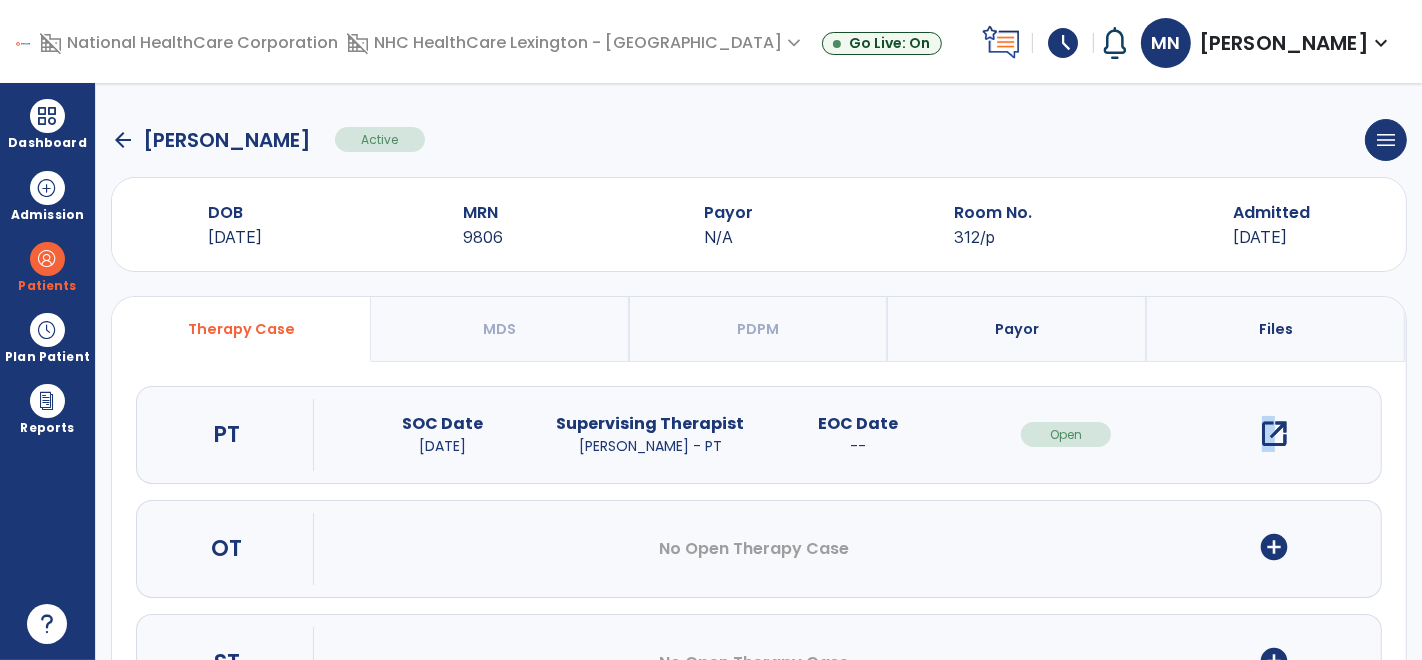 drag, startPoint x: 1251, startPoint y: 422, endPoint x: 1270, endPoint y: 434, distance: 22.472204 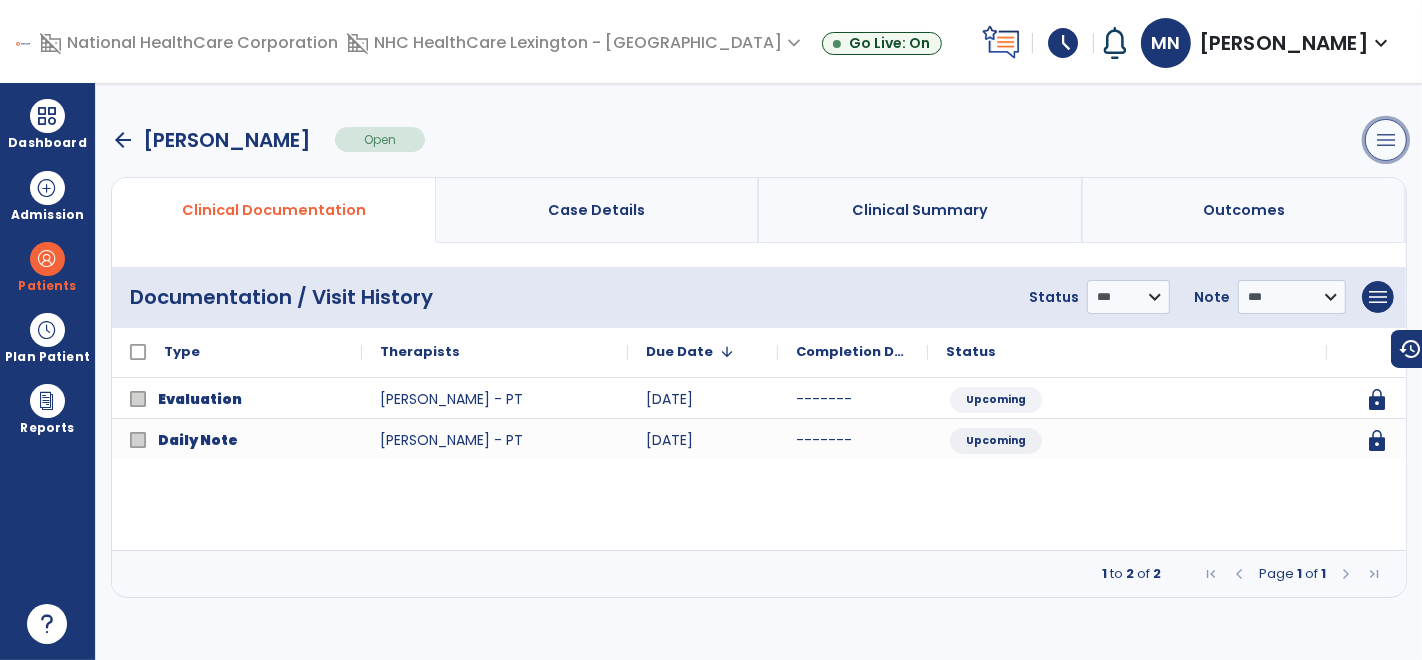 click on "menu" at bounding box center [1386, 140] 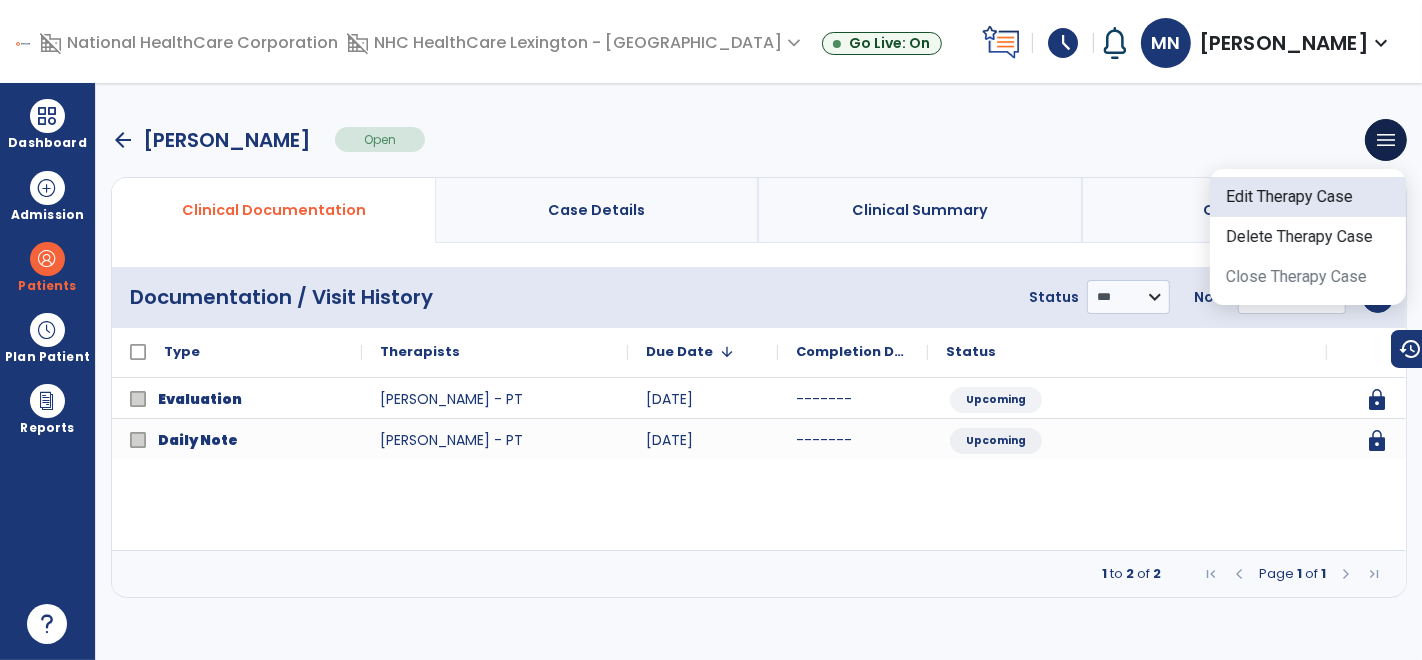 click on "Edit Therapy Case" at bounding box center (1308, 197) 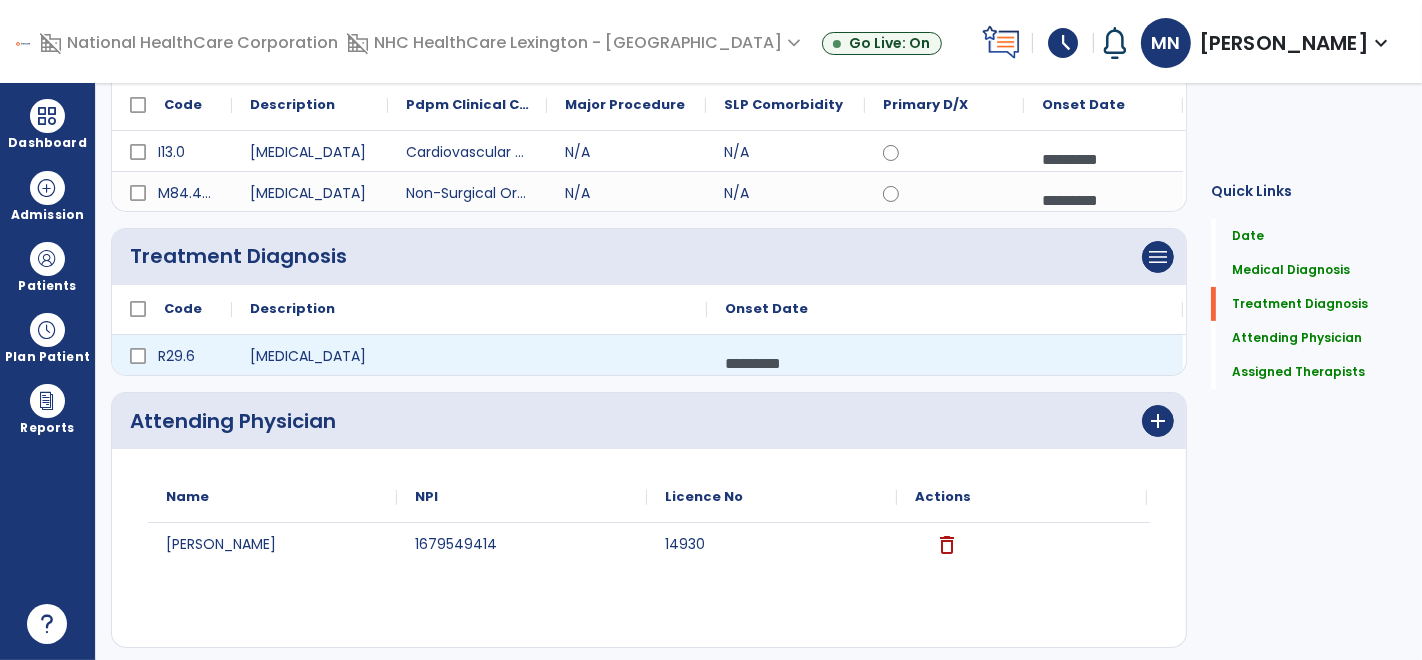 scroll, scrollTop: 548, scrollLeft: 0, axis: vertical 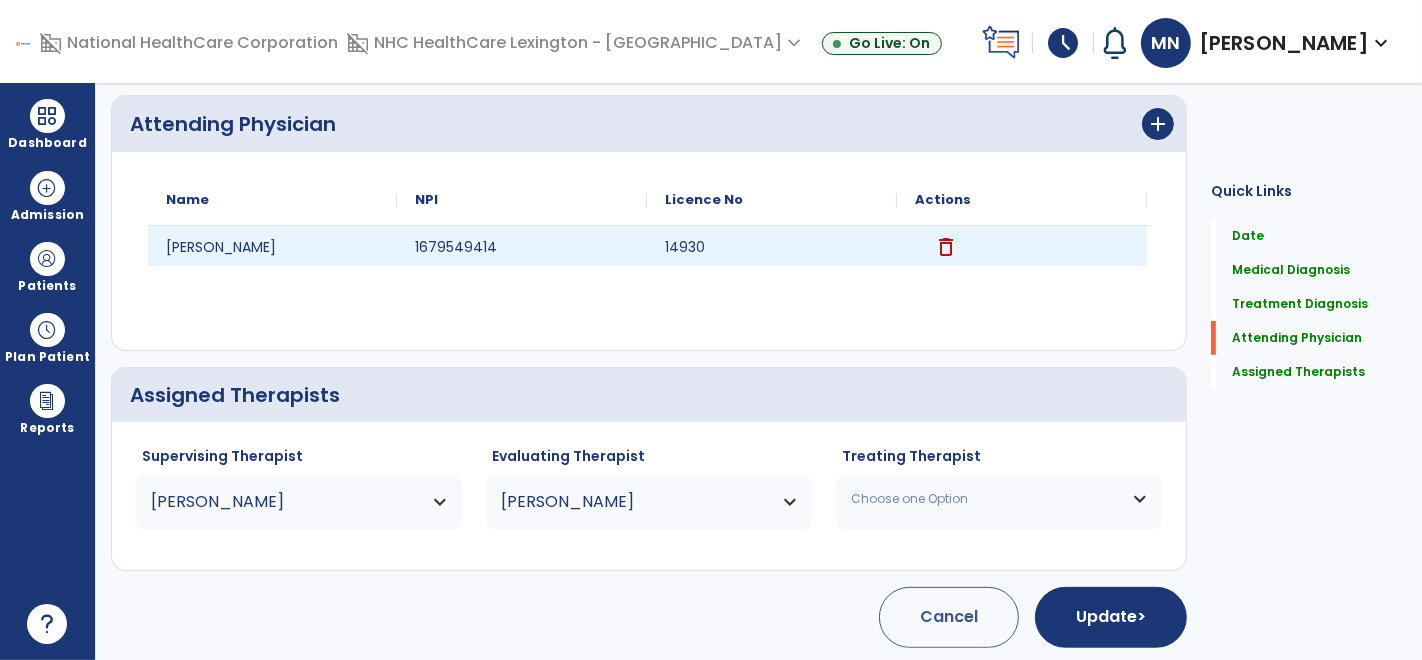 click on "delete" 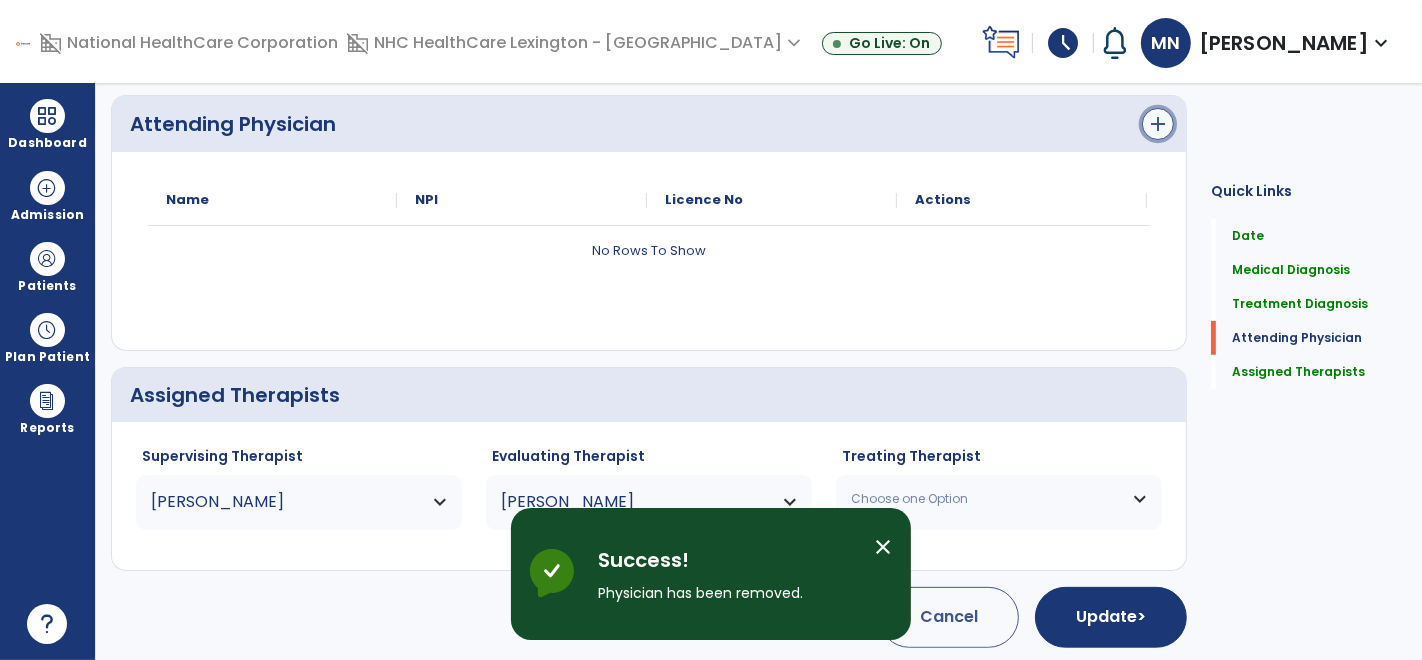 click on "add" 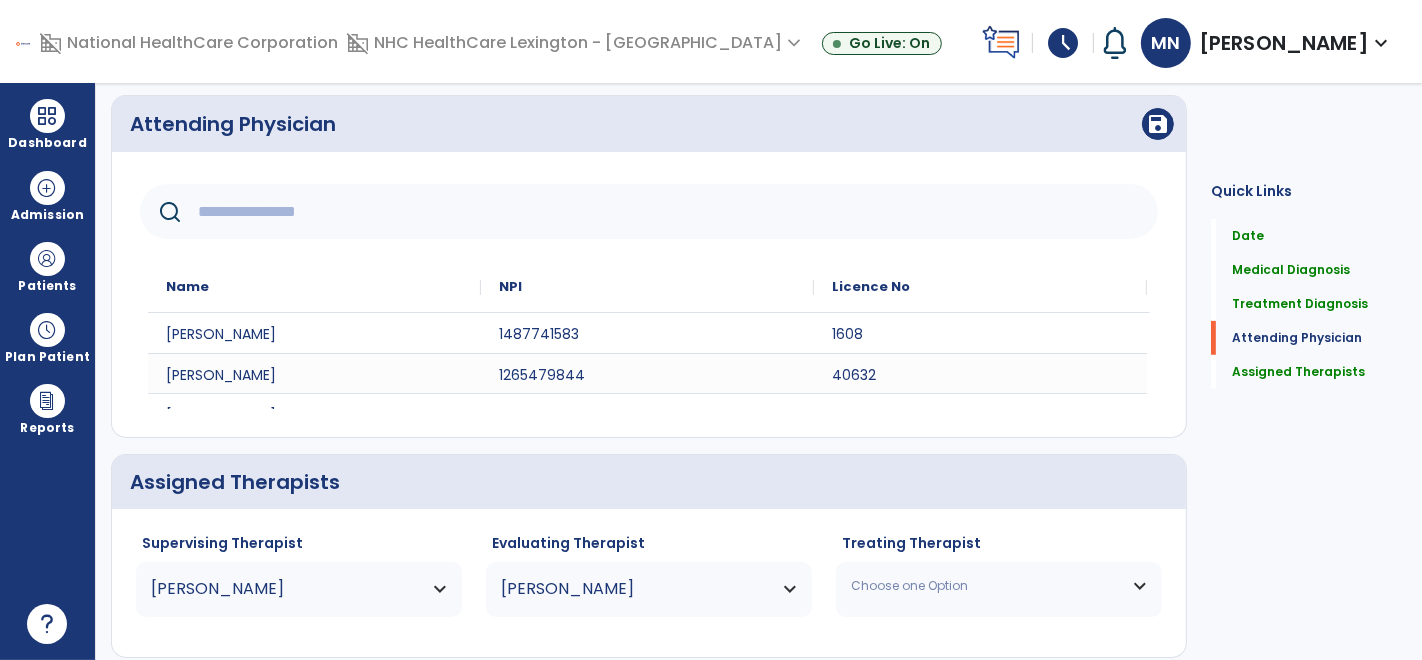 click 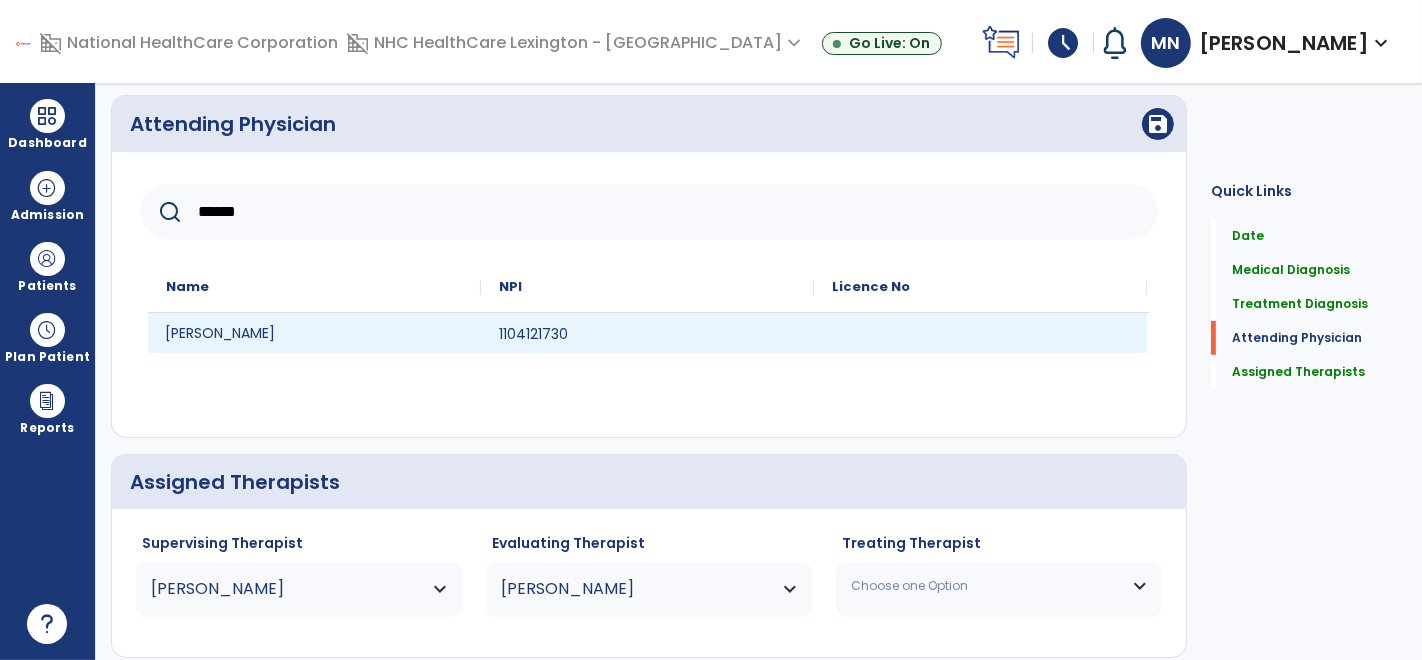 click on "[PERSON_NAME]" 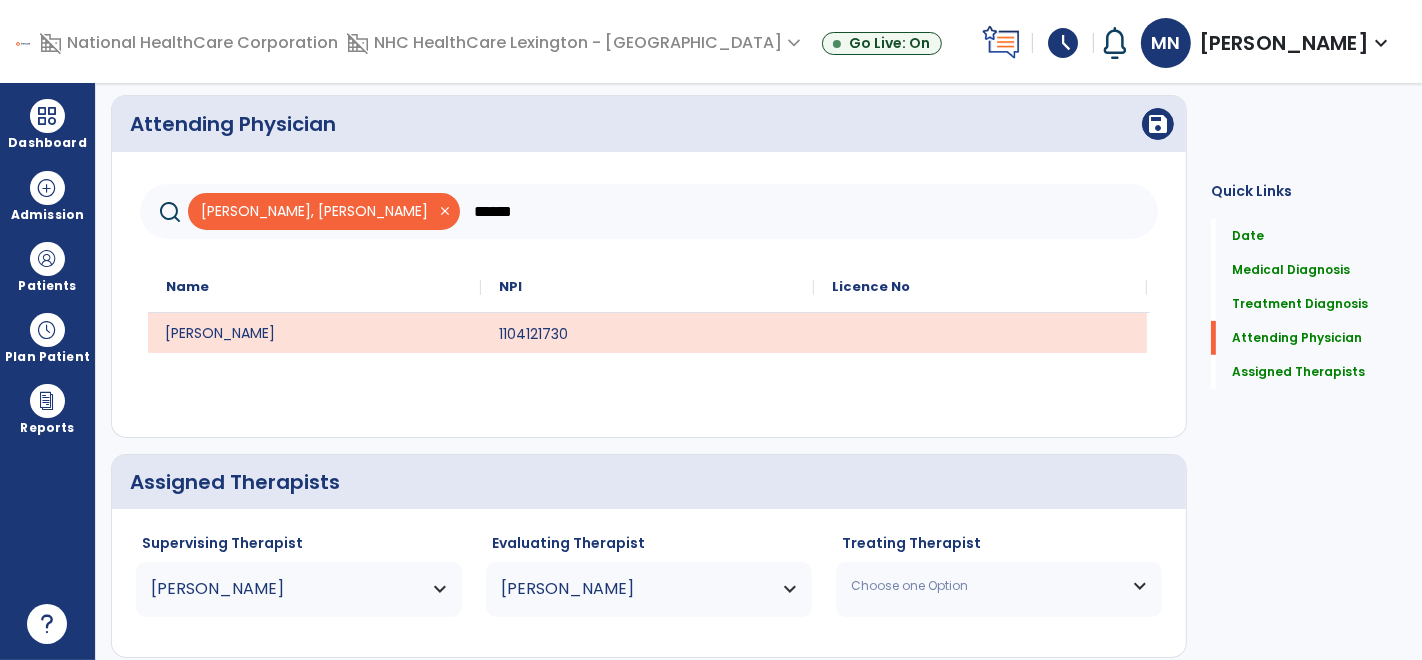 drag, startPoint x: 482, startPoint y: 208, endPoint x: 354, endPoint y: 197, distance: 128.47179 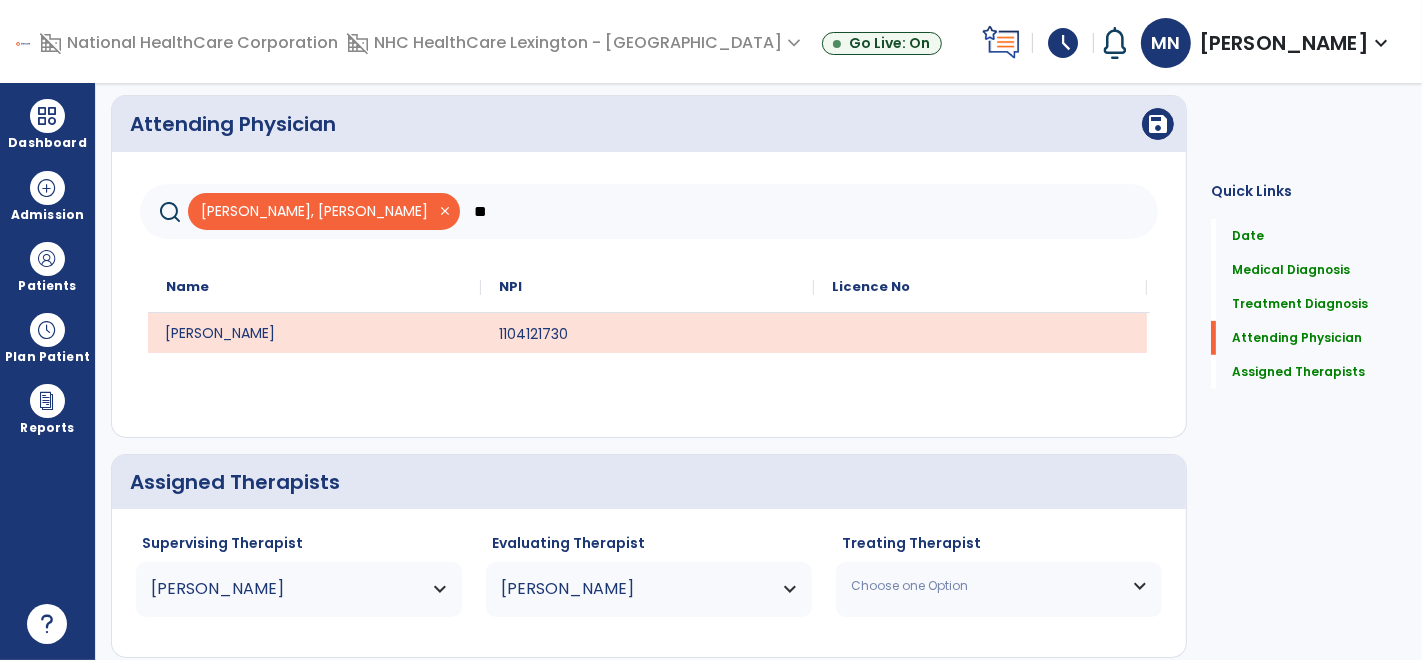 type on "*" 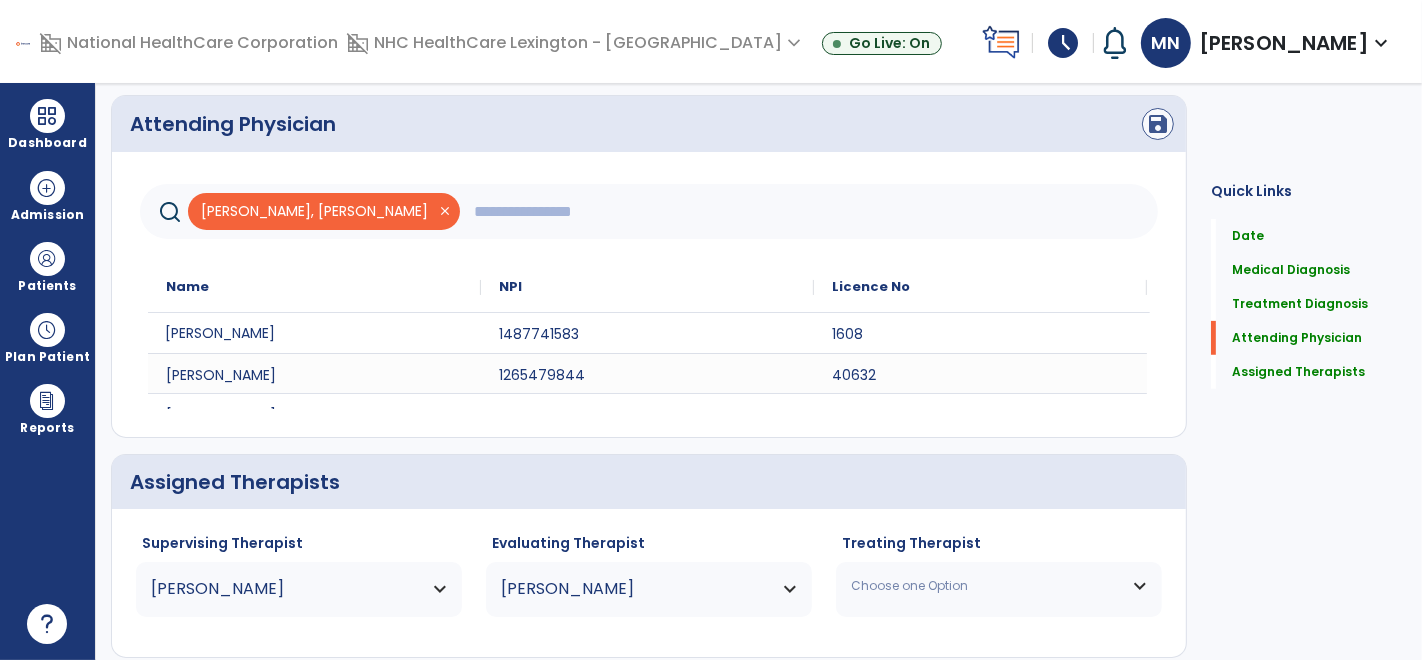 type 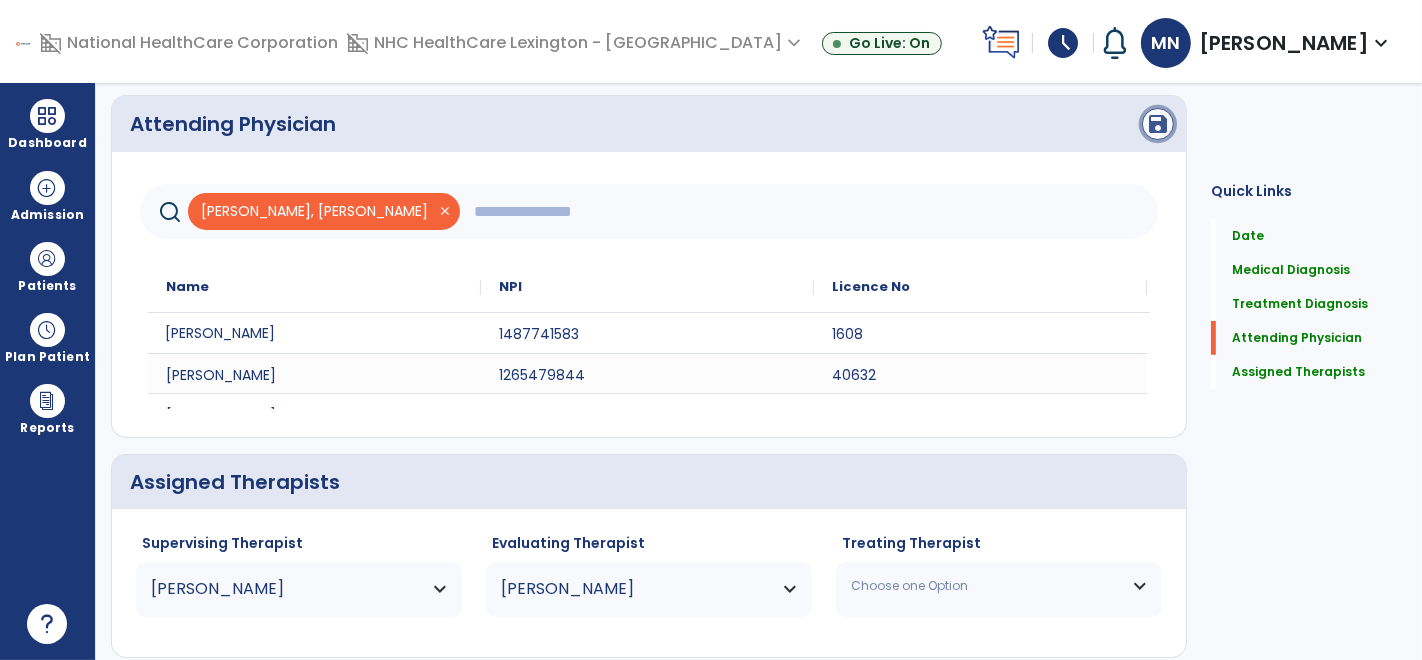 click on "save" 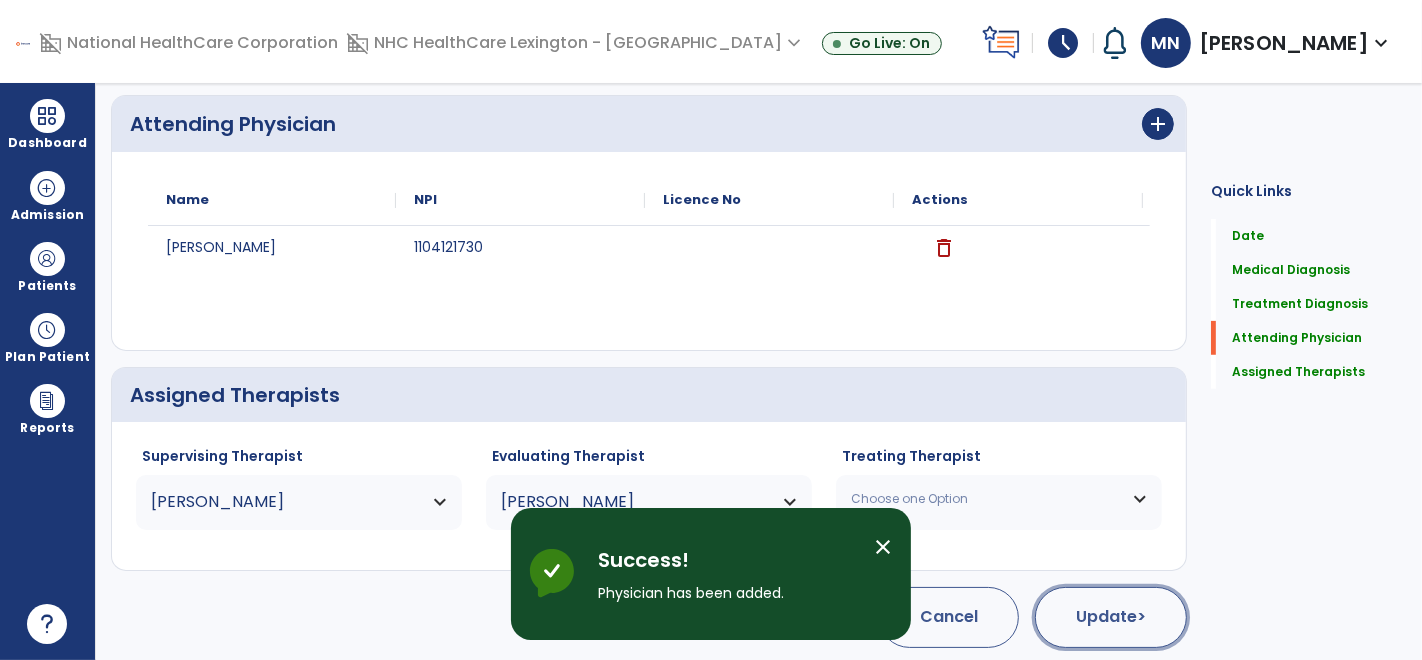 click on "Update  >" 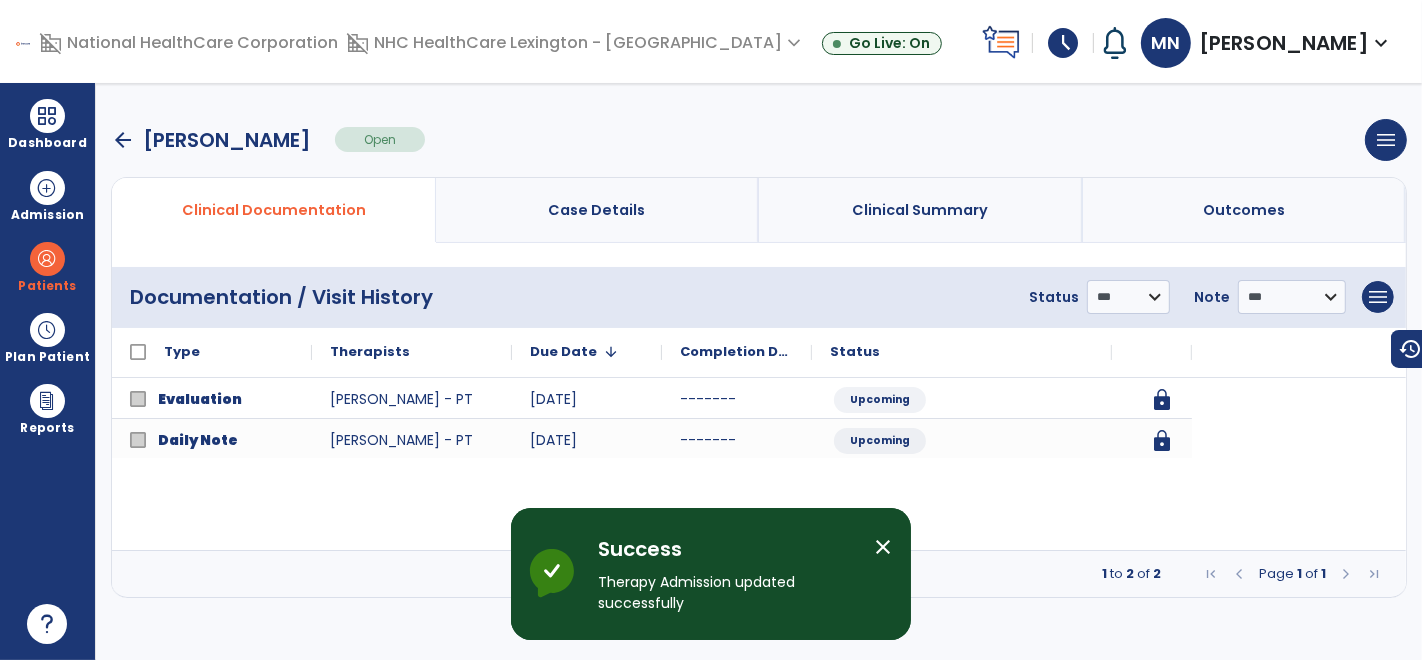 scroll, scrollTop: 0, scrollLeft: 0, axis: both 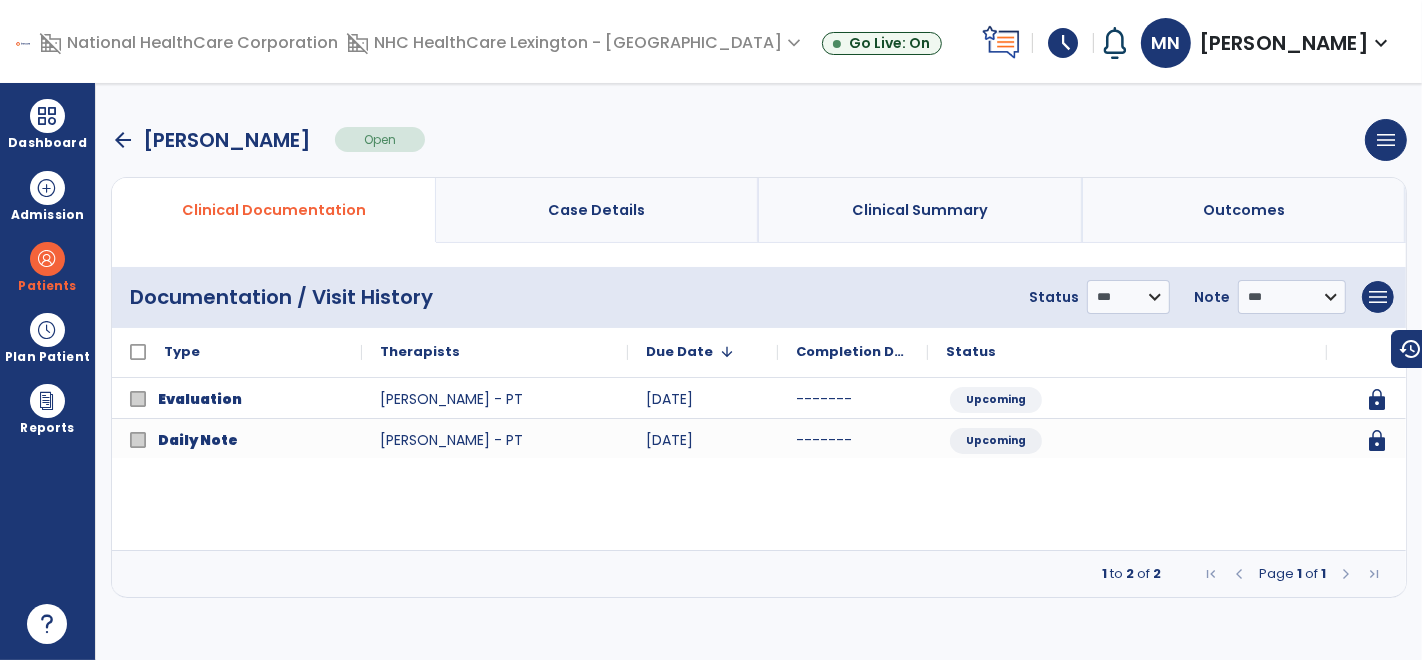 click on "arrow_back" at bounding box center [123, 140] 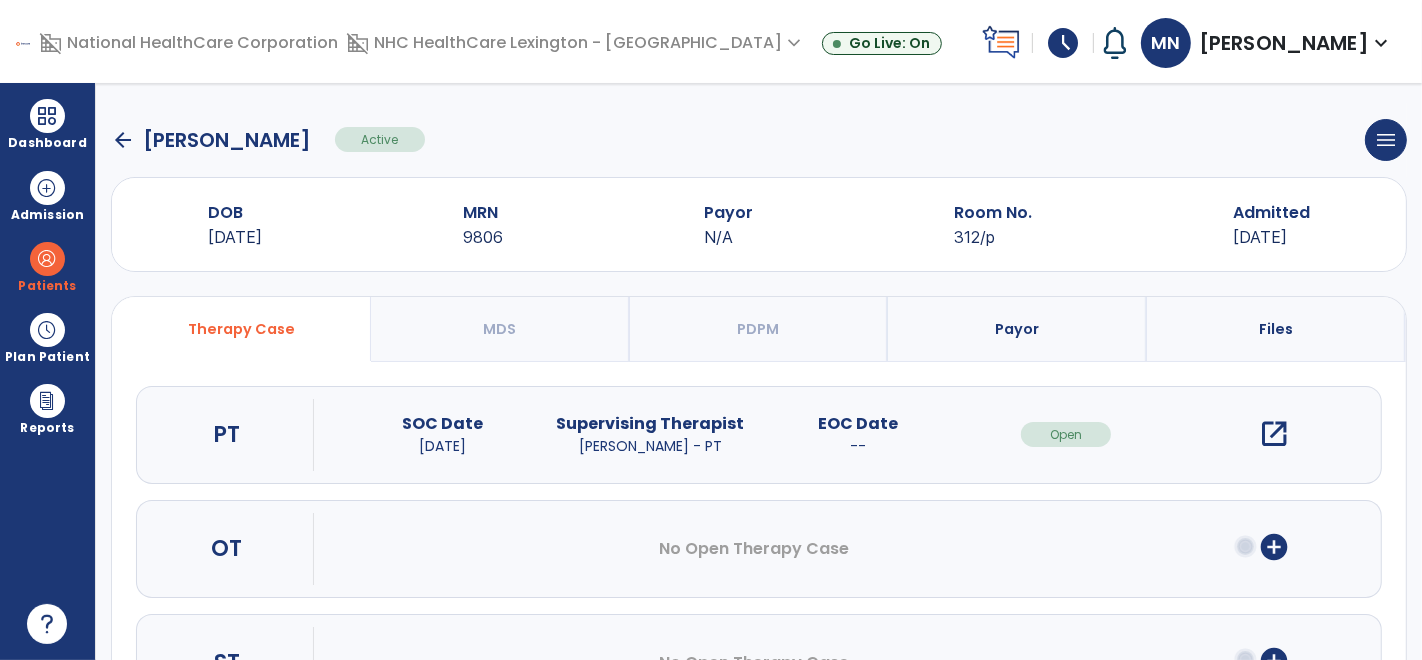 click on "arrow_back" 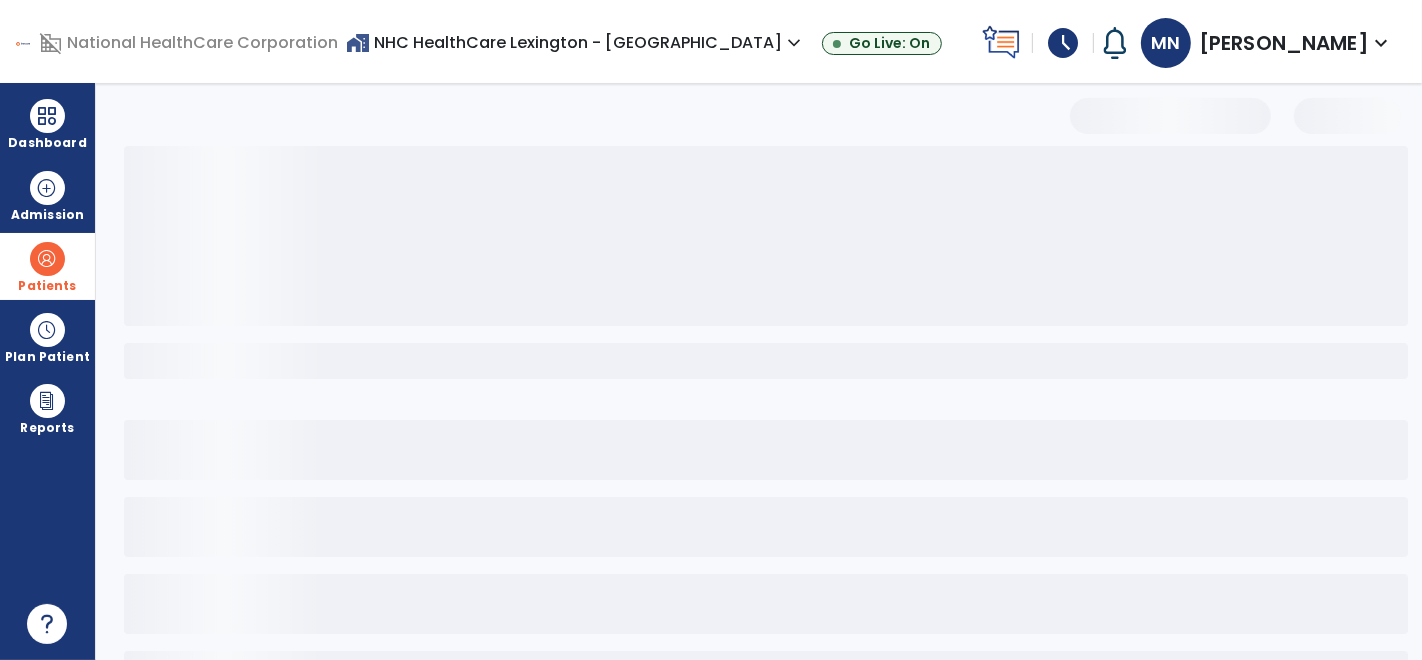select on "***" 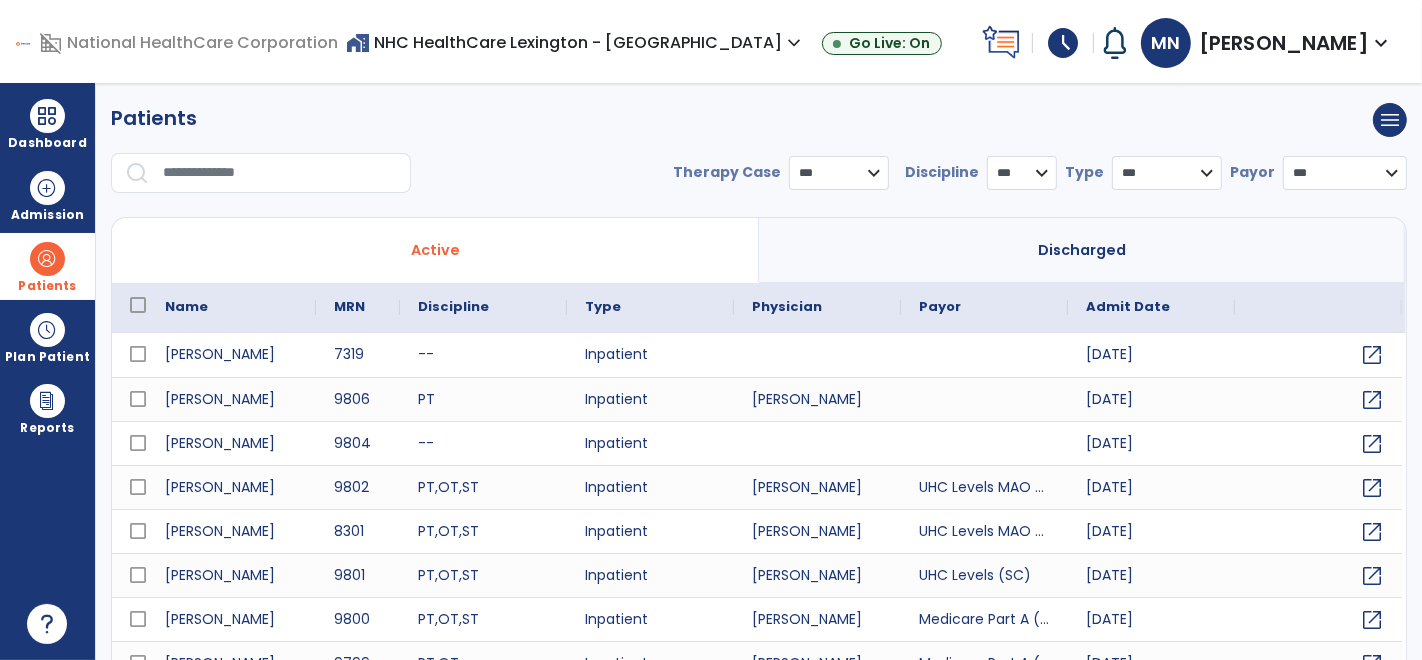click on "Patients" at bounding box center (47, 266) 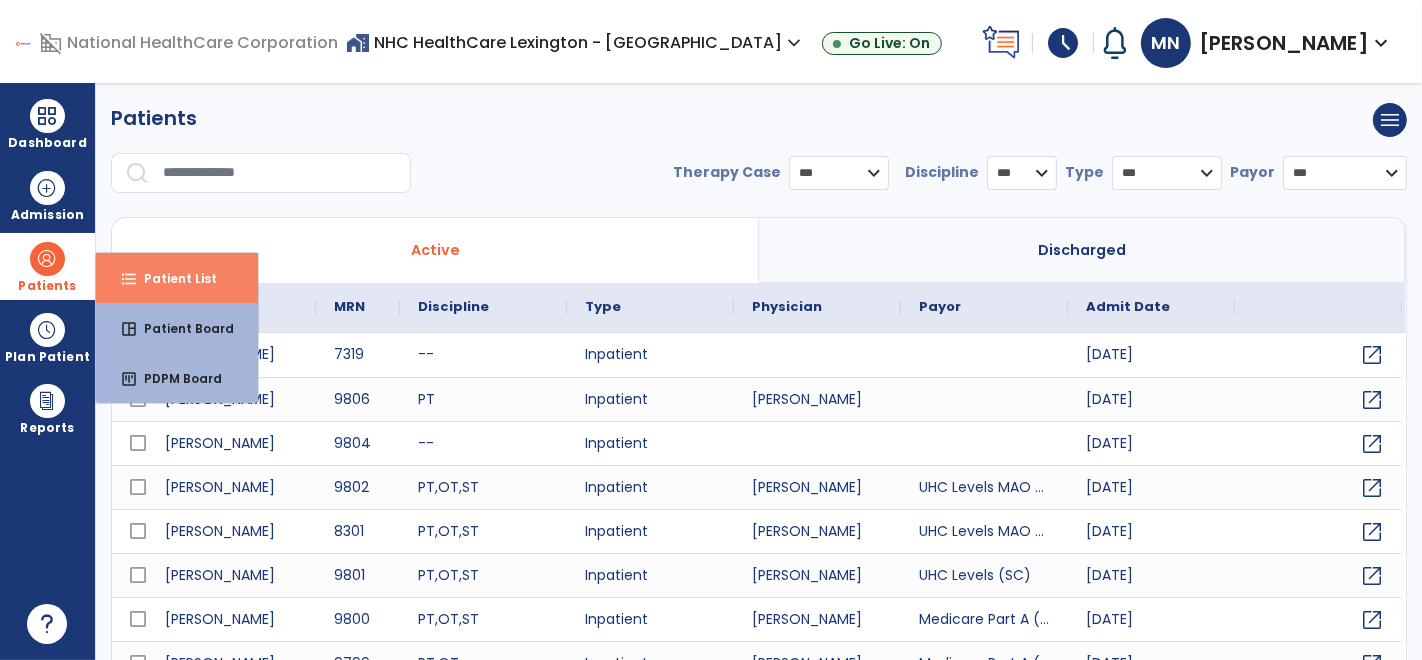 click on "format_list_bulleted  Patient List" at bounding box center [177, 278] 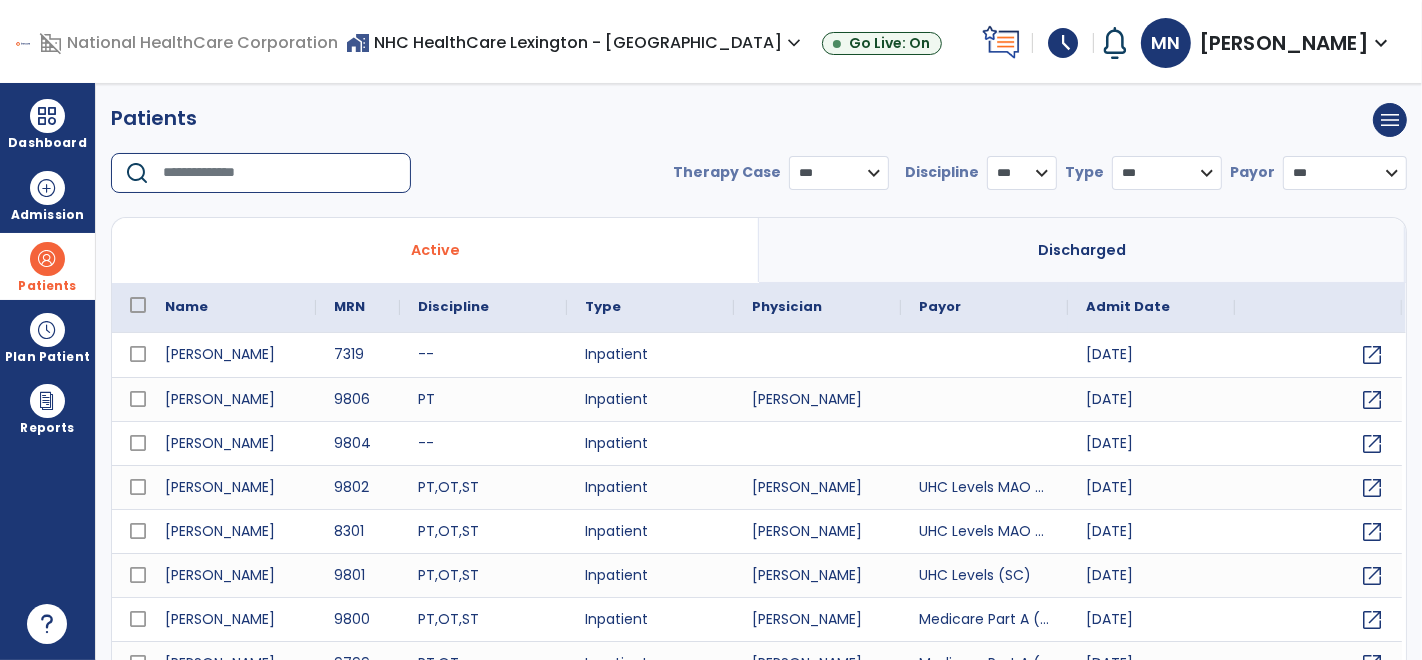 click at bounding box center [280, 173] 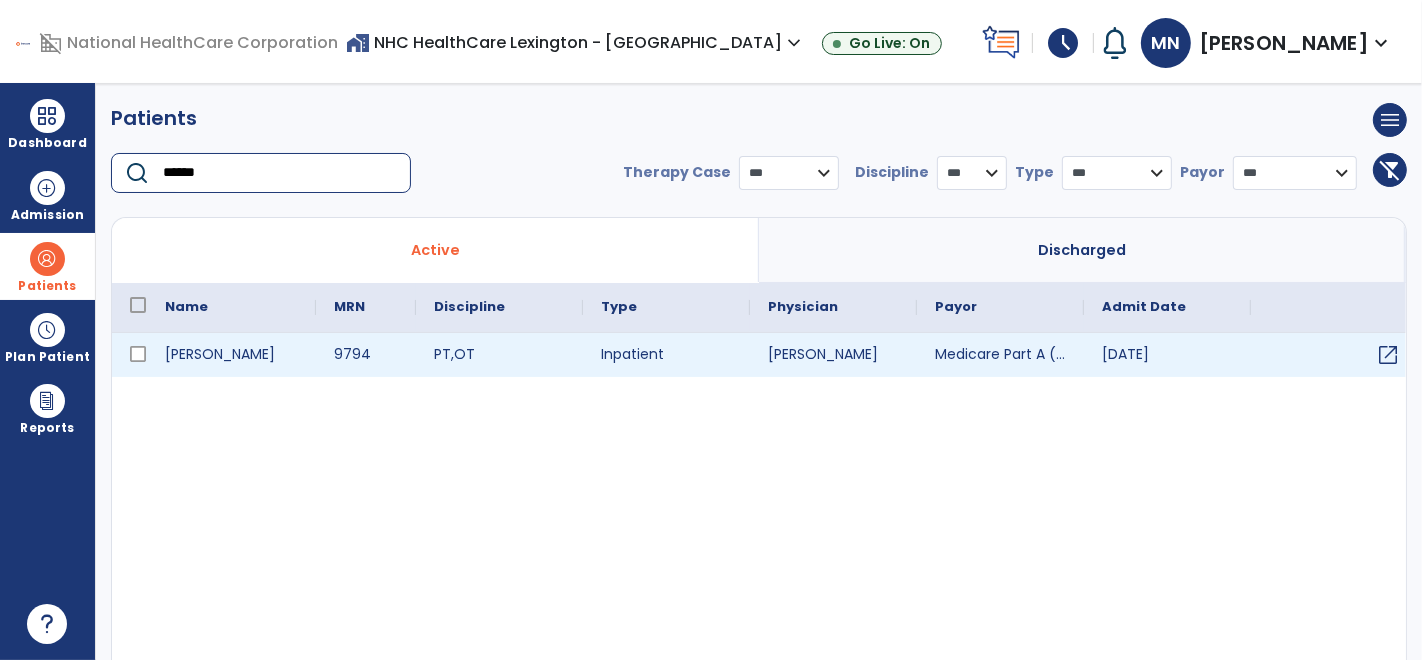 type on "******" 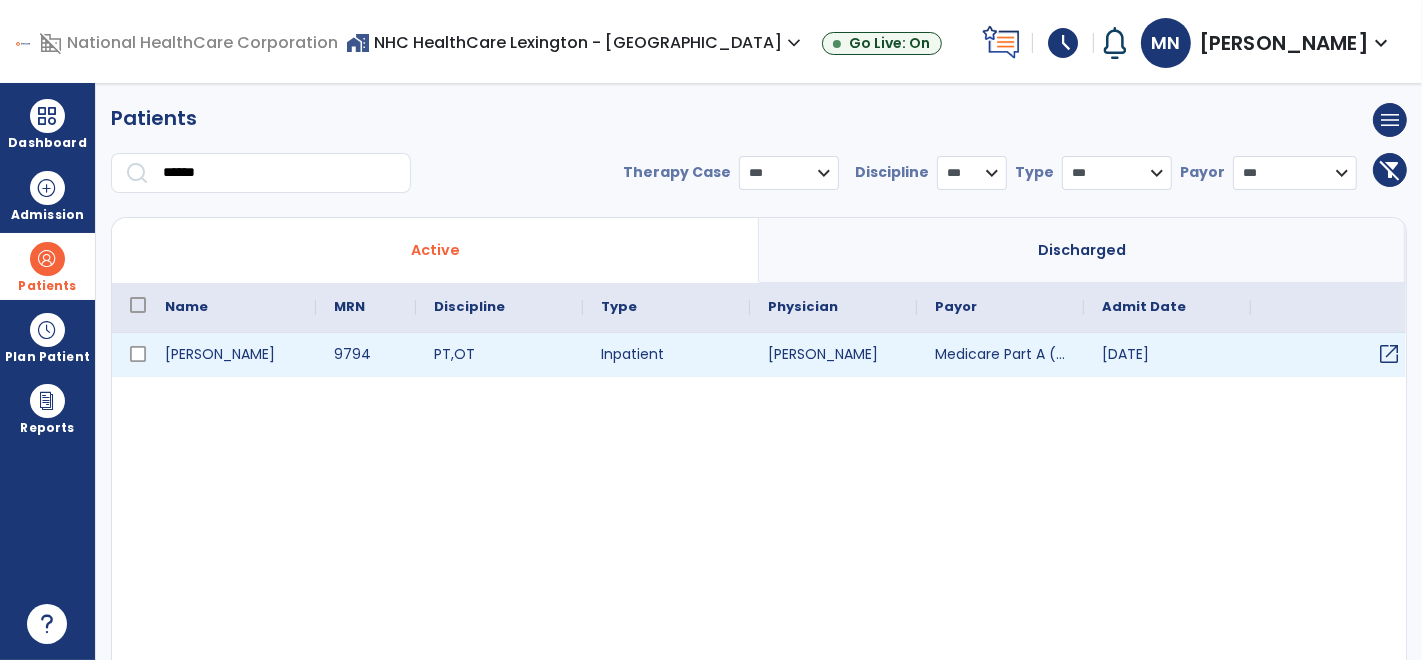 click on "open_in_new" at bounding box center (1389, 354) 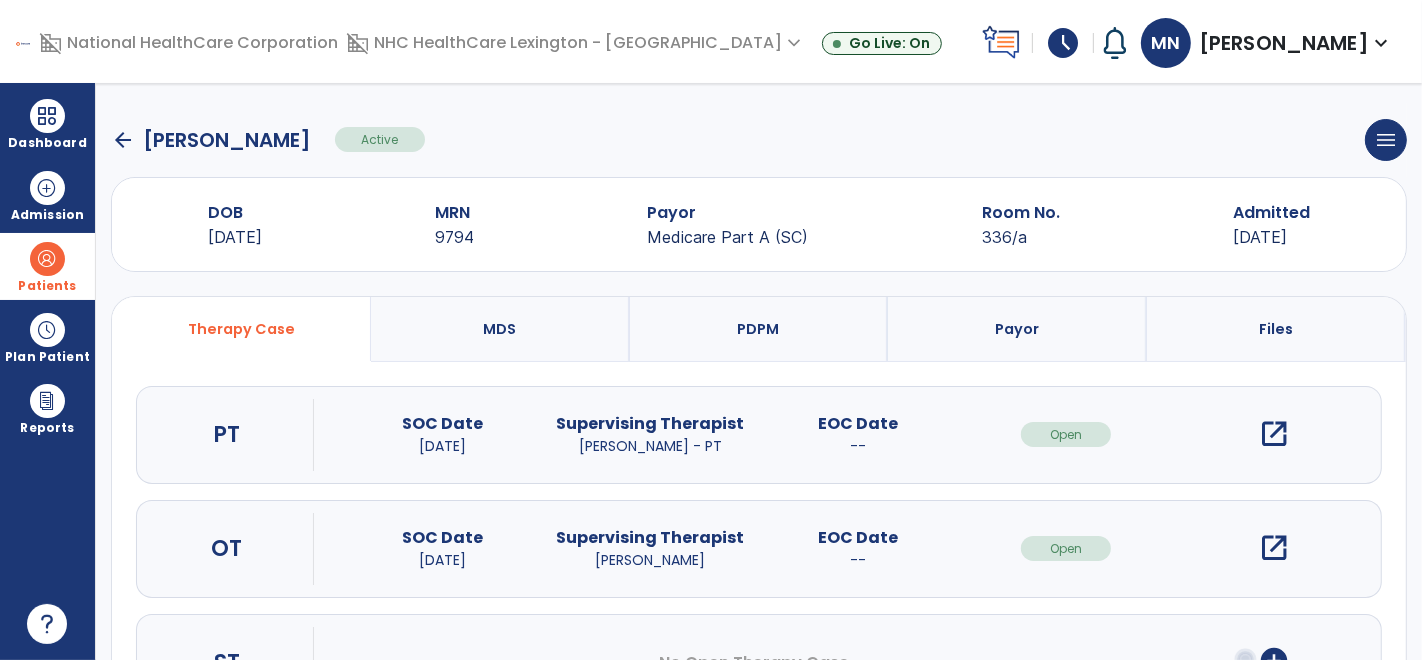 click on "open_in_new" at bounding box center (1274, 434) 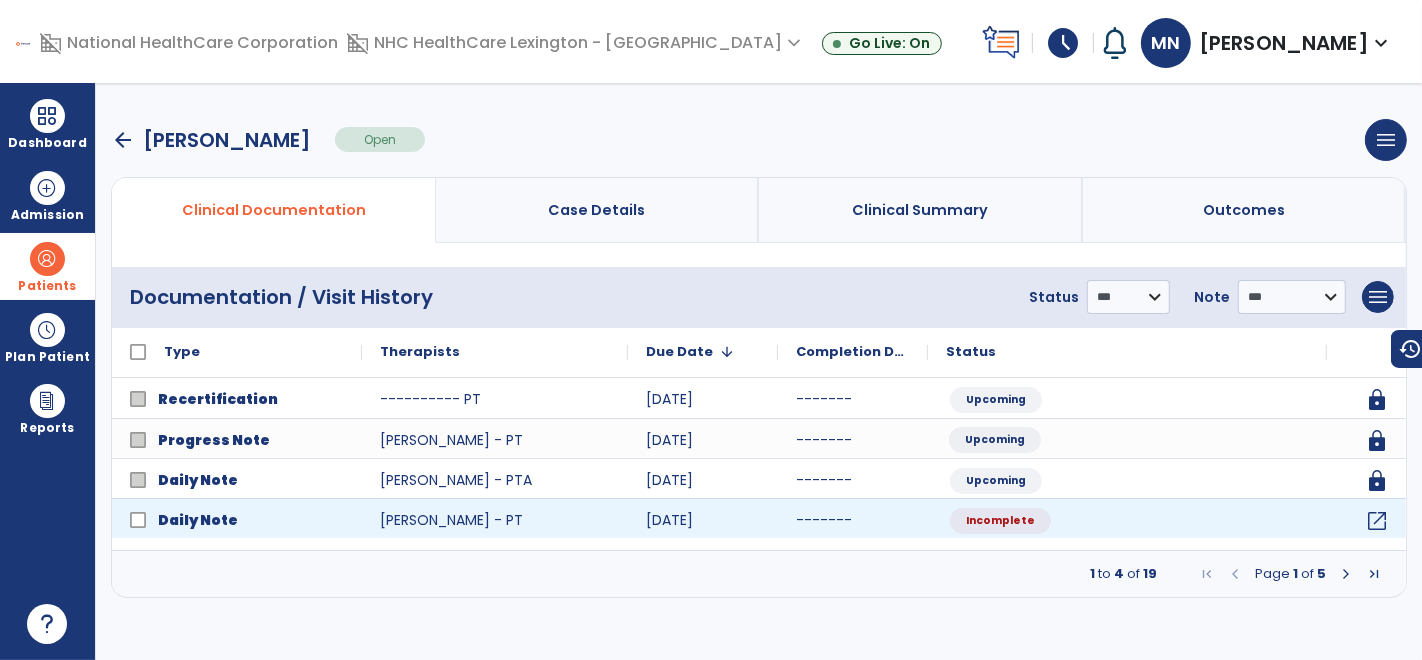 drag, startPoint x: 1267, startPoint y: 432, endPoint x: 1382, endPoint y: 525, distance: 147.89862 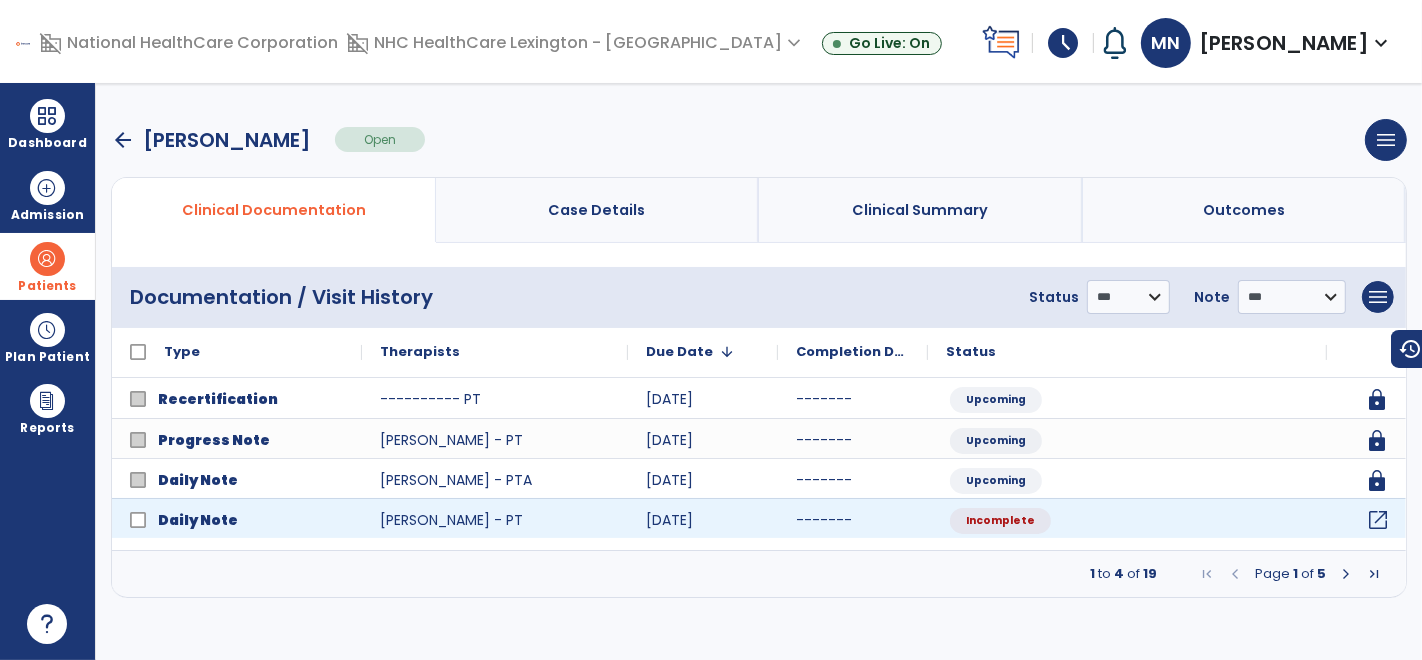 click on "open_in_new" 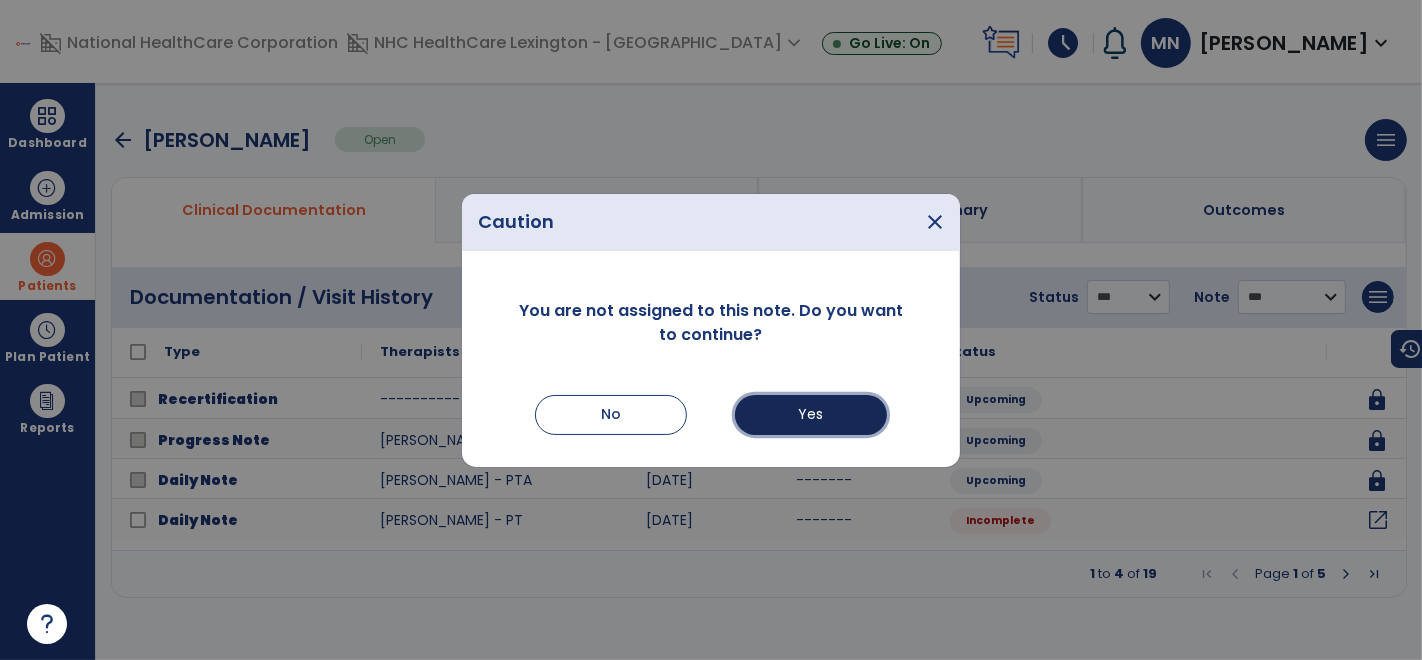 click on "Yes" at bounding box center [811, 415] 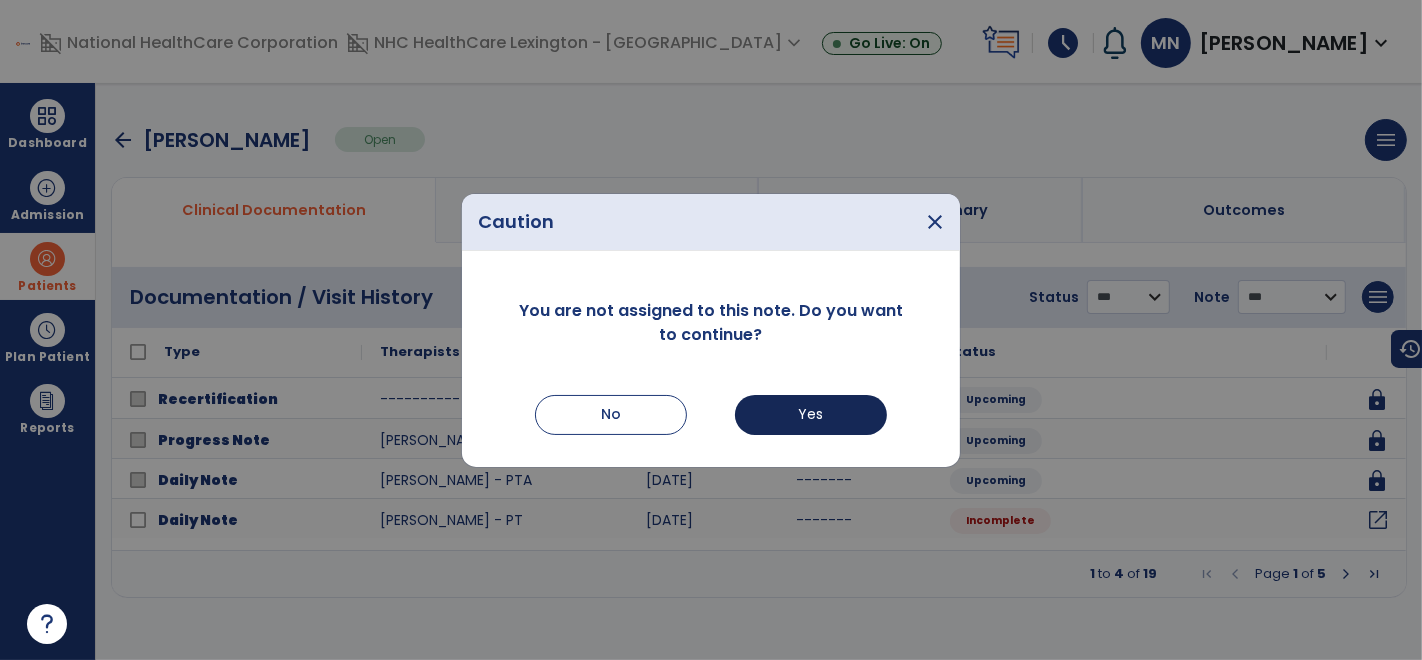 select on "*" 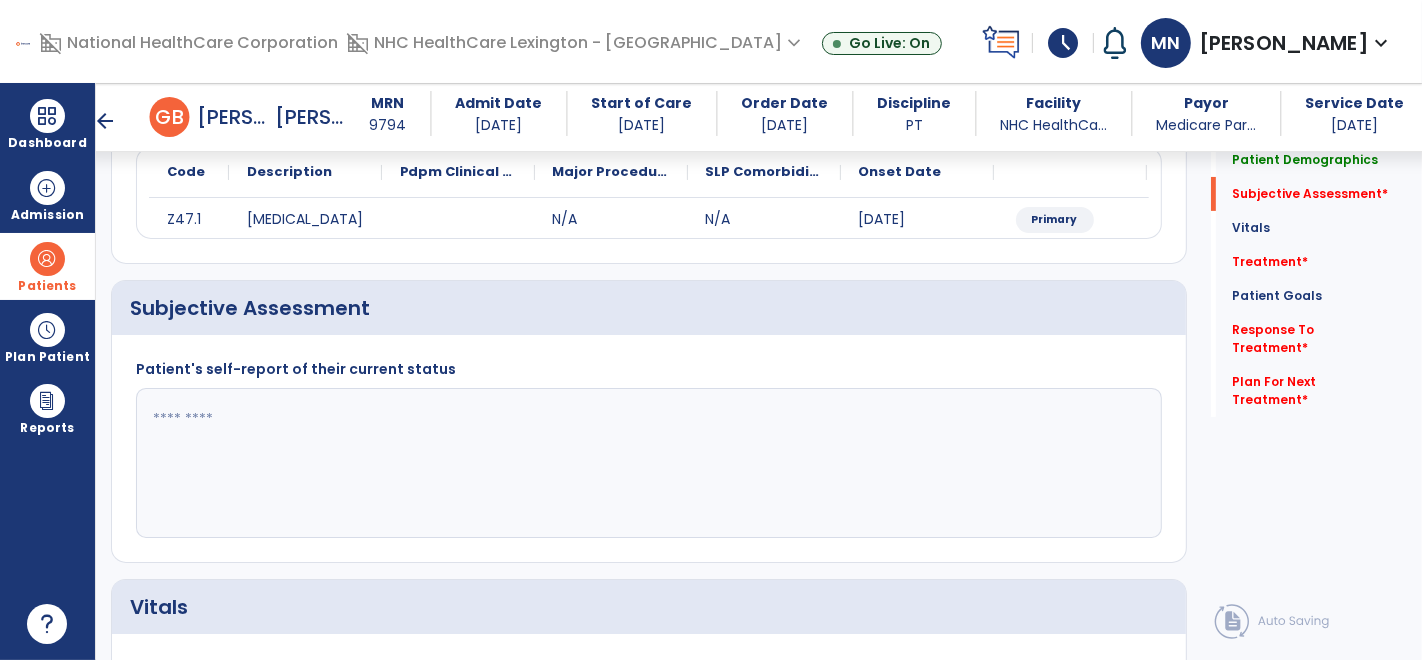 scroll, scrollTop: 250, scrollLeft: 0, axis: vertical 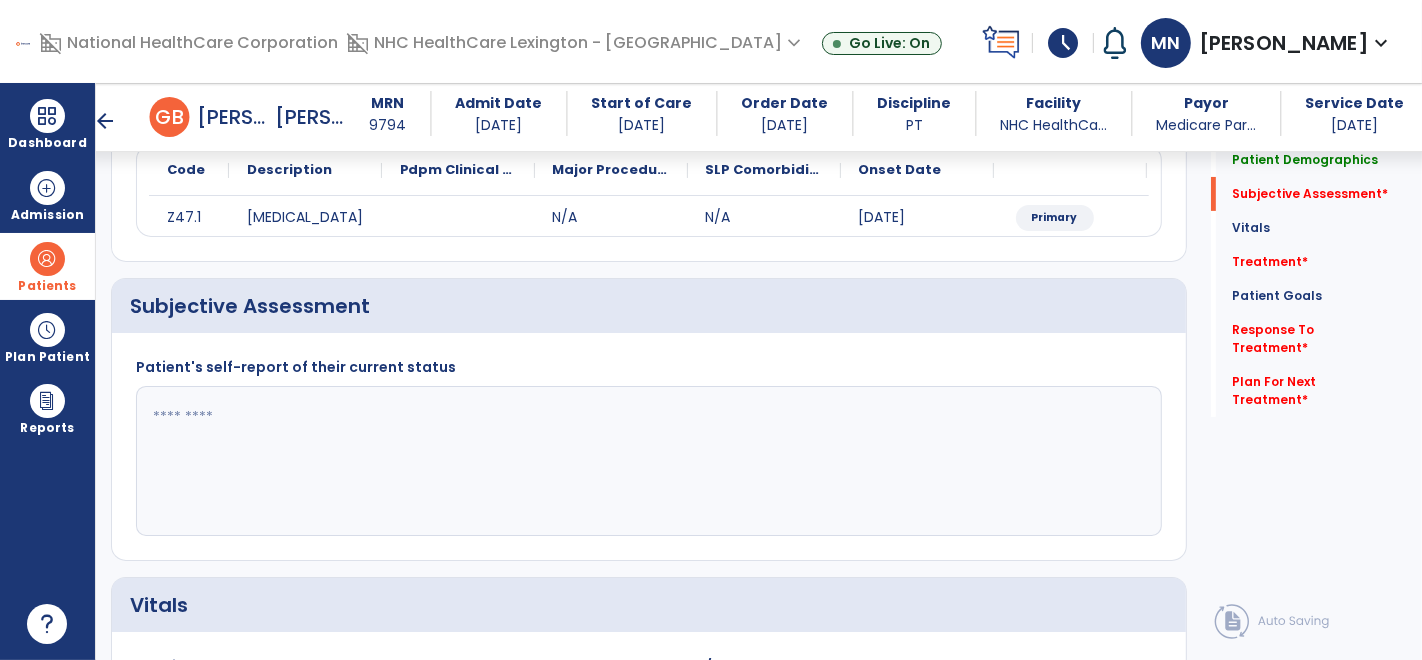 click 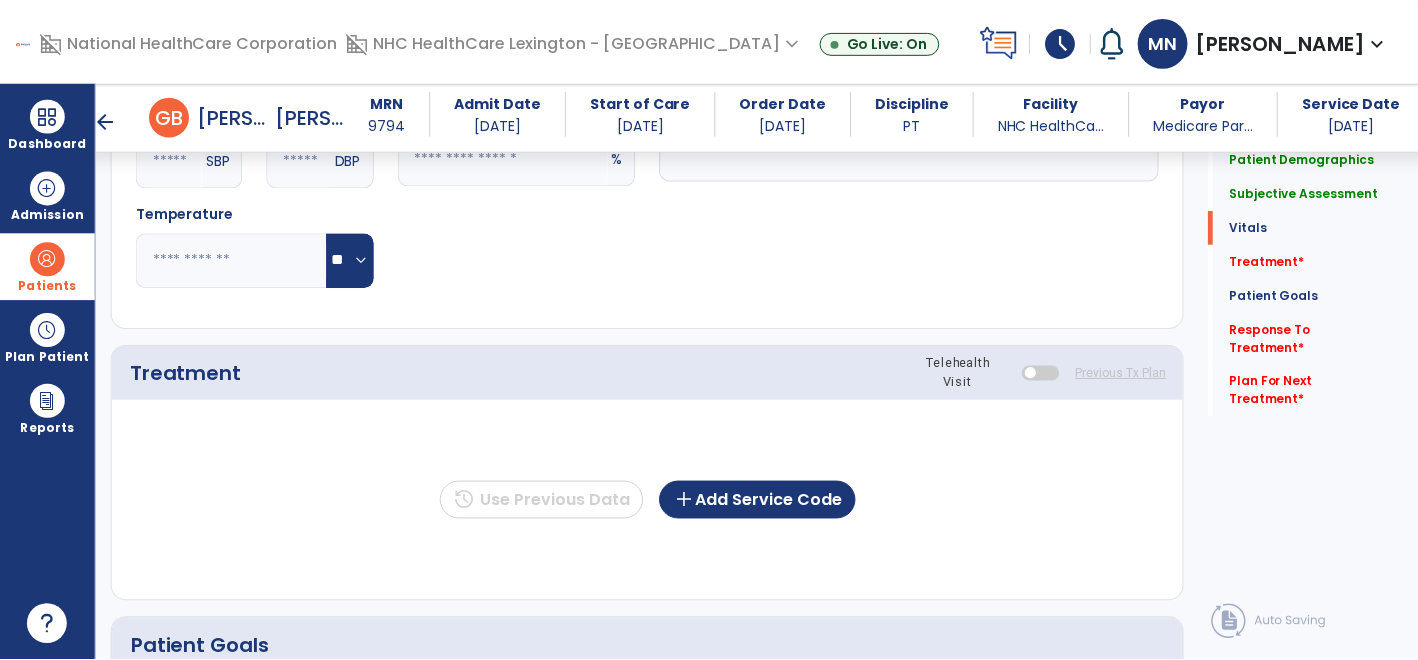 scroll, scrollTop: 937, scrollLeft: 0, axis: vertical 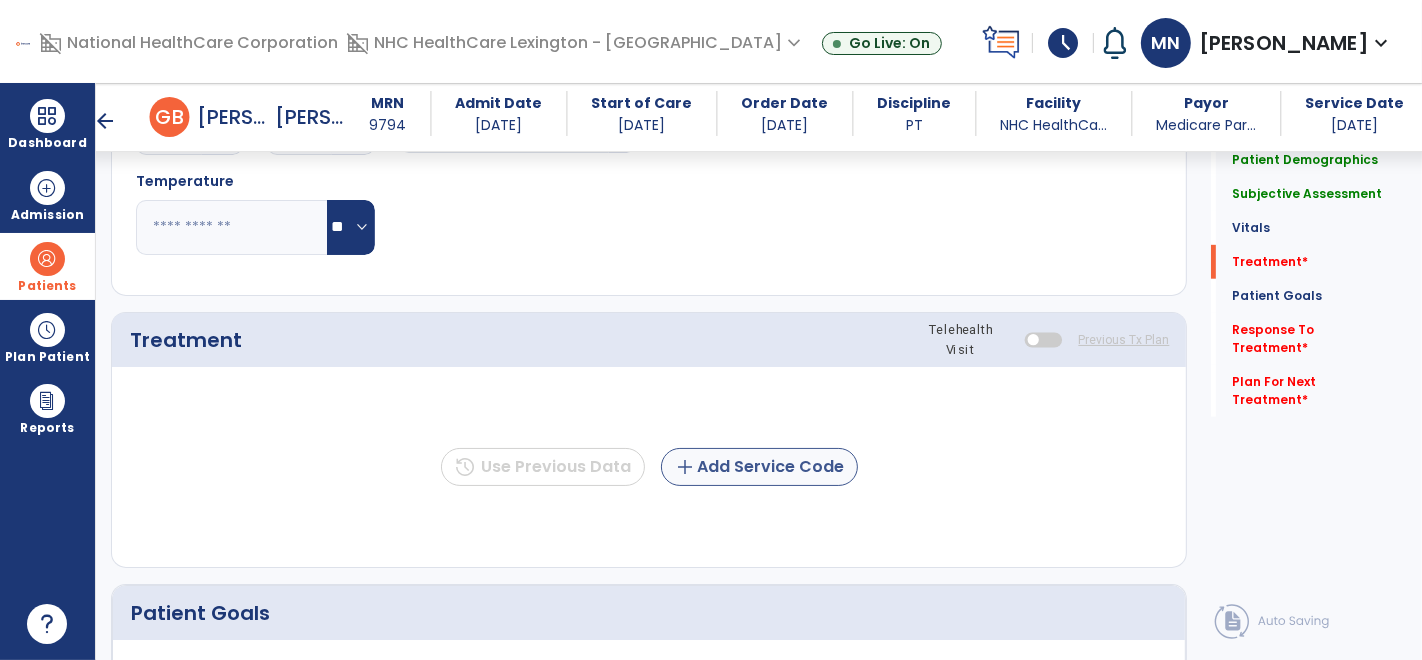 type on "**********" 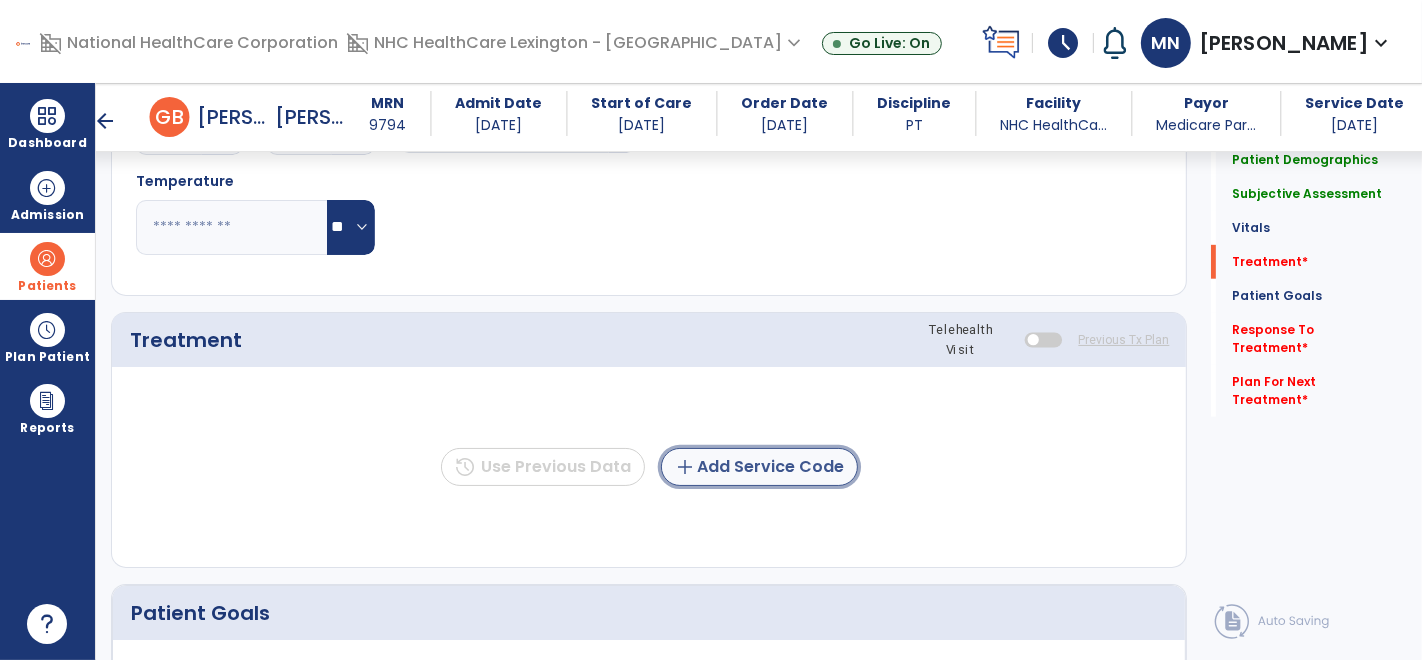 click on "add" 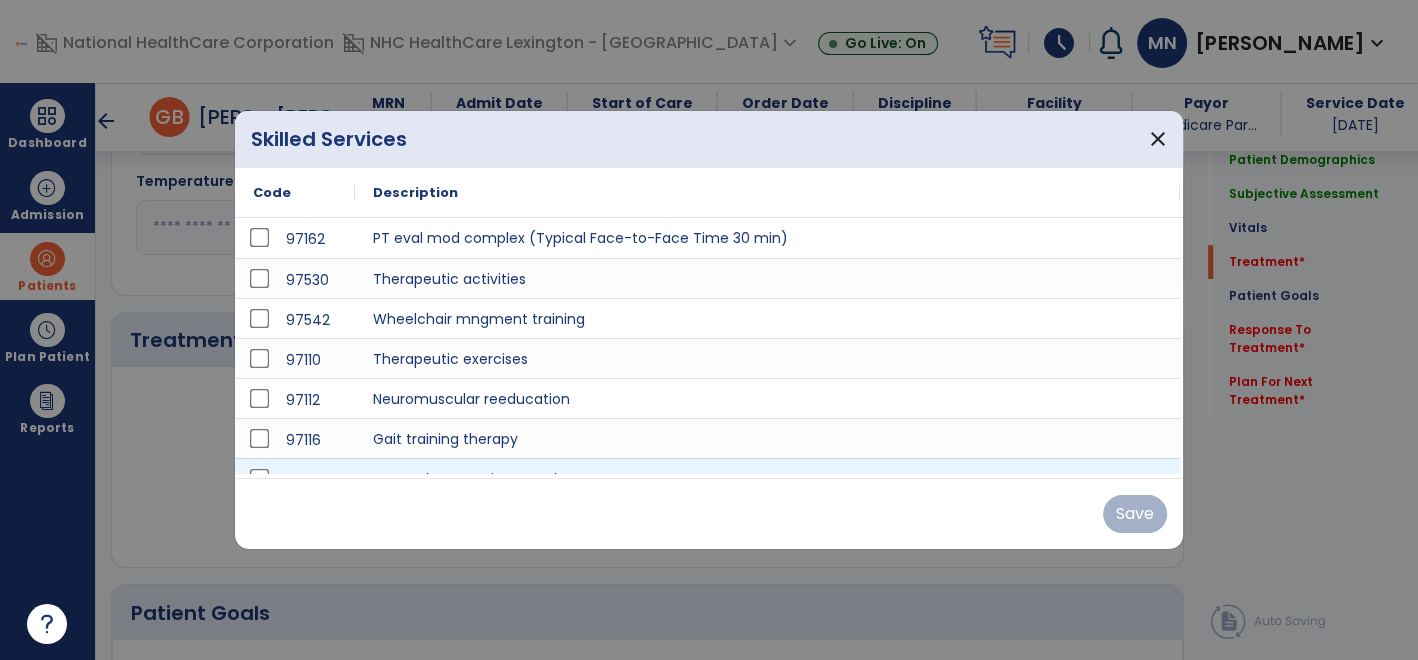 scroll, scrollTop: 937, scrollLeft: 0, axis: vertical 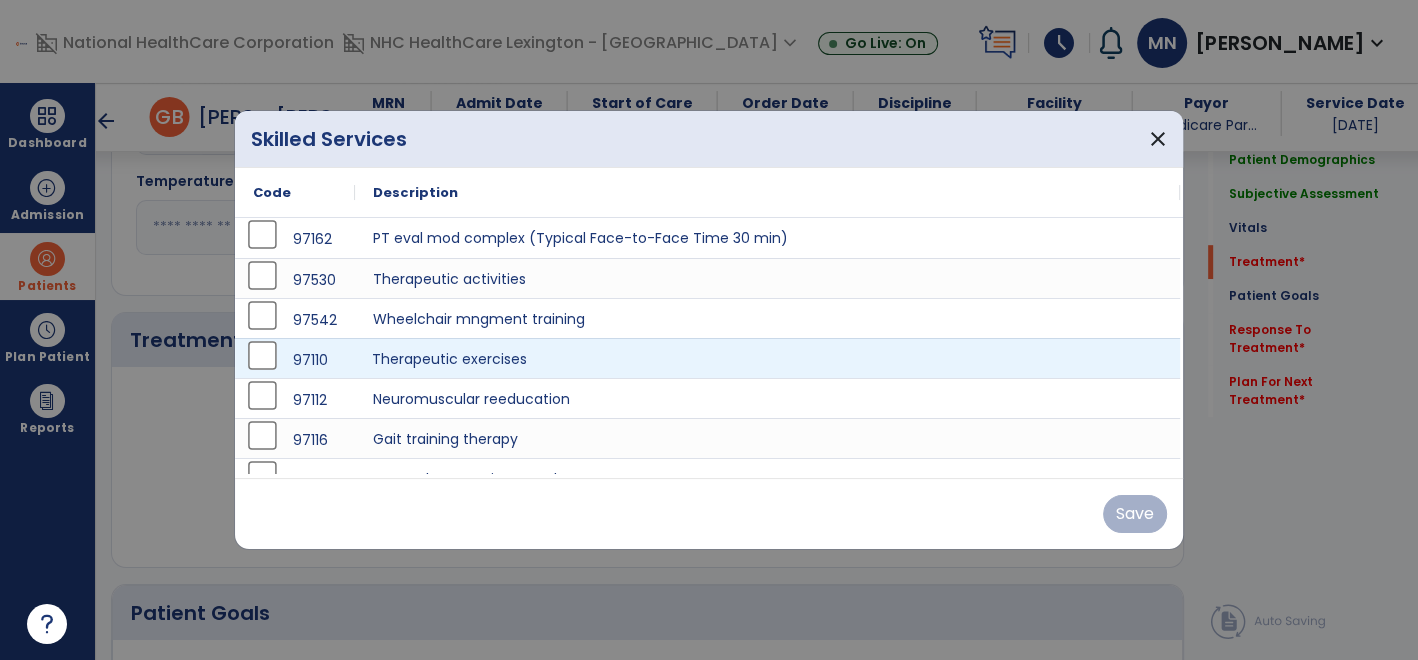 click on "Therapeutic exercises" at bounding box center [767, 358] 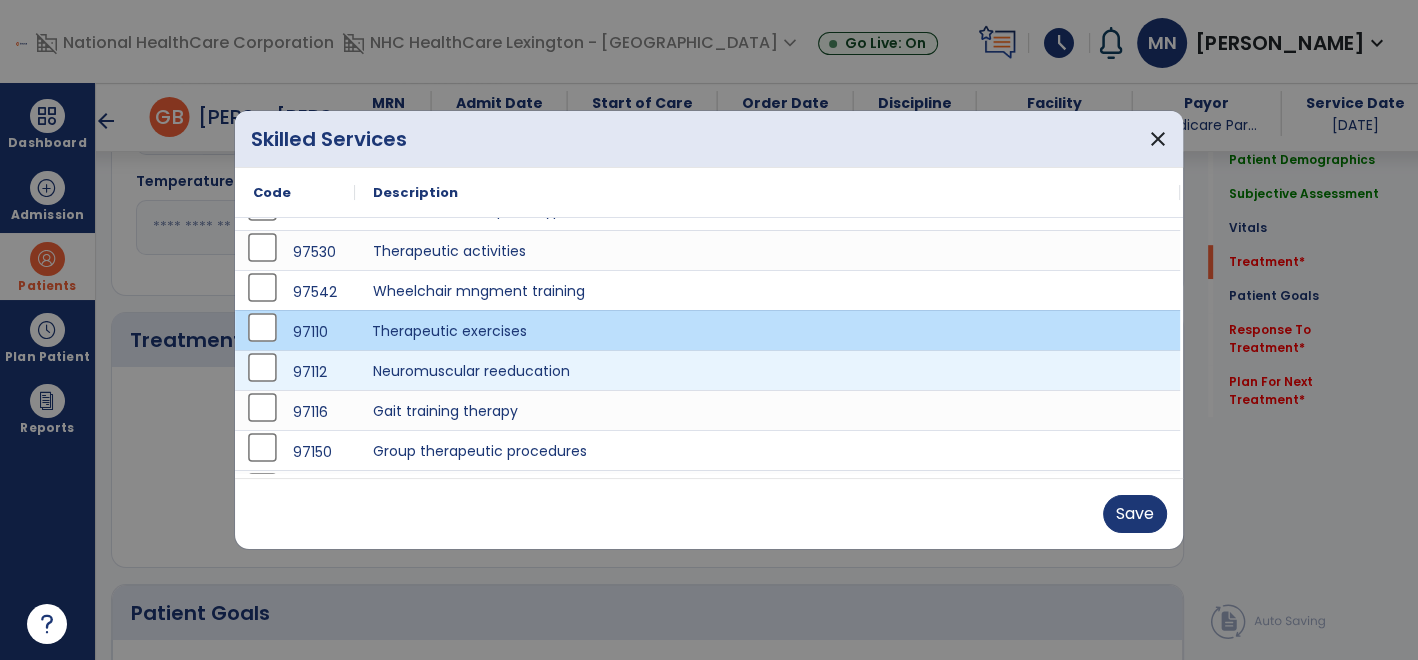 scroll, scrollTop: 0, scrollLeft: 0, axis: both 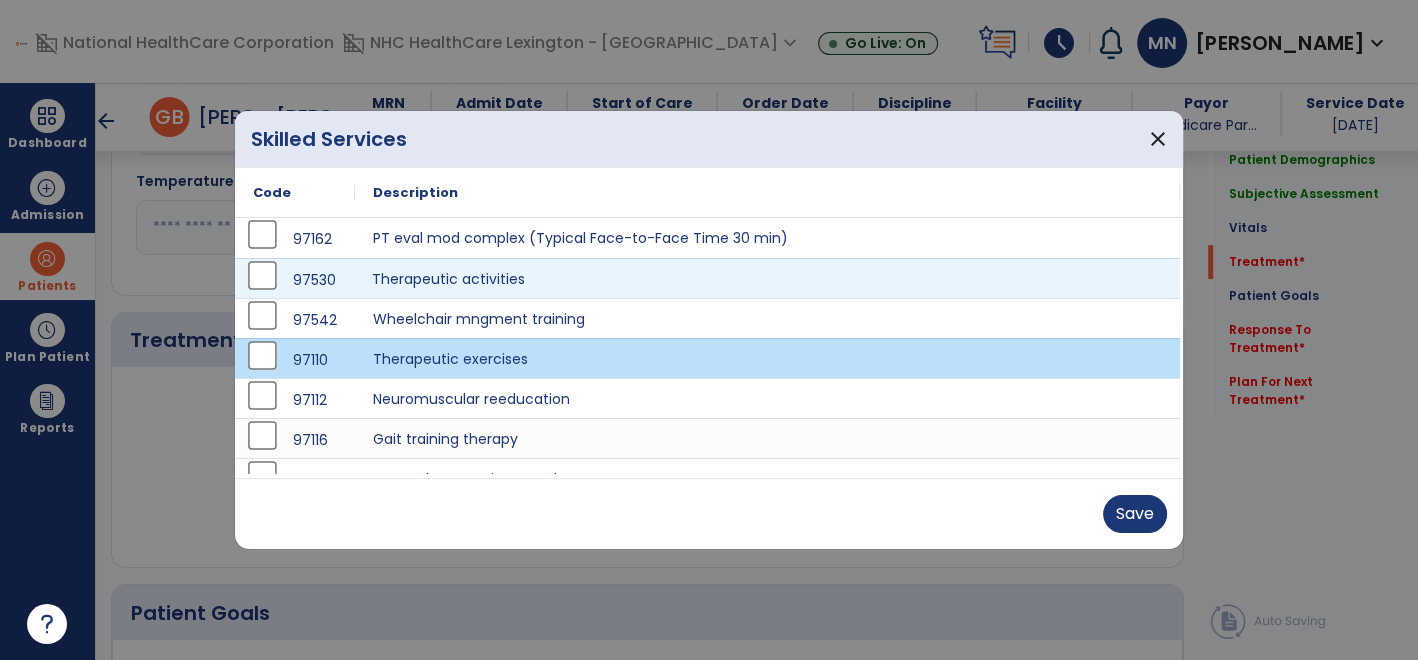 click on "Therapeutic activities" at bounding box center [767, 278] 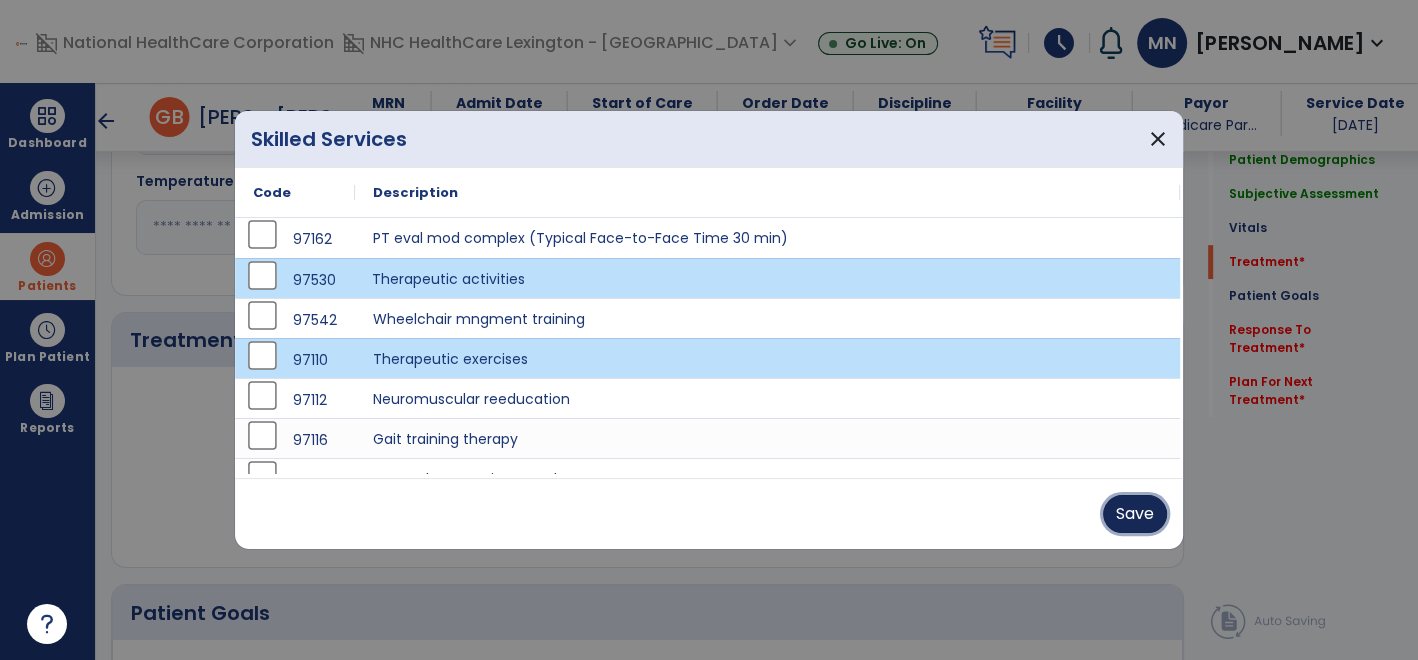 click on "Save" at bounding box center (1135, 514) 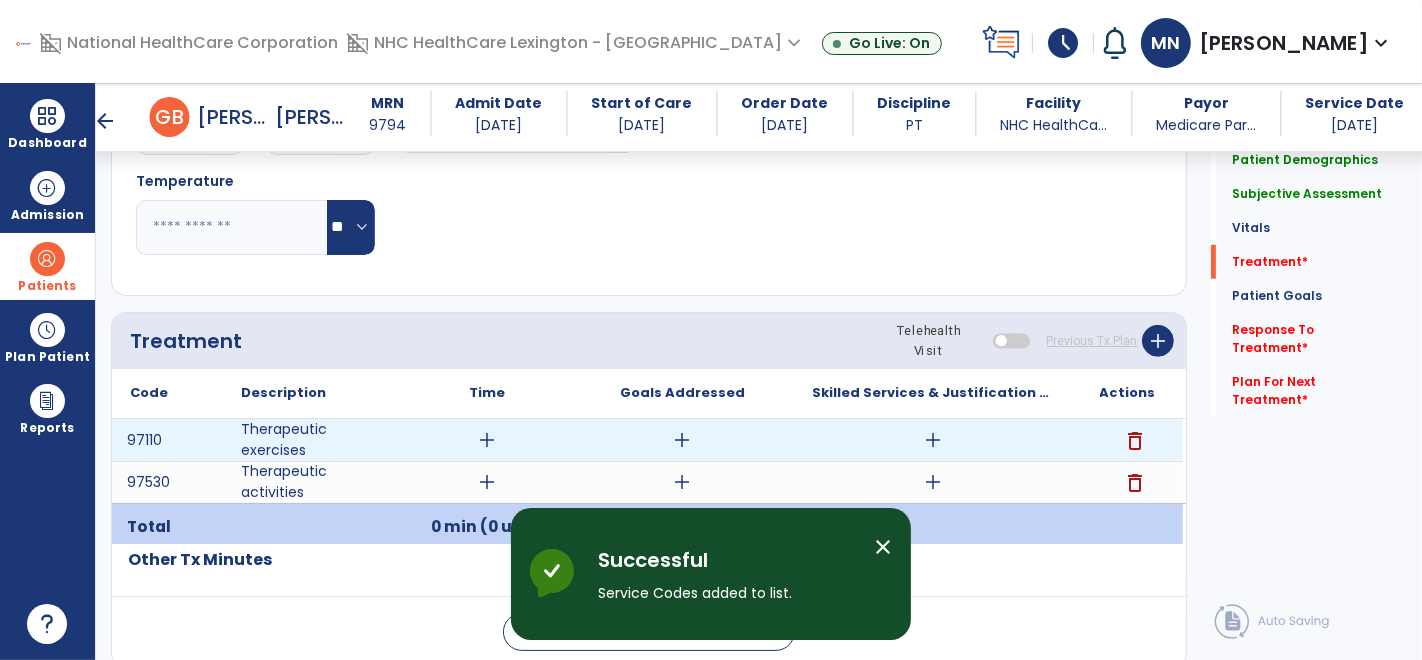 click on "add" at bounding box center [933, 440] 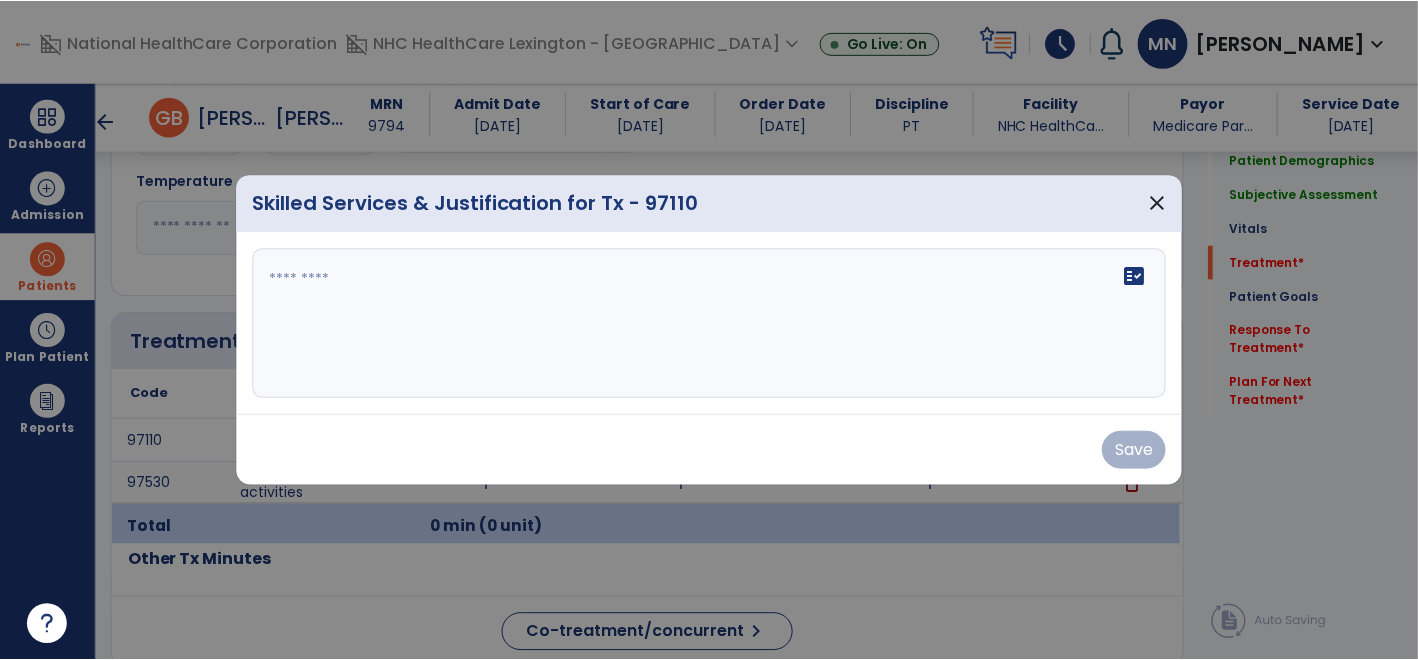 scroll, scrollTop: 937, scrollLeft: 0, axis: vertical 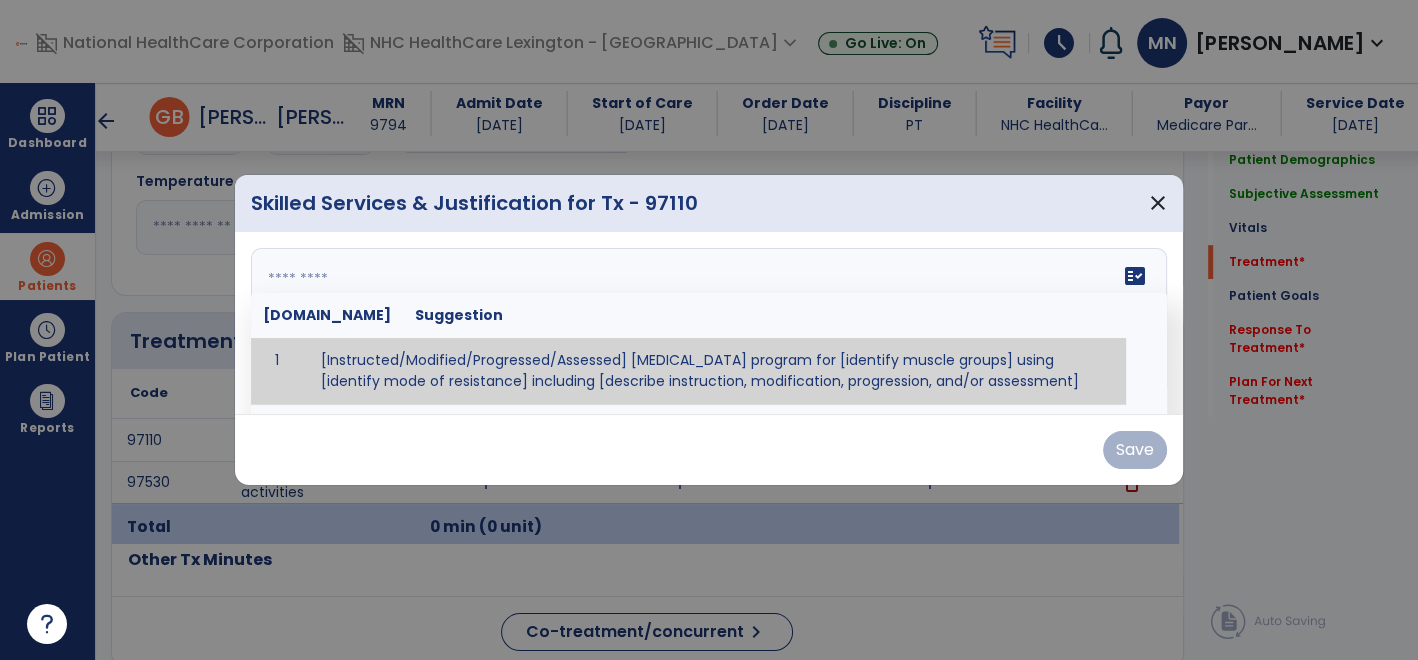 click on "fact_check  [DOMAIN_NAME] Suggestion 1 [Instructed/Modified/Progressed/Assessed] [MEDICAL_DATA] program for [identify muscle groups] using [identify mode of resistance] including [describe instruction, modification, progression, and/or assessment] 2 [Instructed/Modified/Progressed/Assessed] aerobic exercise program using [identify equipment/mode] including [describe instruction, modification,progression, and/or assessment] 3 [Instructed/Modified/Progressed/Assessed] [PROM/A/AROM/AROM] program for [identify joint movements] using [contract-relax, over-pressure, inhibitory techniques, other] 4 [Assessed/Tested] aerobic capacity with administration of [aerobic capacity test]" at bounding box center (709, 323) 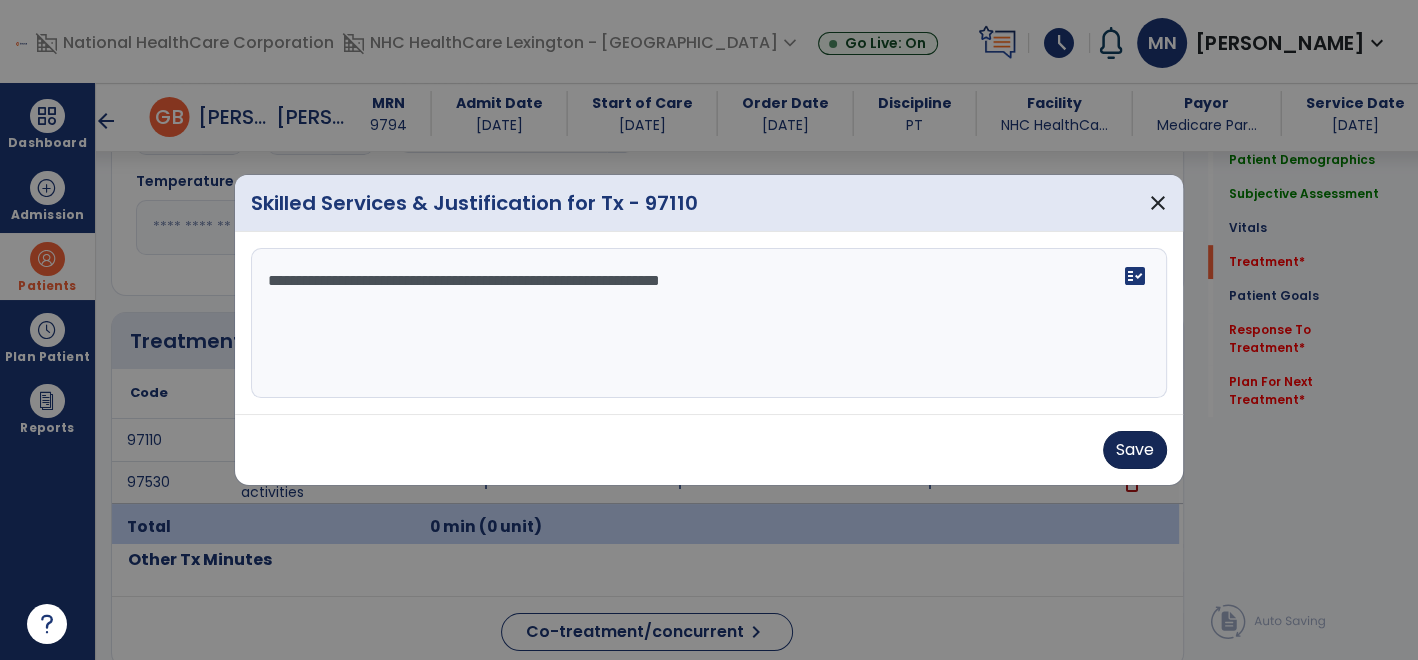 type on "**********" 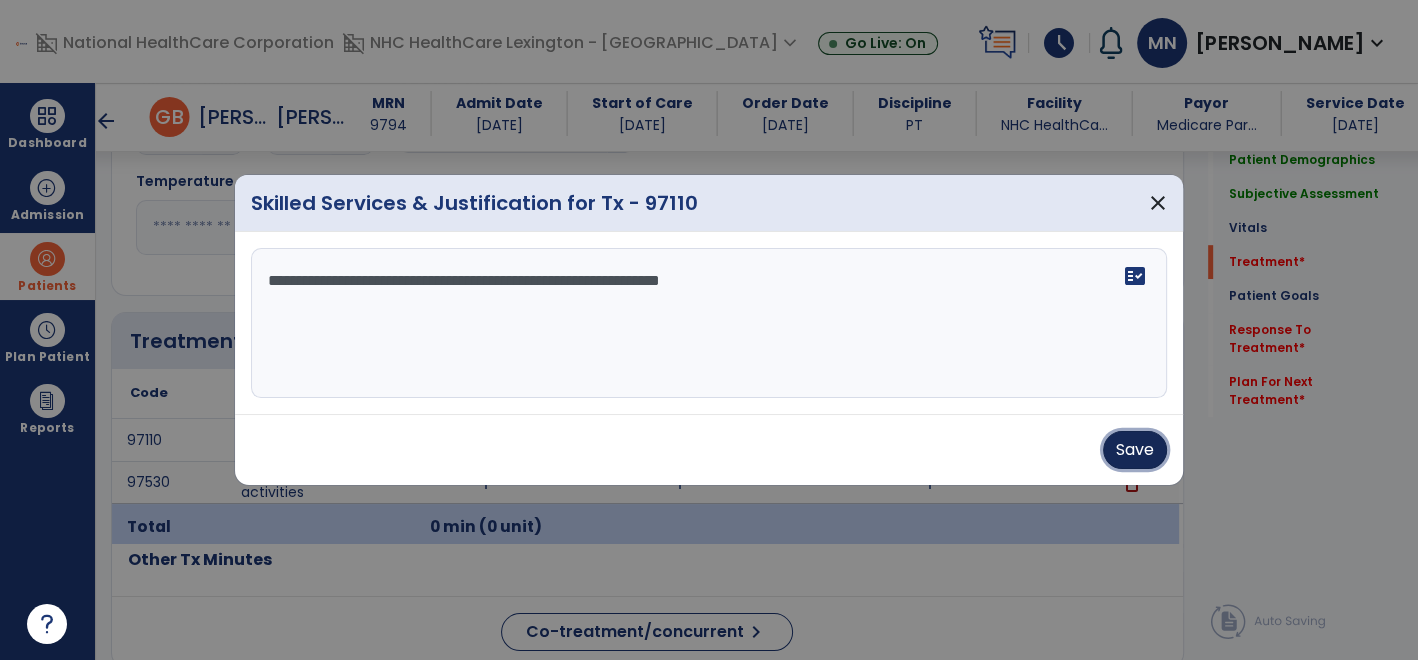 click on "Save" at bounding box center (1135, 450) 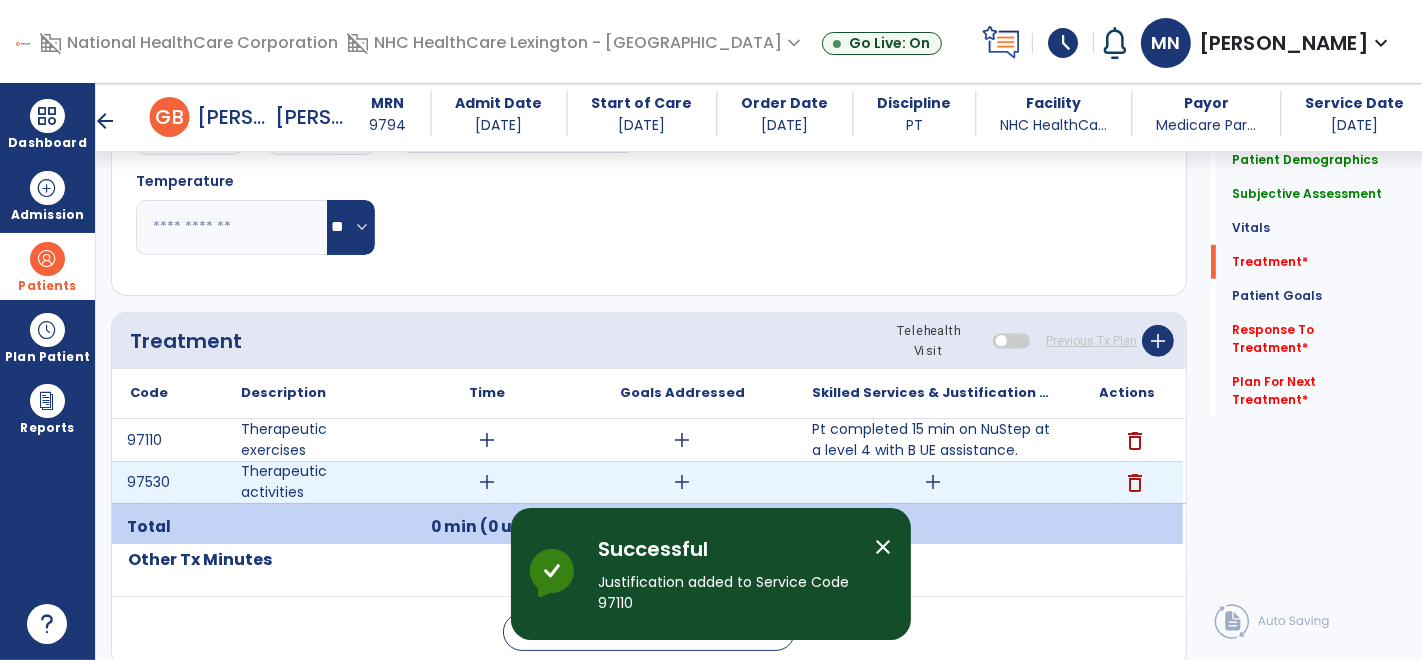 click on "add" at bounding box center [933, 482] 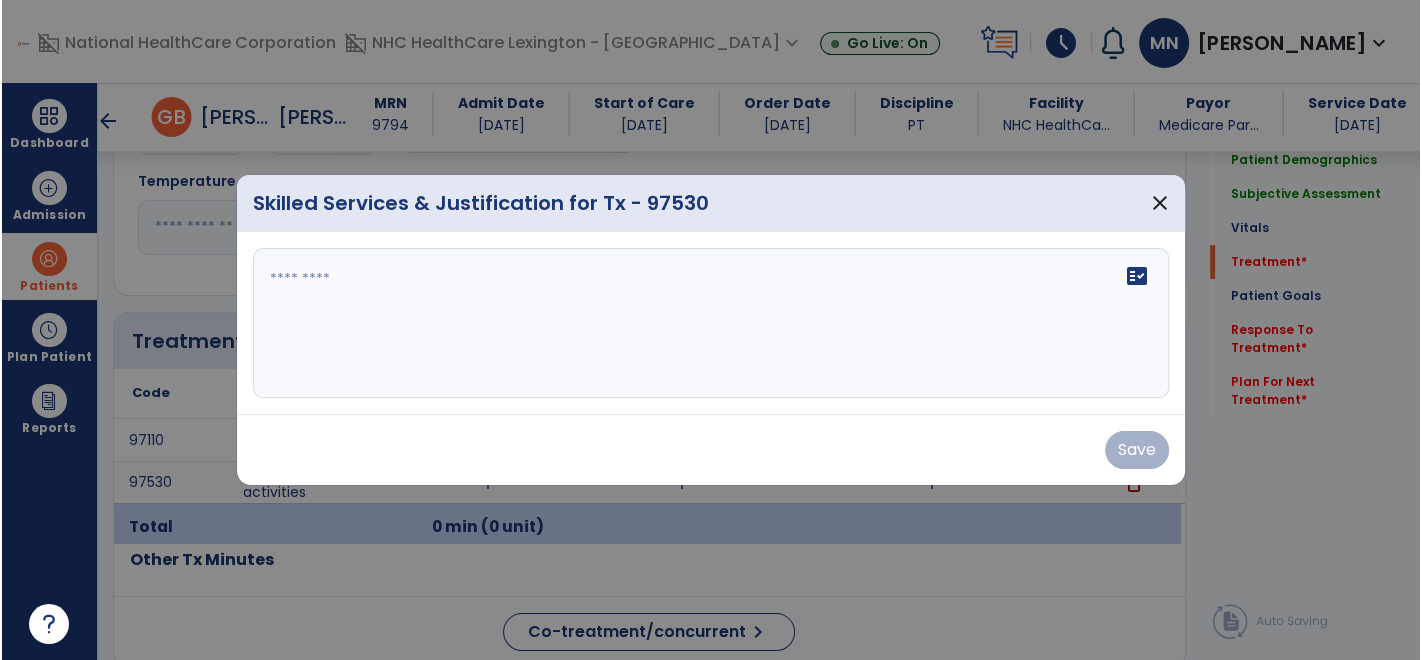 scroll, scrollTop: 937, scrollLeft: 0, axis: vertical 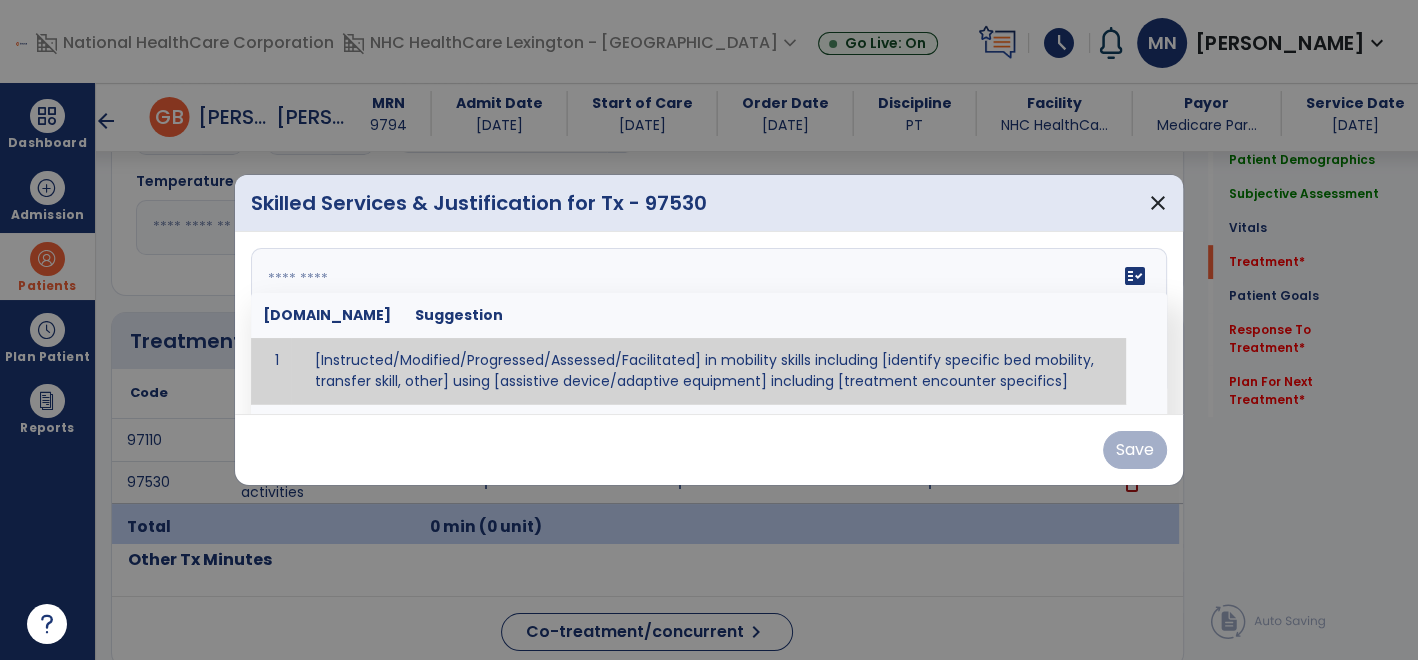 click on "fact_check  [DOMAIN_NAME] Suggestion 1 [Instructed/Modified/Progressed/Assessed/Facilitated] in mobility skills including [identify specific bed mobility, transfer skill, other] using [assistive device/adaptive equipment] including [treatment encounter specifics]" at bounding box center (709, 323) 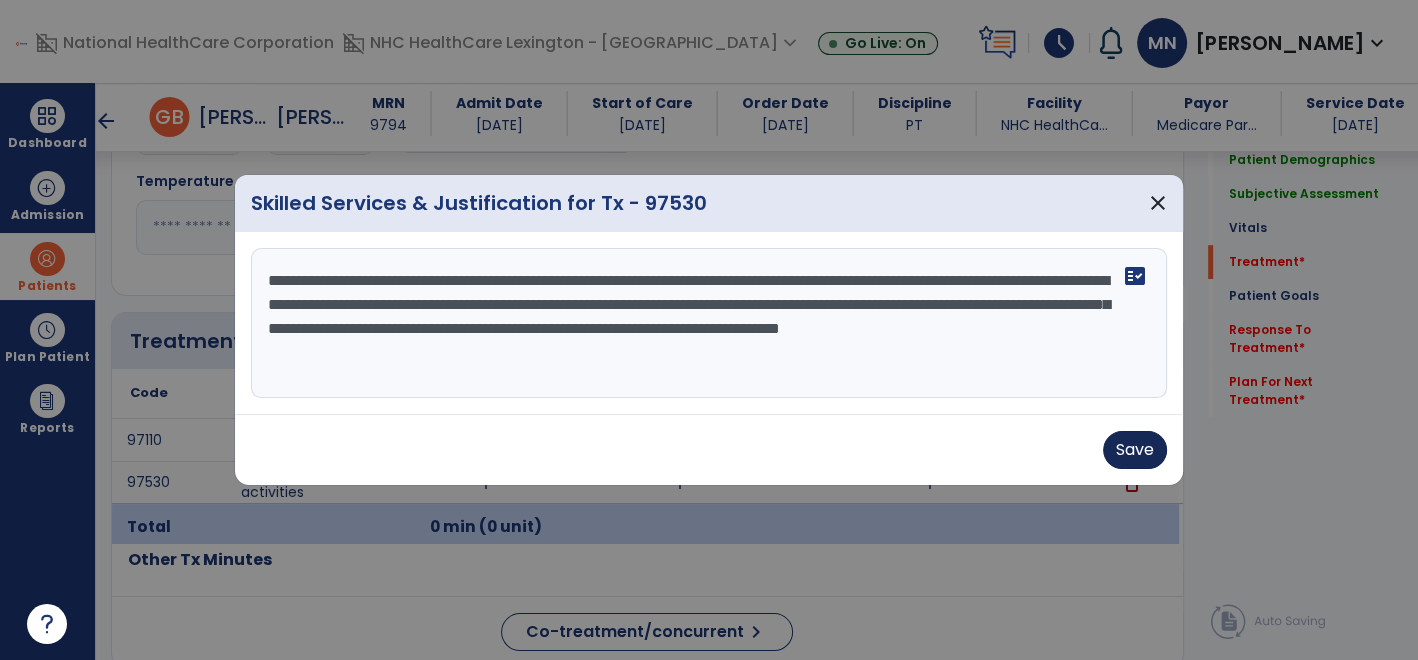 type on "**********" 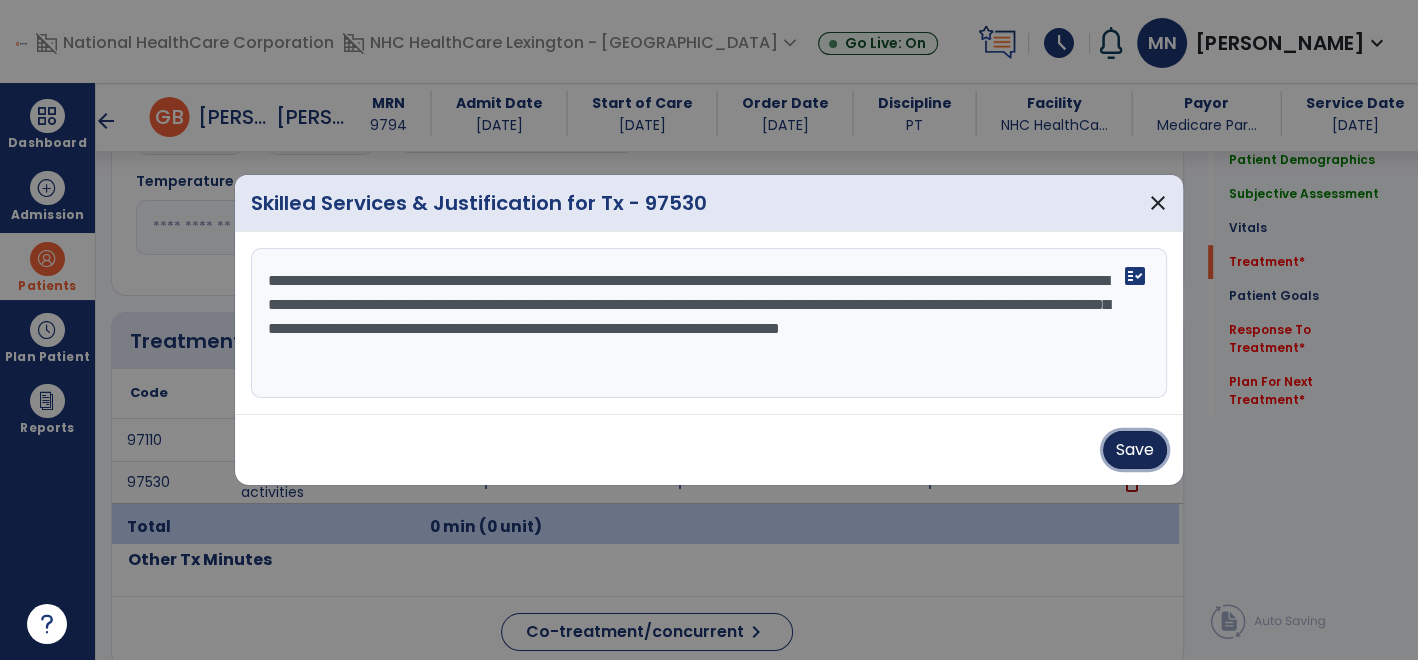 click on "Save" at bounding box center [1135, 450] 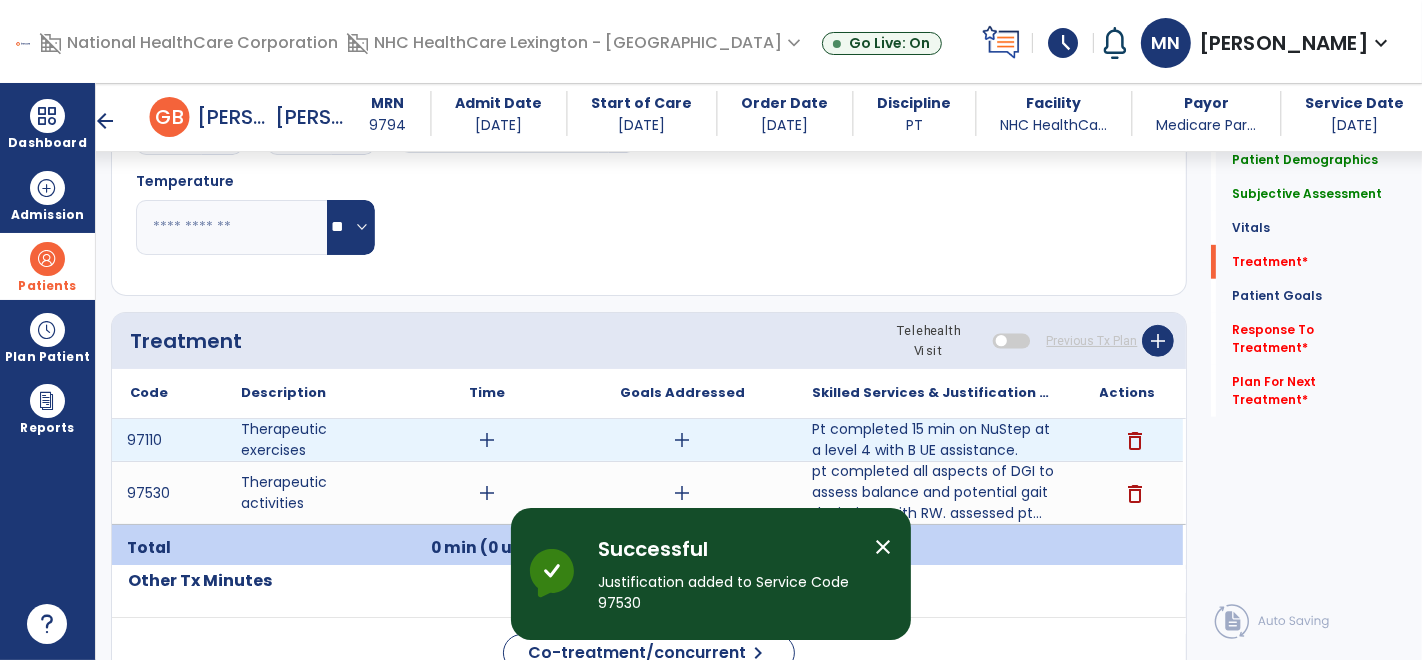 click on "add" at bounding box center (488, 440) 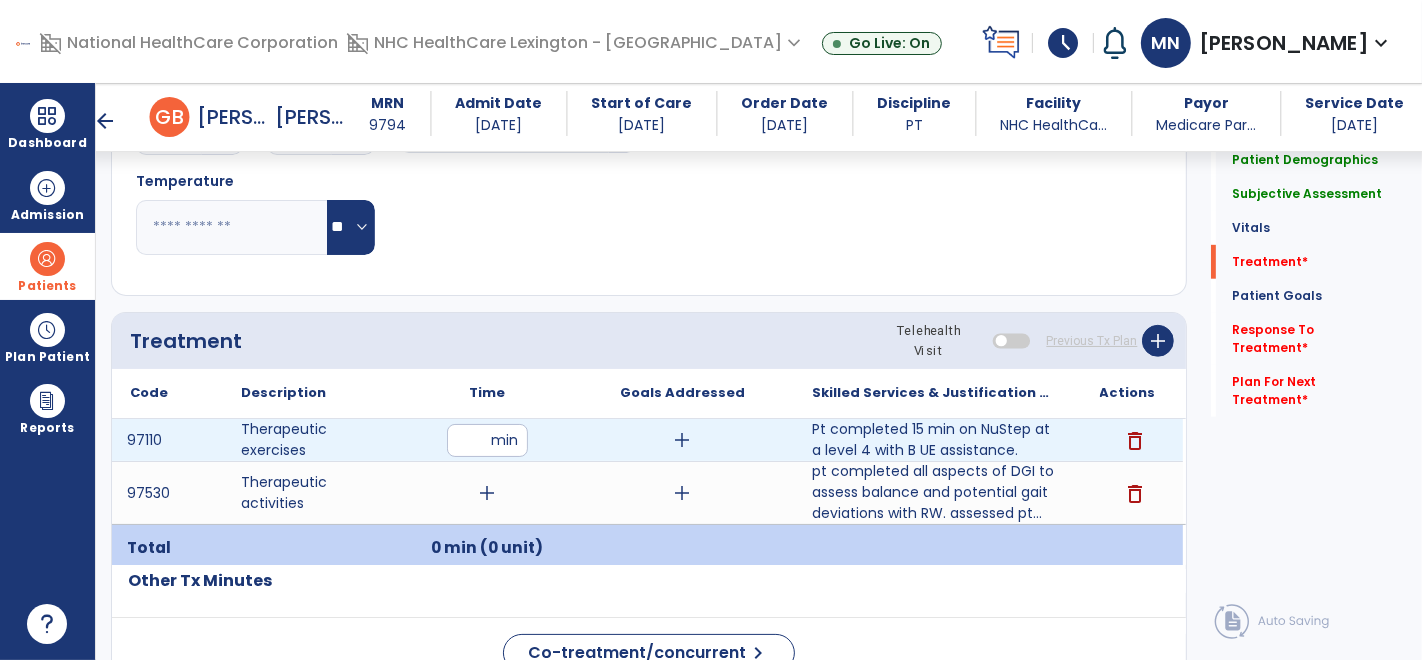 type on "**" 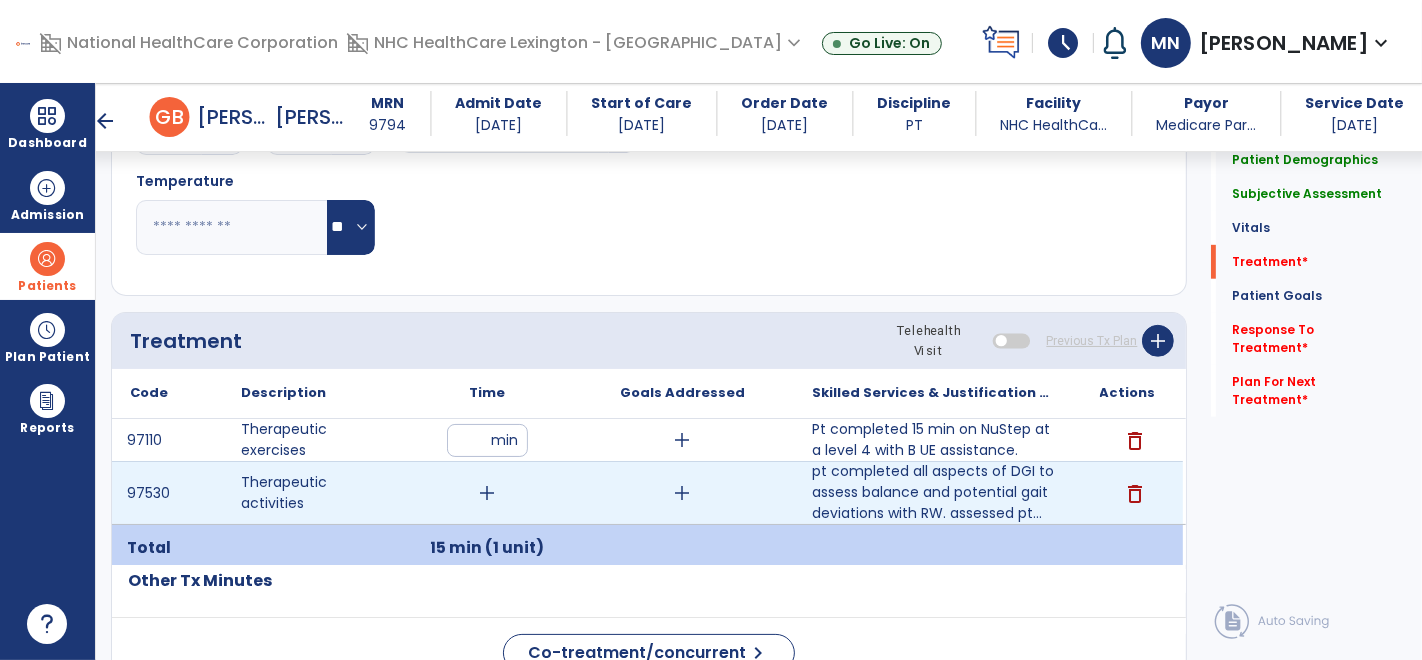 click on "add" at bounding box center [488, 493] 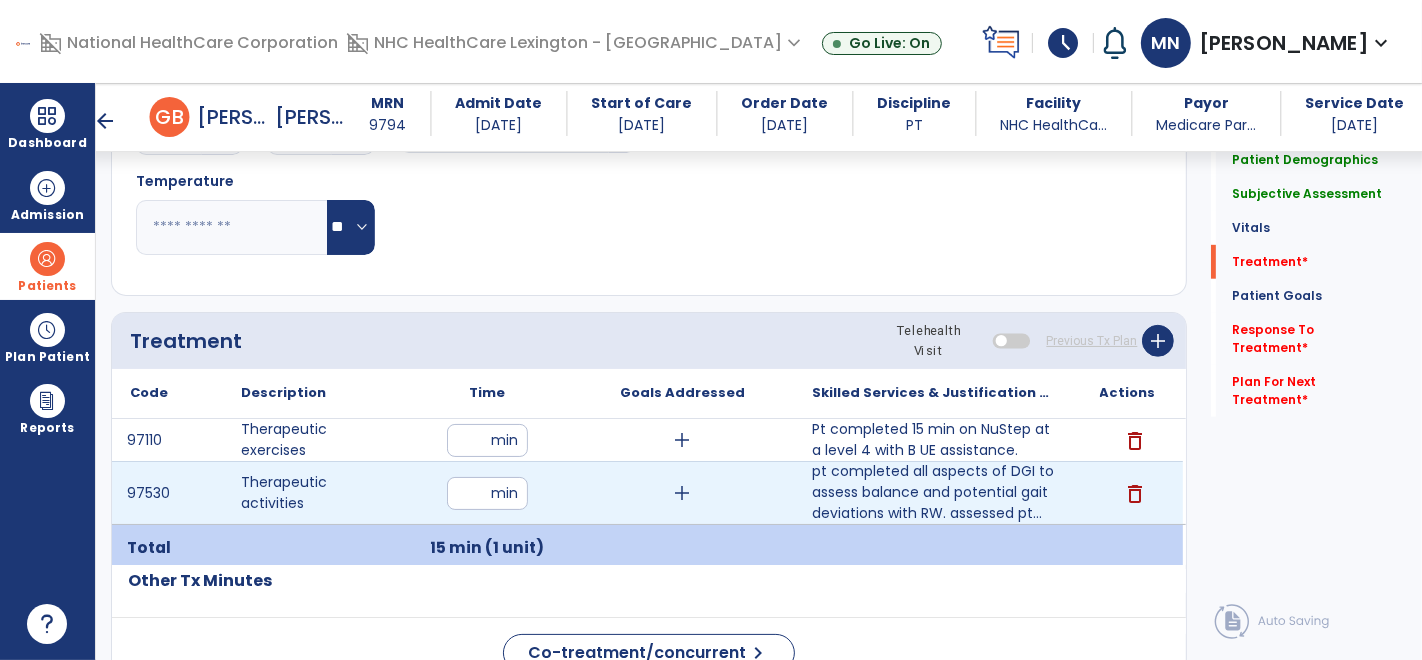 type on "**" 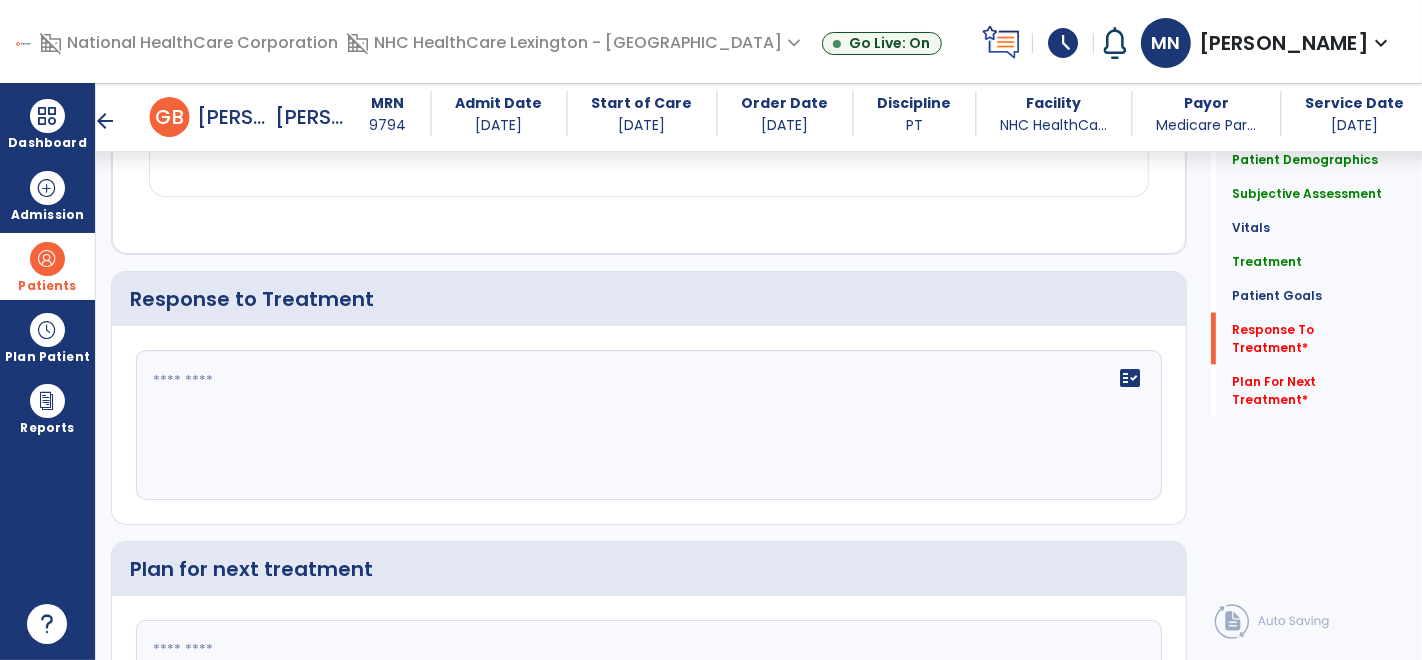 scroll, scrollTop: 2857, scrollLeft: 0, axis: vertical 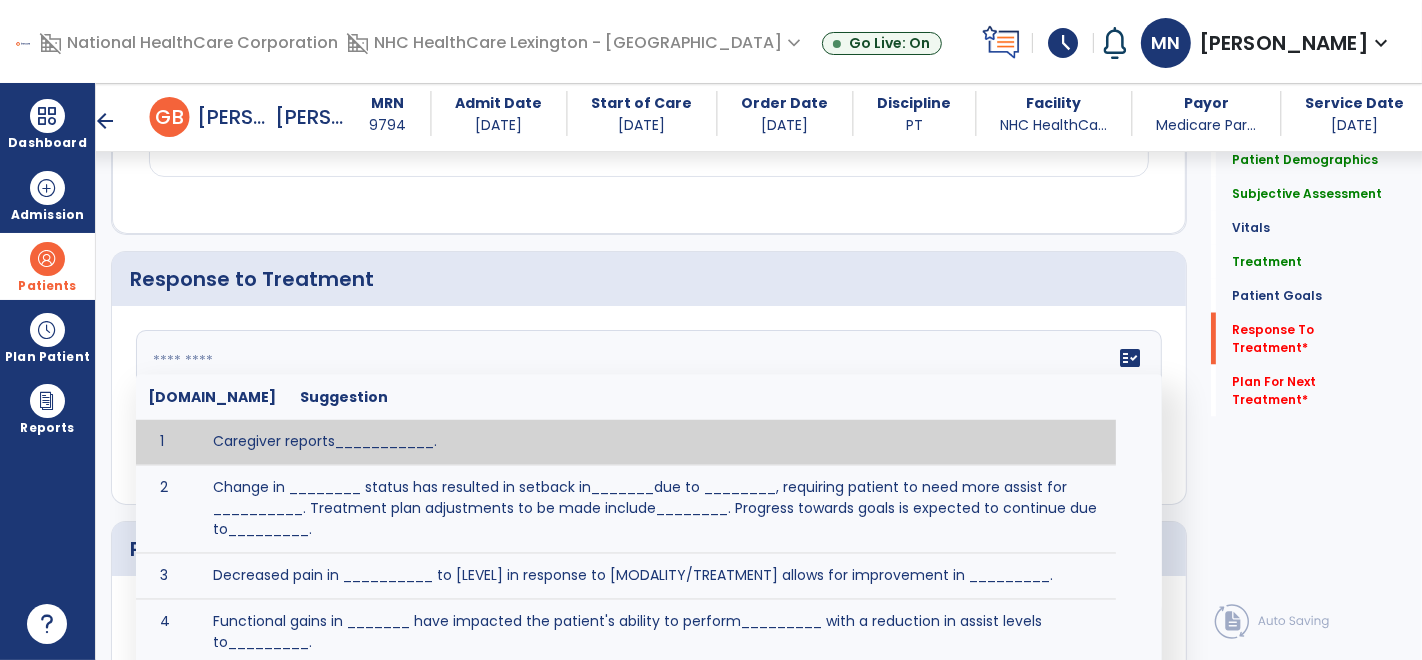 click on "fact_check  [DOMAIN_NAME] Suggestion 1 Caregiver reports___________. 2 Change in ________ status has resulted in setback in_______due to ________, requiring patient to need more assist for __________.   Treatment plan adjustments to be made include________.  Progress towards goals is expected to continue due to_________. 3 Decreased pain in __________ to [LEVEL] in response to [MODALITY/TREATMENT] allows for improvement in _________. 4 Functional gains in _______ have impacted the patient's ability to perform_________ with a reduction in assist levels to_________. 5 Functional progress this week has been significant due to__________. 6 Gains in ________ have improved the patient's ability to perform ______with decreased levels of assist to___________. 7 Improvement in ________allows patient to tolerate higher levels of challenges in_________. 8 Pain in [AREA] has decreased to [LEVEL] in response to [TREATMENT/MODALITY], allowing fore ease in completing__________. 9 10 11 12 13 14 15 16 17 18 19 20 21" 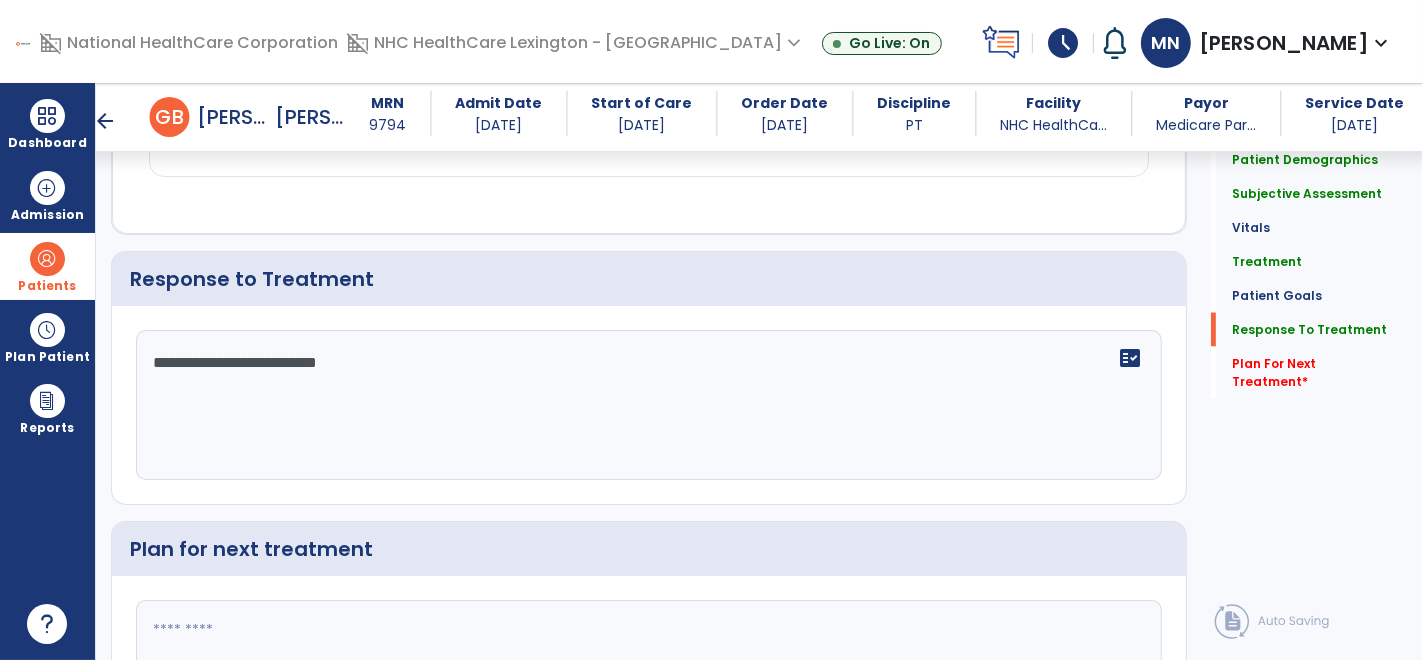 scroll, scrollTop: 2857, scrollLeft: 0, axis: vertical 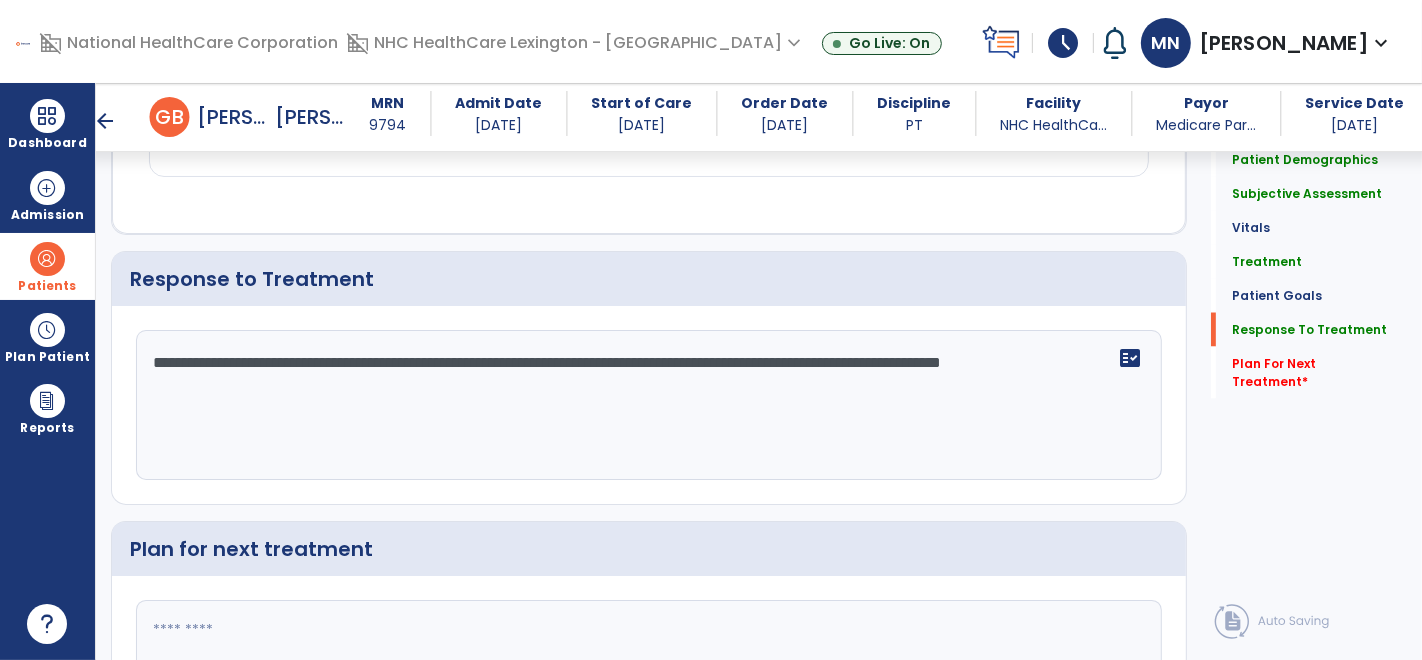 type on "**********" 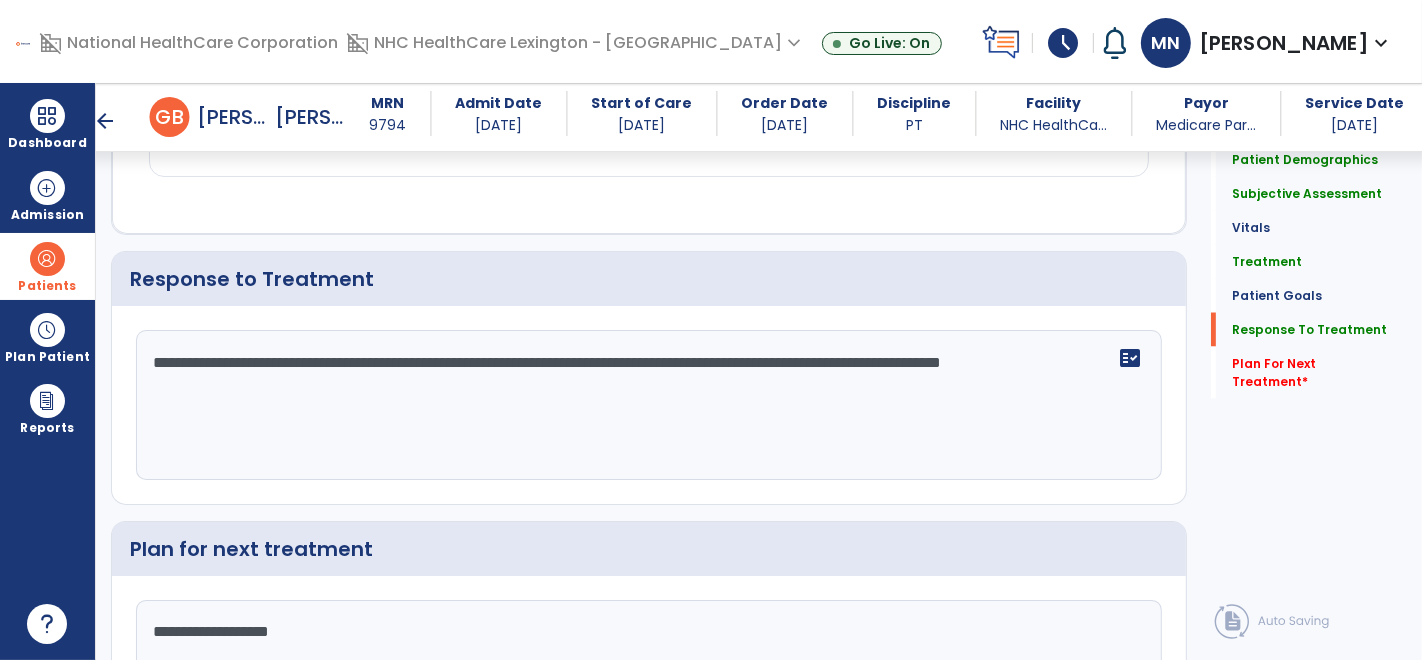scroll, scrollTop: 3007, scrollLeft: 0, axis: vertical 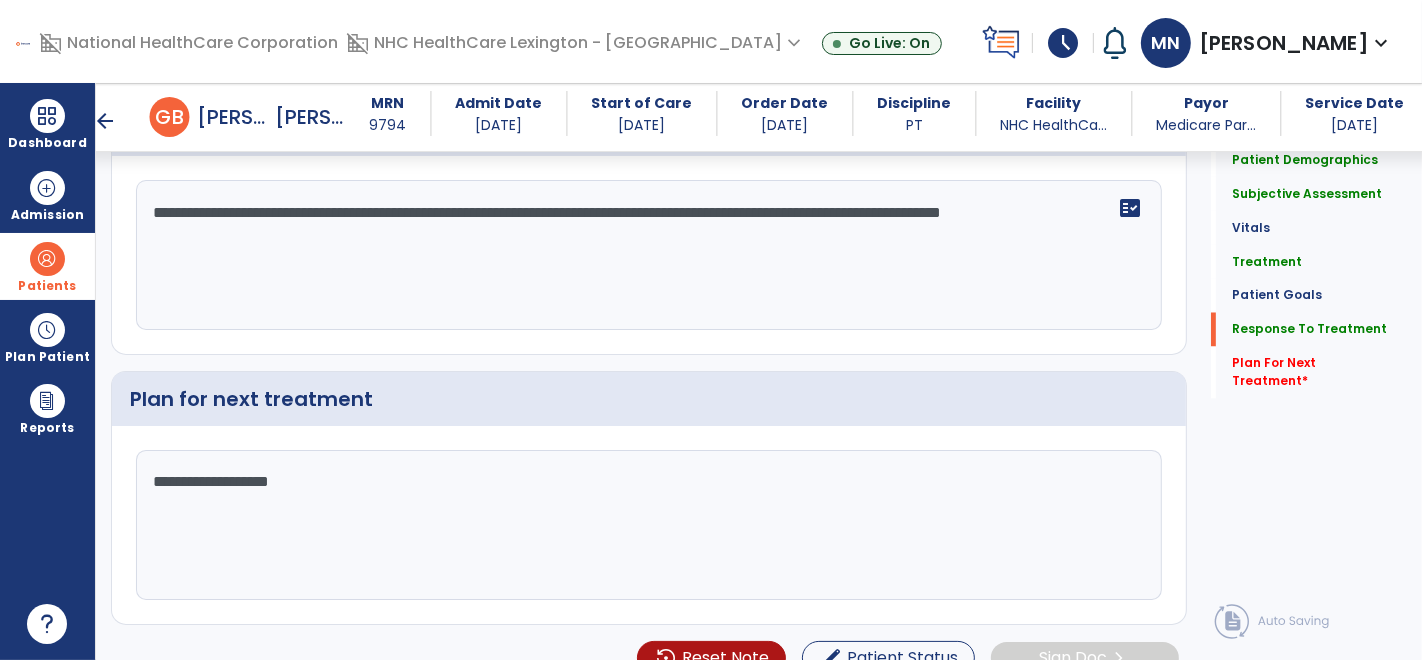 type on "**********" 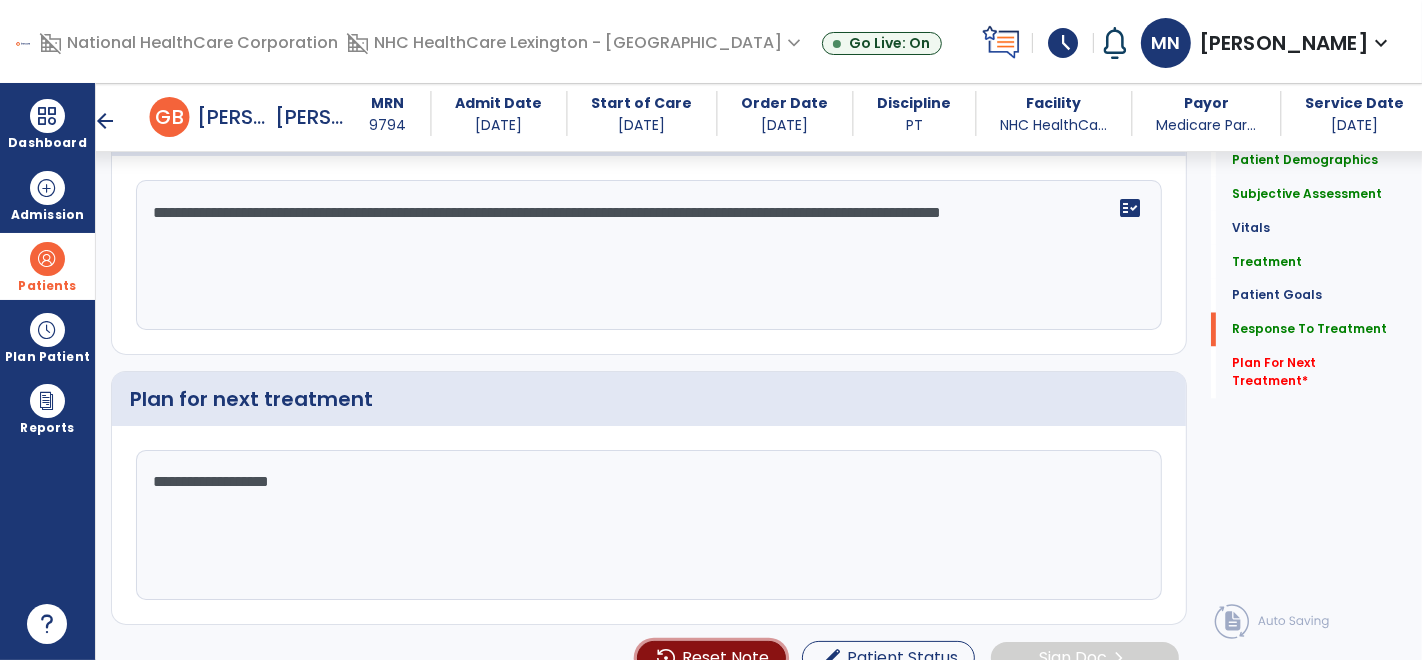type 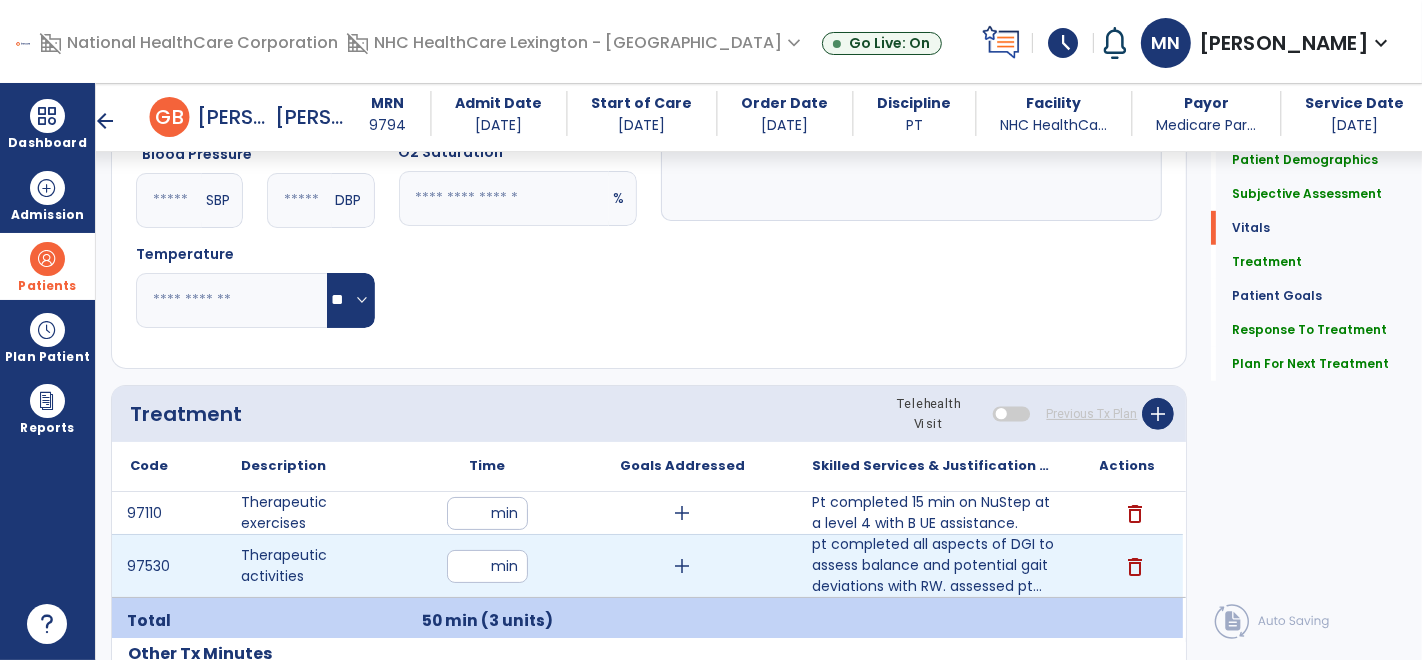 scroll, scrollTop: 962, scrollLeft: 0, axis: vertical 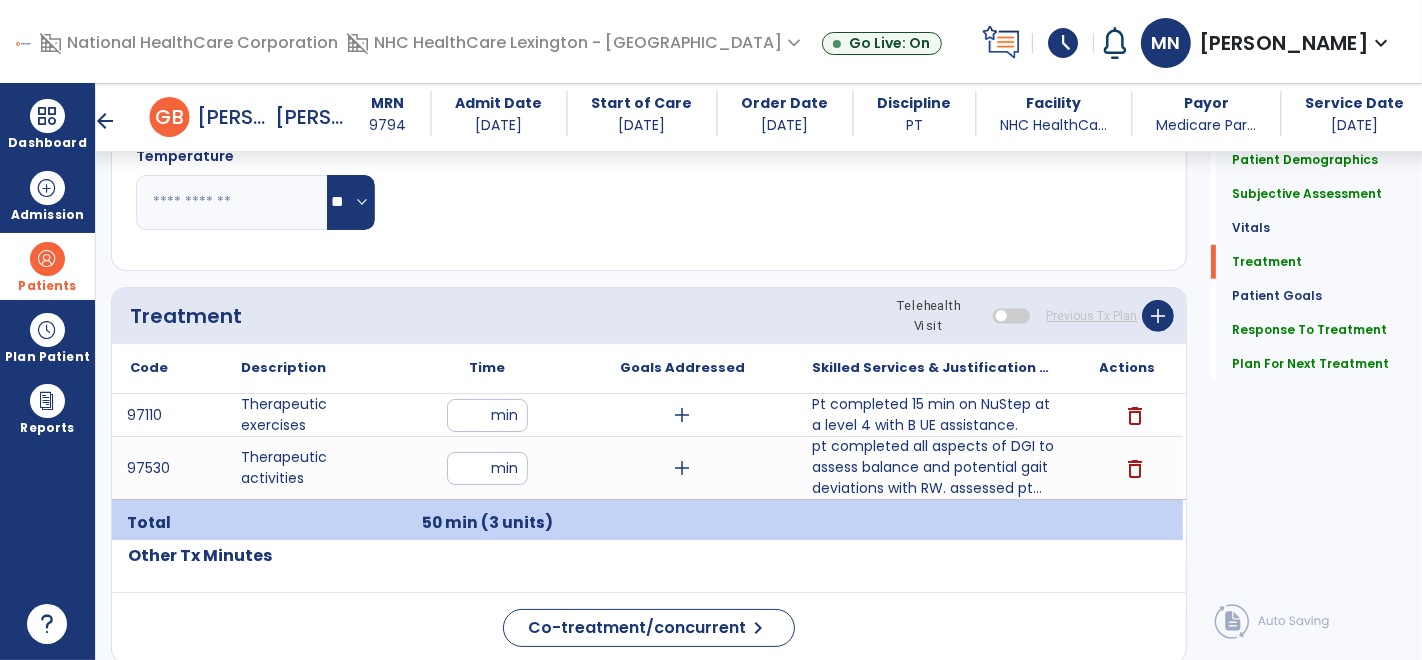 click on "arrow_back" at bounding box center [106, 121] 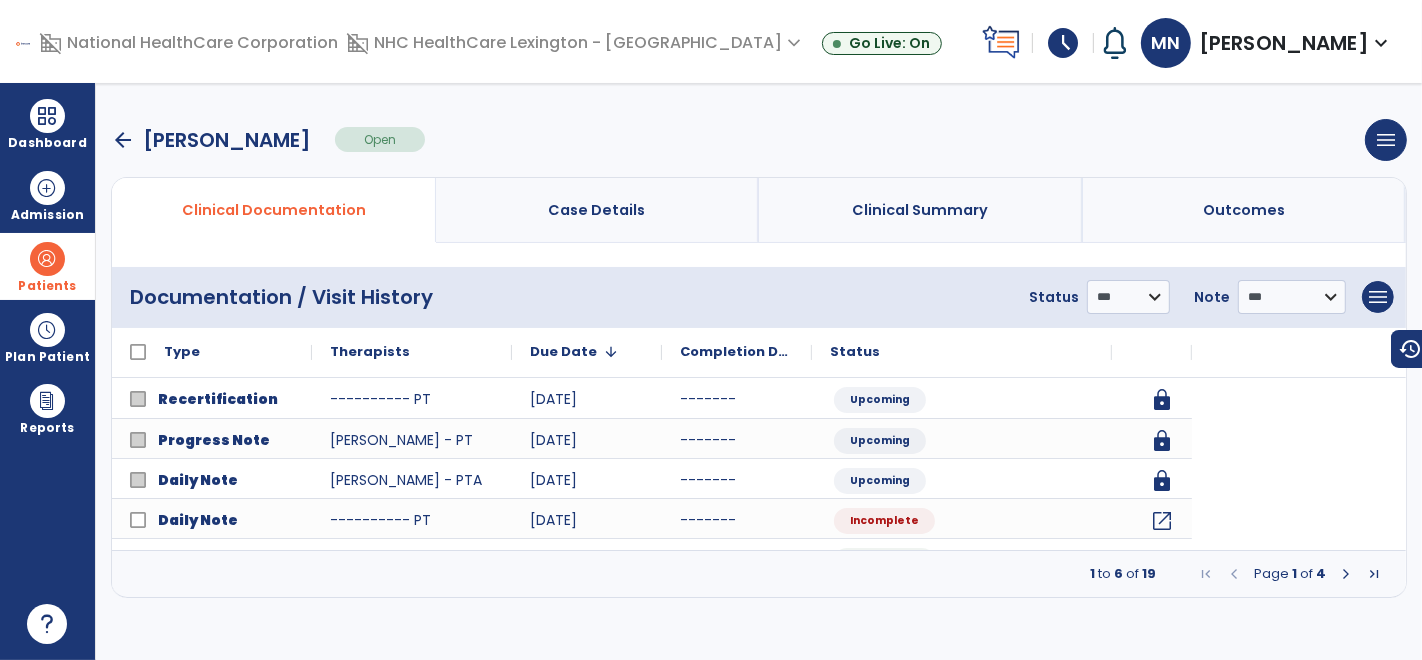 scroll, scrollTop: 0, scrollLeft: 0, axis: both 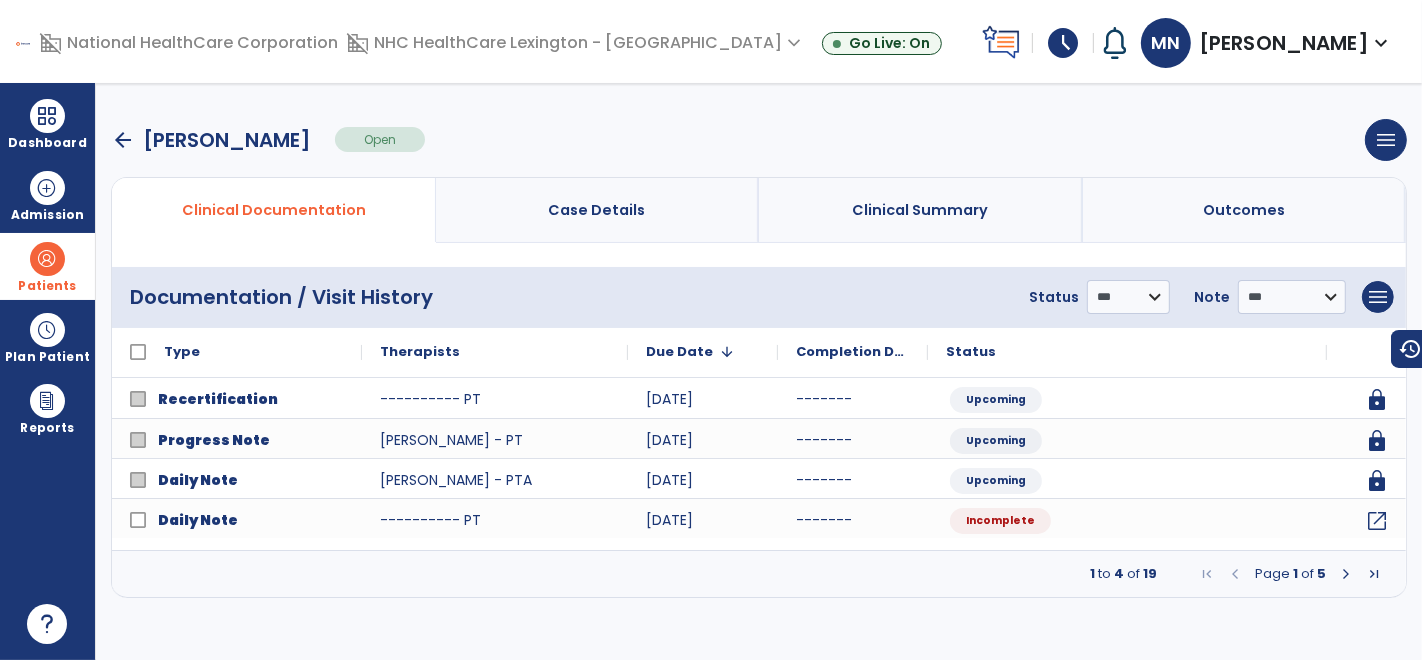 click on "arrow_back" at bounding box center [123, 140] 